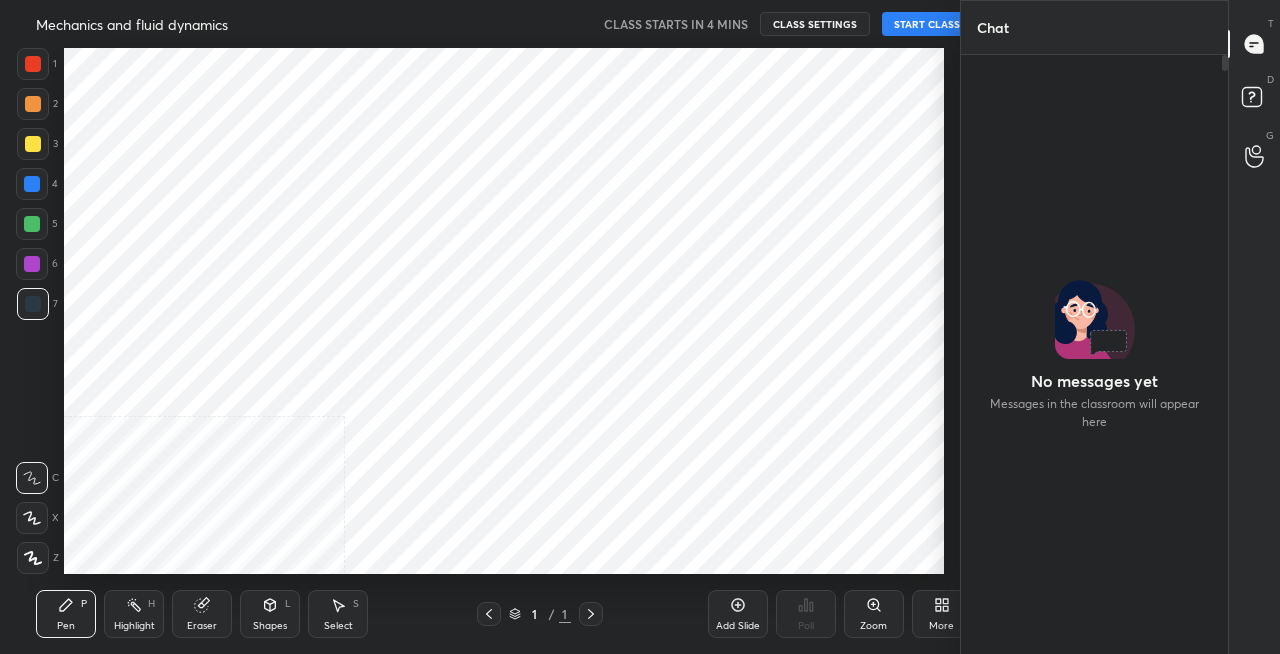scroll, scrollTop: 0, scrollLeft: 0, axis: both 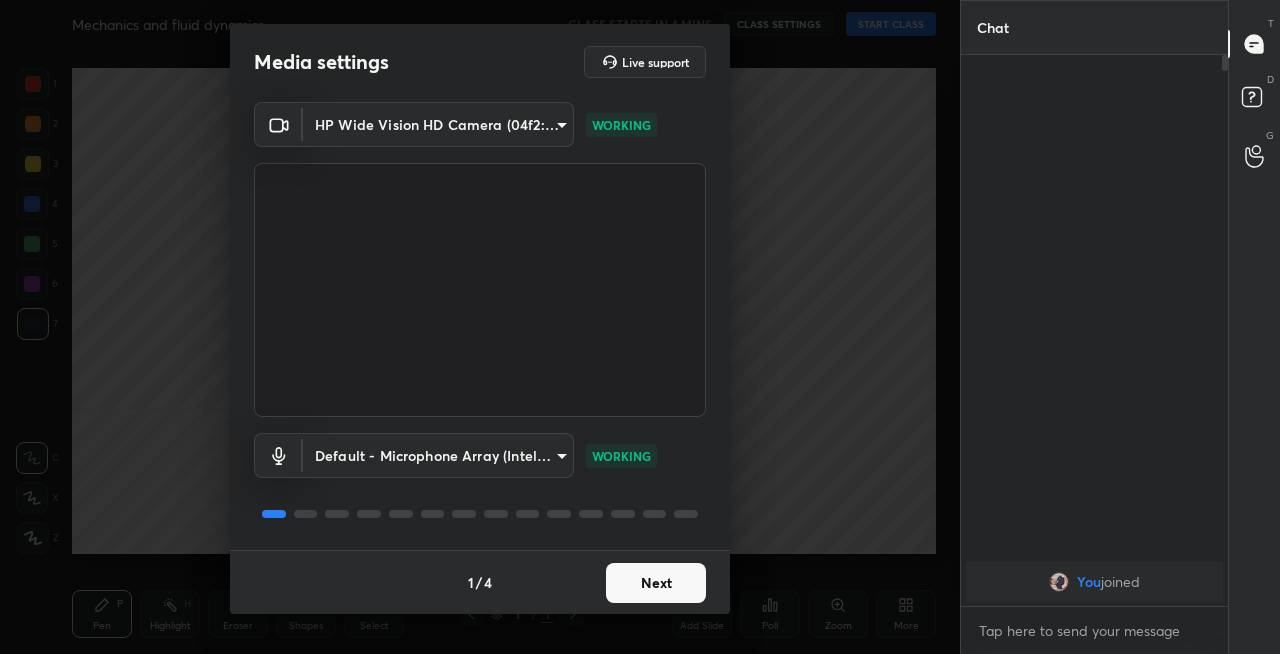 click on "Next" at bounding box center (656, 583) 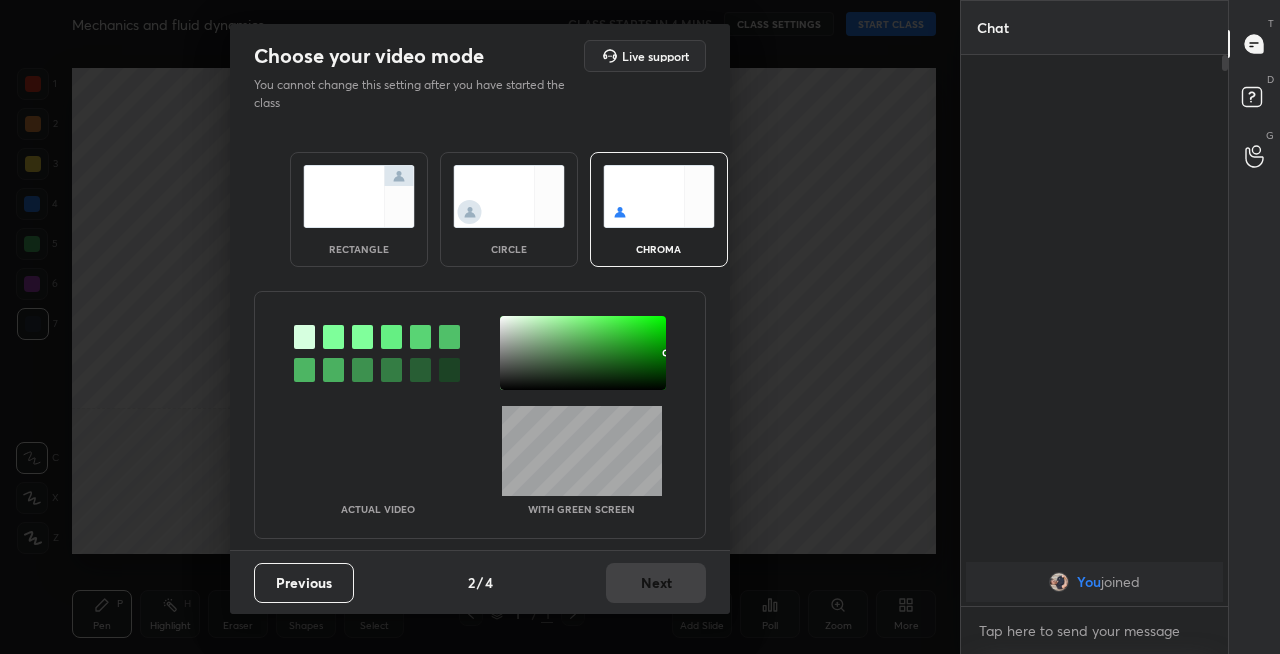 scroll, scrollTop: 0, scrollLeft: 0, axis: both 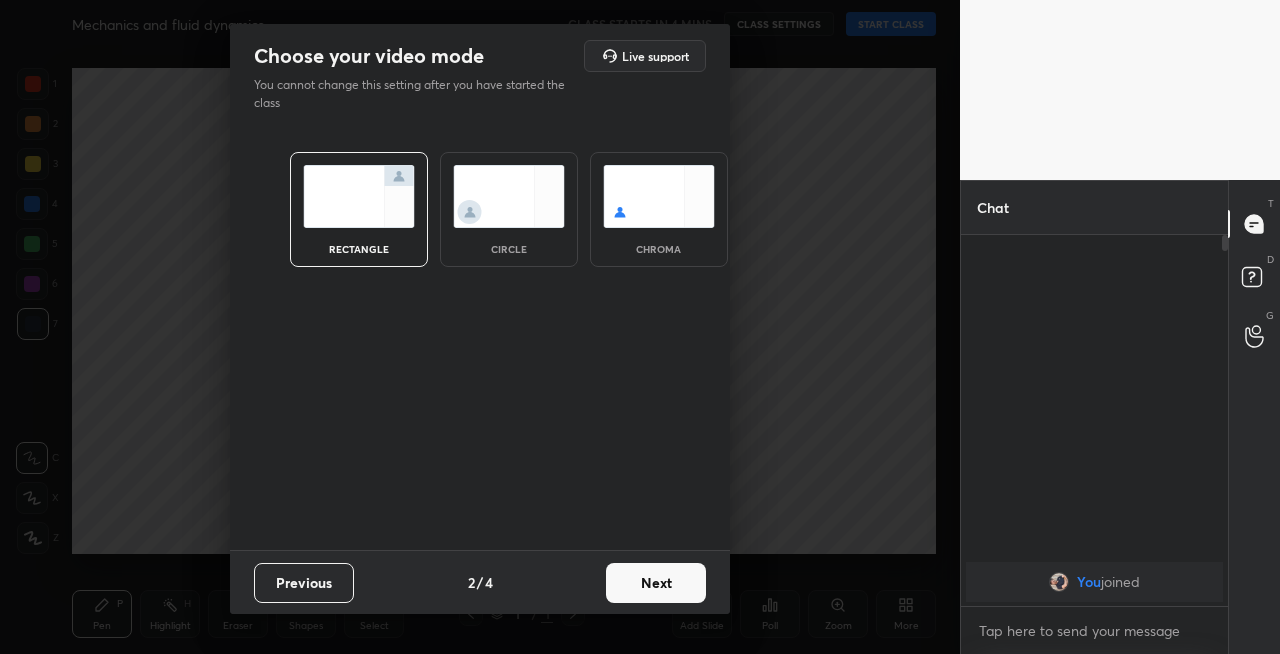 click on "Next" at bounding box center (656, 583) 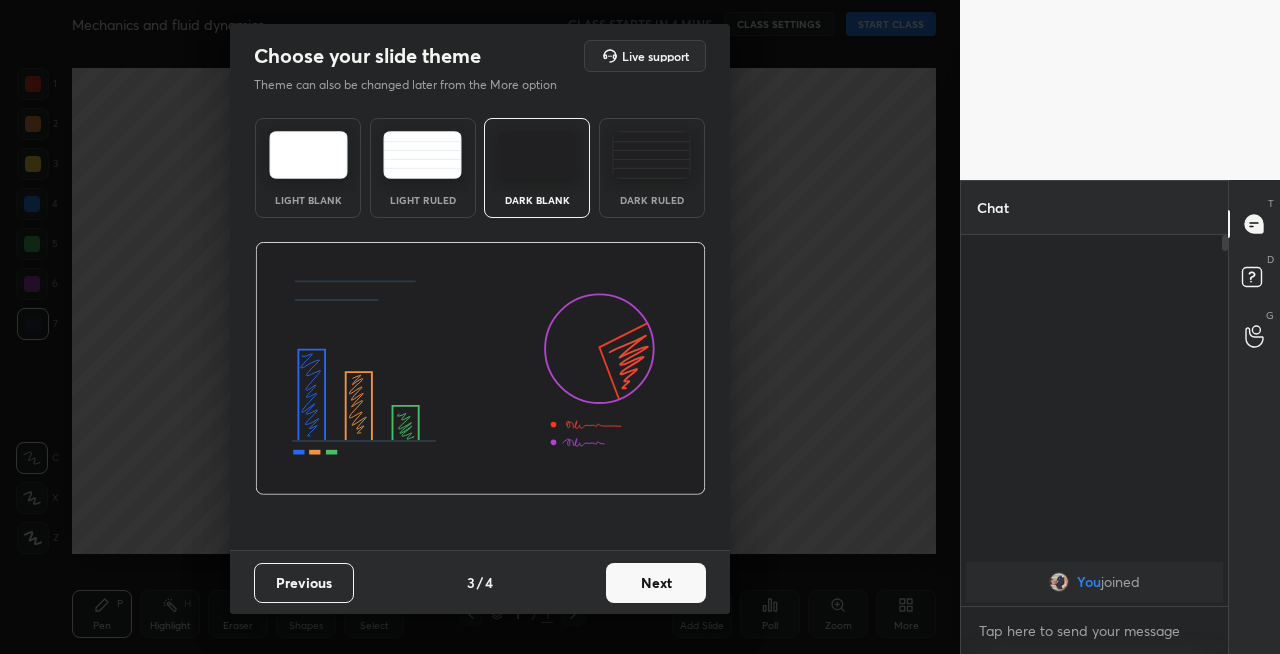 click on "Next" at bounding box center [656, 583] 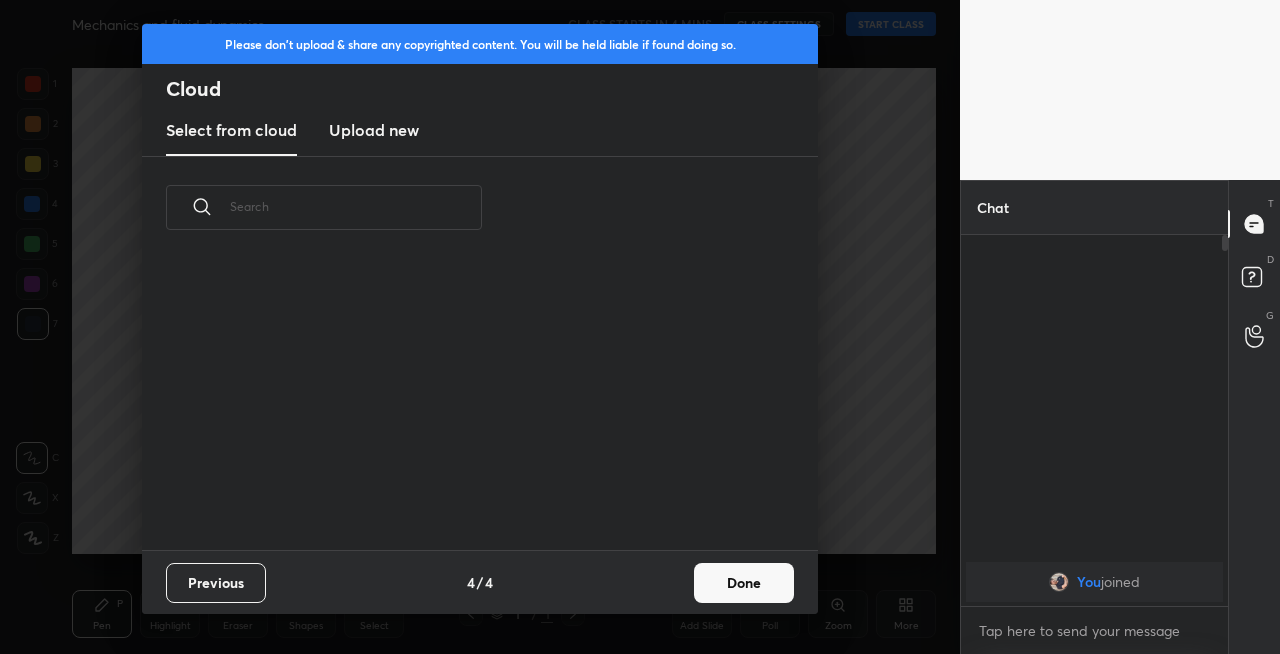 click on "Done" at bounding box center [744, 583] 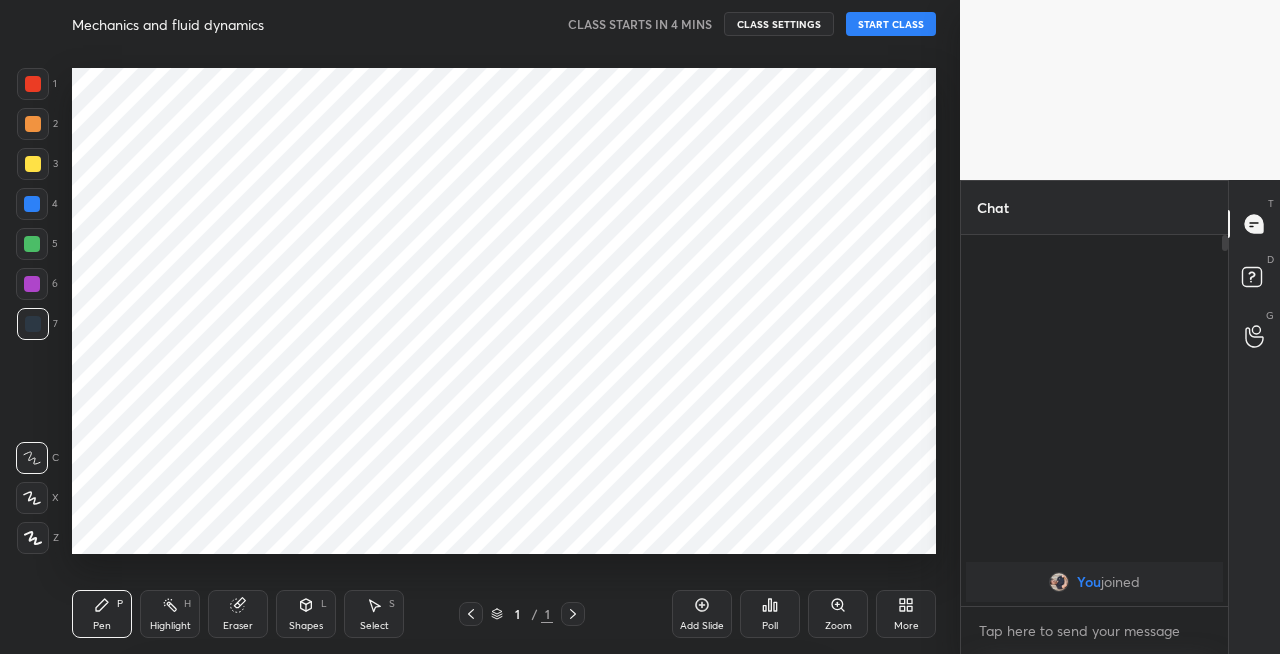 scroll, scrollTop: 0, scrollLeft: 0, axis: both 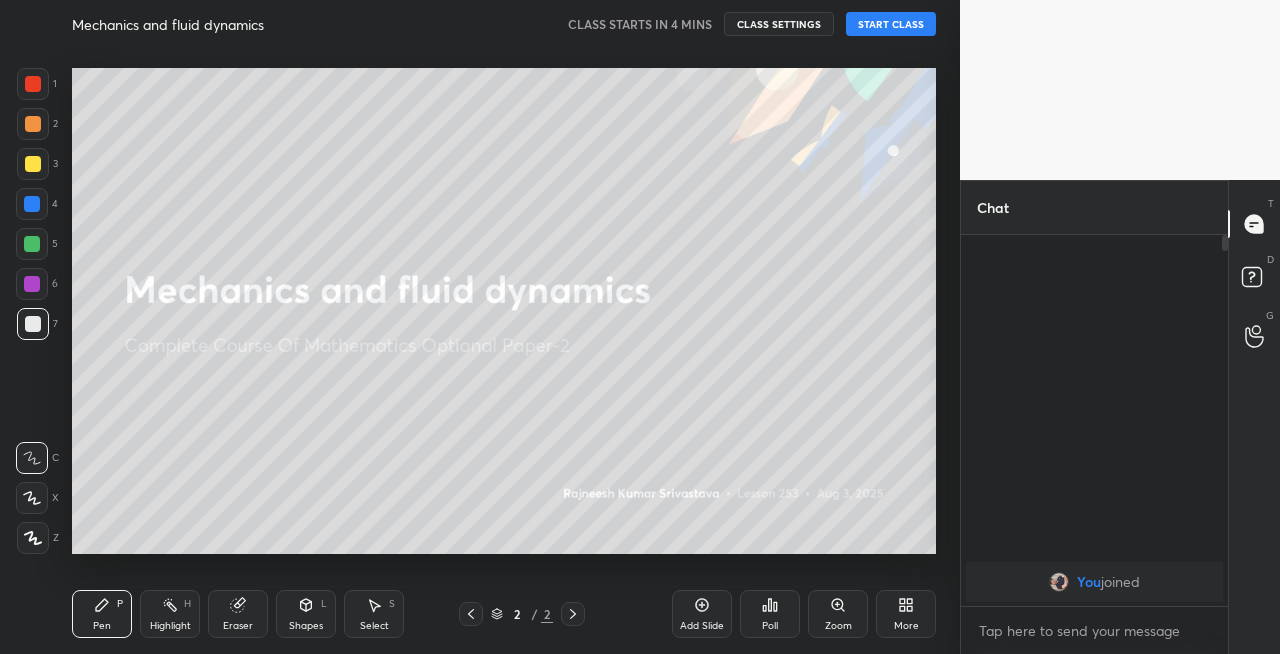 click at bounding box center [33, 164] 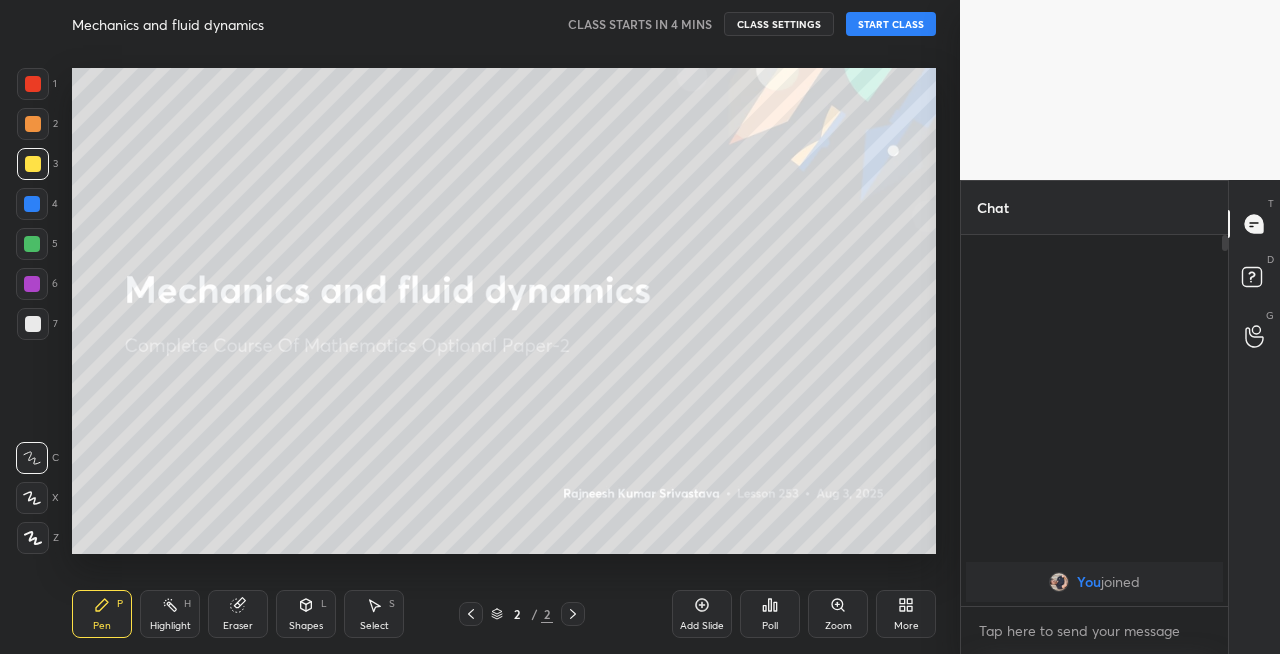 click at bounding box center [32, 498] 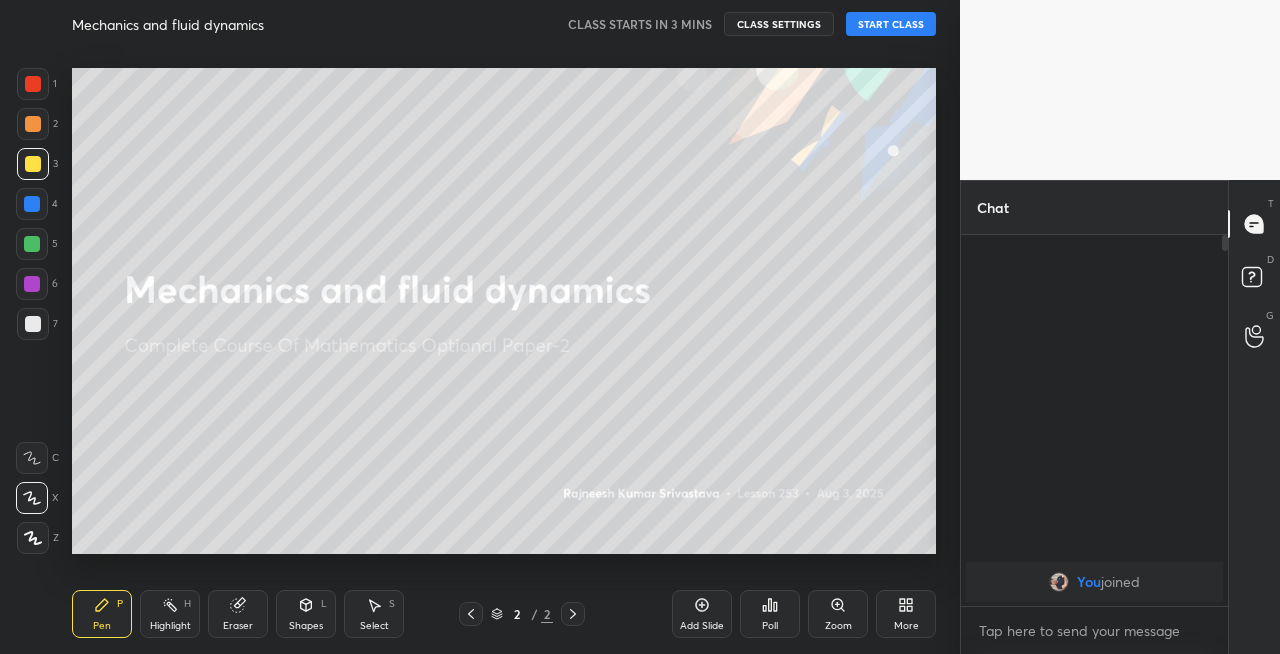 click on "START CLASS" at bounding box center [891, 24] 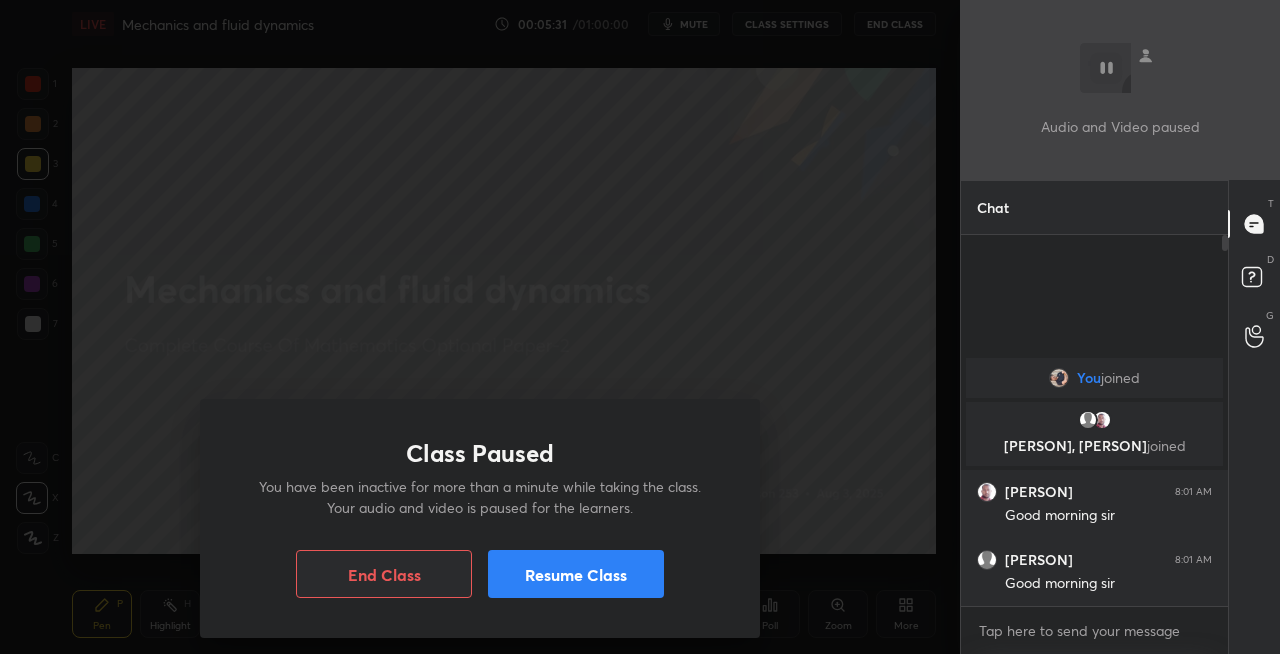 click on "Resume Class" at bounding box center [576, 574] 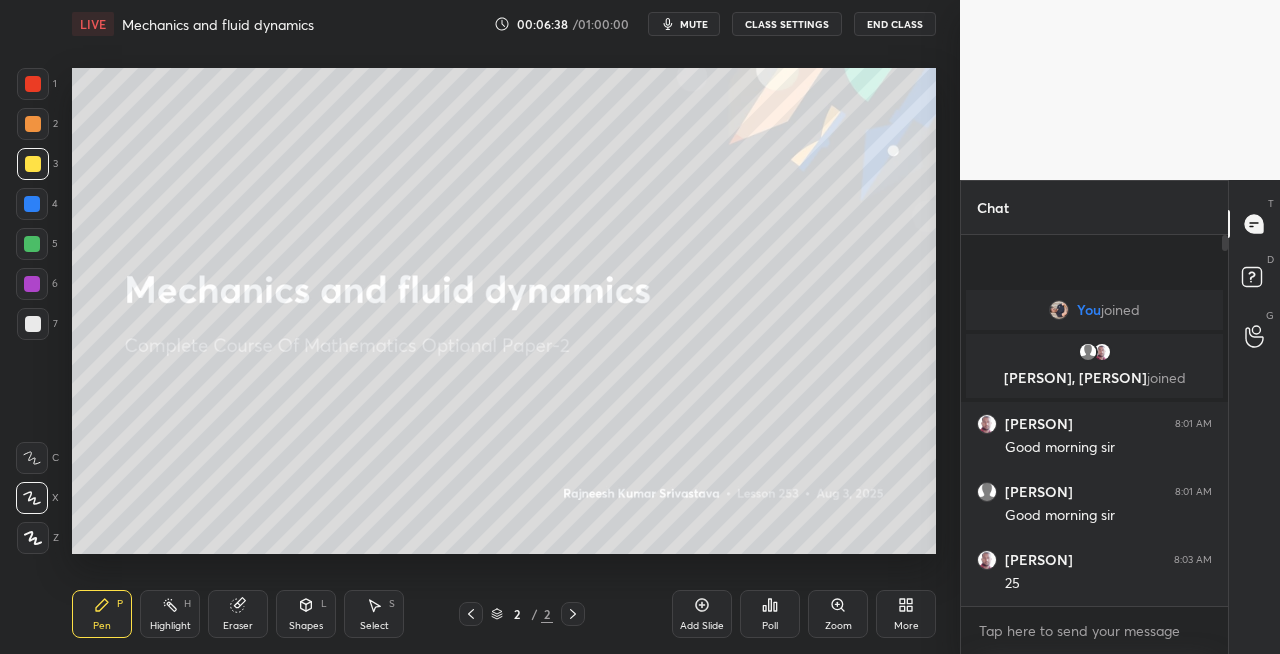 click on "Shapes L" at bounding box center [306, 614] 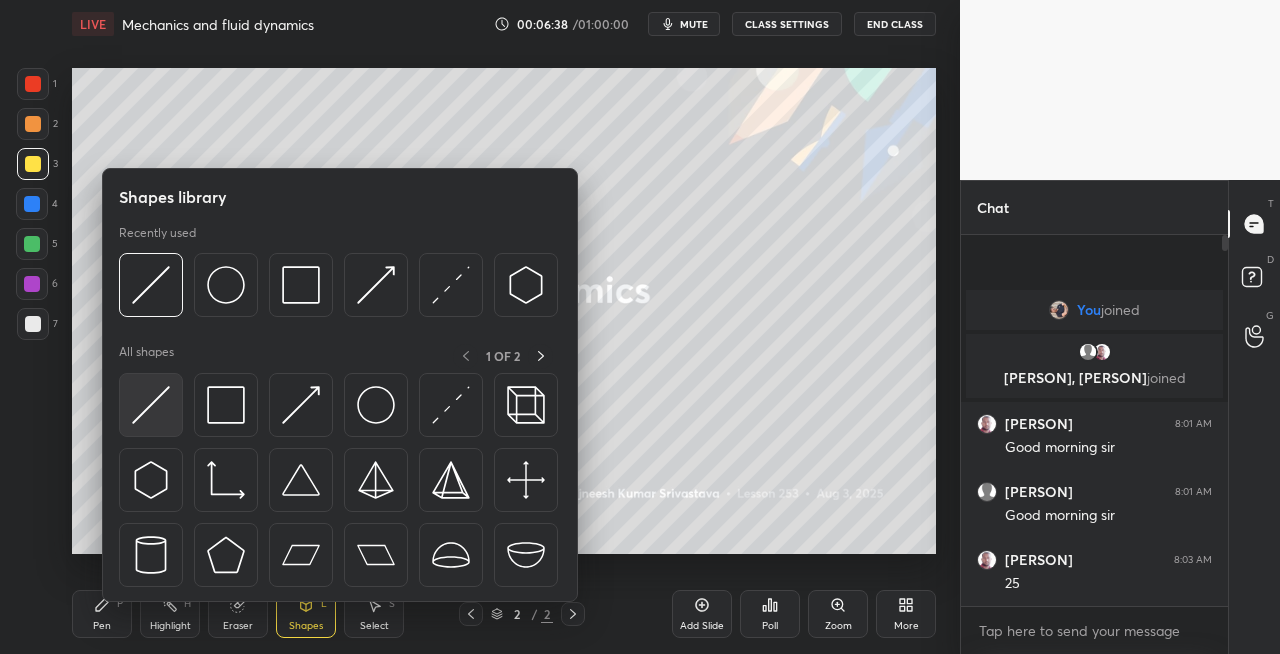 click at bounding box center [151, 405] 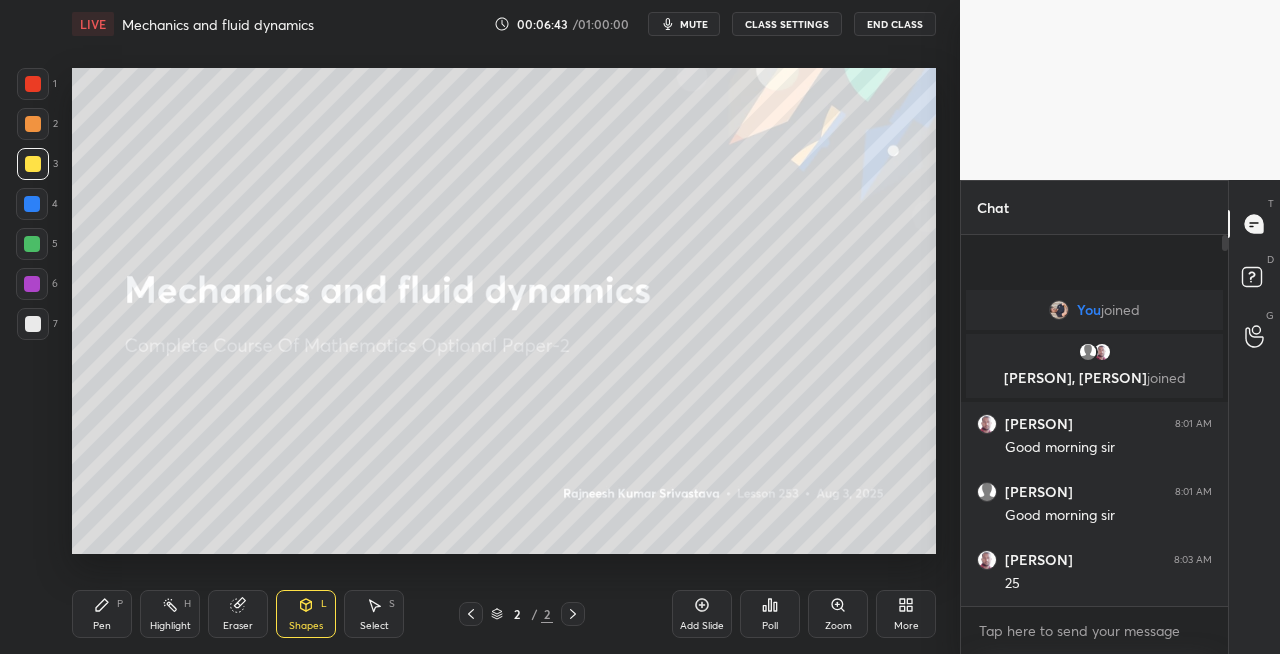 click 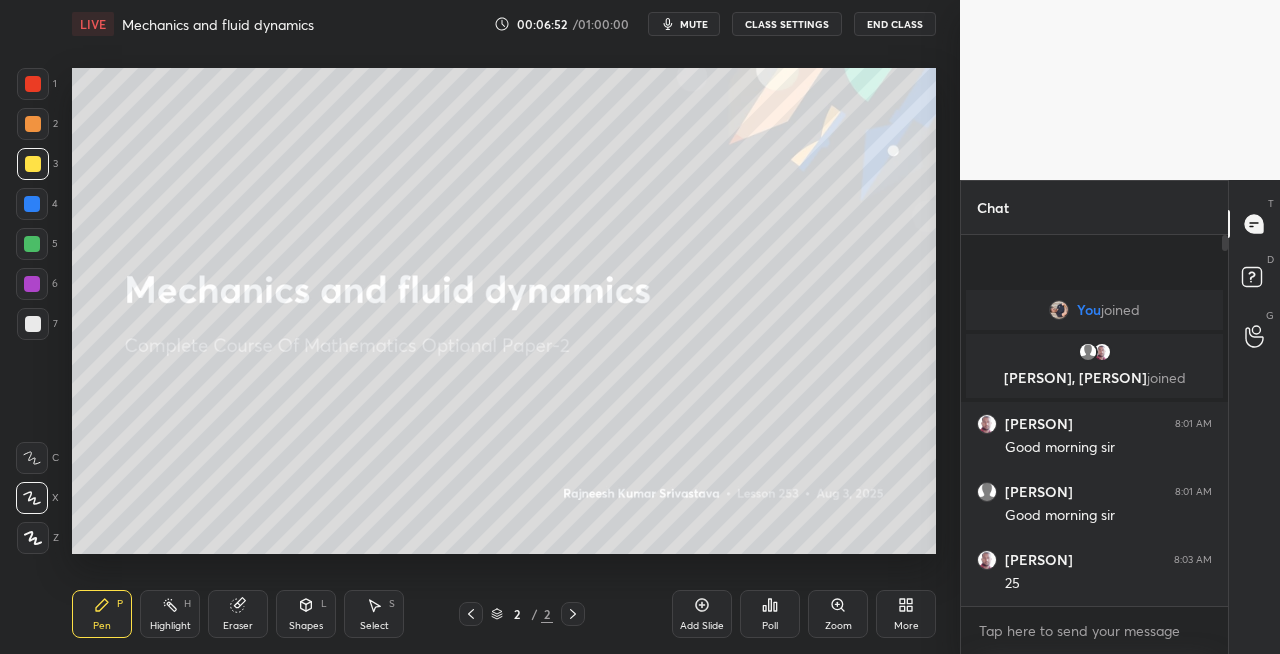 click on "Eraser" at bounding box center (238, 614) 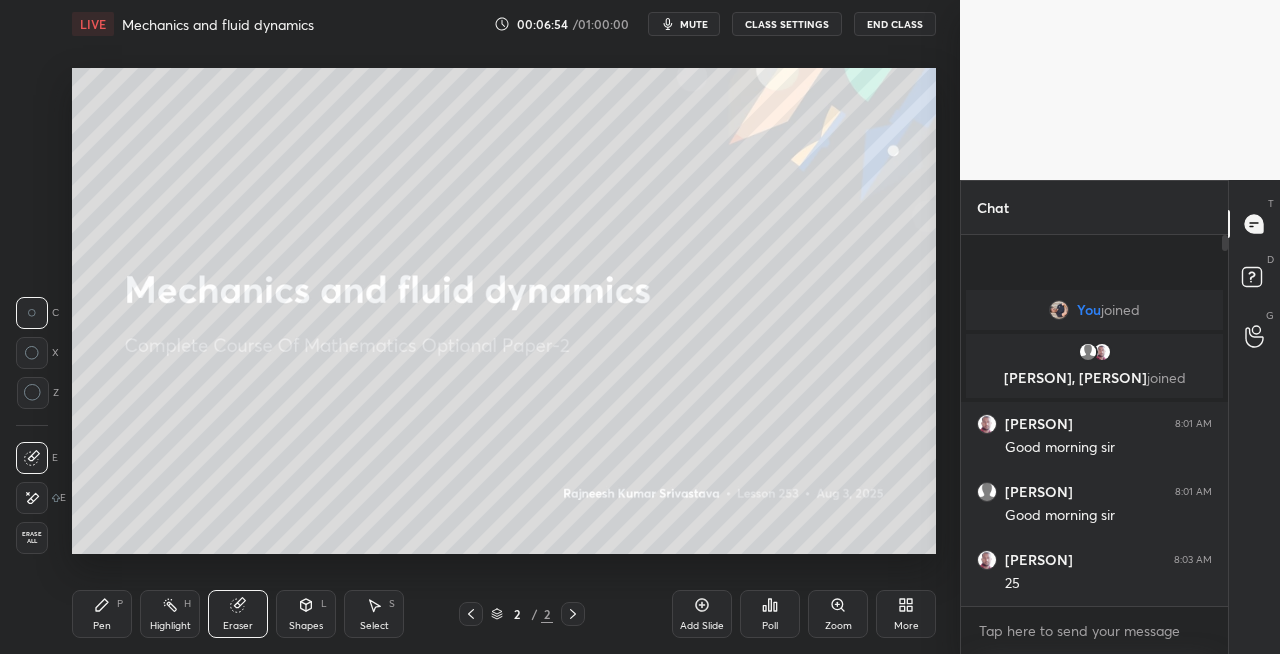 click on "Pen P" at bounding box center (102, 614) 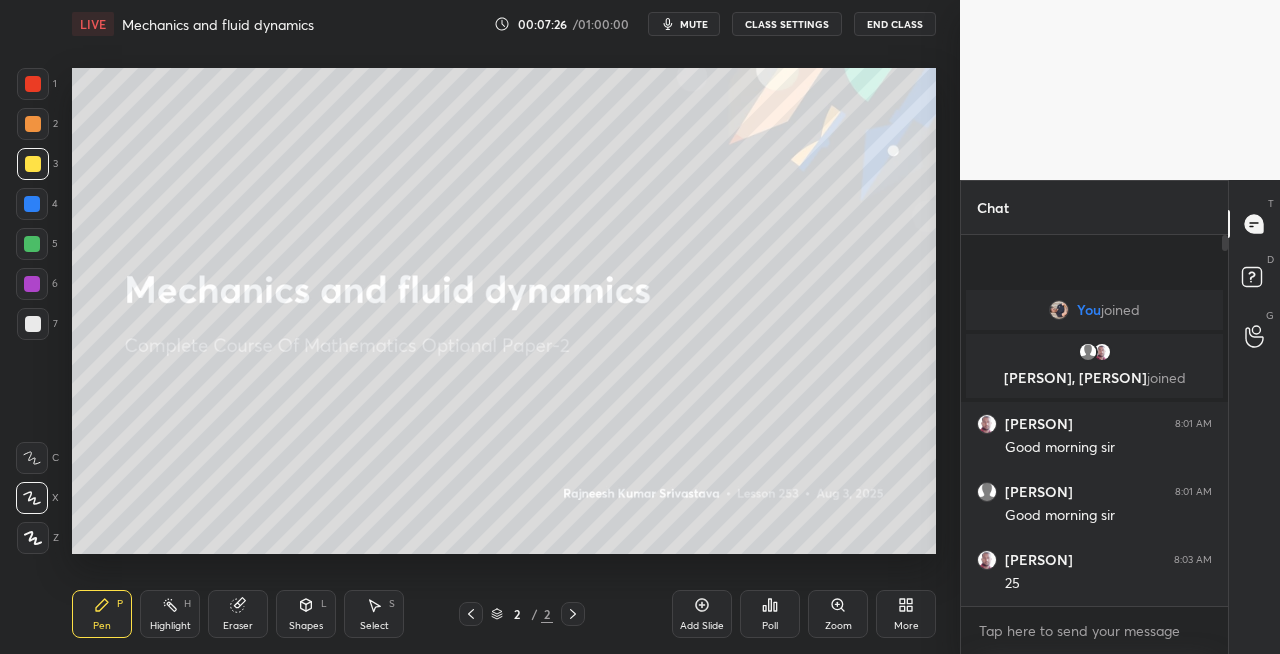 click on "Eraser" at bounding box center [238, 614] 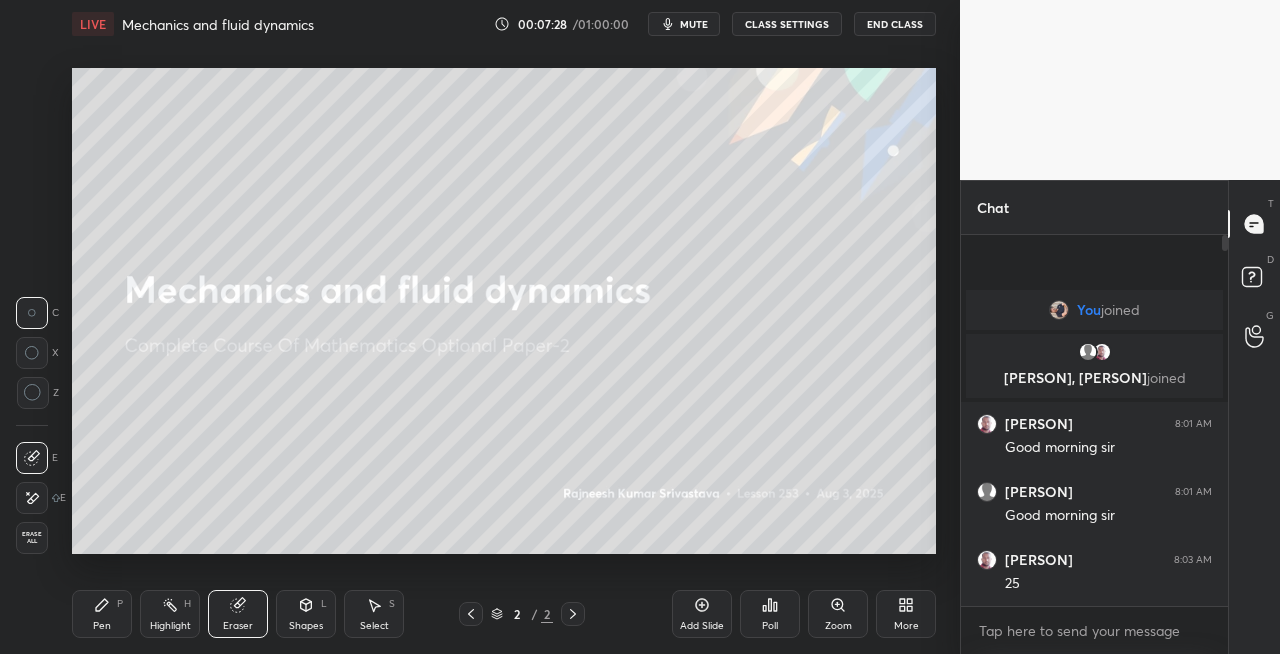 click on "Pen P" at bounding box center [102, 614] 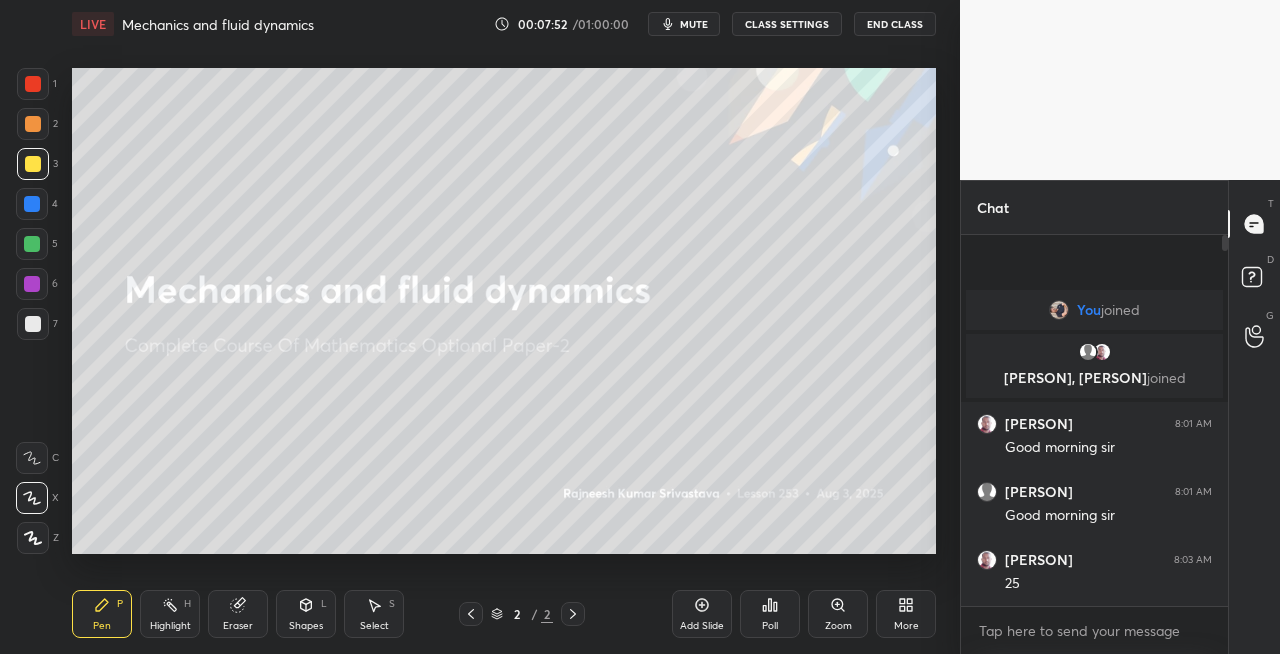 click on "7" at bounding box center (37, 324) 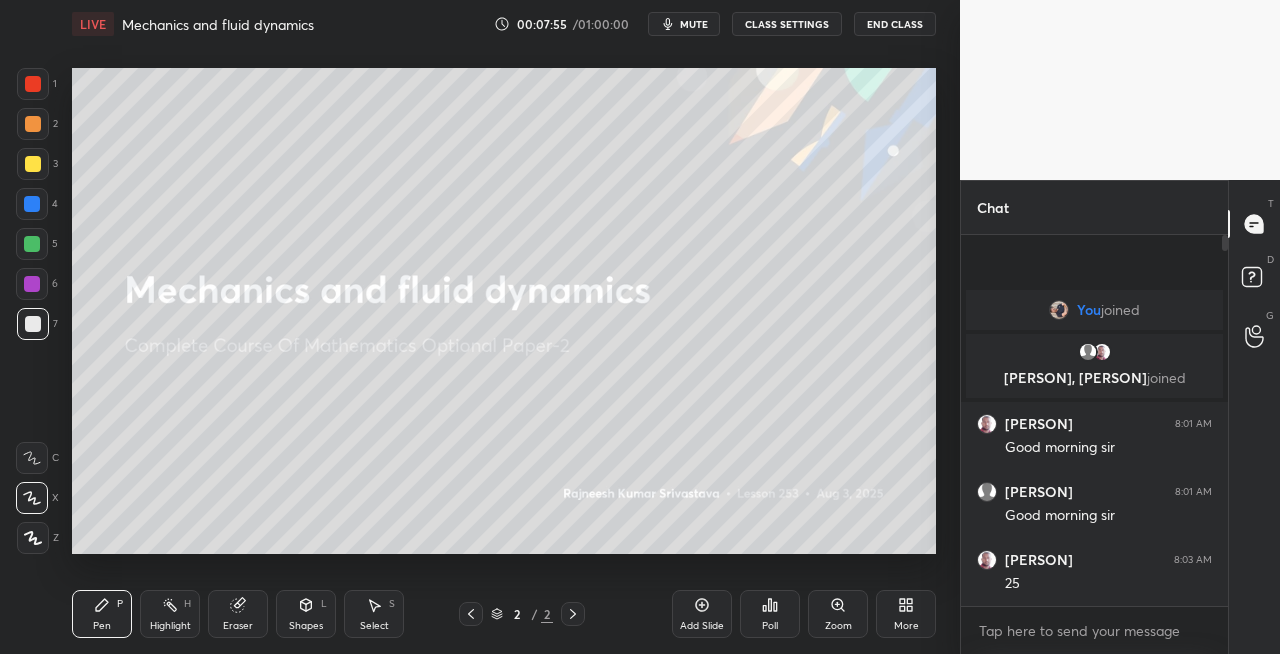 click 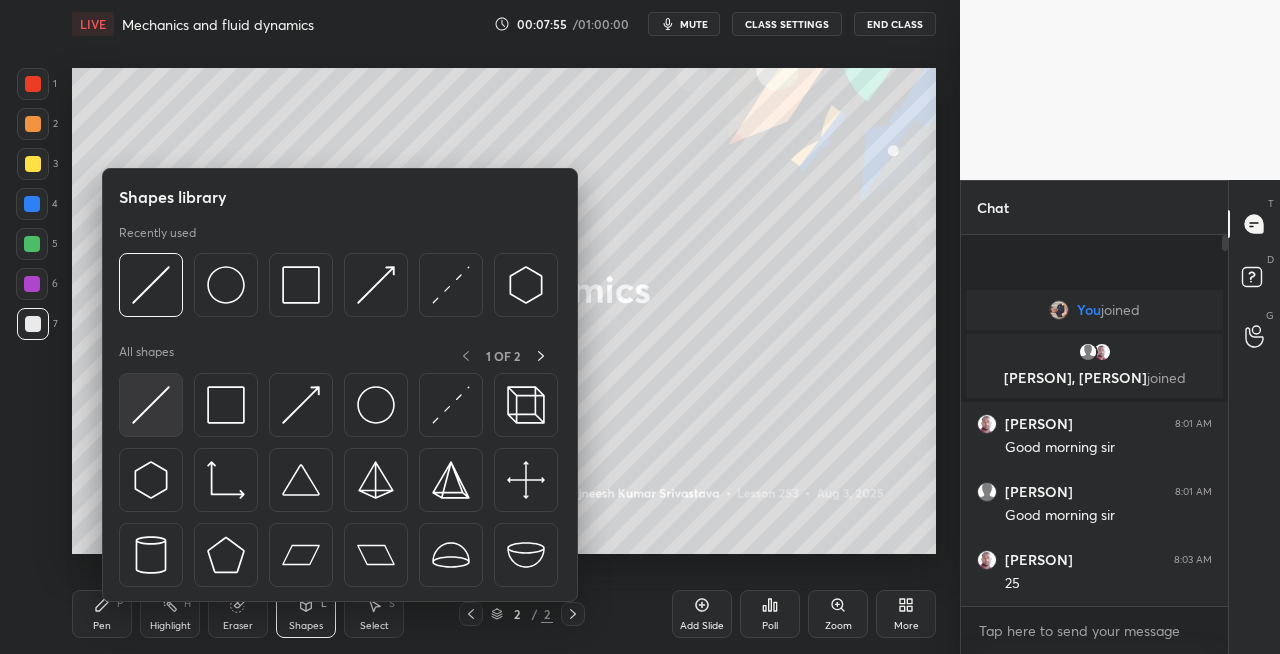 click at bounding box center (151, 405) 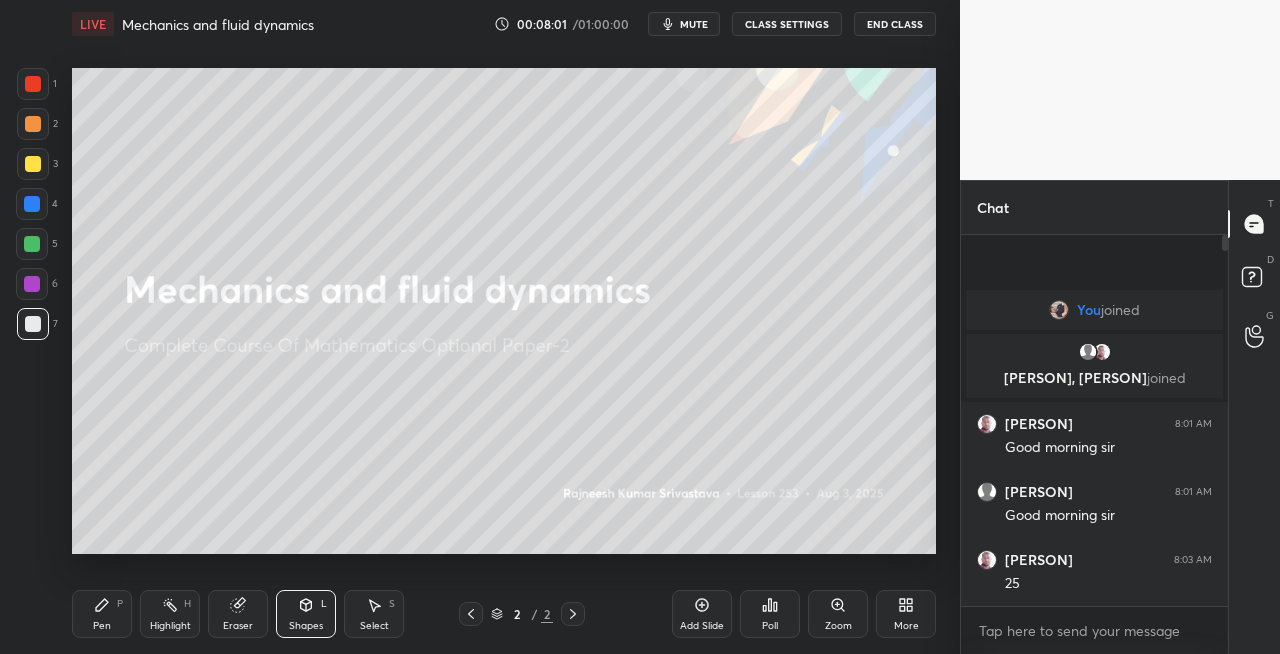 click on "Shapes" at bounding box center [306, 626] 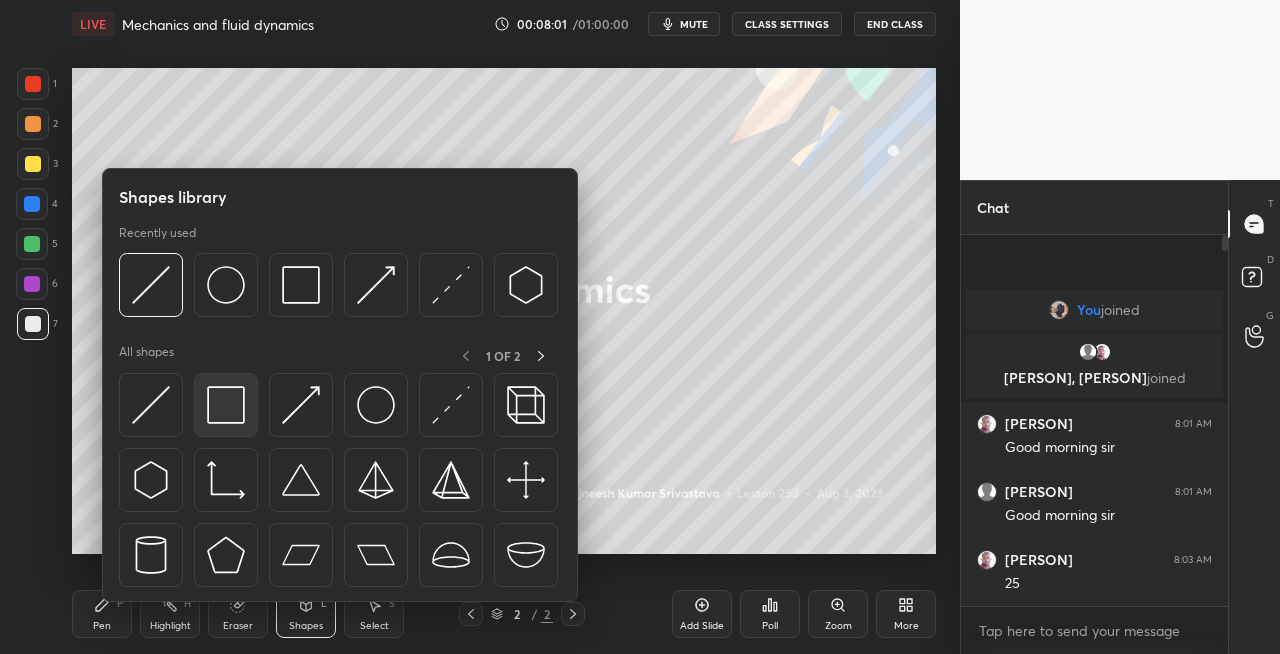 click at bounding box center (226, 405) 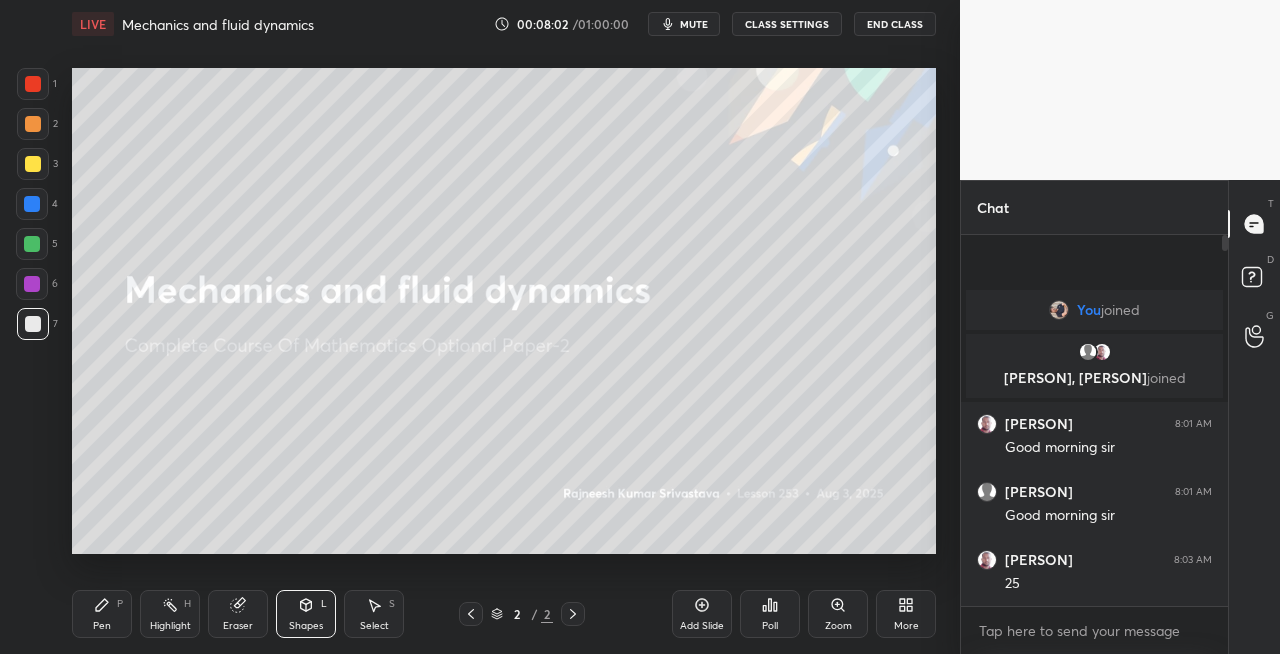 click at bounding box center [33, 324] 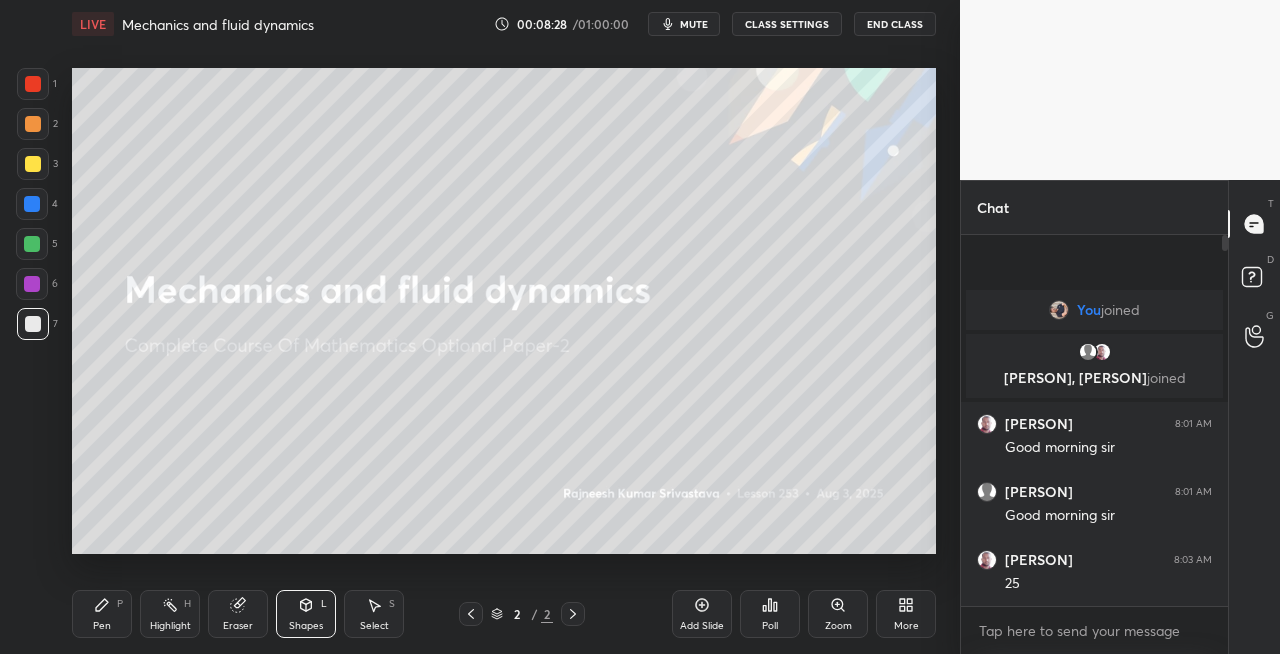 click on "Shapes L" at bounding box center [306, 614] 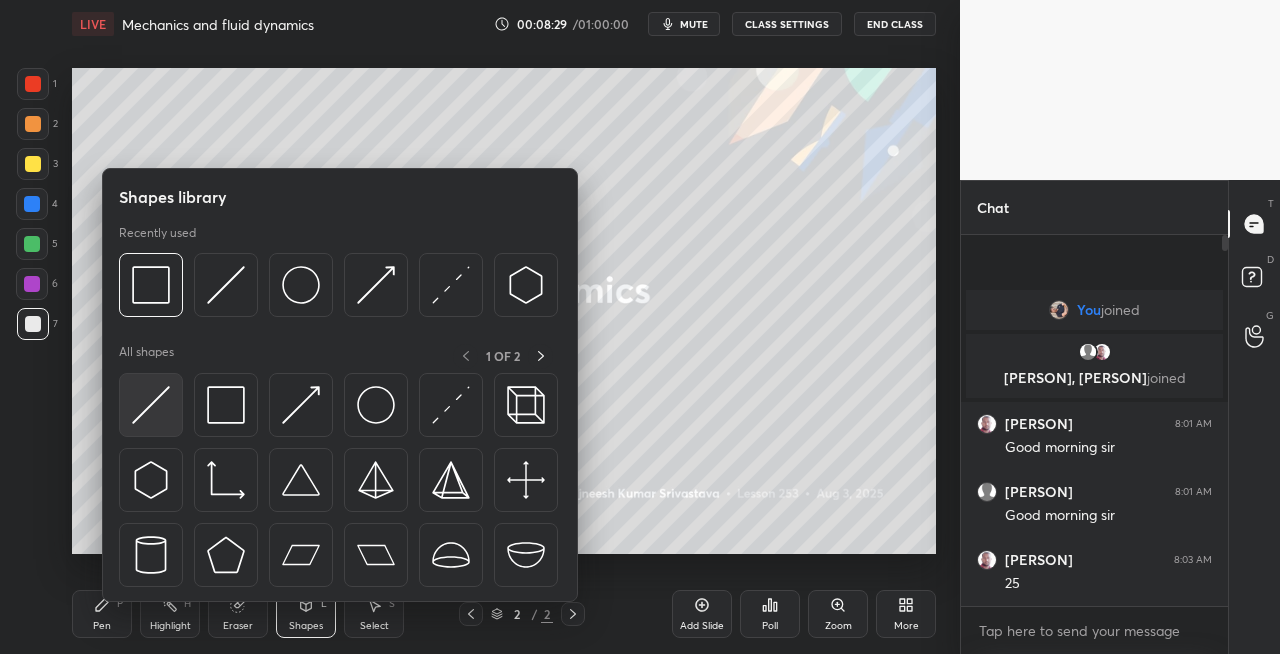 click at bounding box center (151, 405) 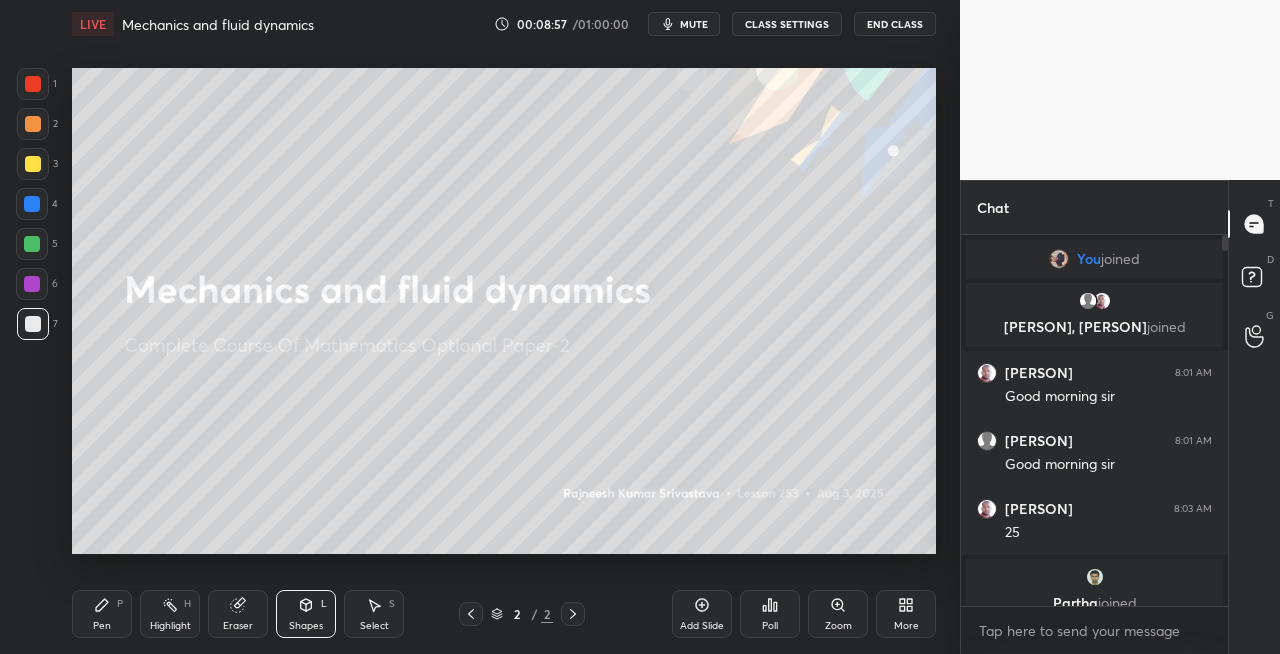 click on "Pen P" at bounding box center (102, 614) 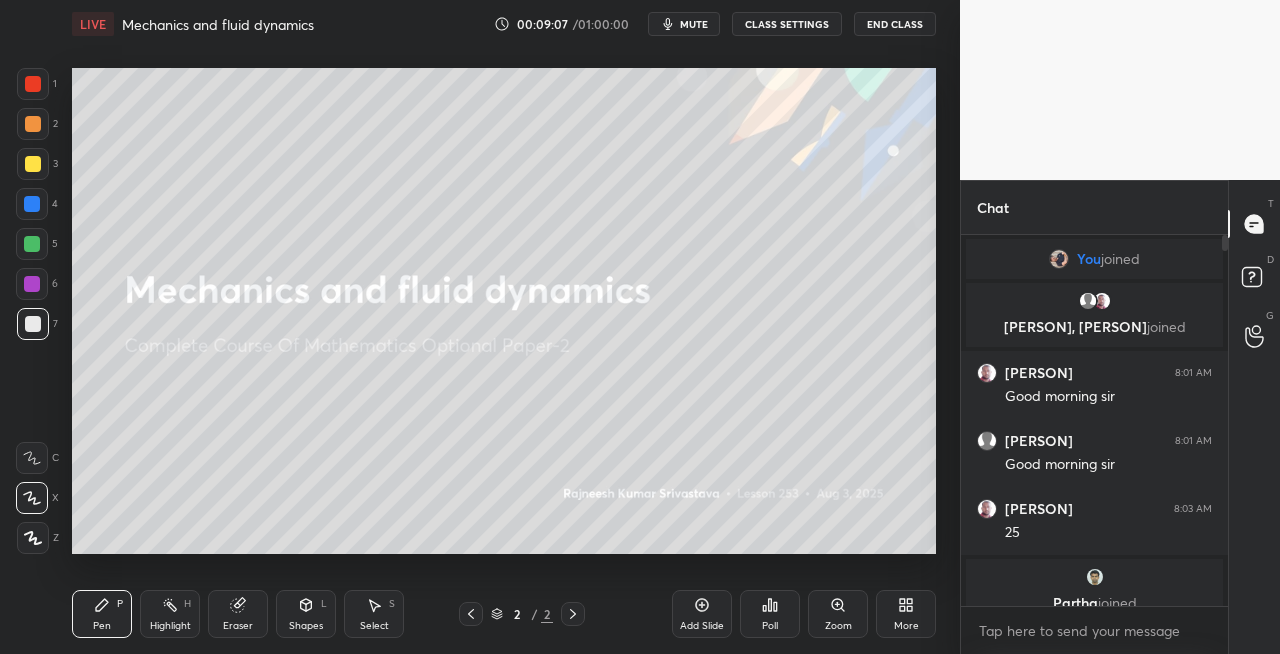 click 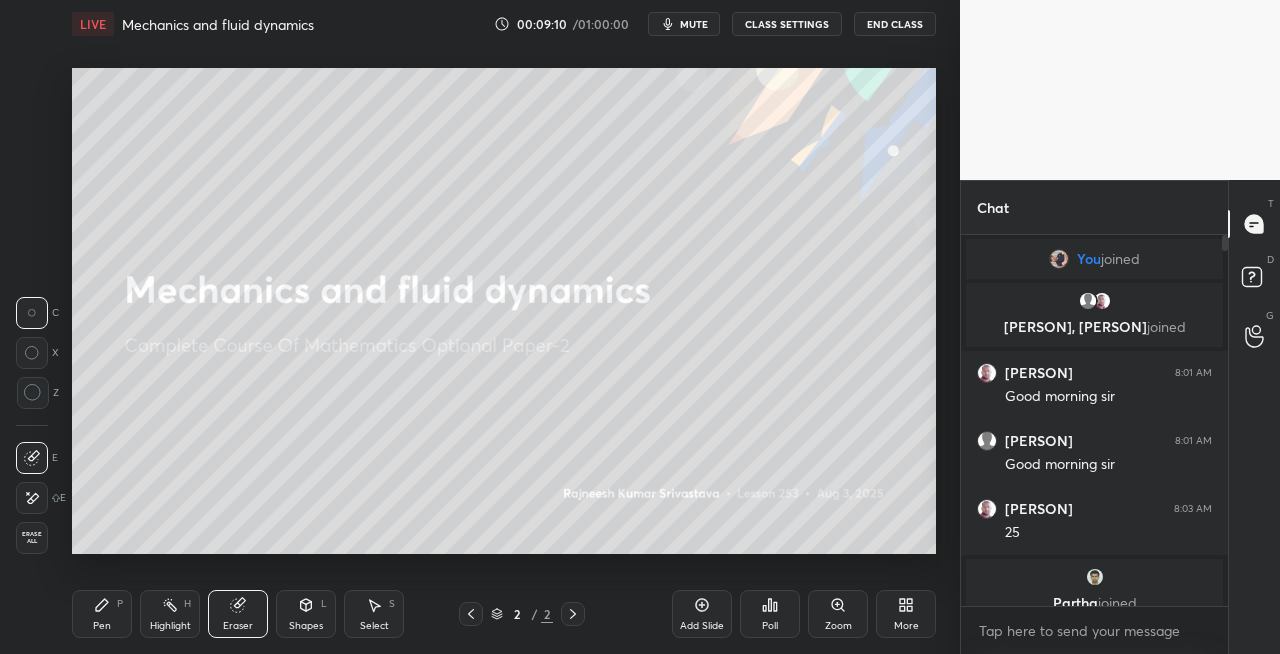 click 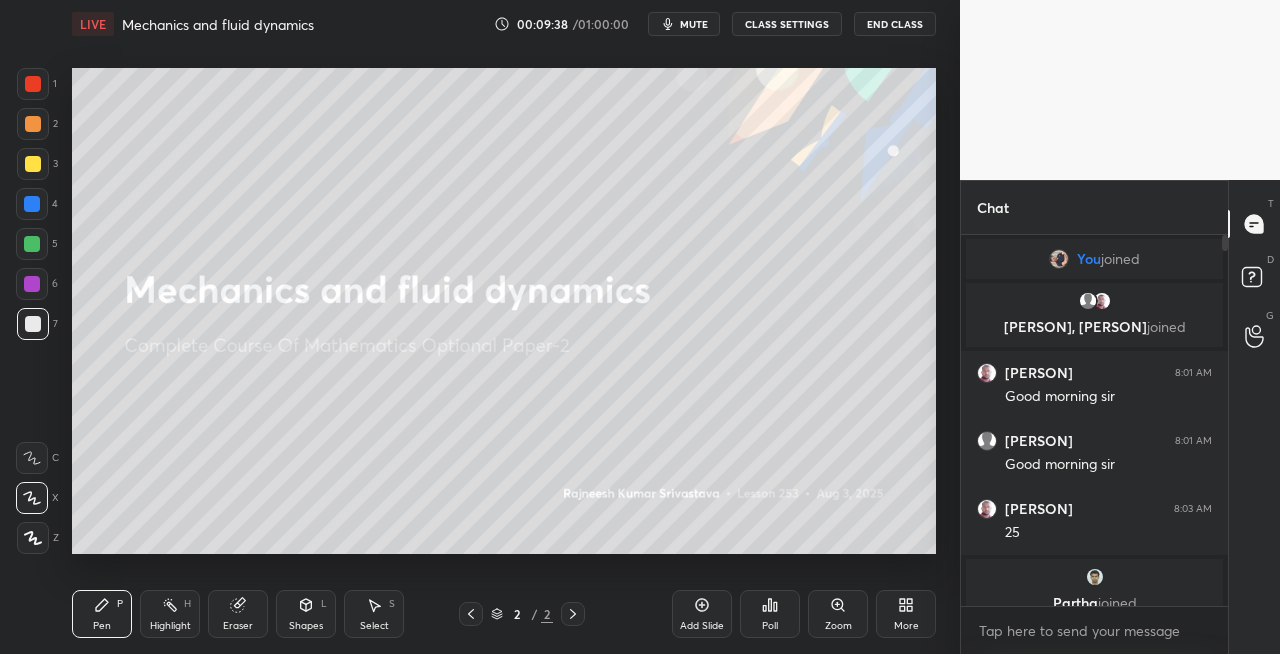 click on "Shapes L" at bounding box center (306, 614) 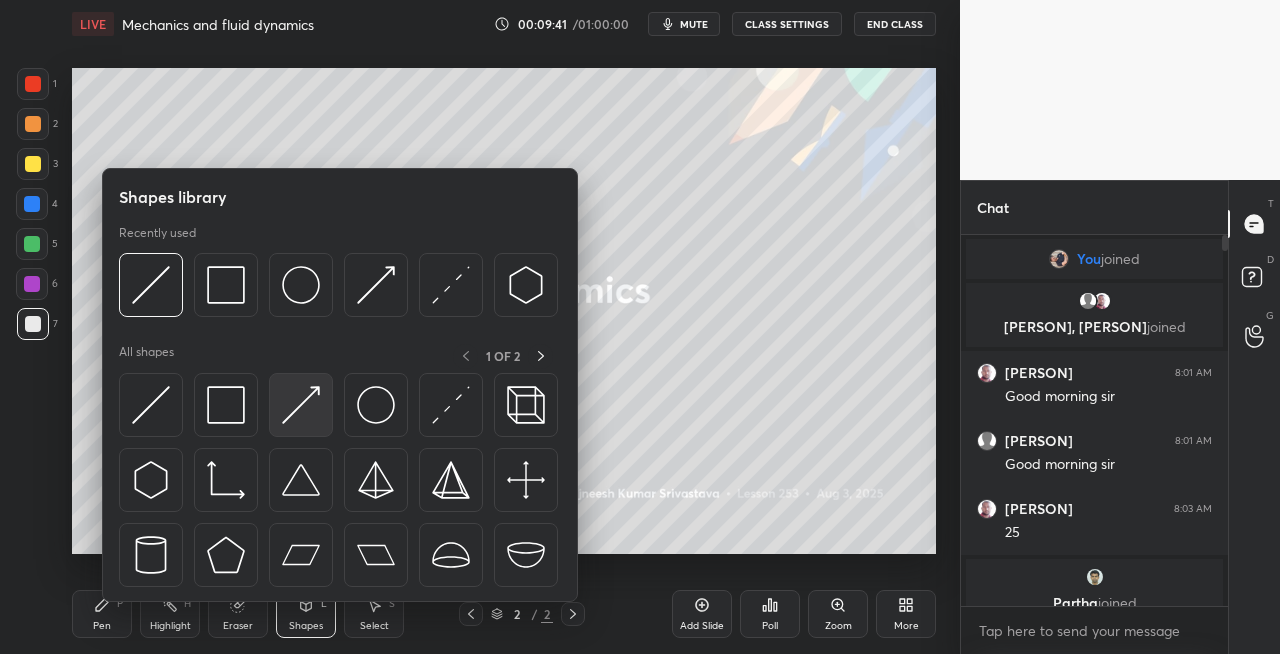 click at bounding box center [301, 405] 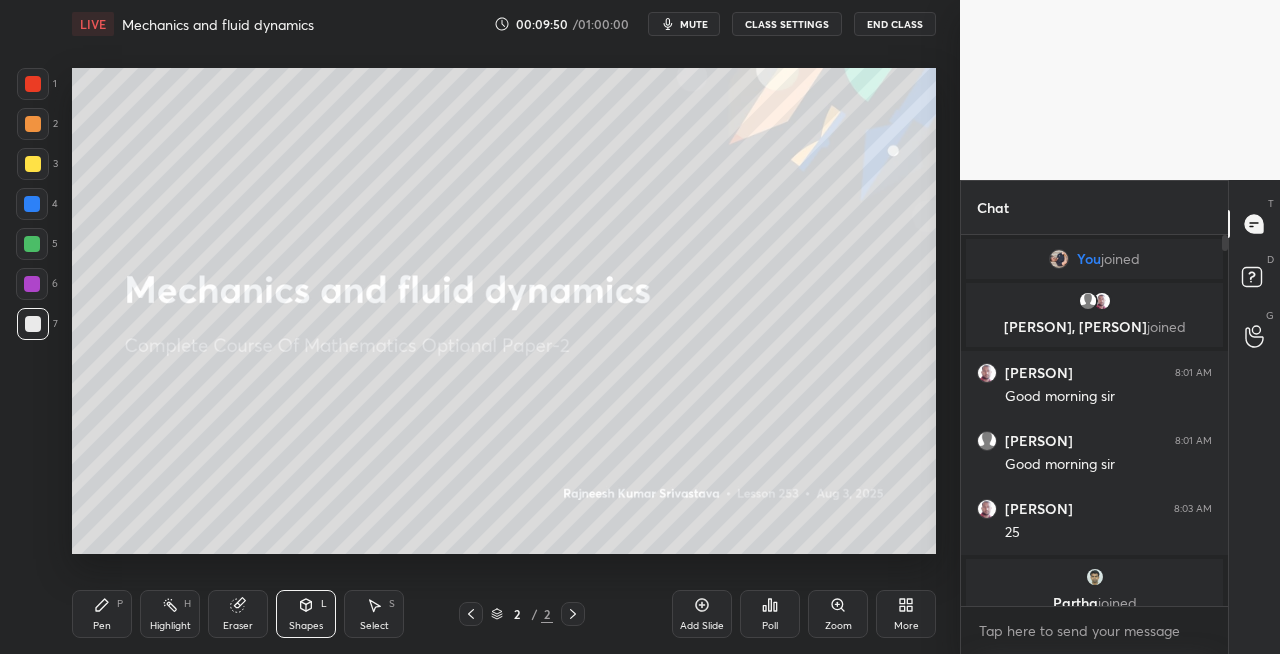 click on "Pen" at bounding box center (102, 626) 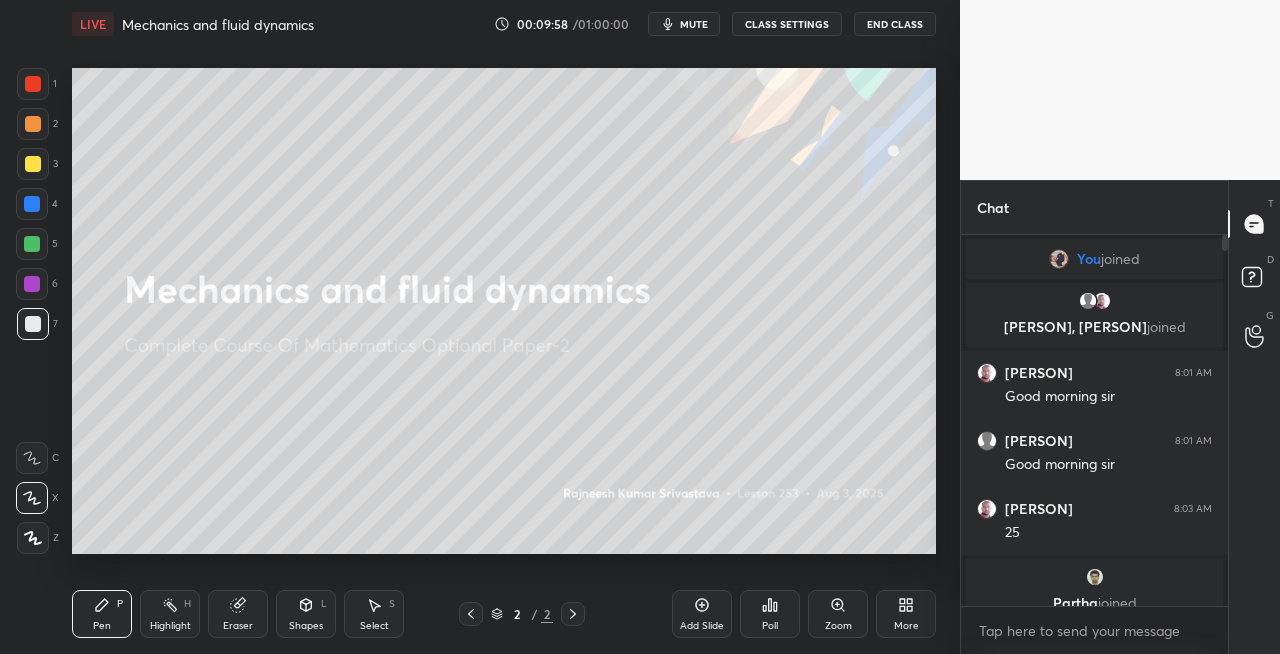 click 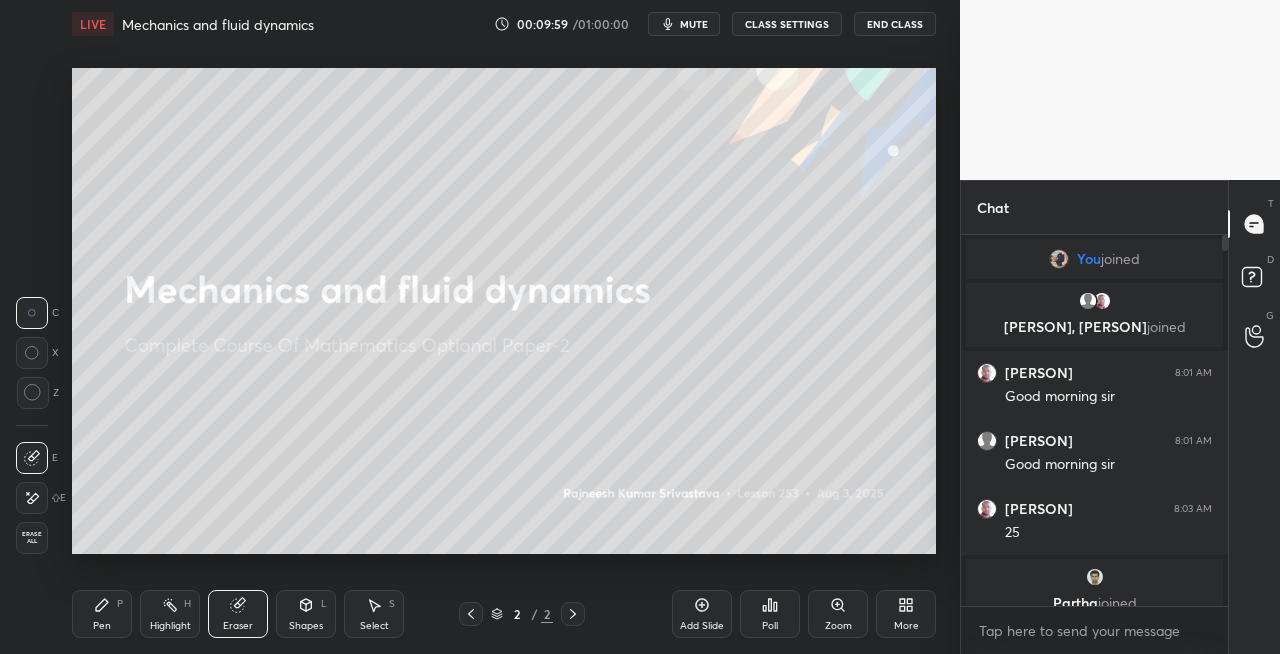 click on "Pen P" at bounding box center (102, 614) 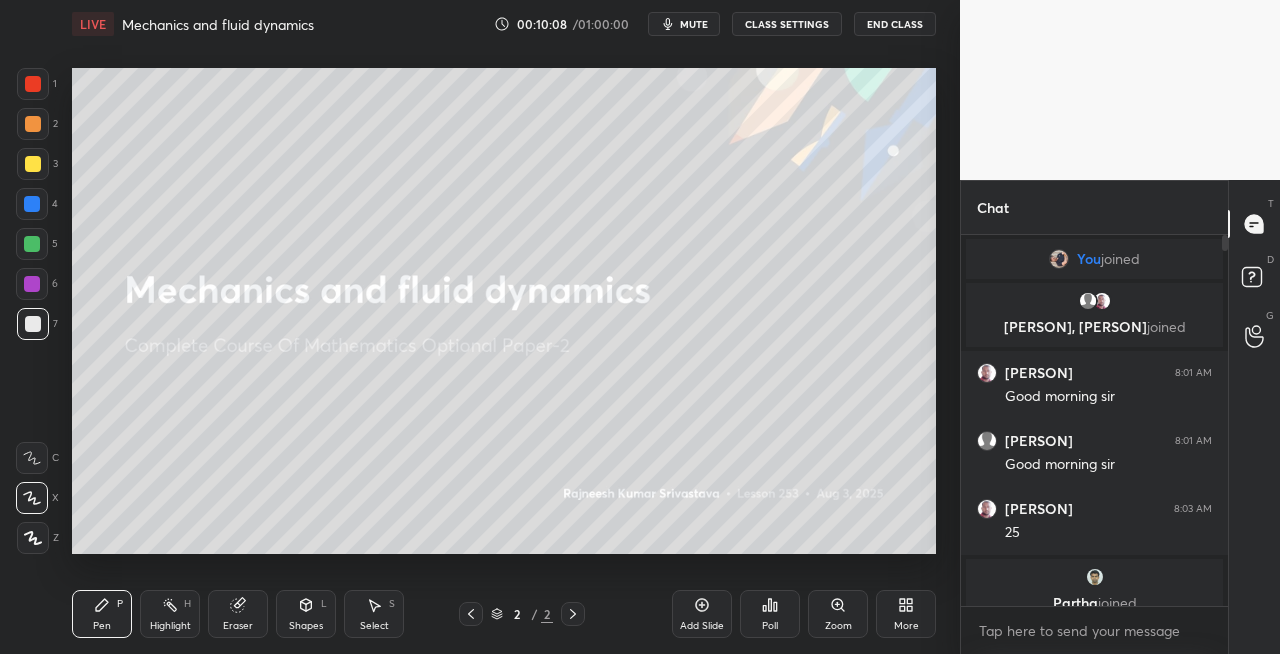 click on "Eraser" at bounding box center (238, 614) 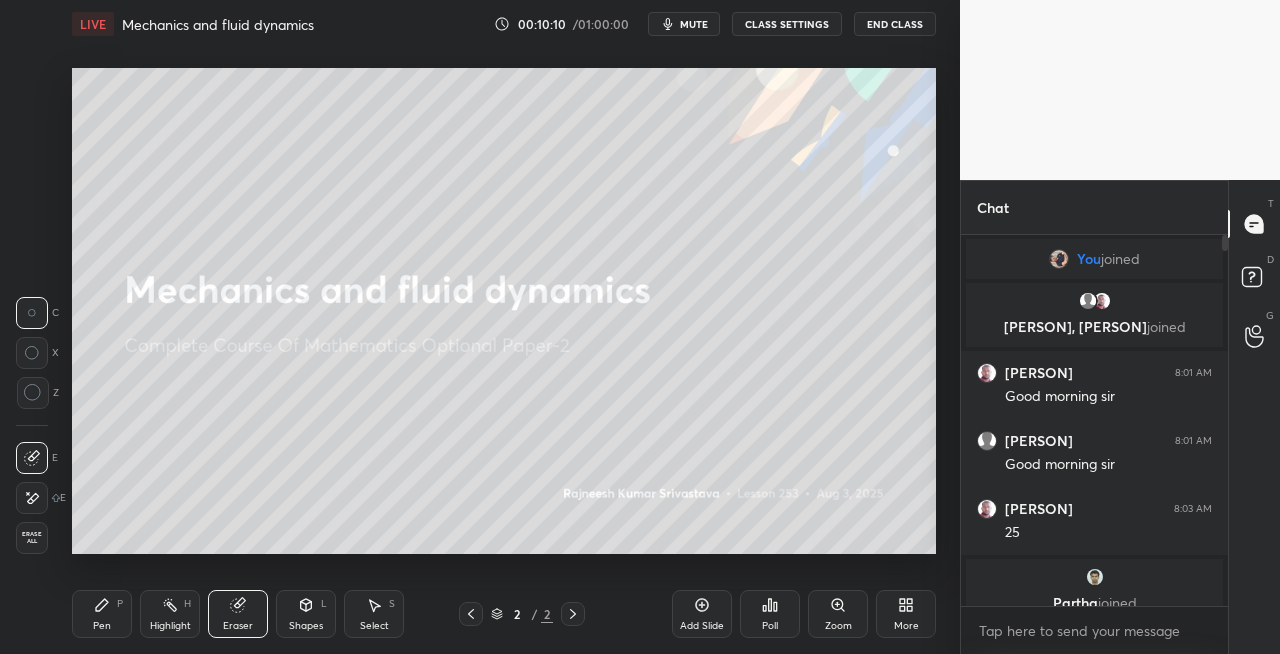 click on "Pen P" at bounding box center (102, 614) 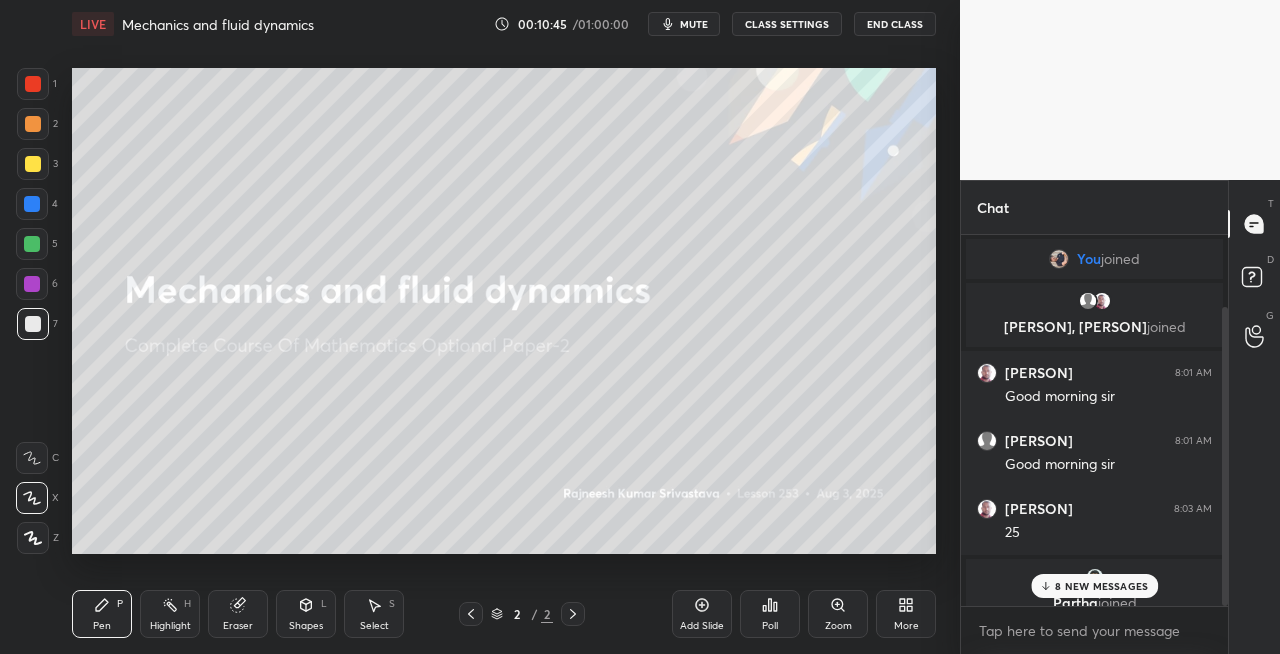 scroll, scrollTop: 88, scrollLeft: 0, axis: vertical 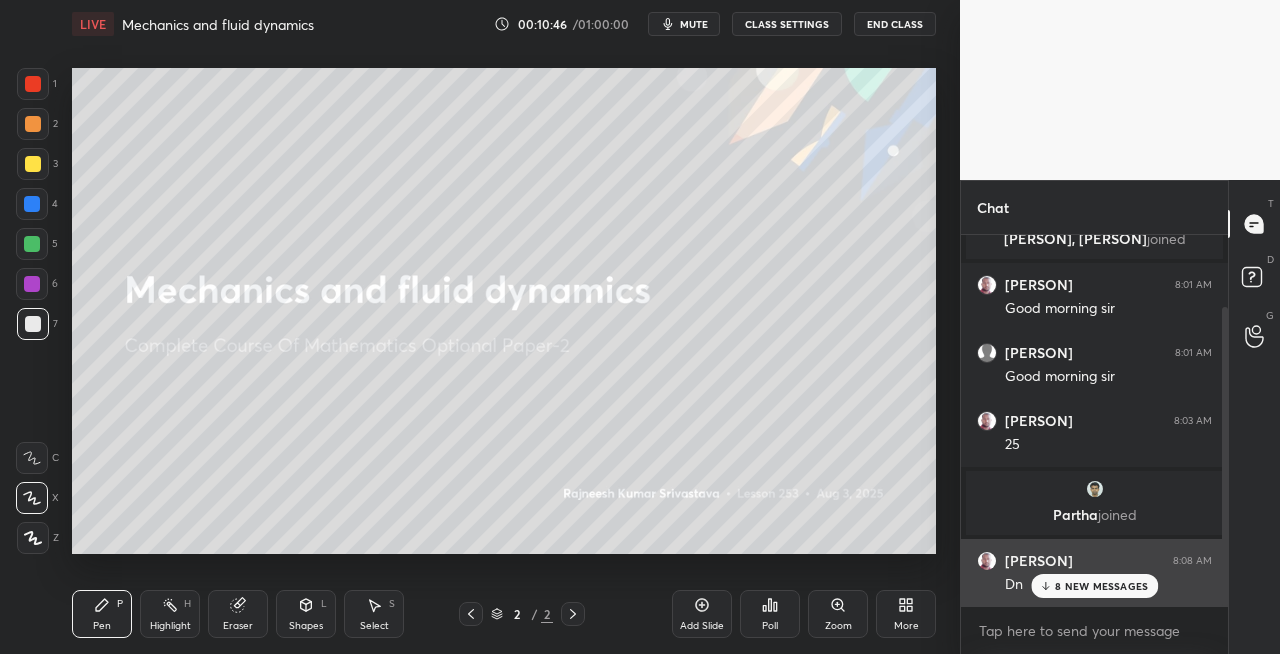 click on "8 NEW MESSAGES" at bounding box center [1101, 586] 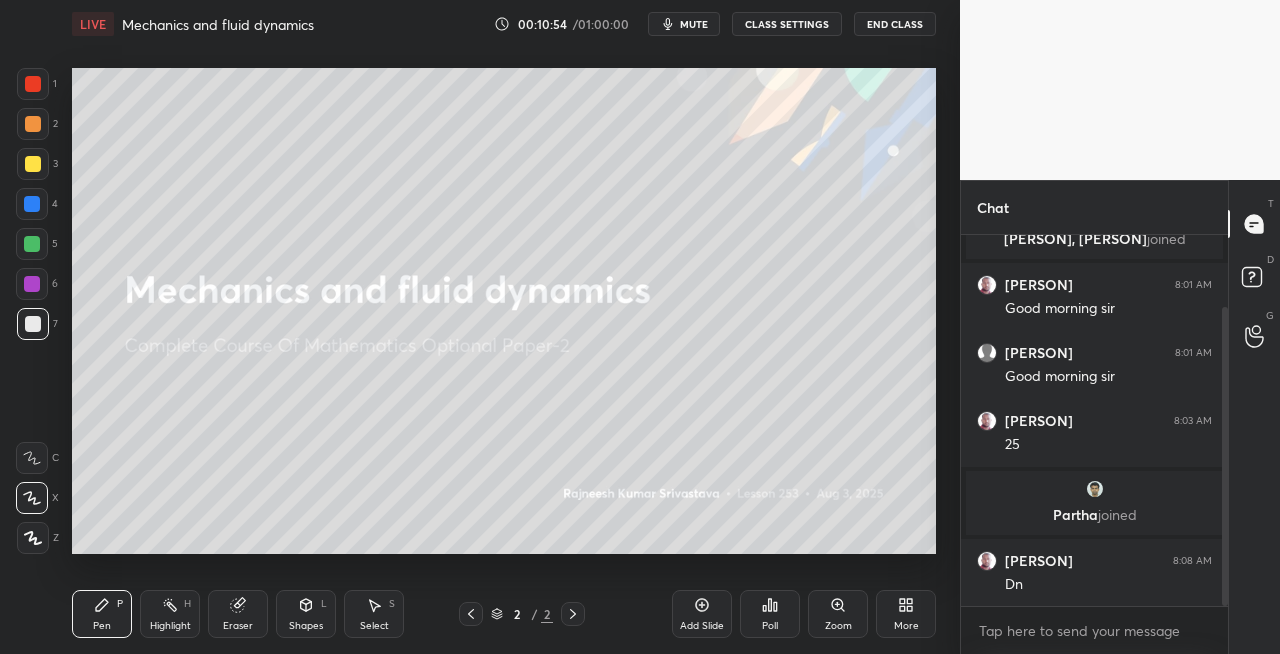 click at bounding box center [33, 164] 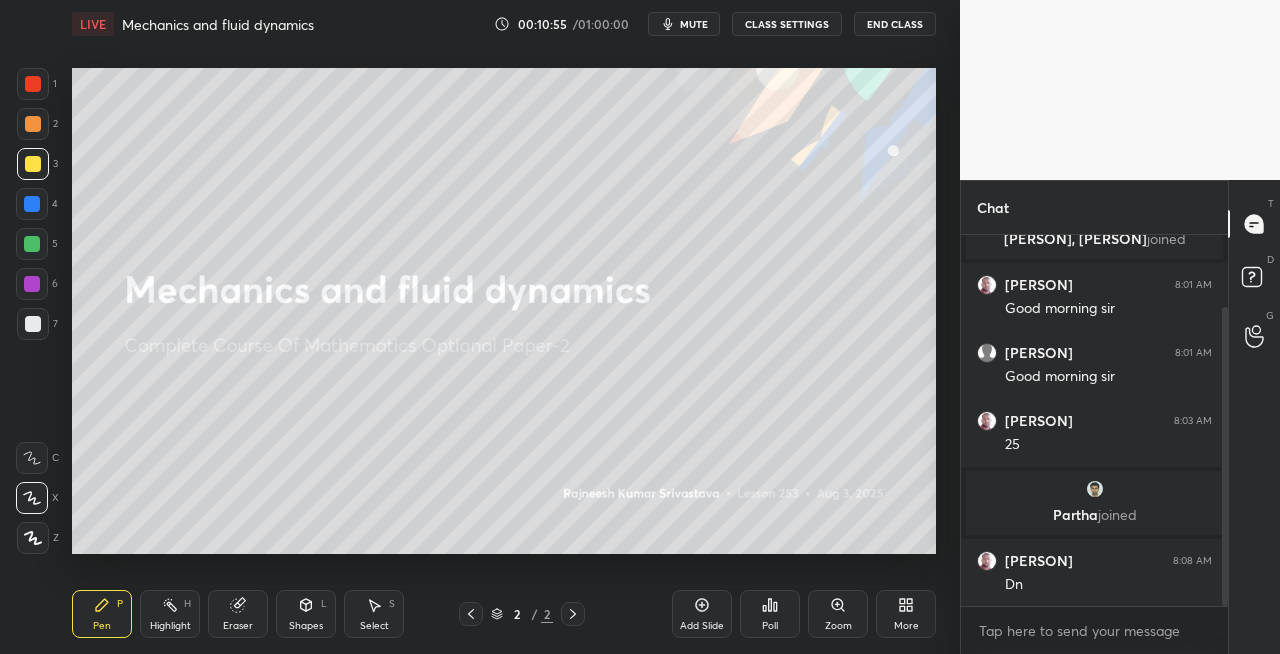 click 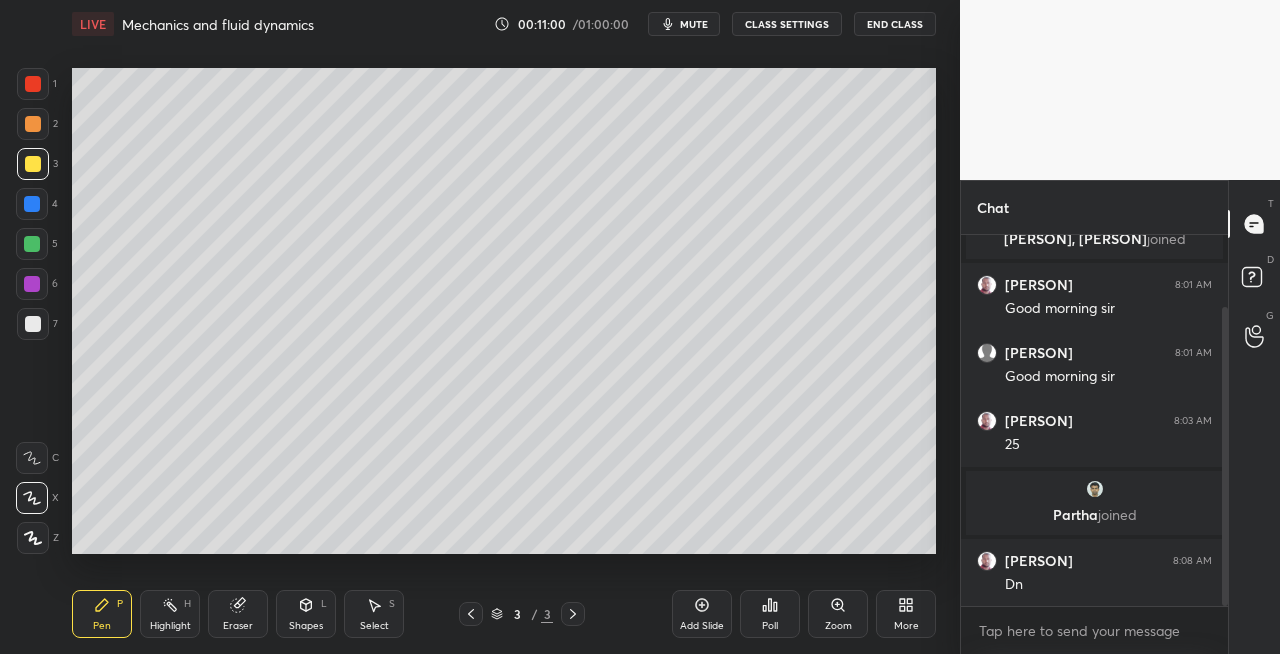 click on "Shapes L" at bounding box center (306, 614) 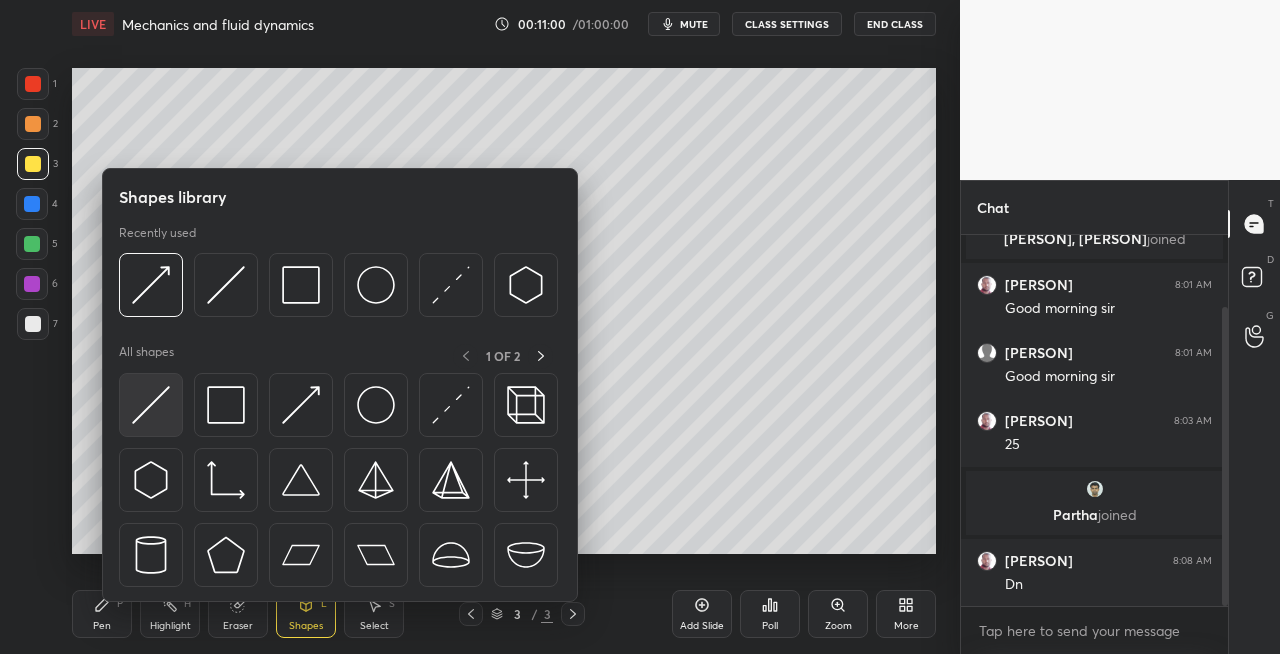 click at bounding box center (151, 405) 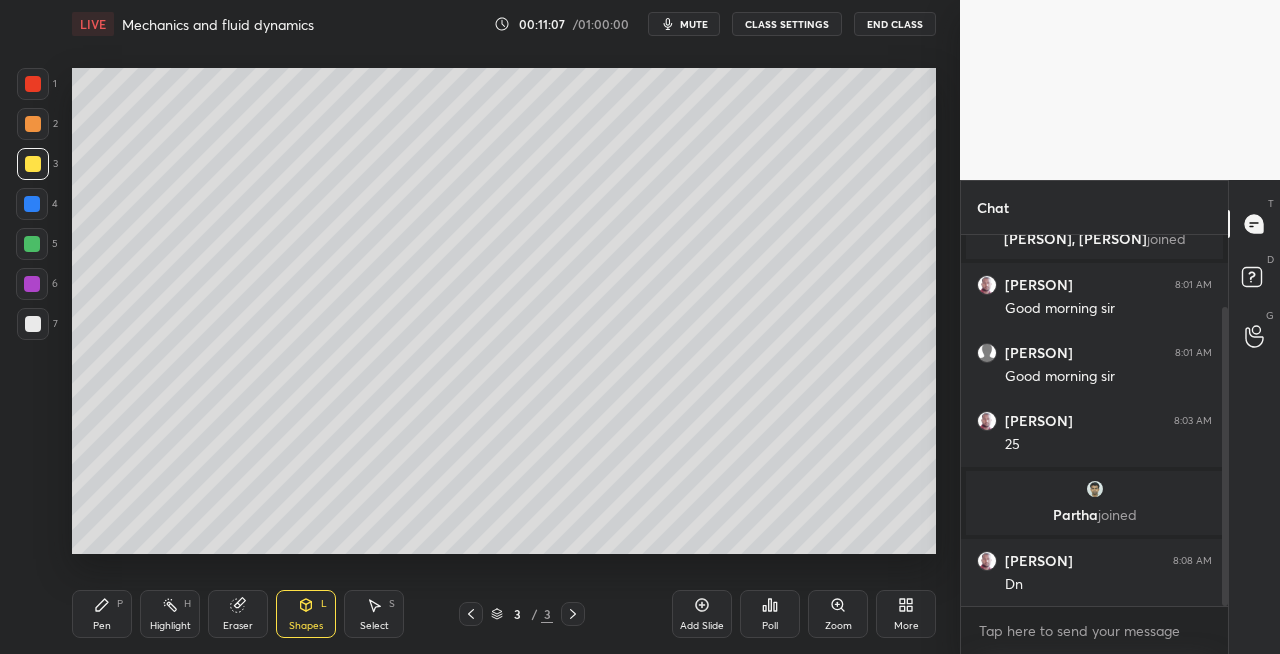 click on "Pen P" at bounding box center (102, 614) 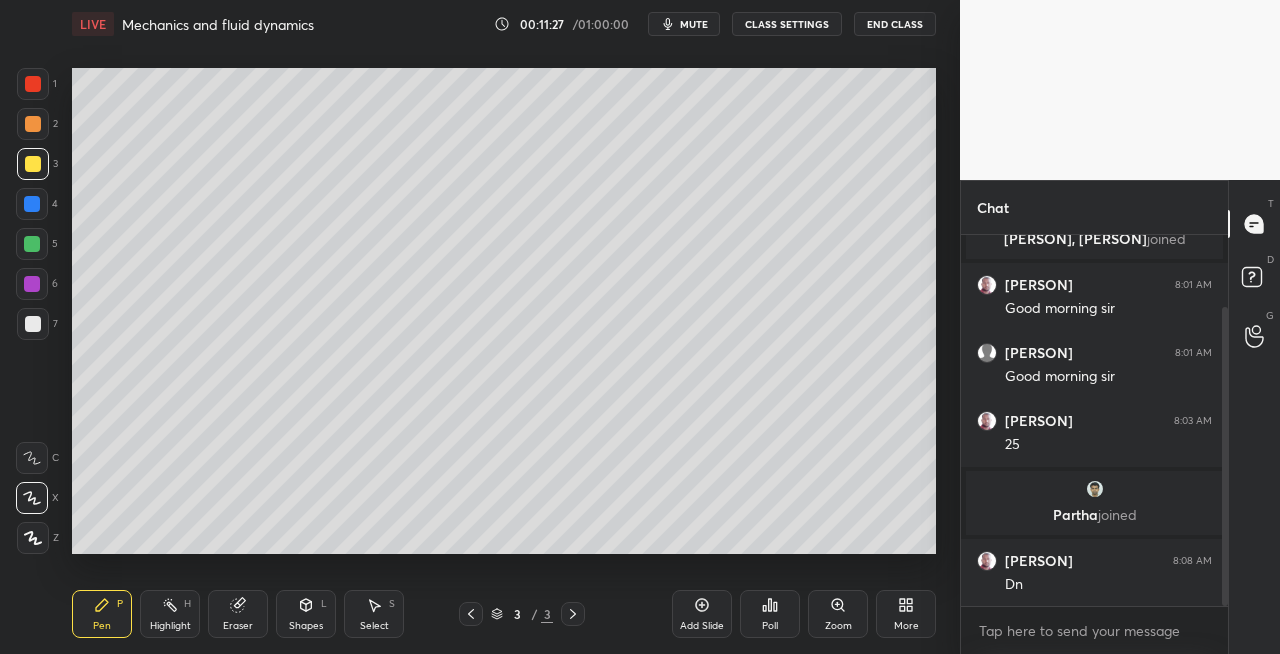 click on "Pen P Highlight H Eraser Shapes L Select S 3 / 3 Add Slide Poll Zoom More" at bounding box center [504, 614] 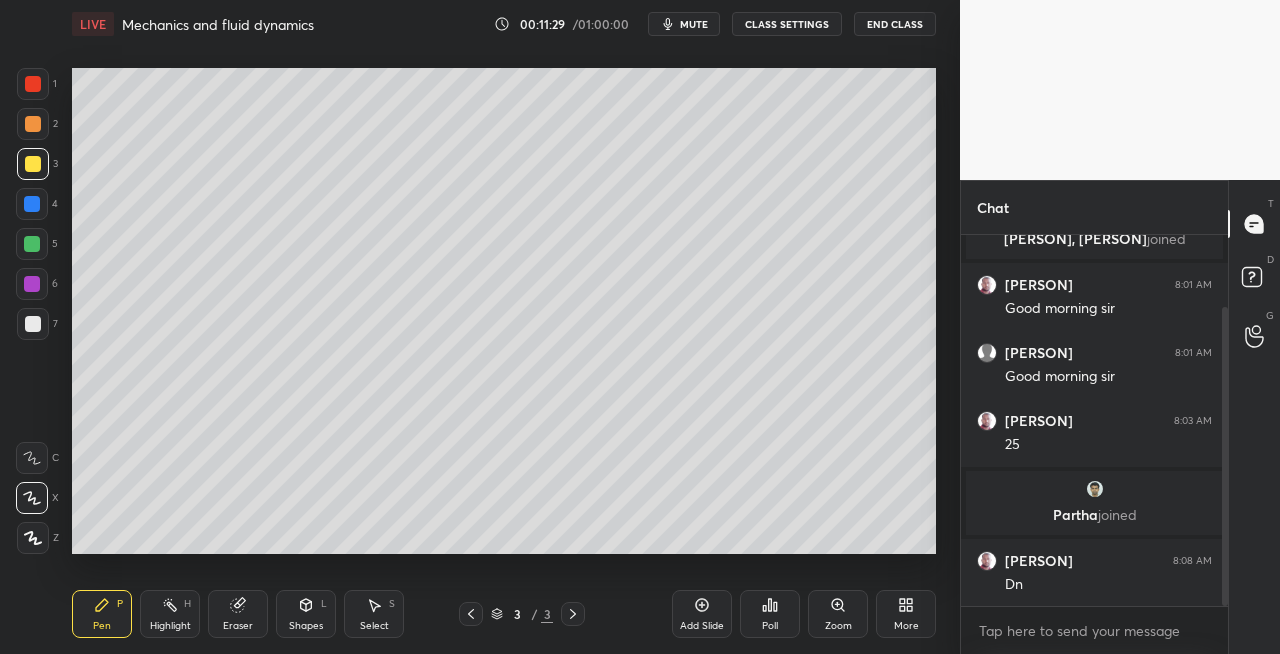 click on "Eraser" at bounding box center (238, 614) 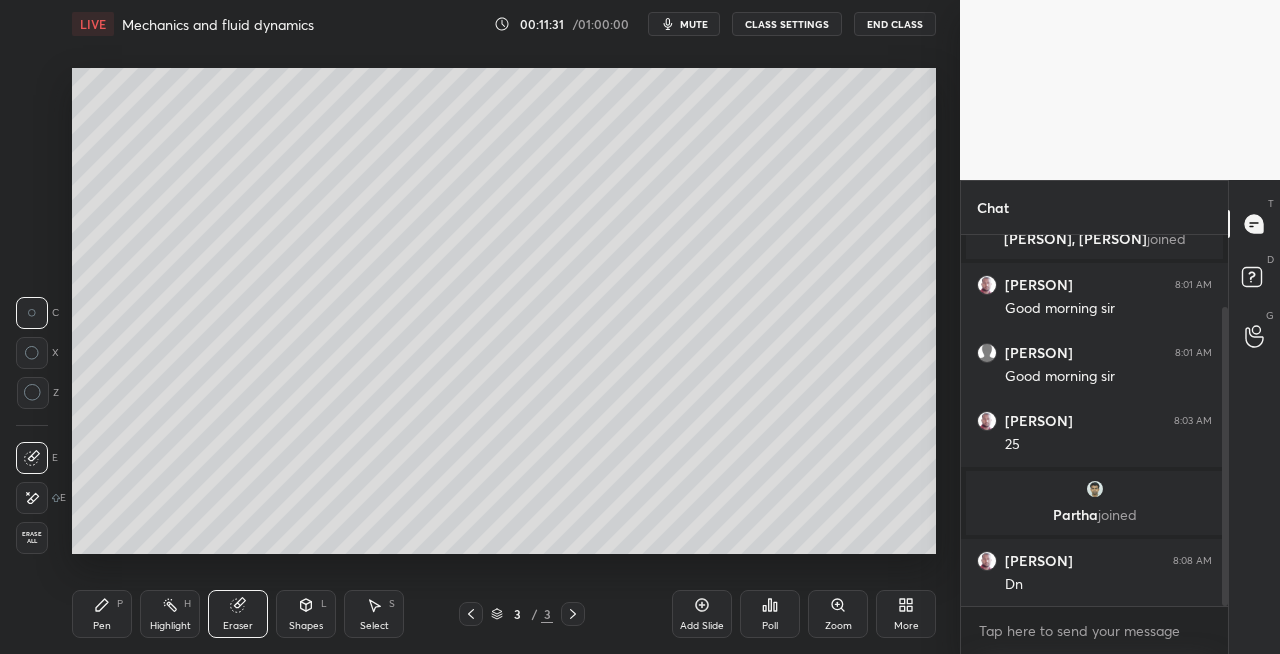 click on "Pen P" at bounding box center [102, 614] 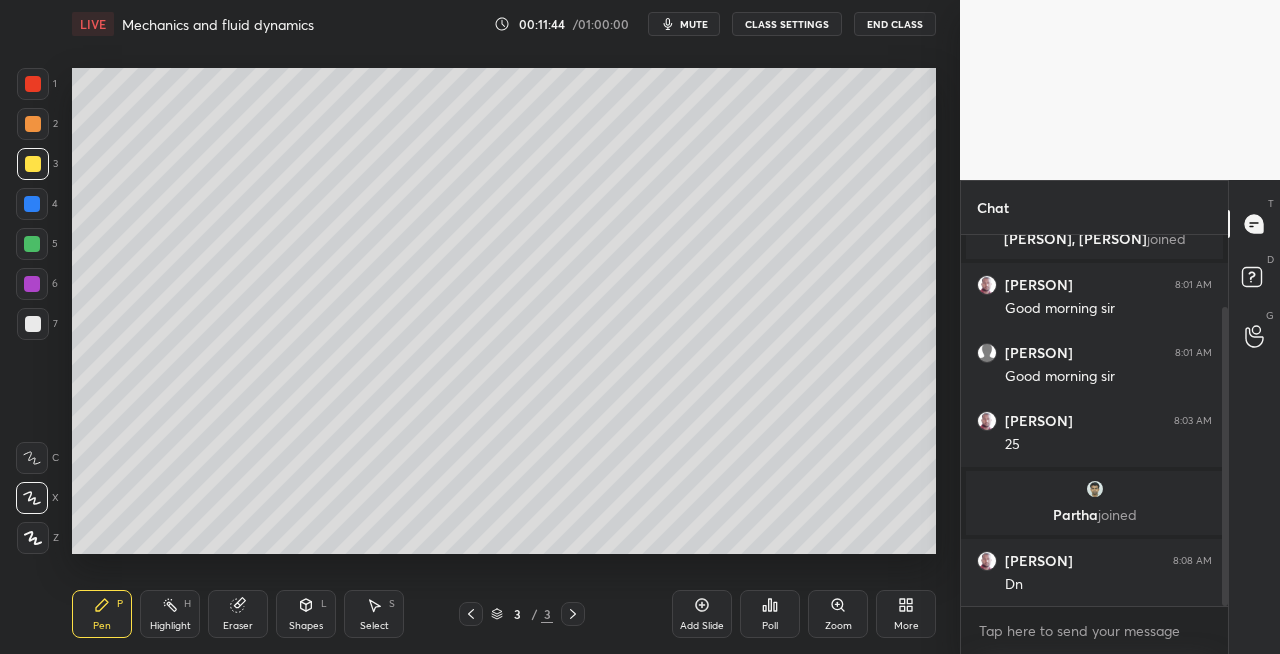 click on "Eraser" at bounding box center [238, 614] 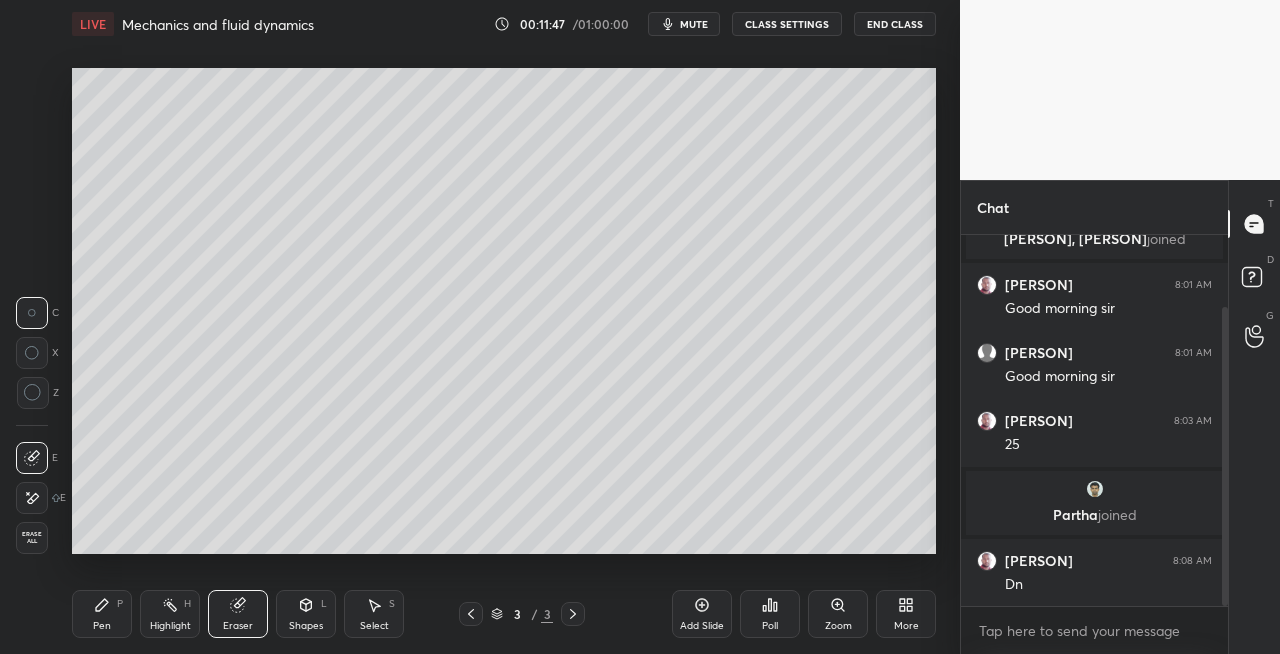 click on "Pen P" at bounding box center [102, 614] 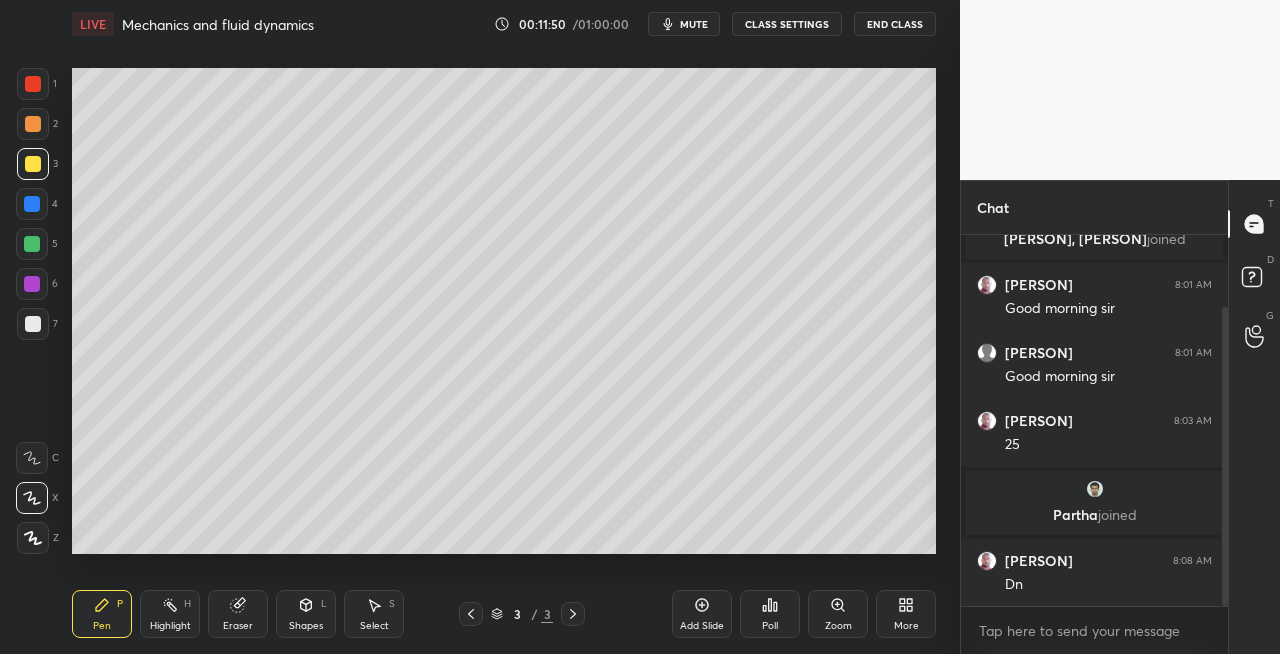 click 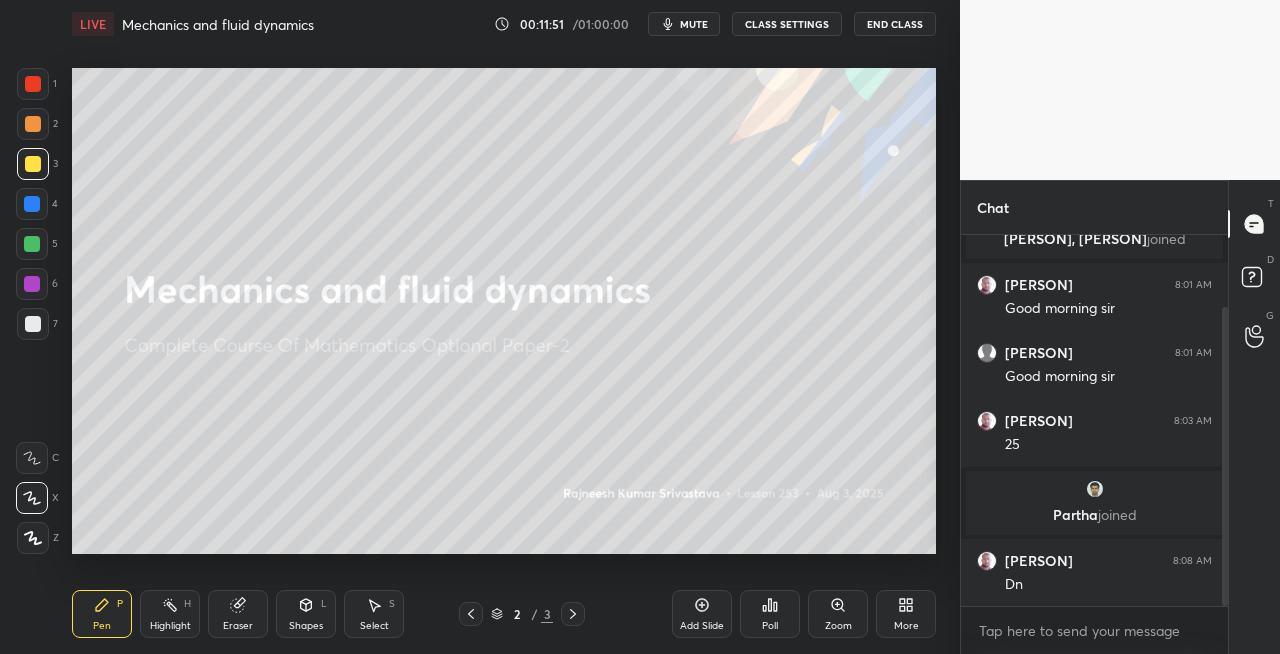 click 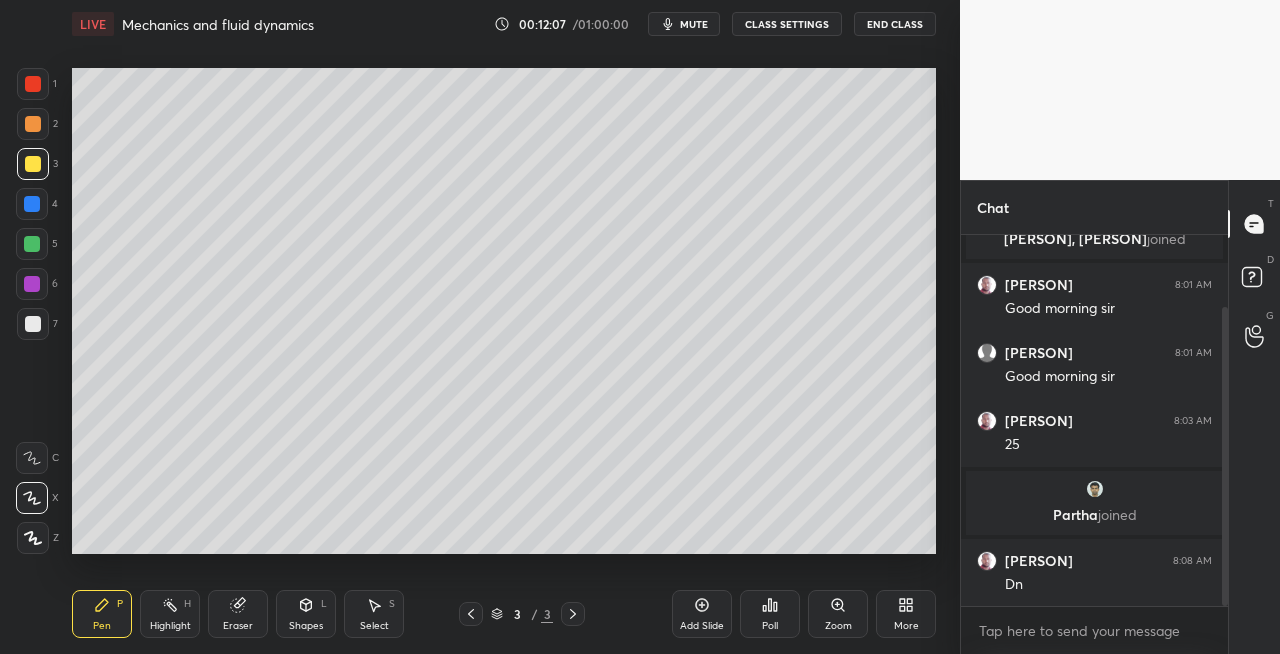click at bounding box center (33, 324) 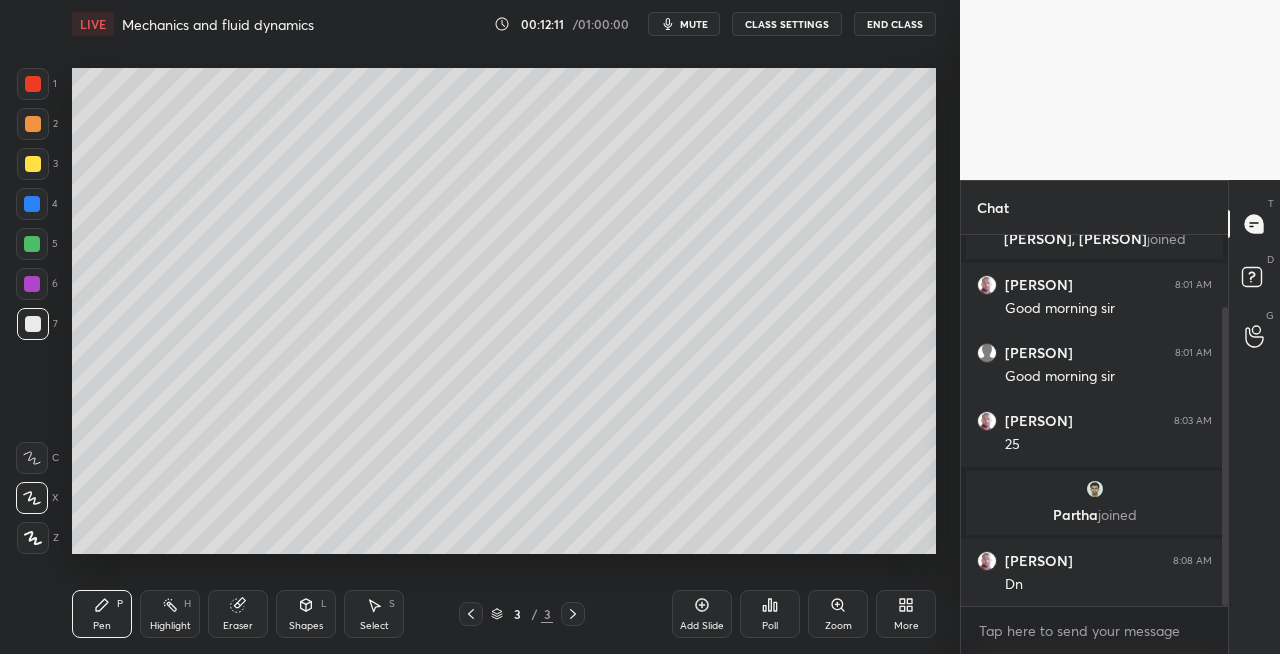 click on "Shapes" at bounding box center (306, 626) 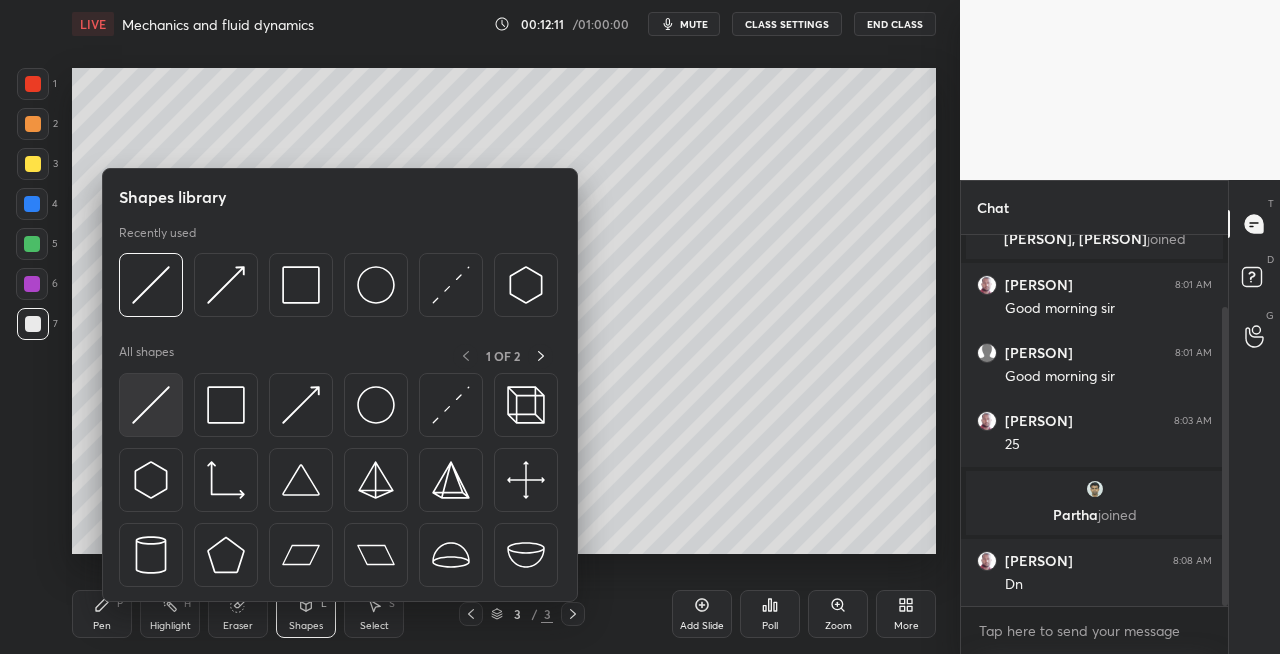 click at bounding box center (151, 405) 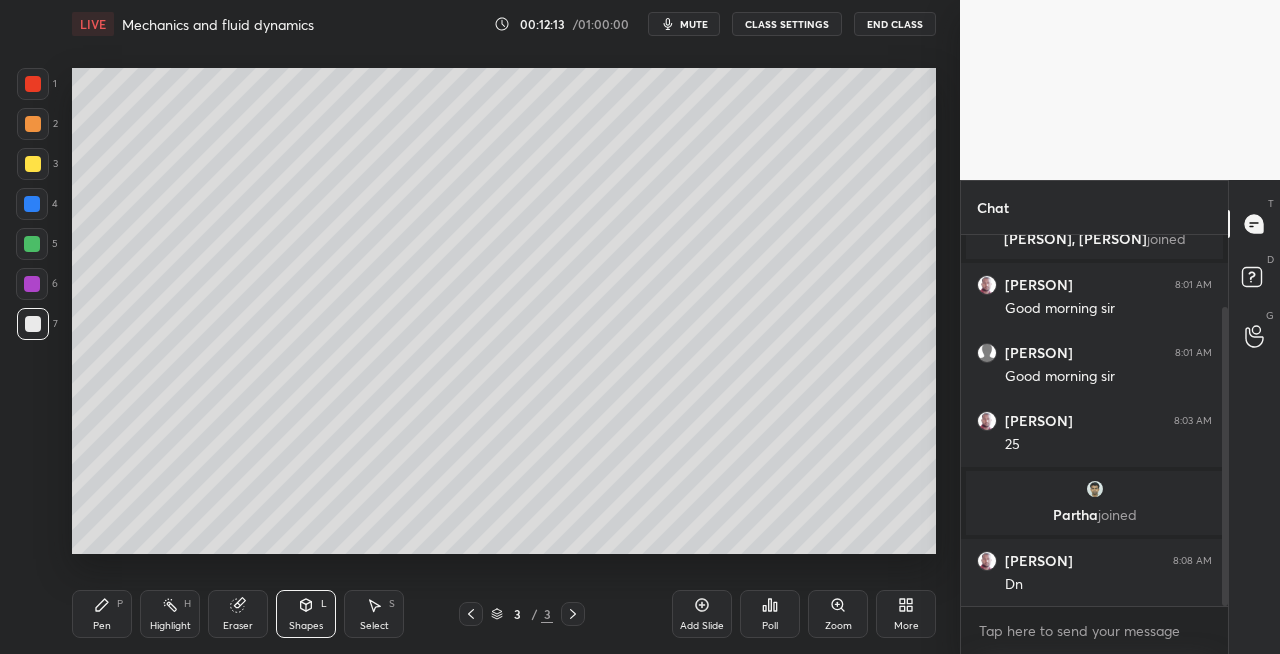click on "Highlight H" at bounding box center [170, 614] 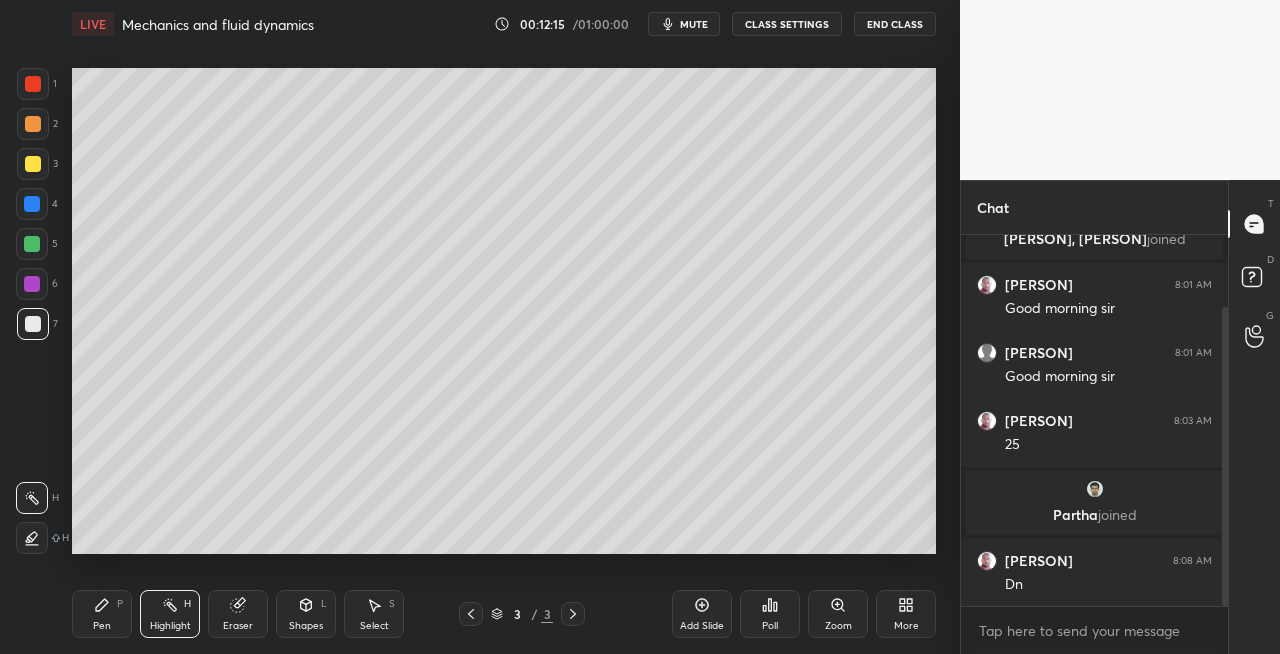click on "Pen P" at bounding box center (102, 614) 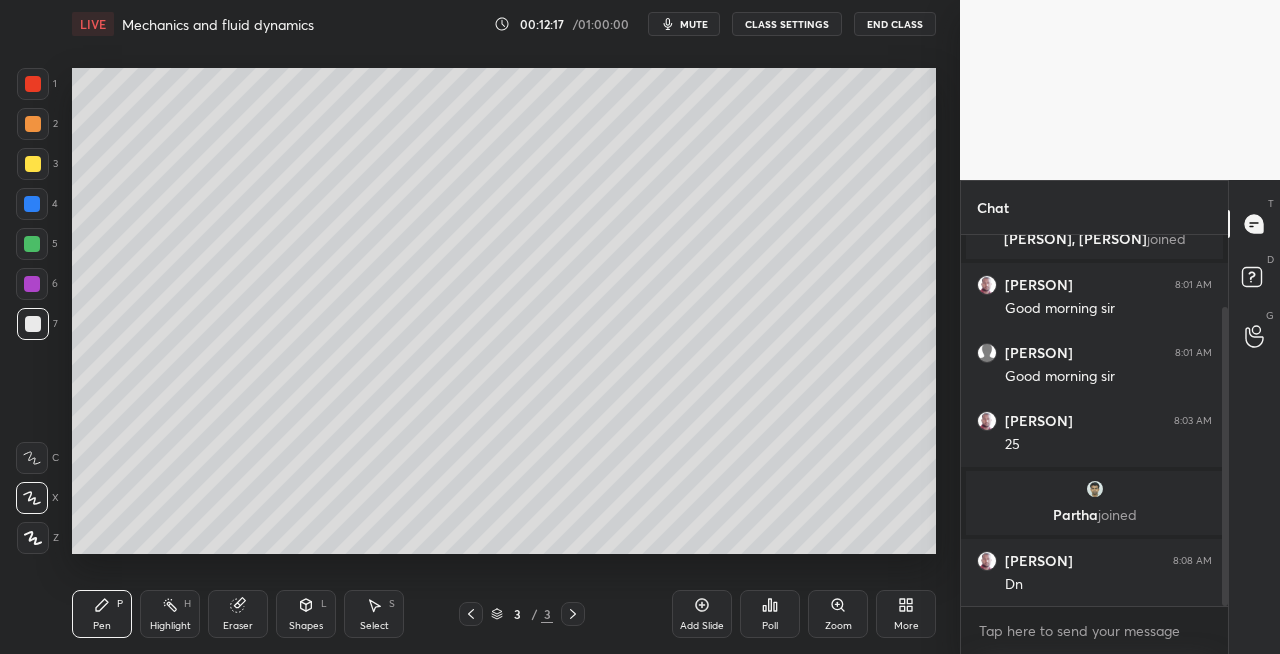click on "Shapes L" at bounding box center (306, 614) 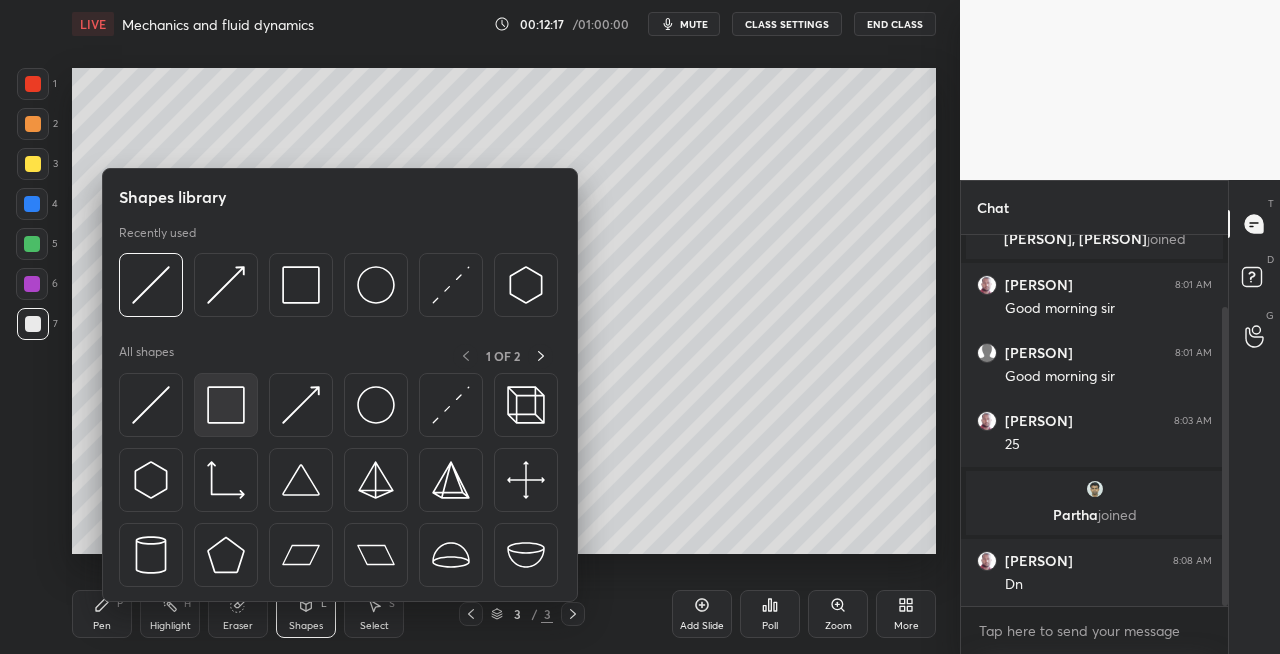 click at bounding box center [226, 405] 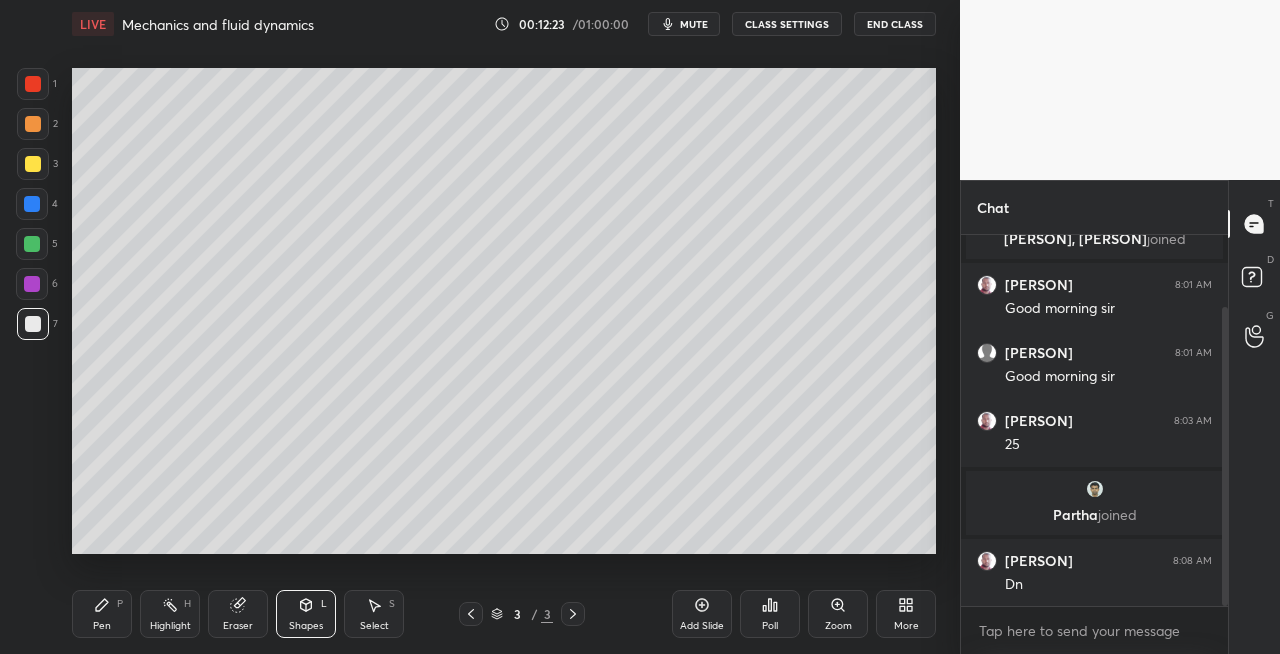click on "Eraser" at bounding box center (238, 614) 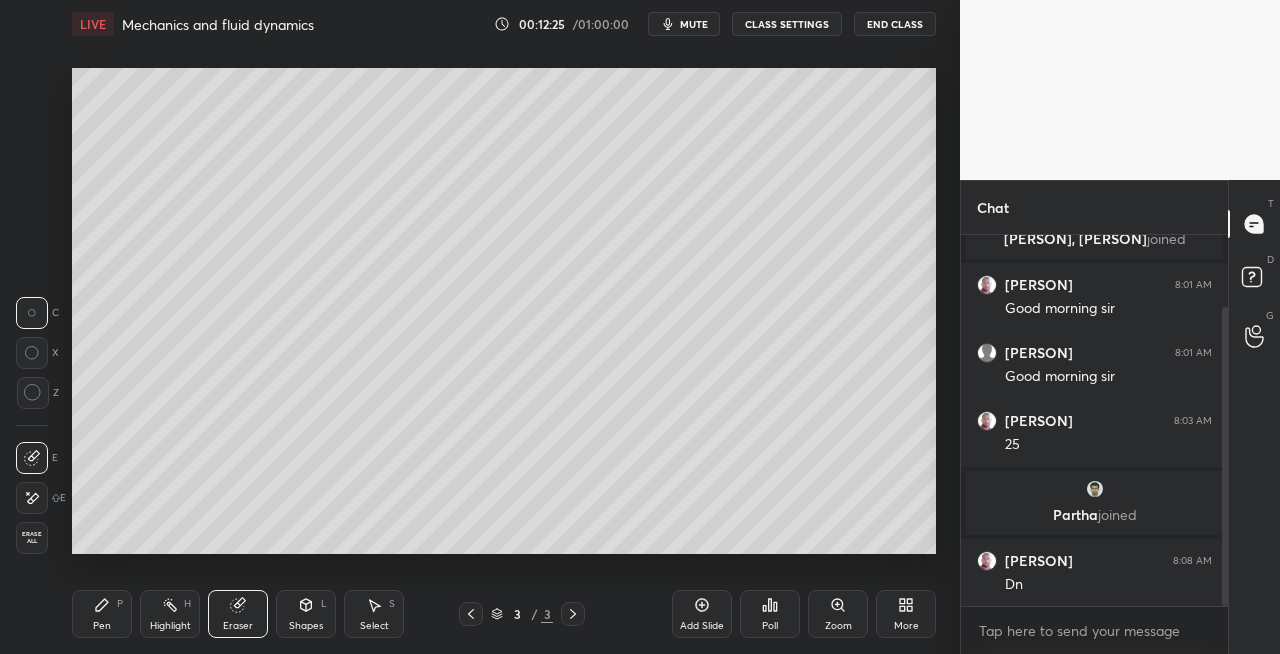 click 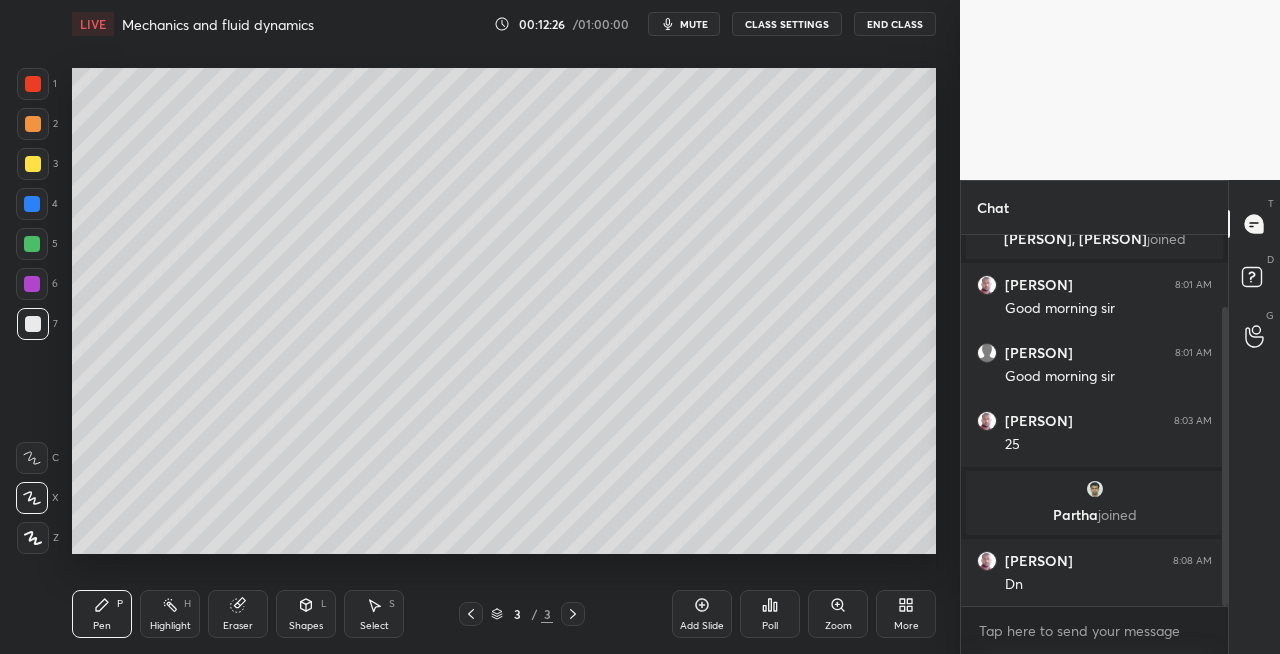 click on "Shapes L" at bounding box center (306, 614) 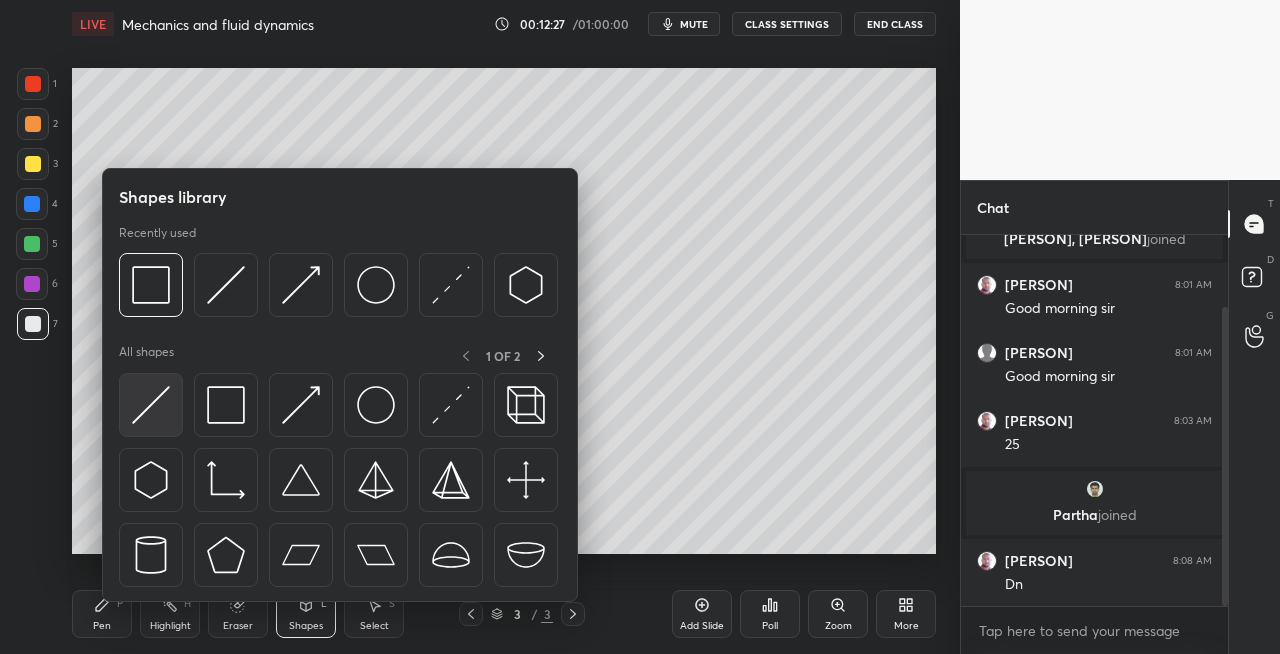 click at bounding box center [151, 405] 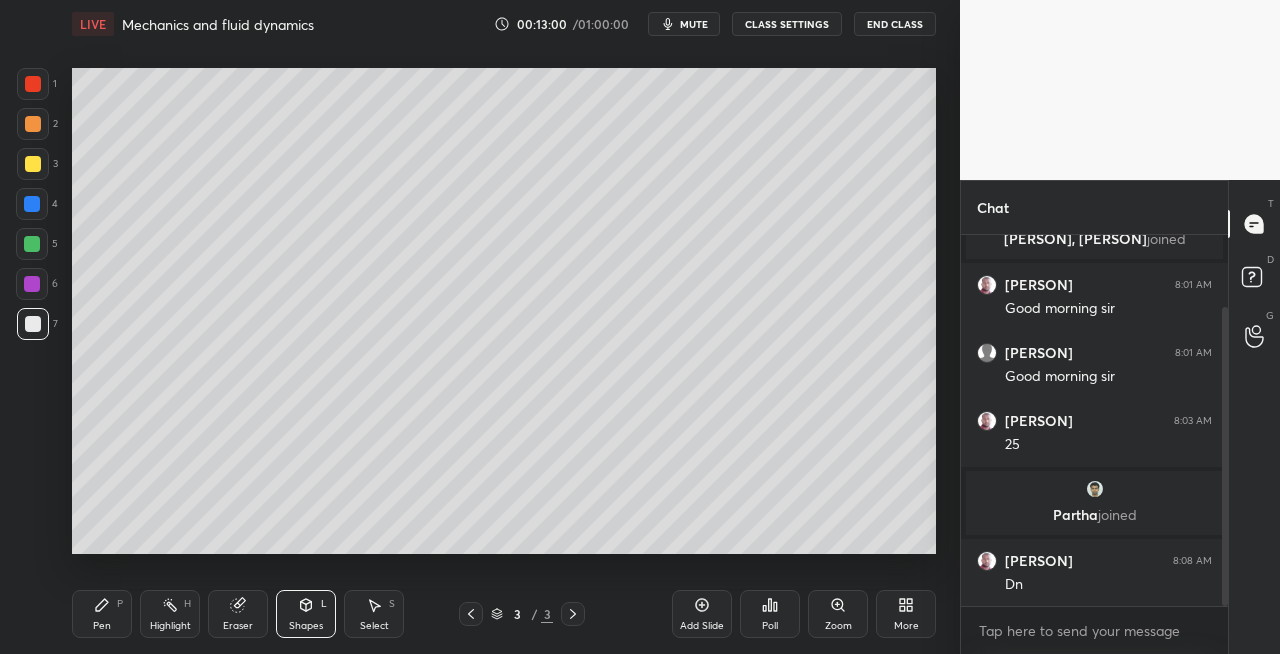 click 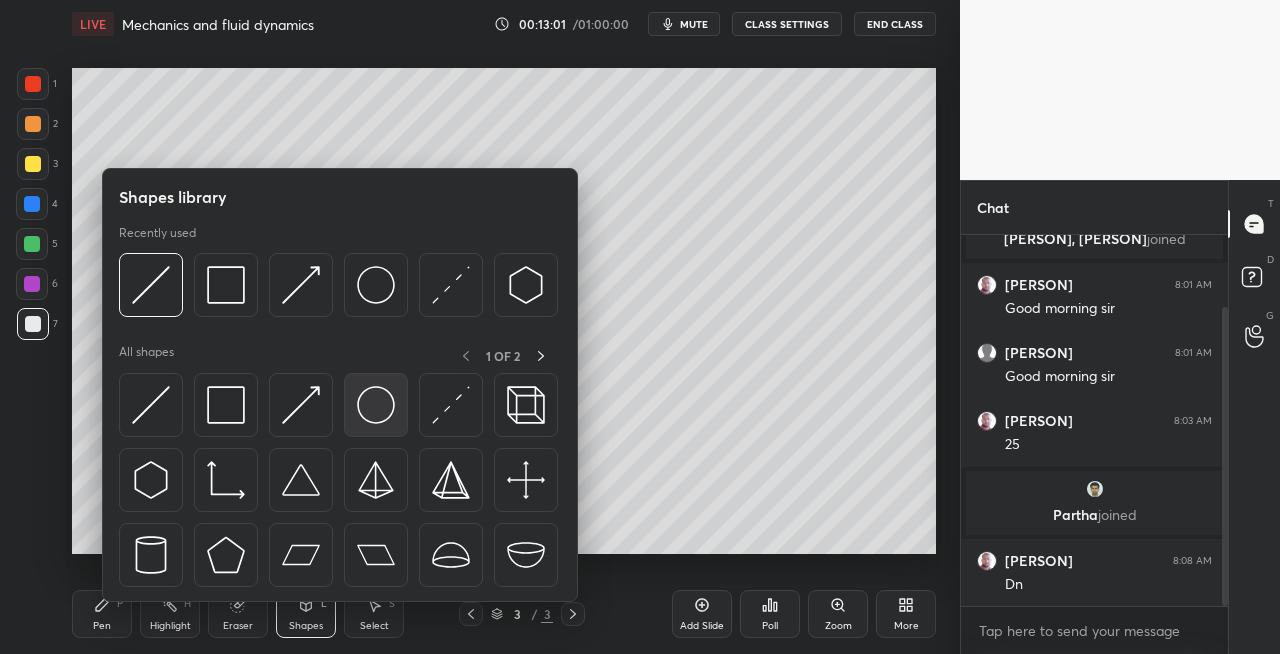 click at bounding box center [376, 405] 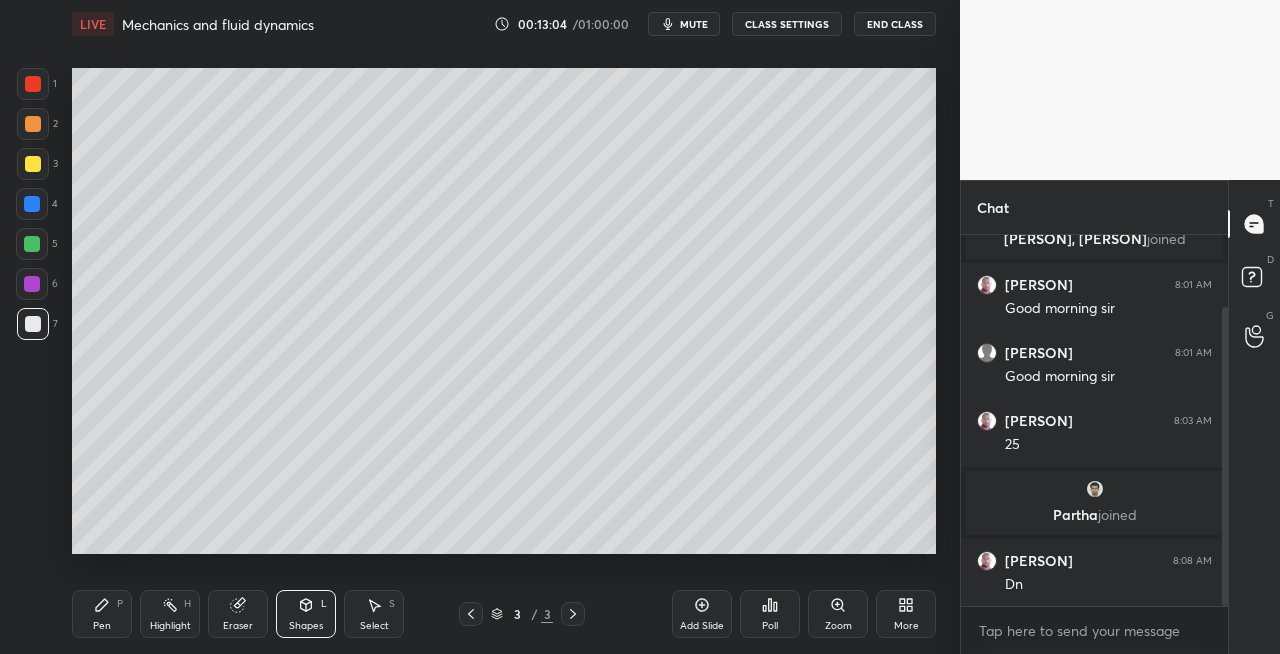 click on "Shapes L" at bounding box center [306, 614] 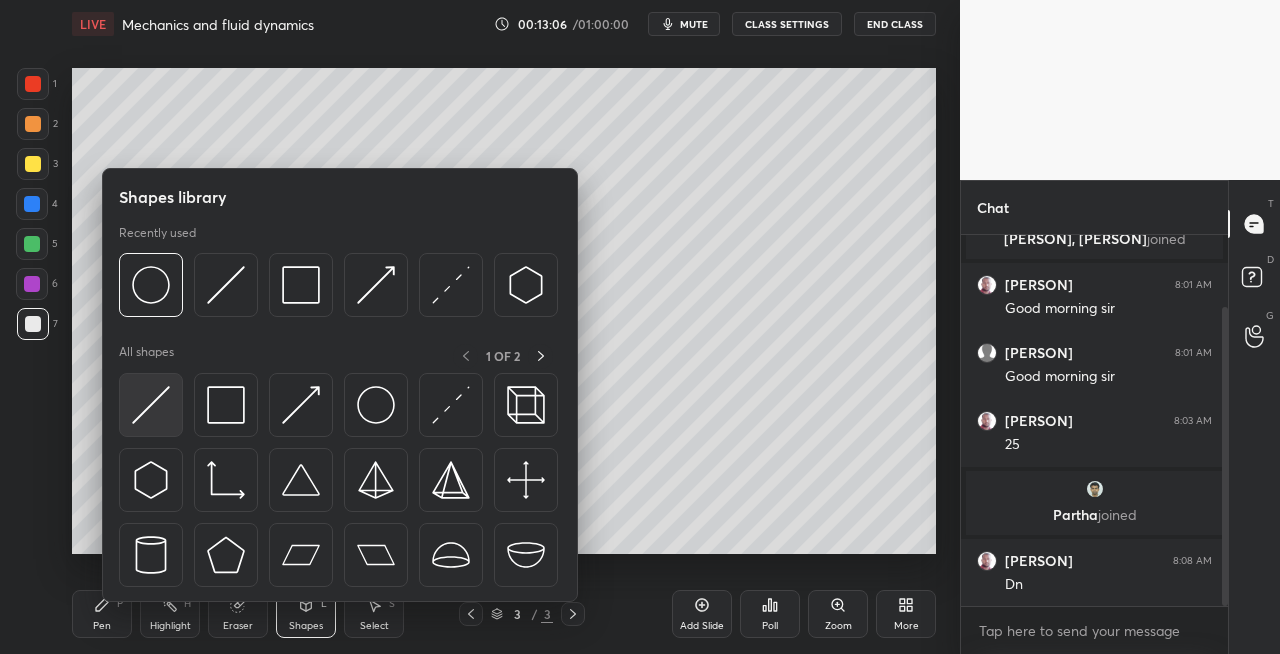 click at bounding box center [151, 405] 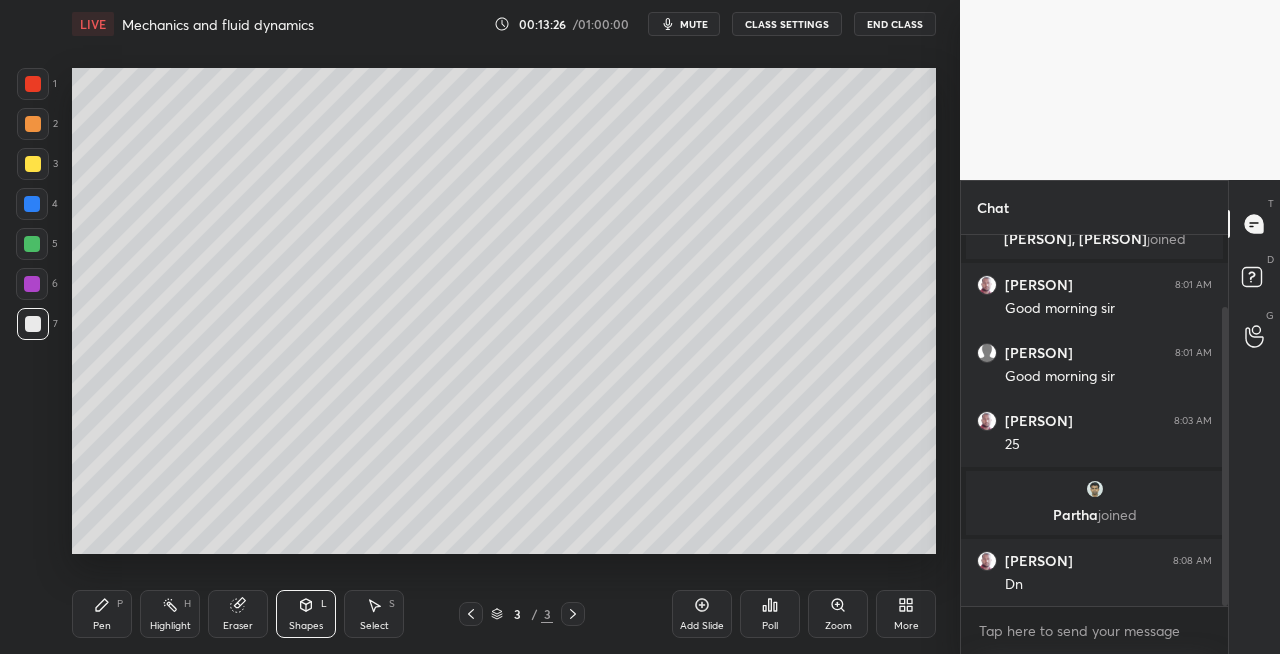 click on "Pen P" at bounding box center (102, 614) 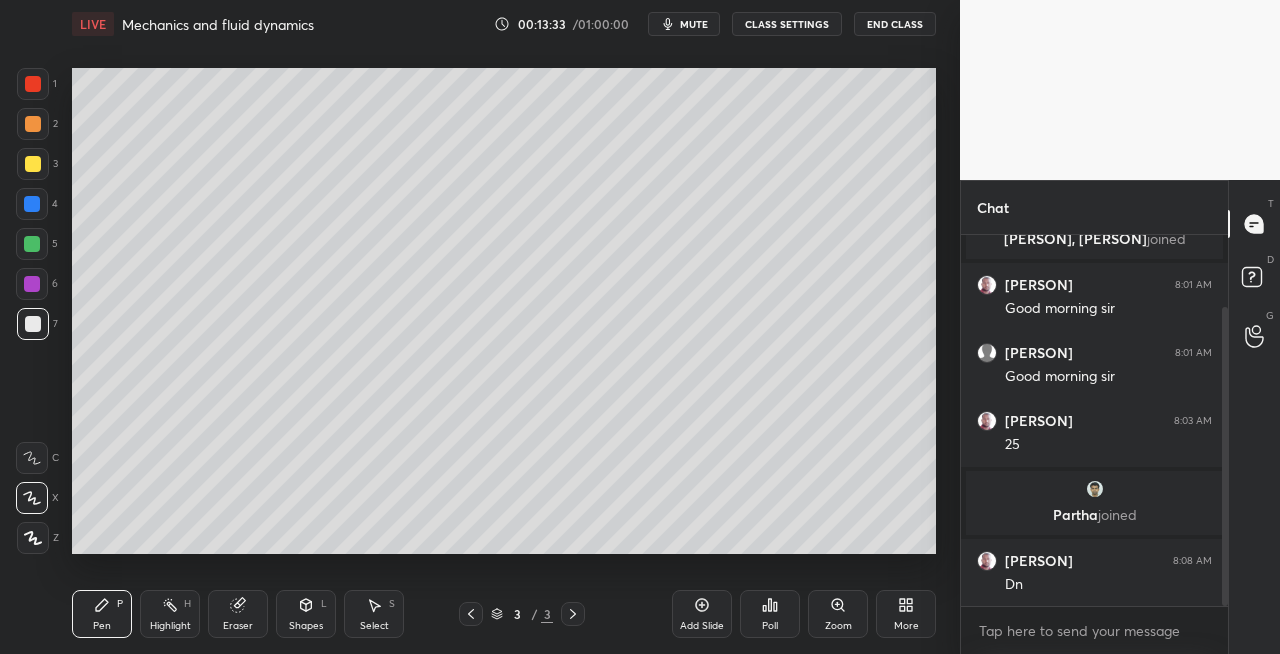 click on "Shapes" at bounding box center [306, 626] 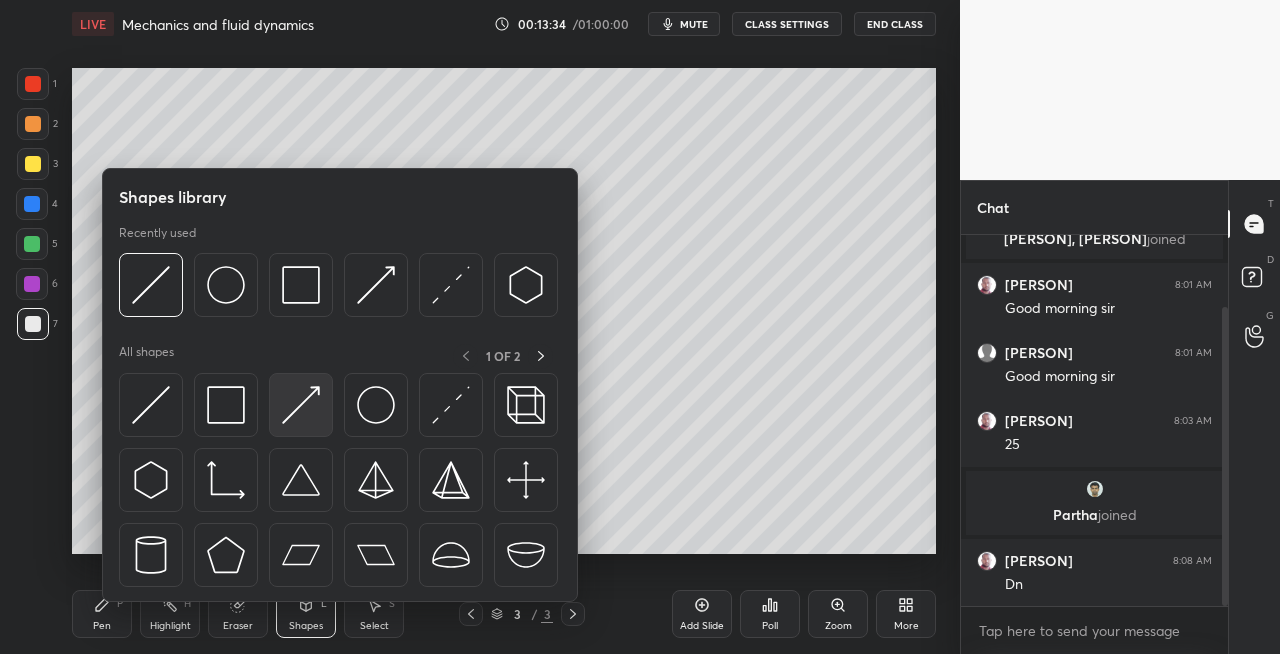 click at bounding box center [301, 405] 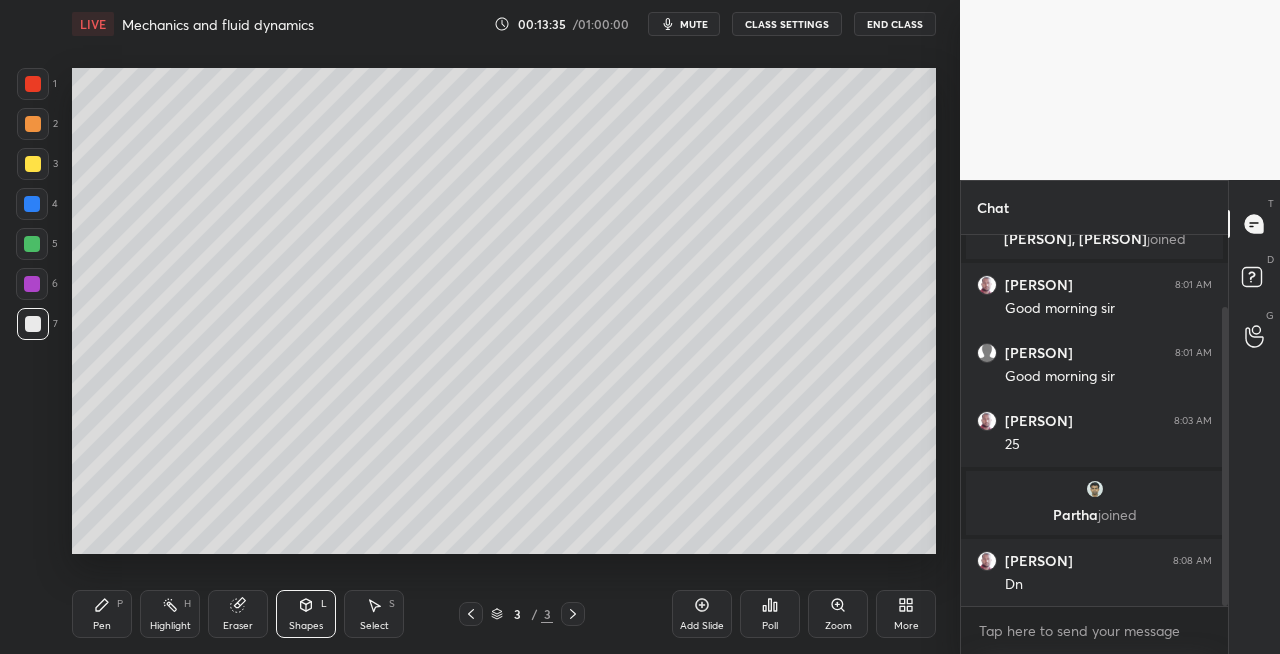 click 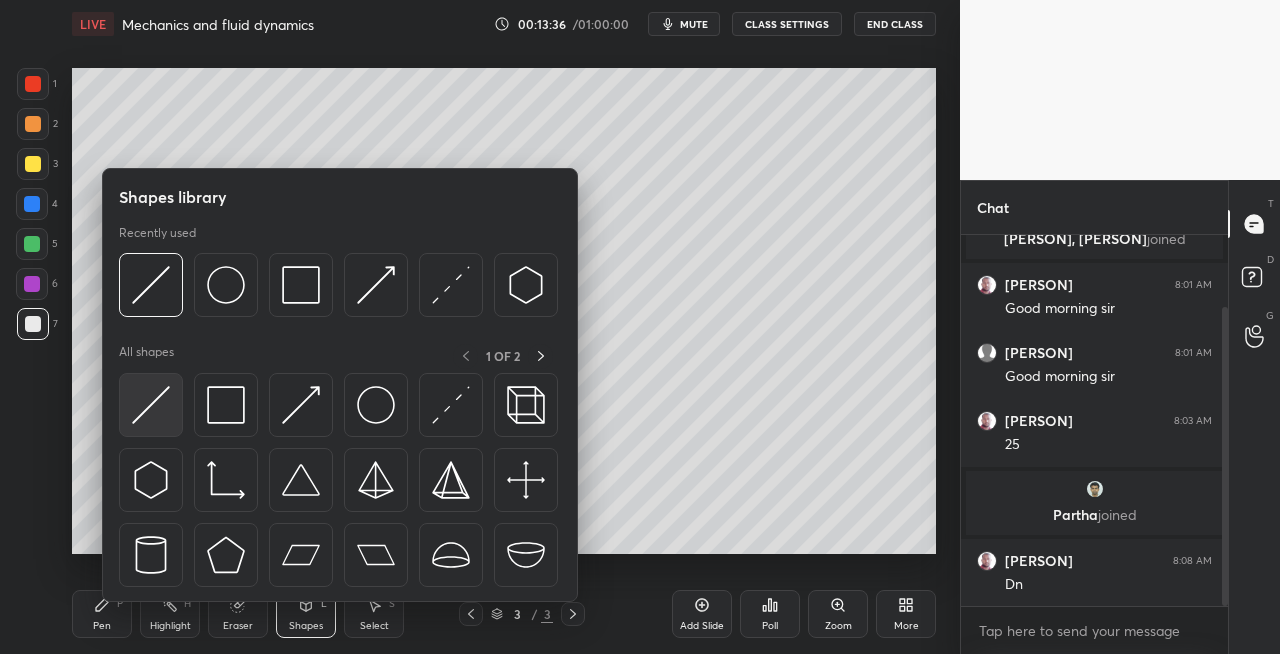click at bounding box center [151, 405] 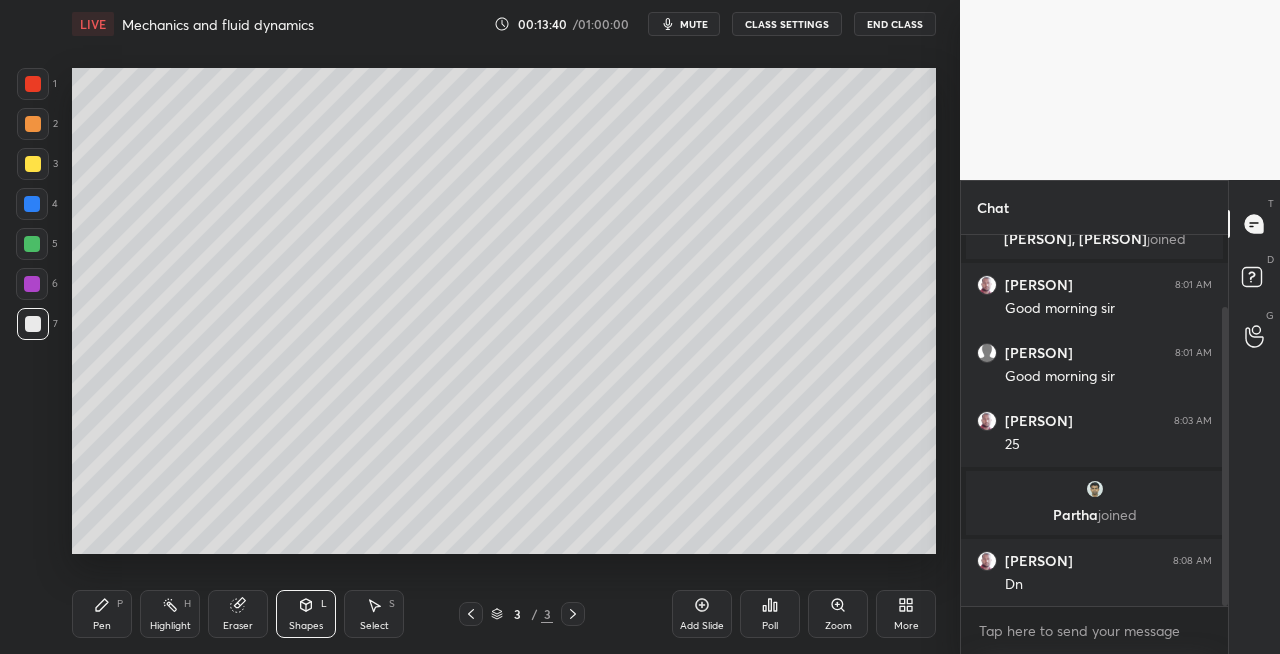click on "Pen P" at bounding box center (102, 614) 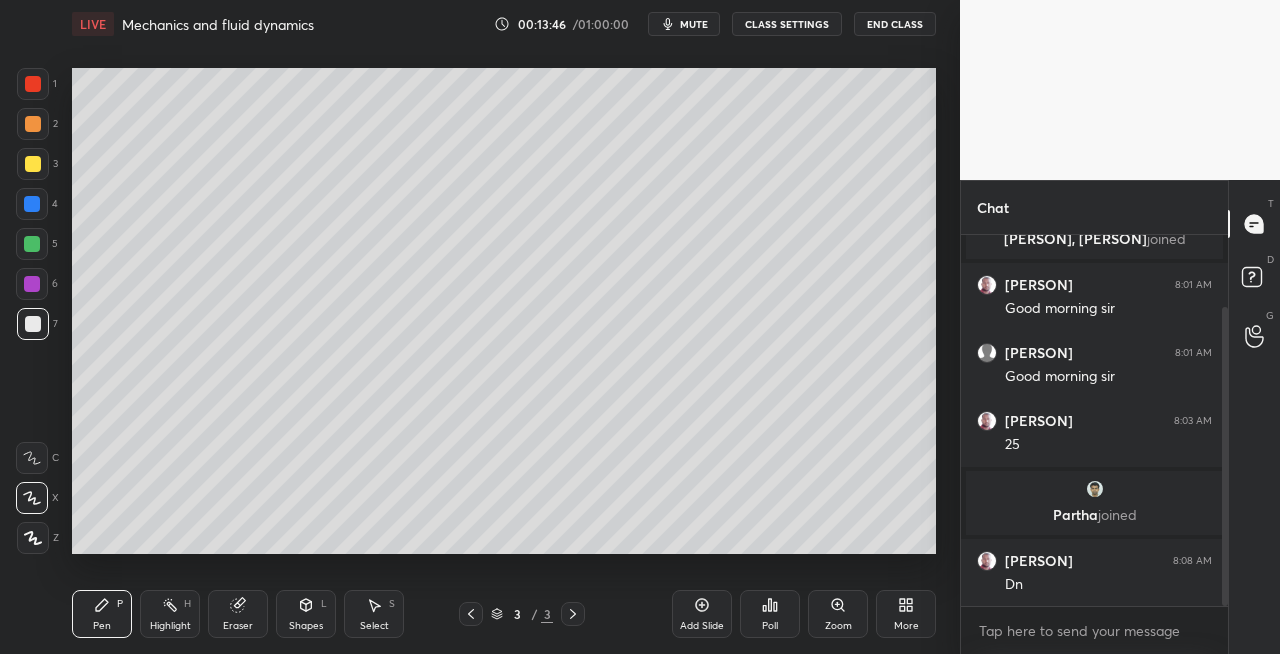 click on "Shapes L" at bounding box center (306, 614) 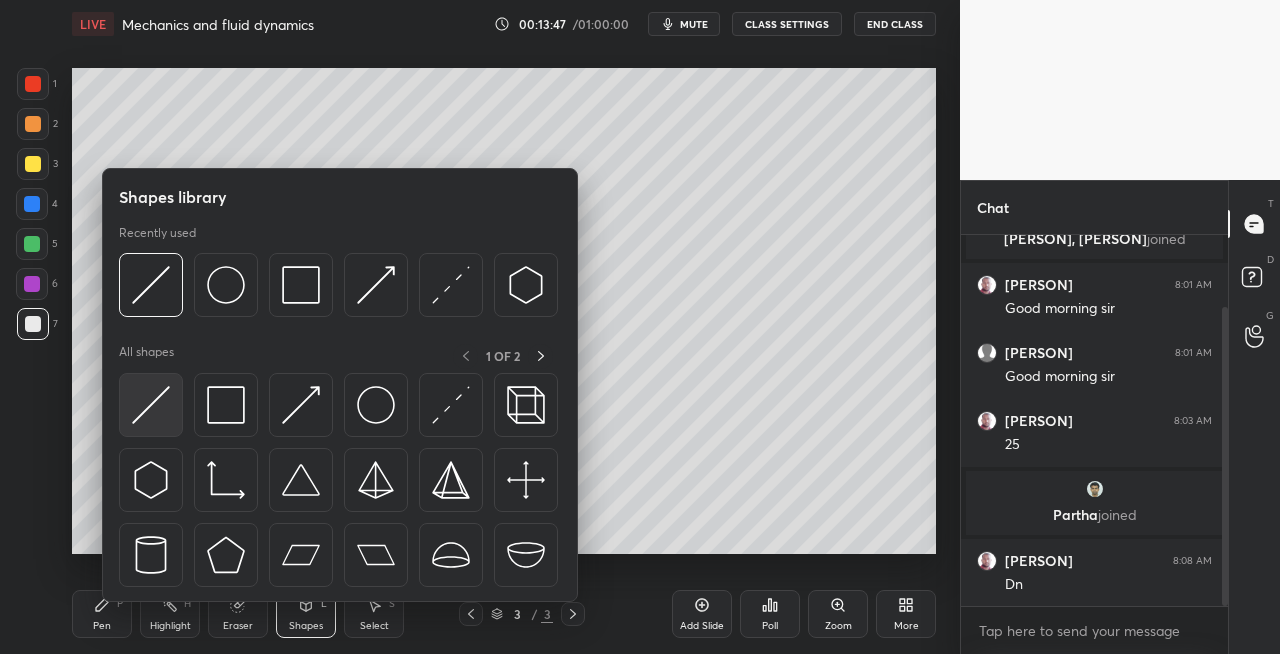 click at bounding box center (151, 405) 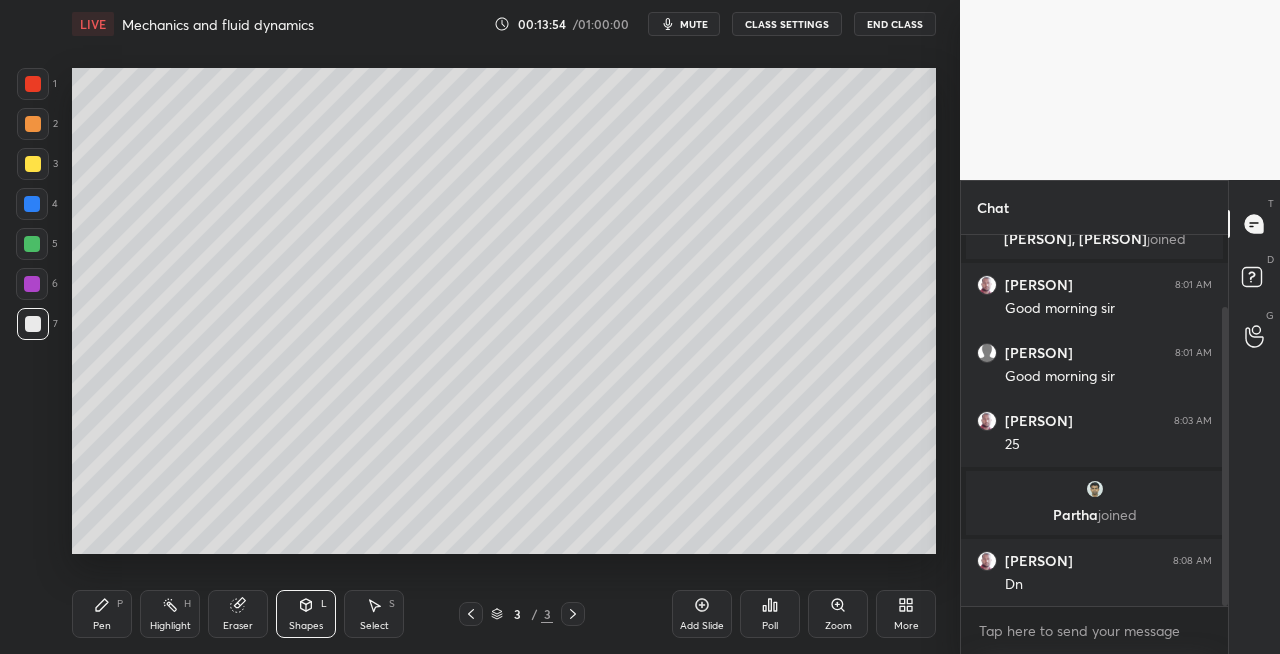 click on "Pen" at bounding box center (102, 626) 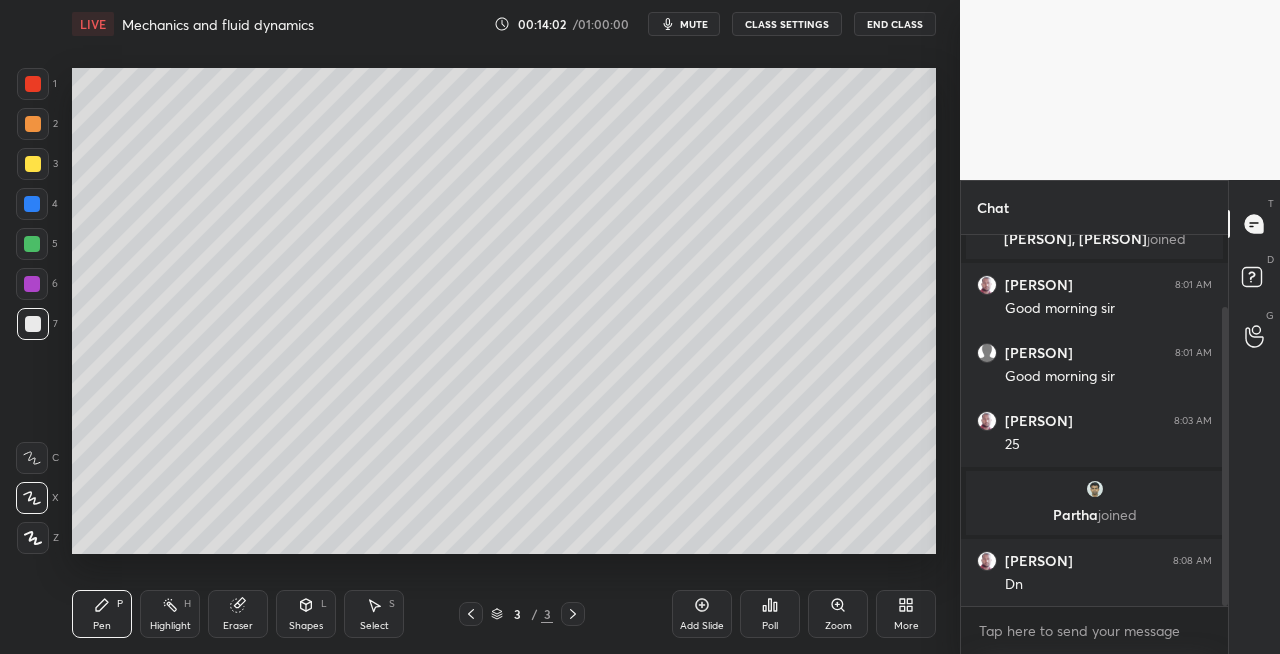 click on "Eraser" at bounding box center [238, 614] 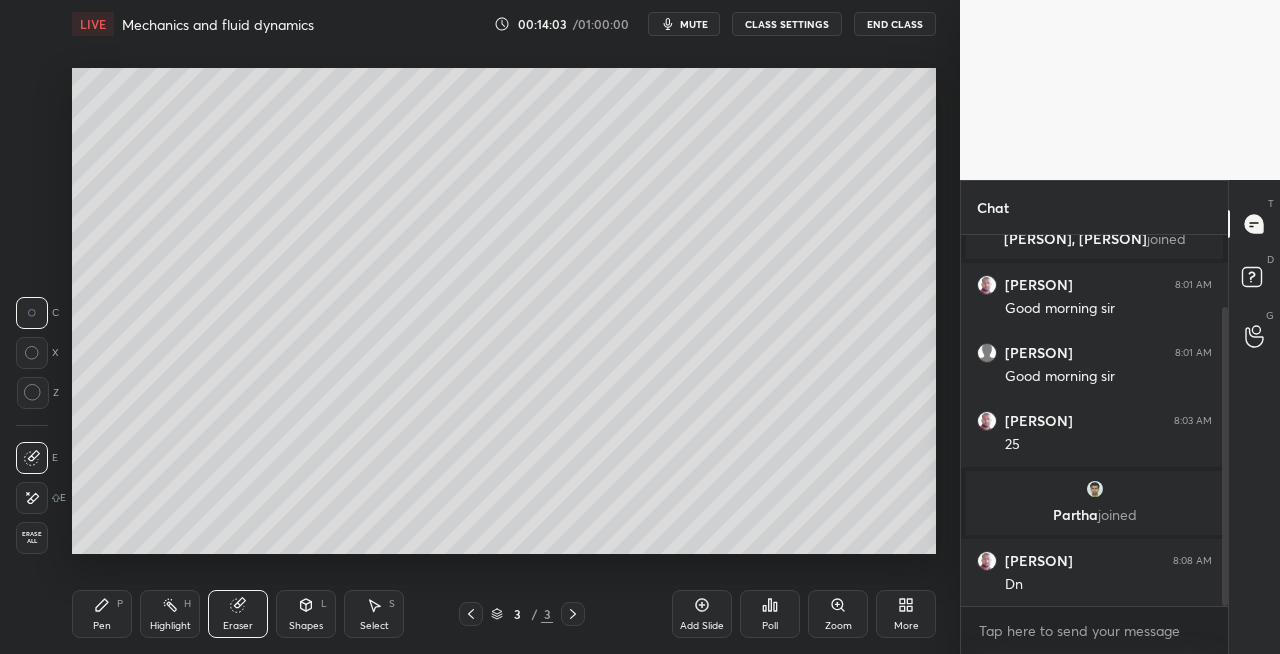 click on "Pen" at bounding box center [102, 626] 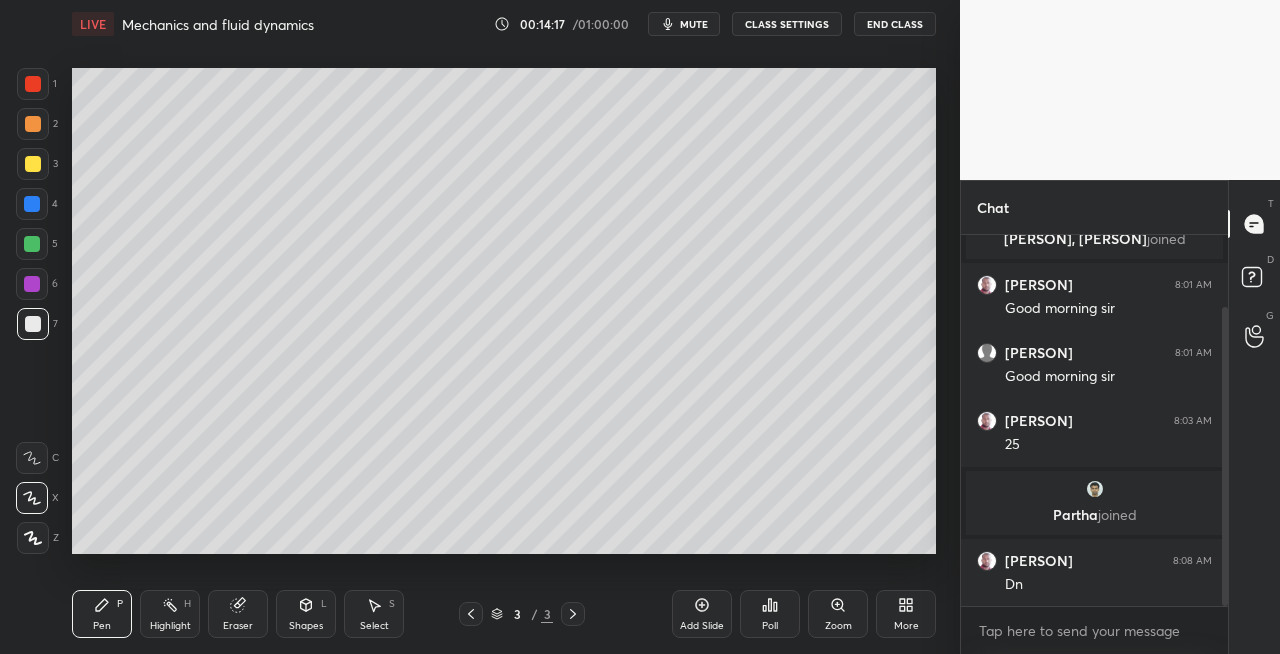 click on "Shapes L" at bounding box center [306, 614] 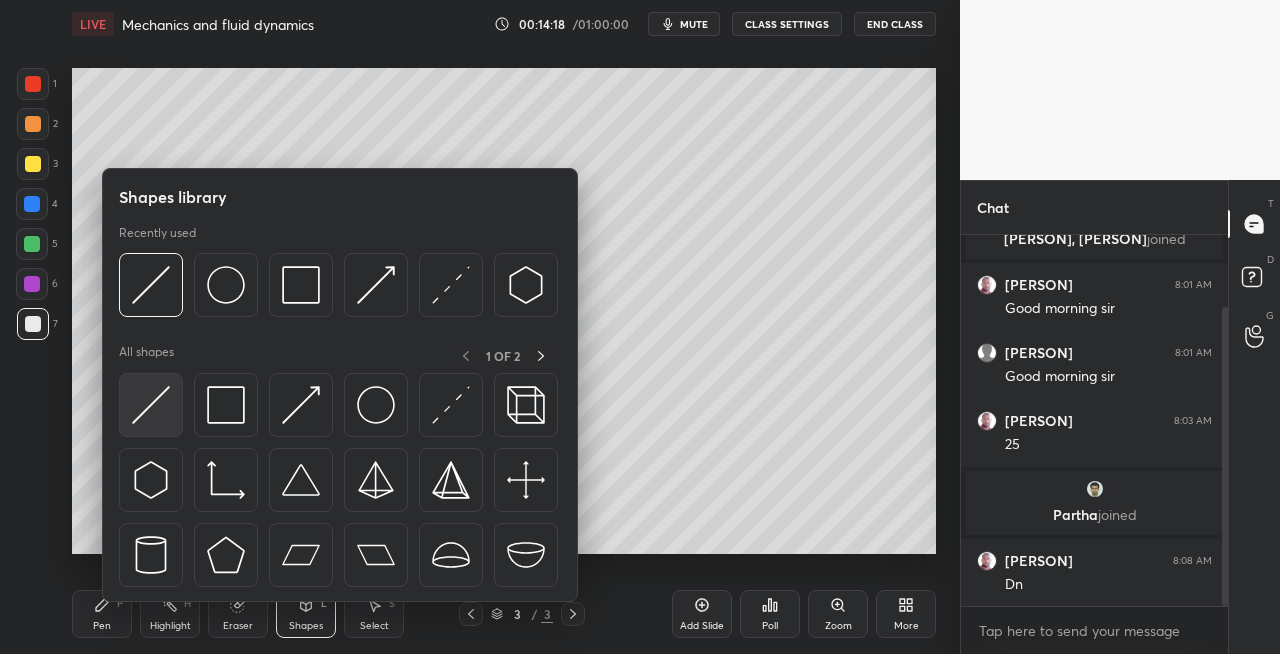 click at bounding box center (151, 405) 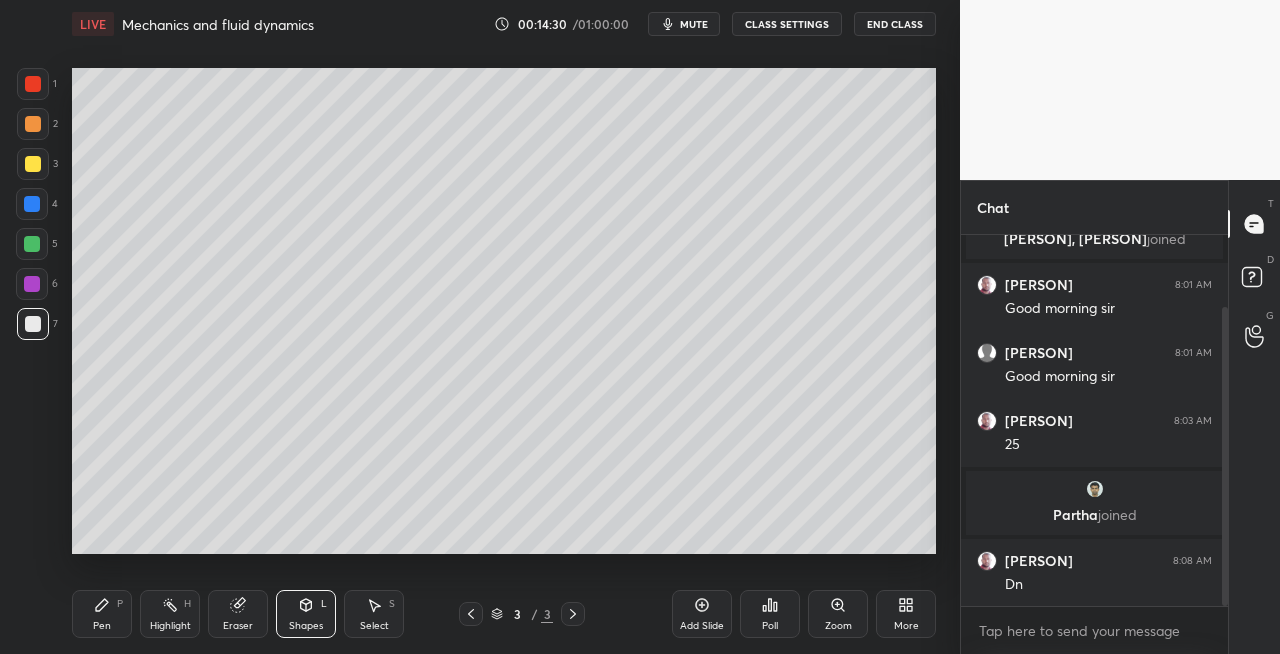 click on "Pen" at bounding box center [102, 626] 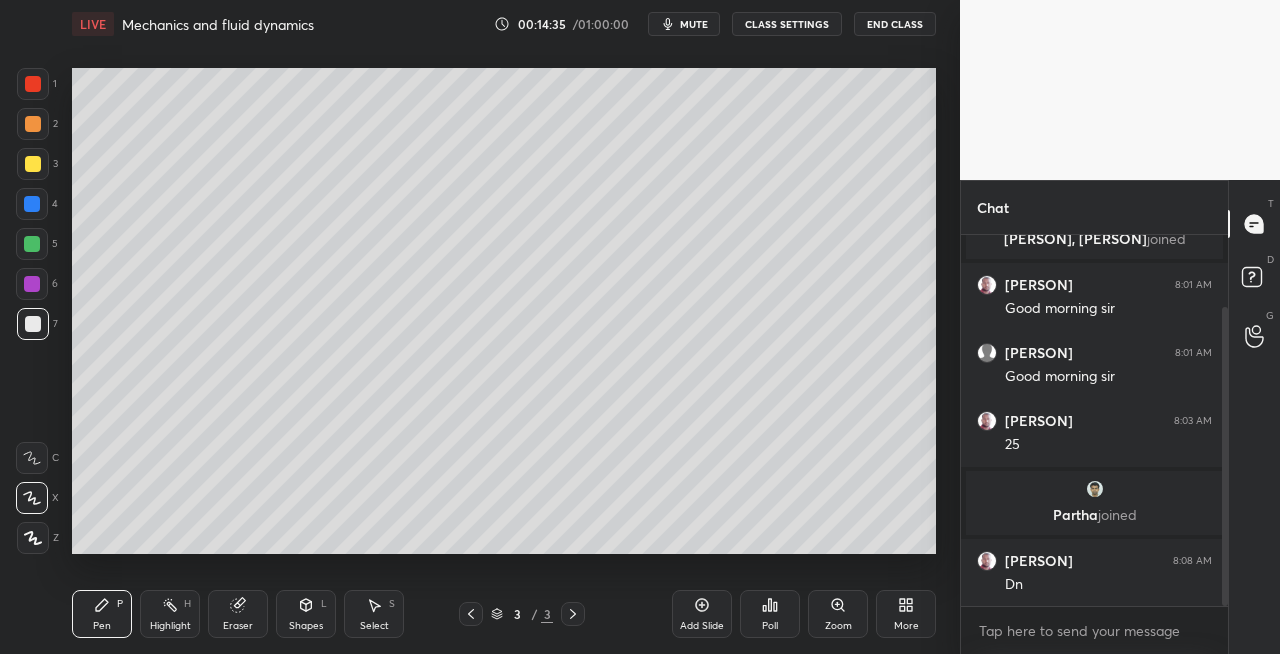 click 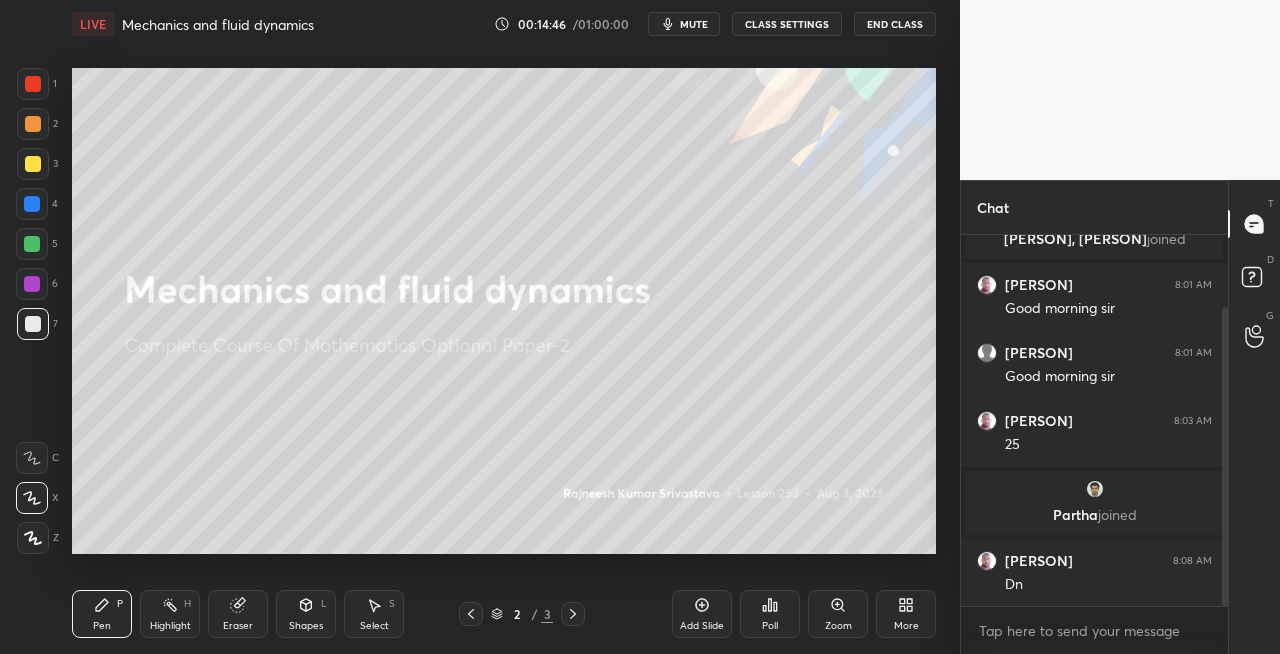 click on "Eraser" at bounding box center (238, 614) 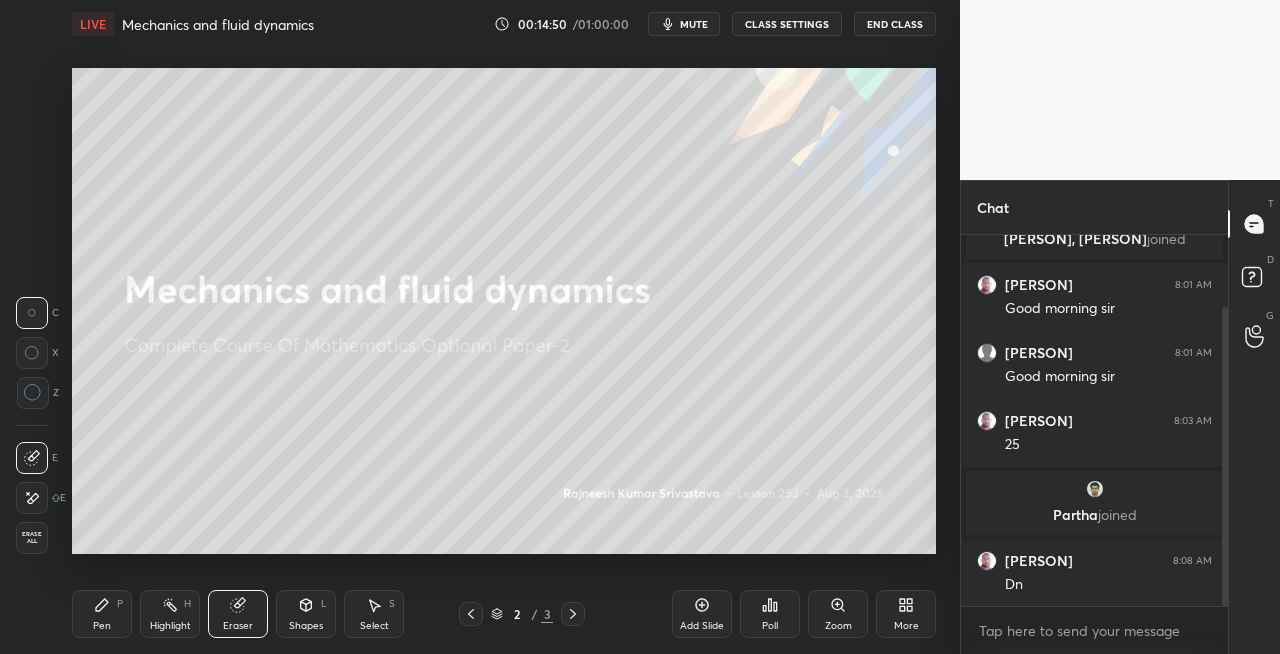 click on "Pen P" at bounding box center [102, 614] 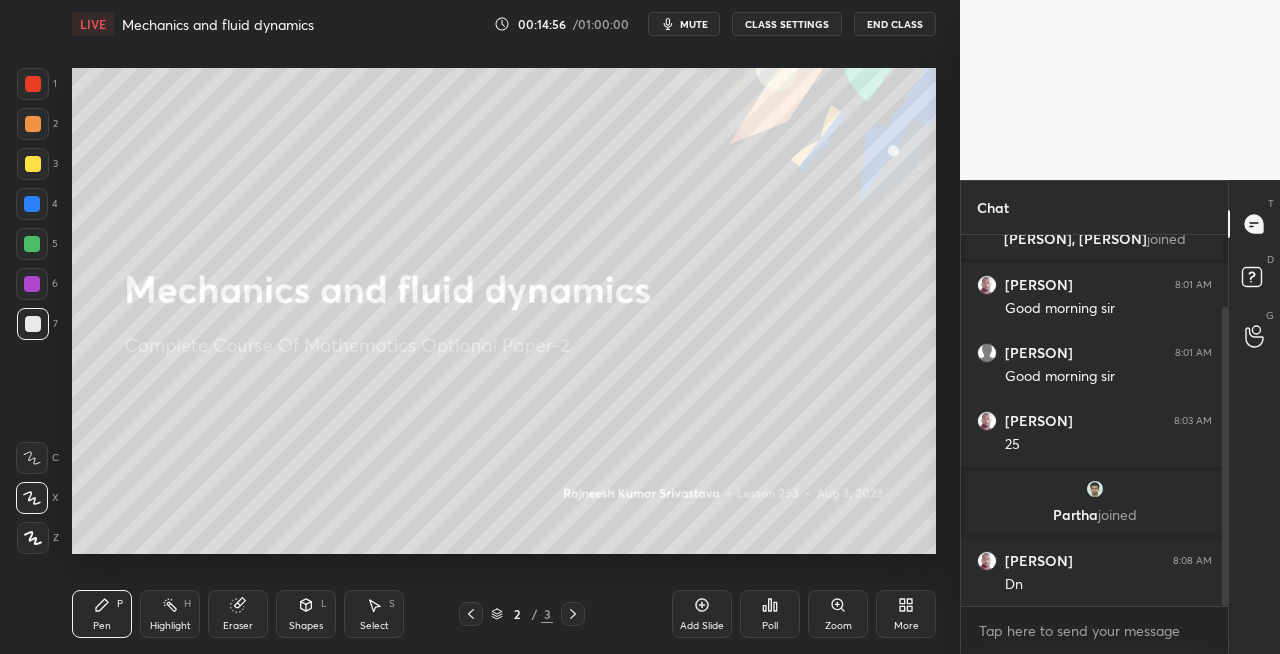 click on "Shapes L" at bounding box center [306, 614] 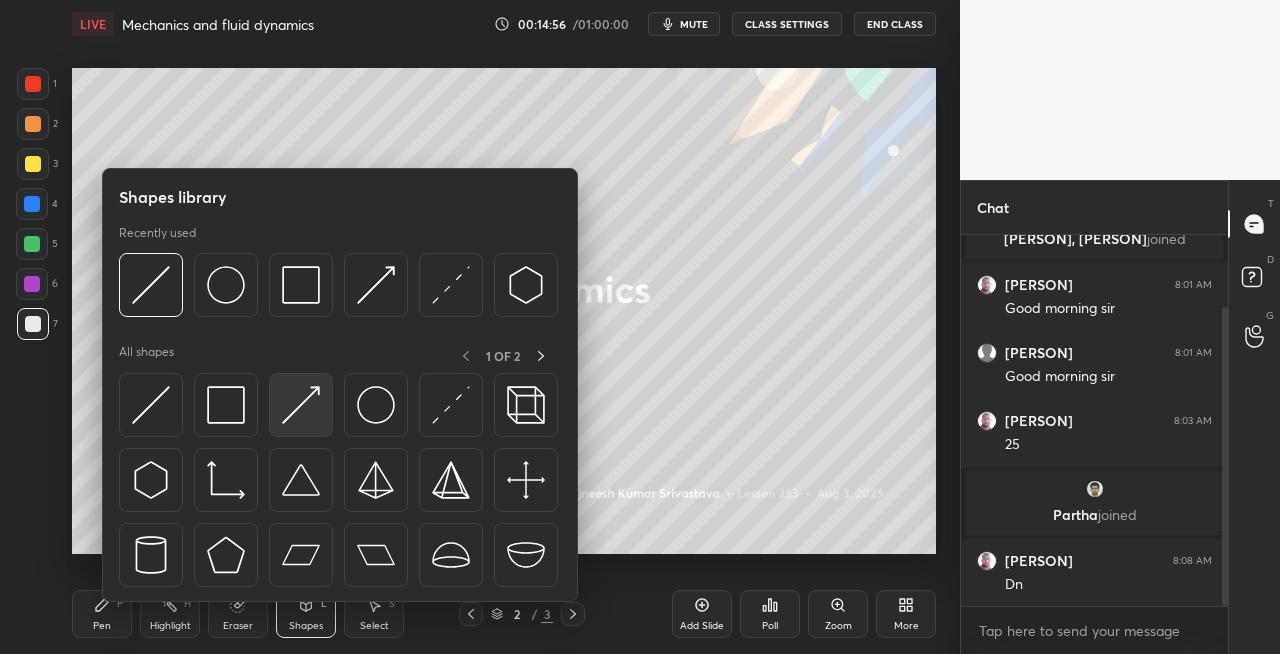 click at bounding box center [301, 405] 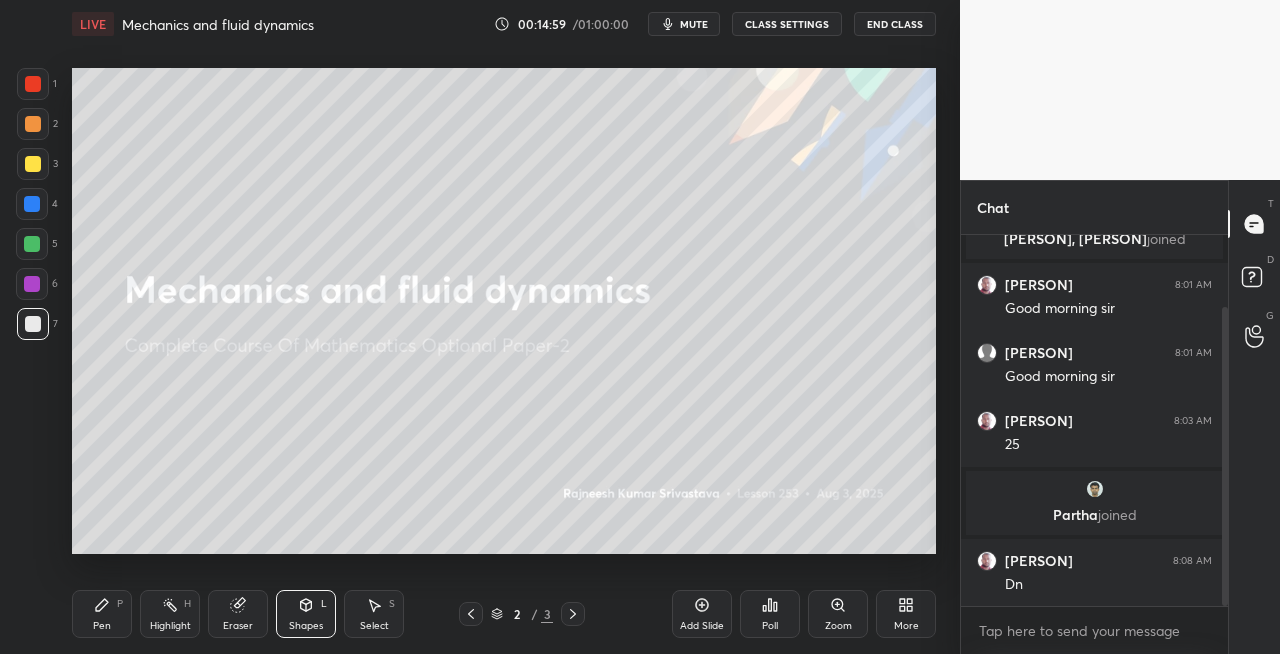 click on "Pen P" at bounding box center (102, 614) 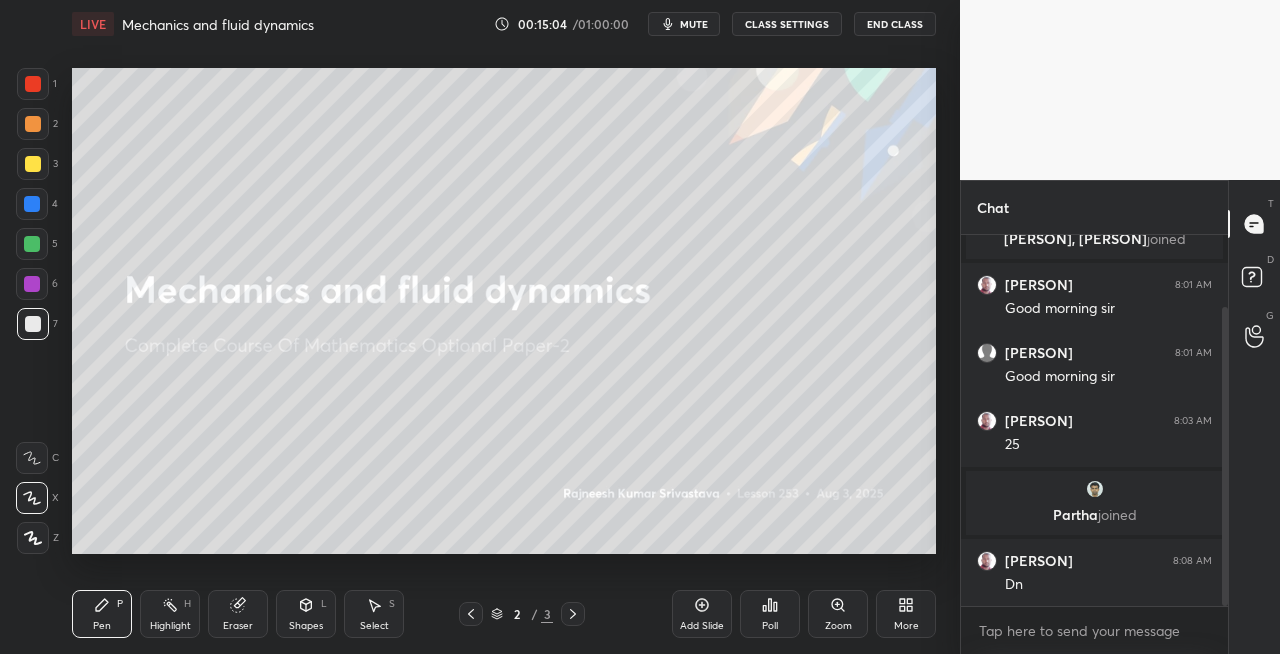 click 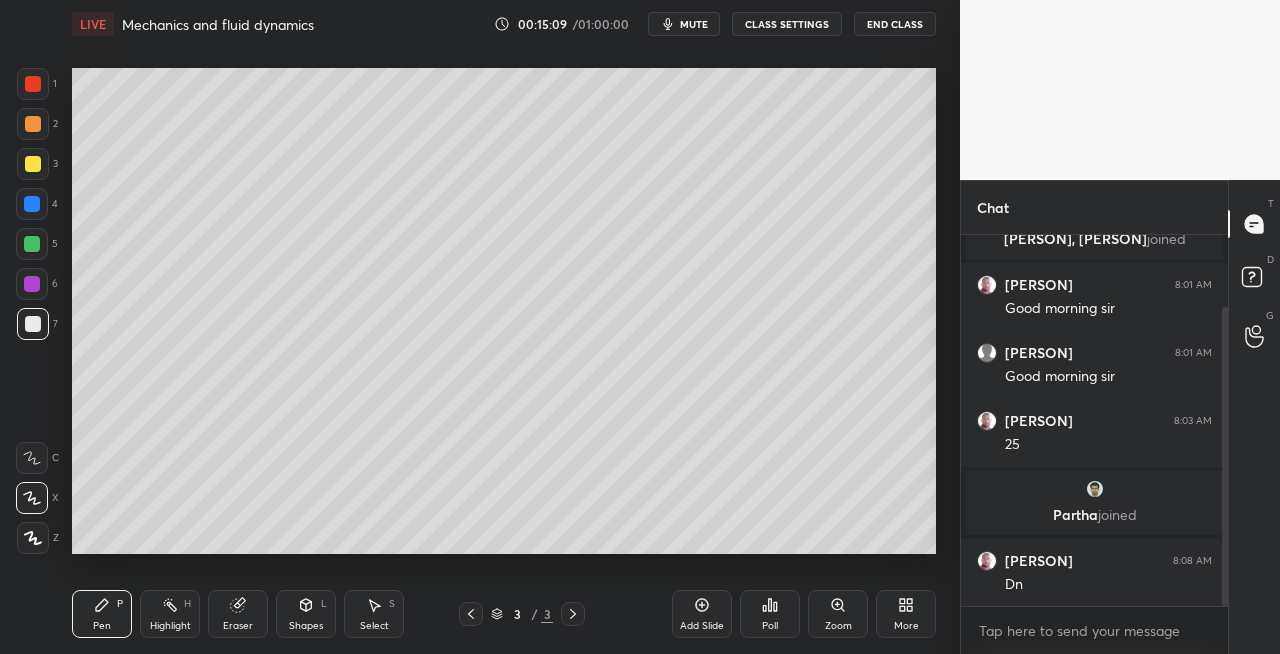 click 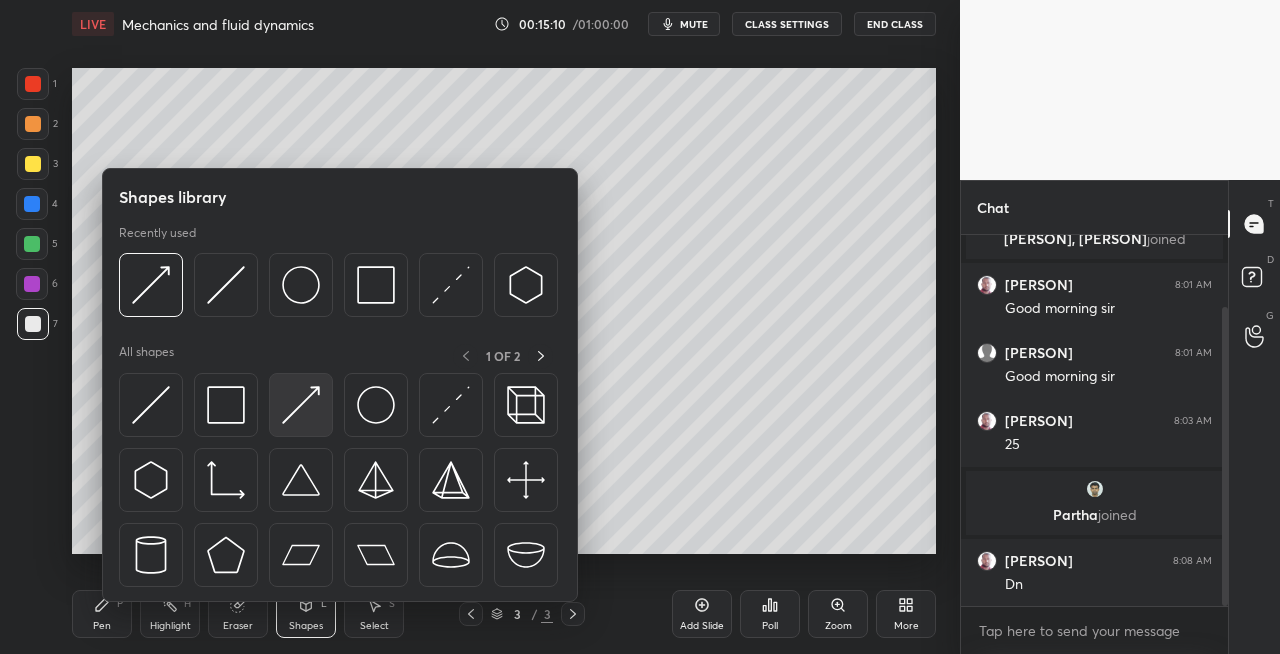 click at bounding box center (301, 405) 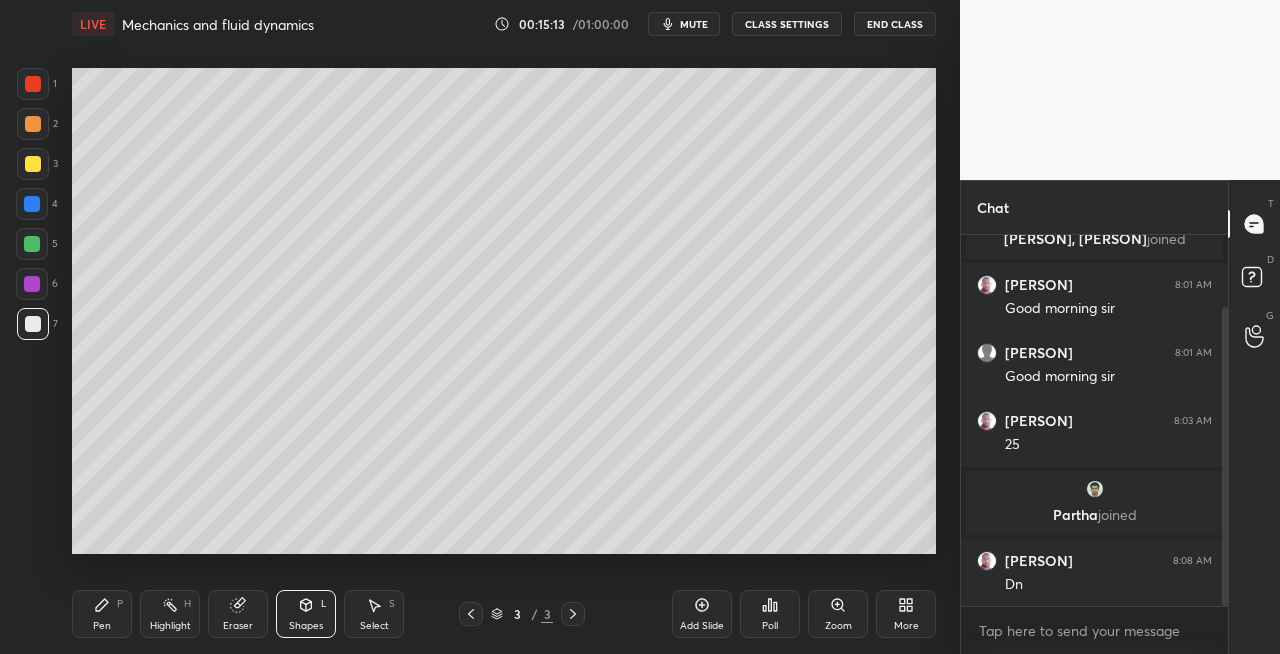 click on "Pen P" at bounding box center [102, 614] 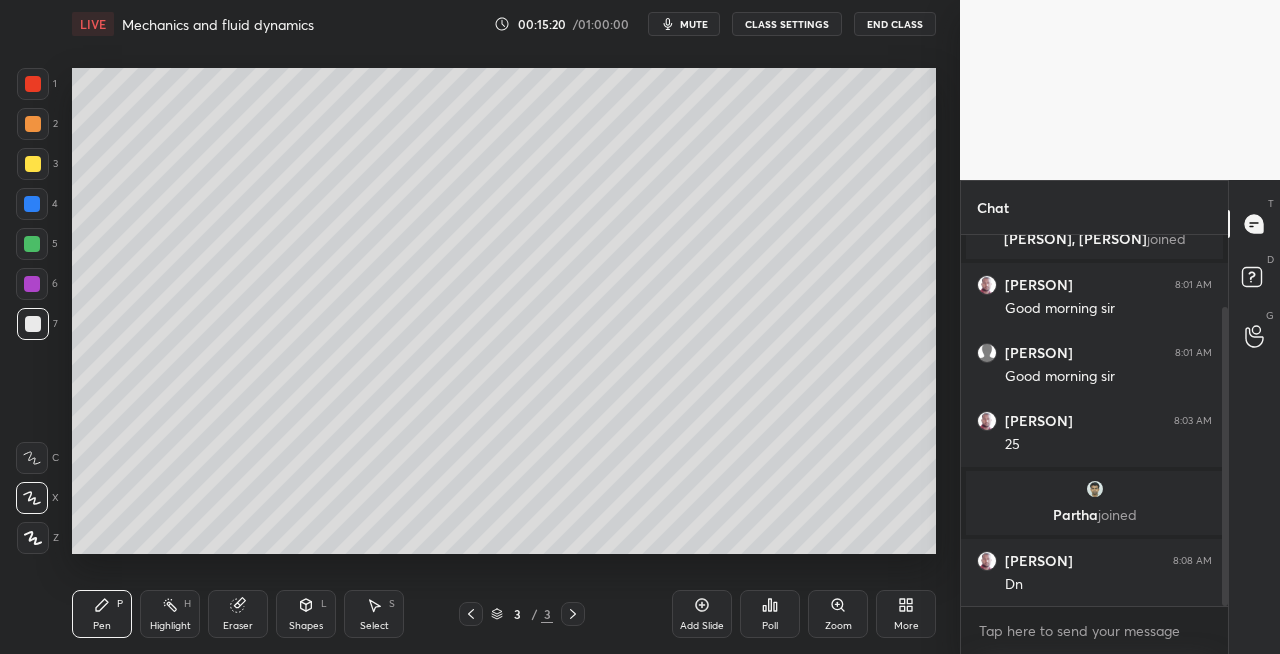 click on "Eraser" at bounding box center [238, 626] 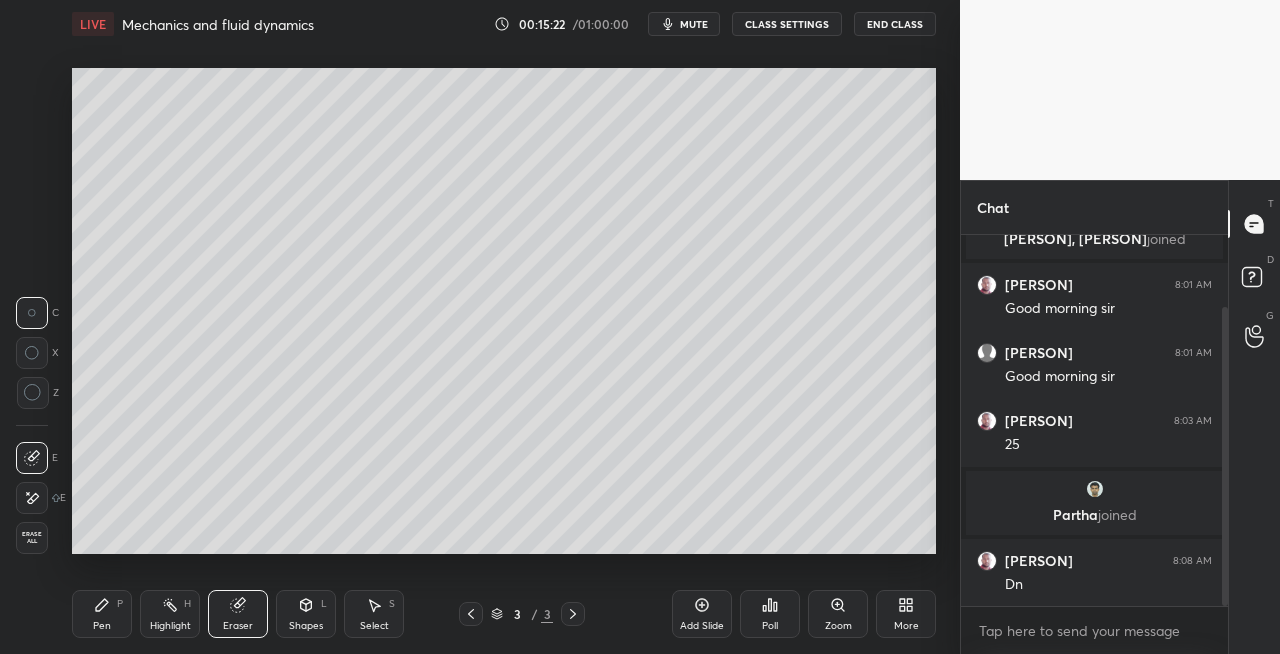 click on "Pen" at bounding box center (102, 626) 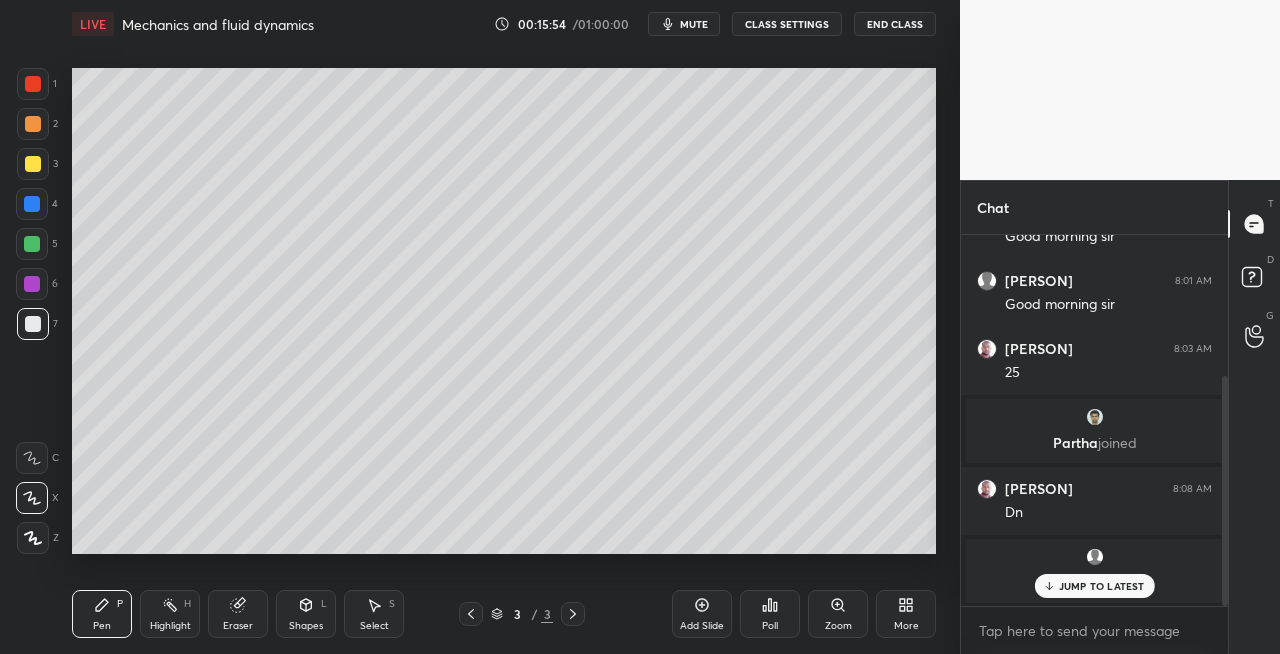 scroll, scrollTop: 228, scrollLeft: 0, axis: vertical 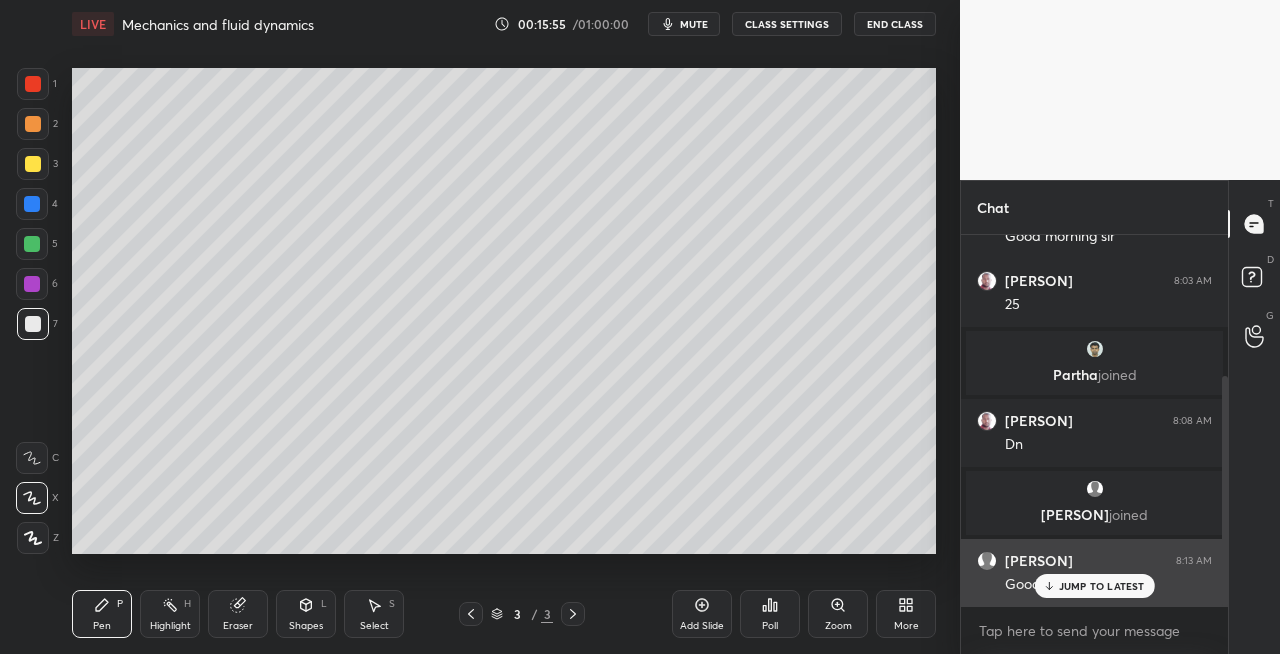 click on "JUMP TO LATEST" at bounding box center [1102, 586] 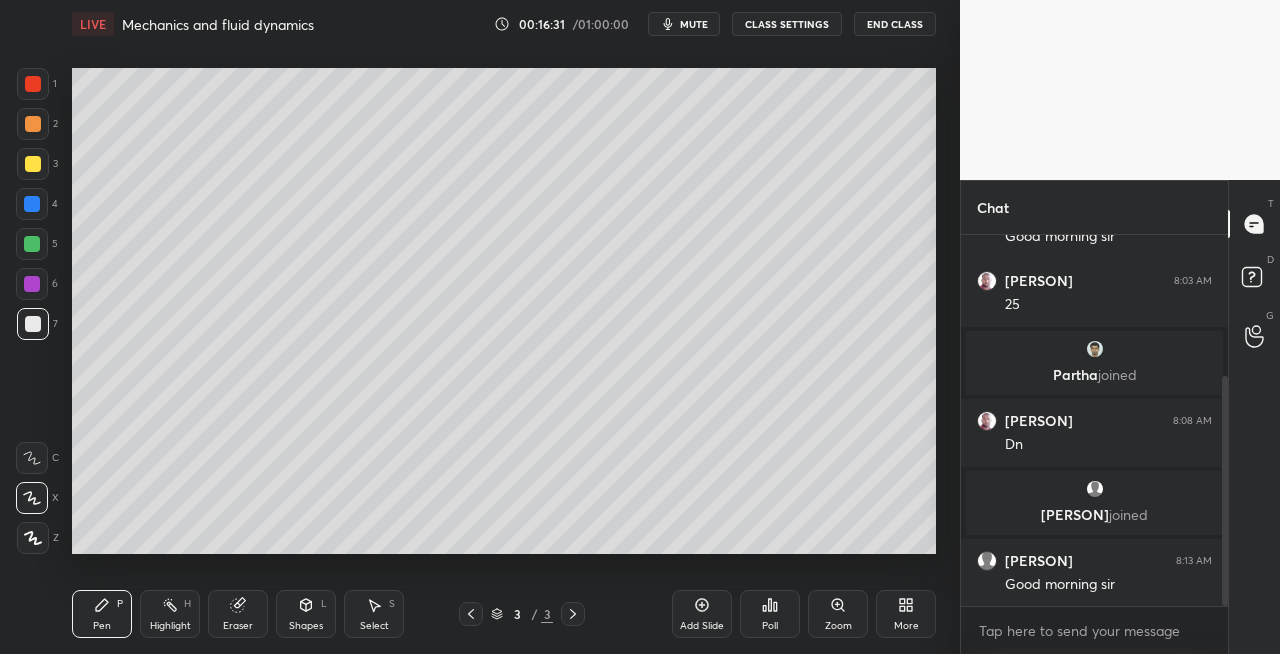 click at bounding box center (33, 164) 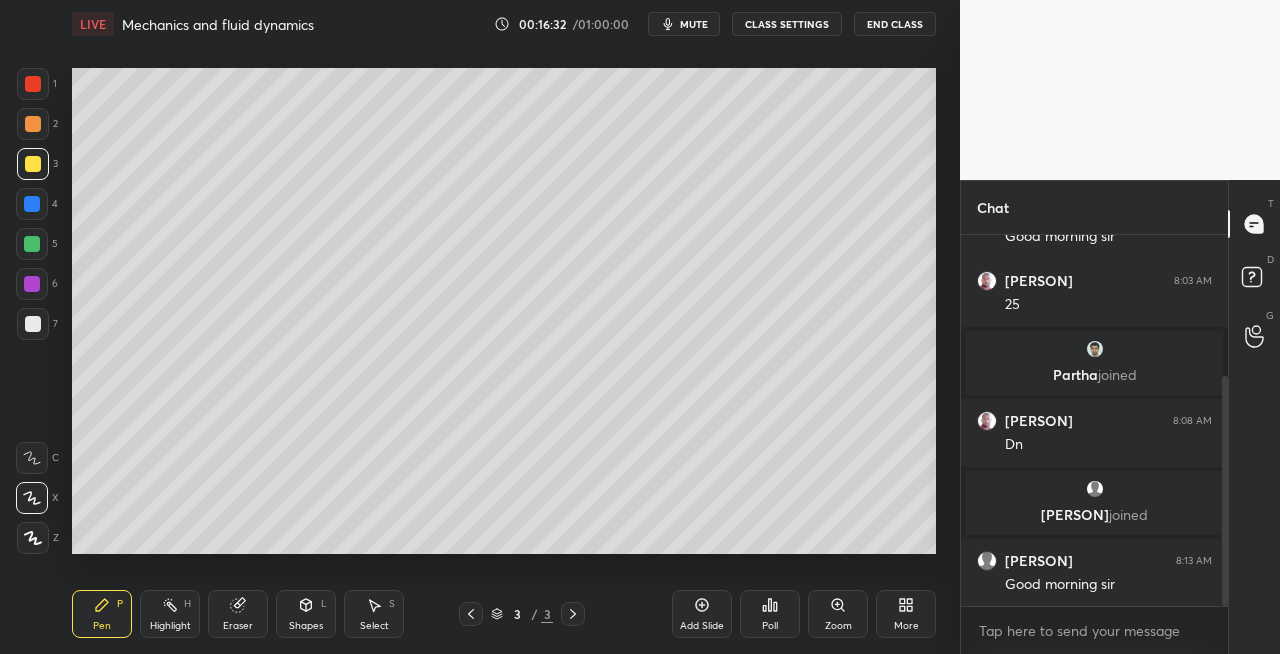 click 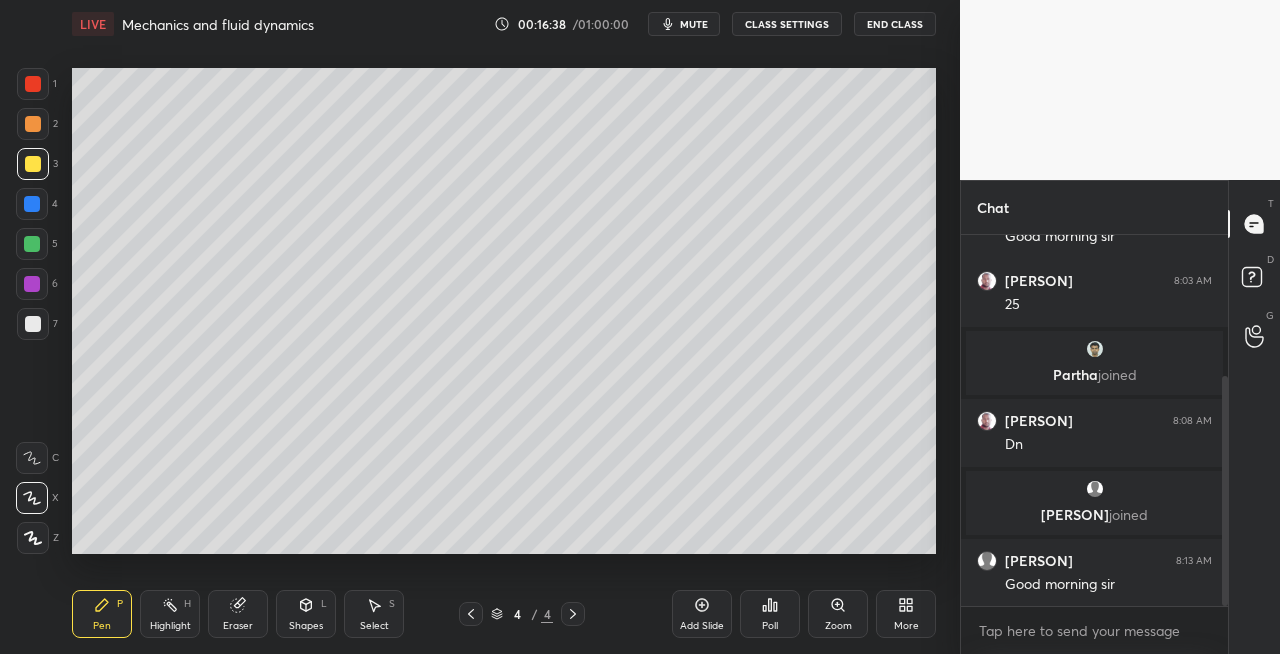 click 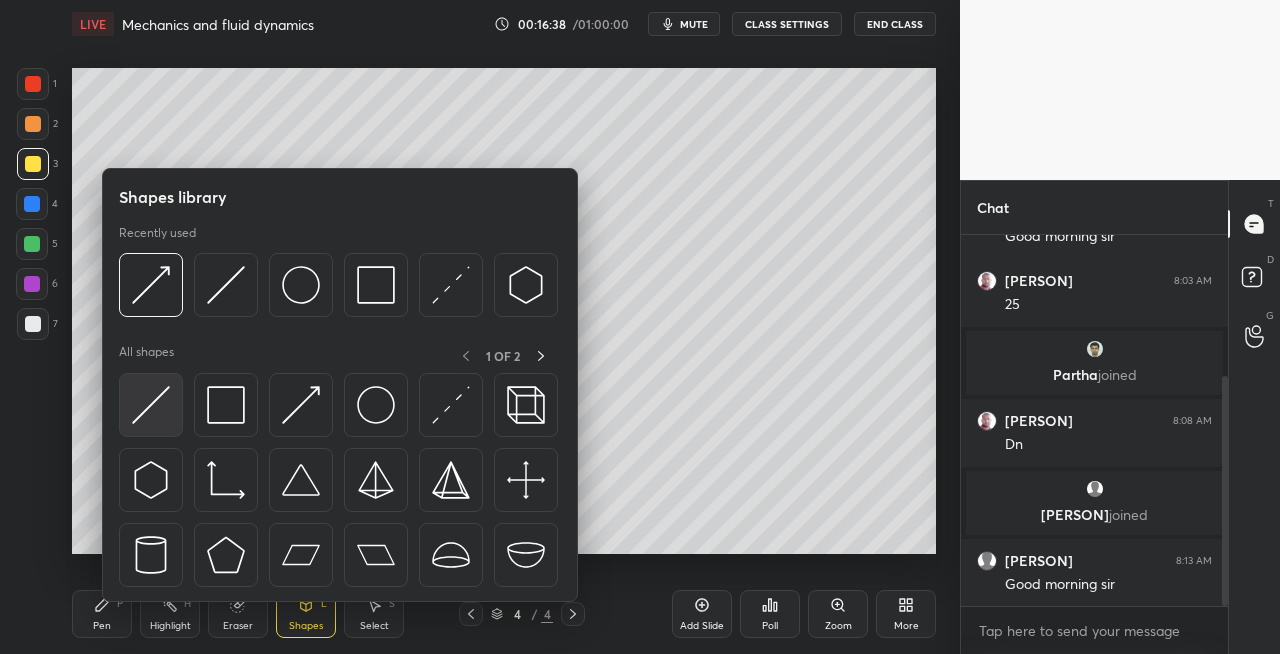 click at bounding box center [151, 405] 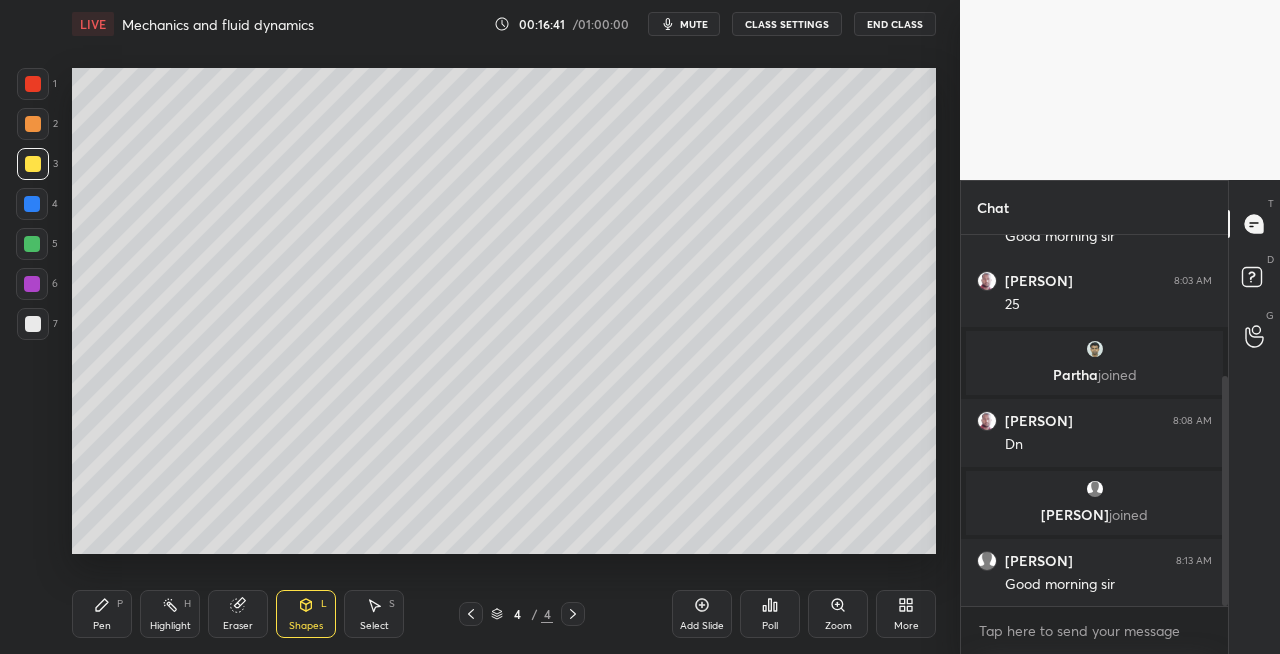 click on "Pen P" at bounding box center (102, 614) 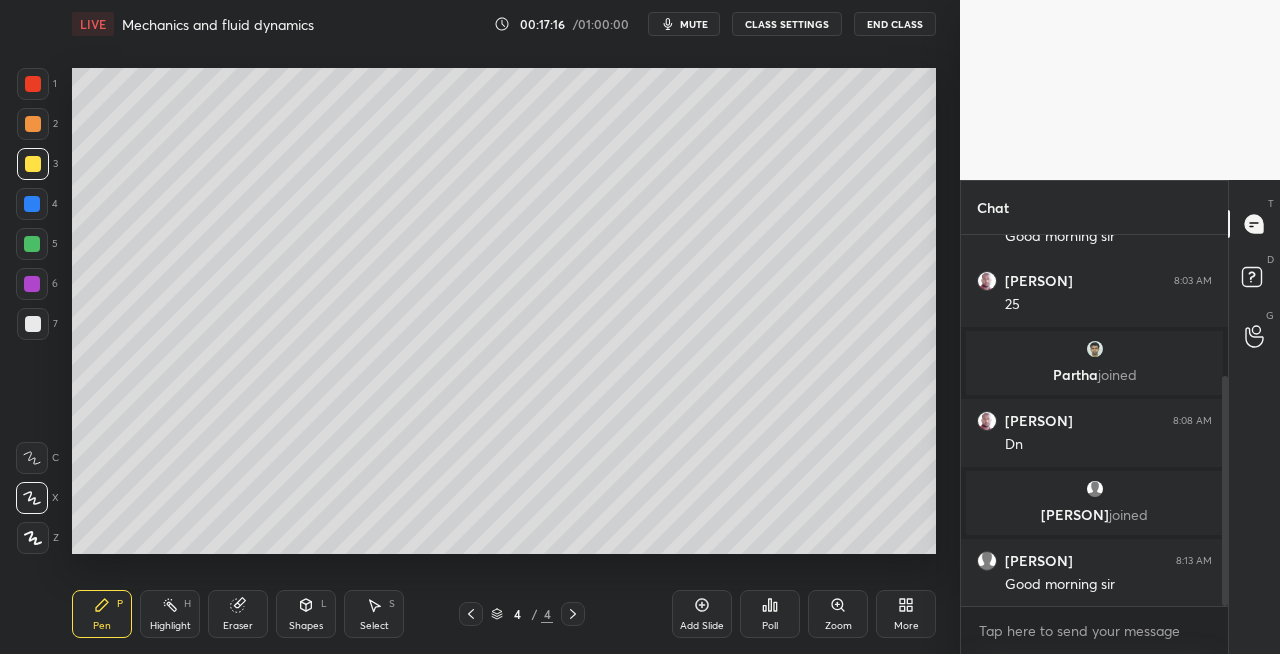 click on "Eraser" at bounding box center (238, 614) 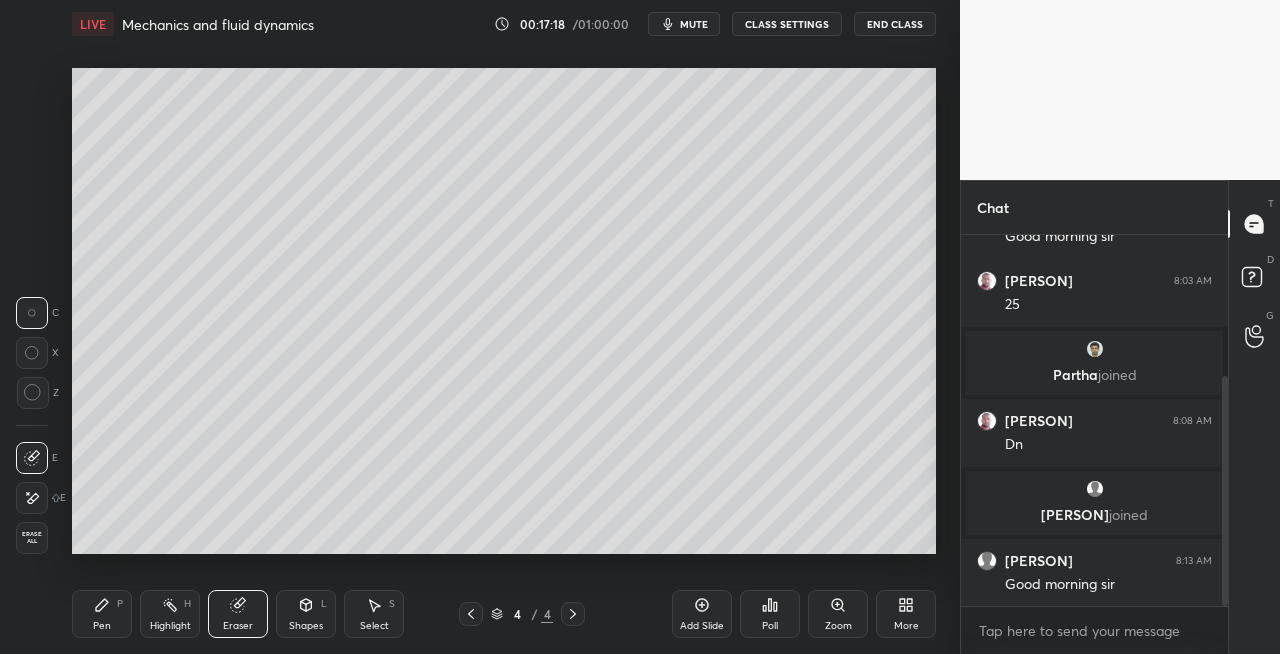 click on "Pen P" at bounding box center (102, 614) 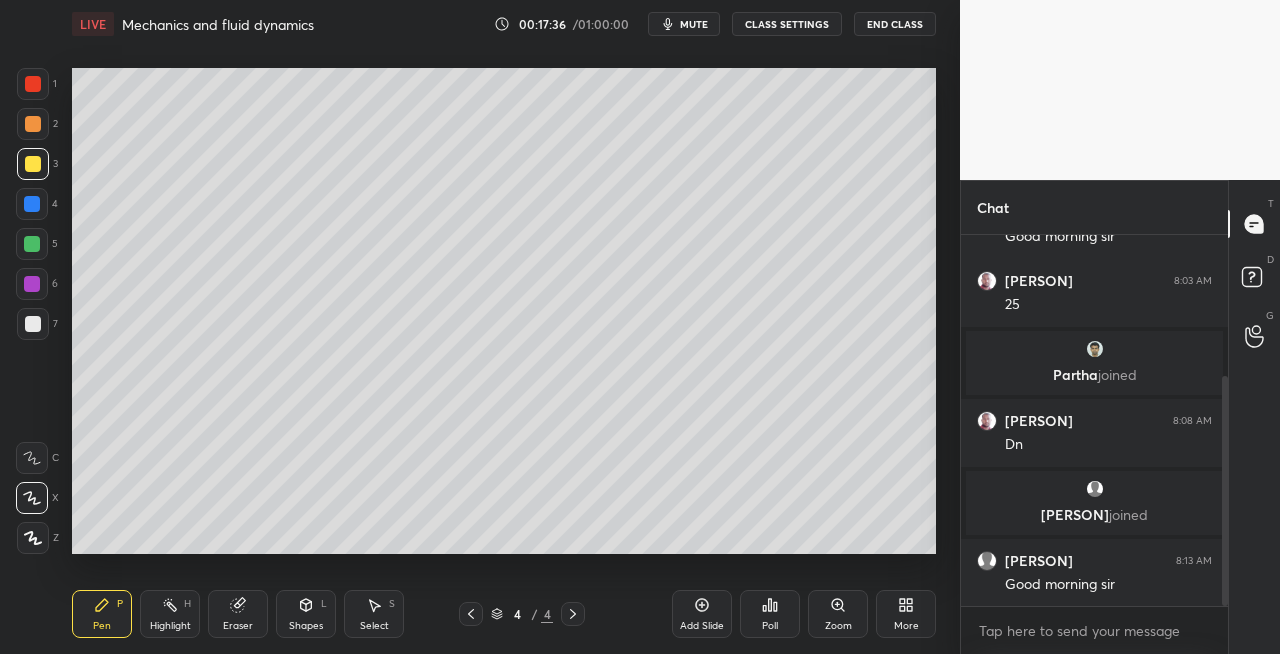 click 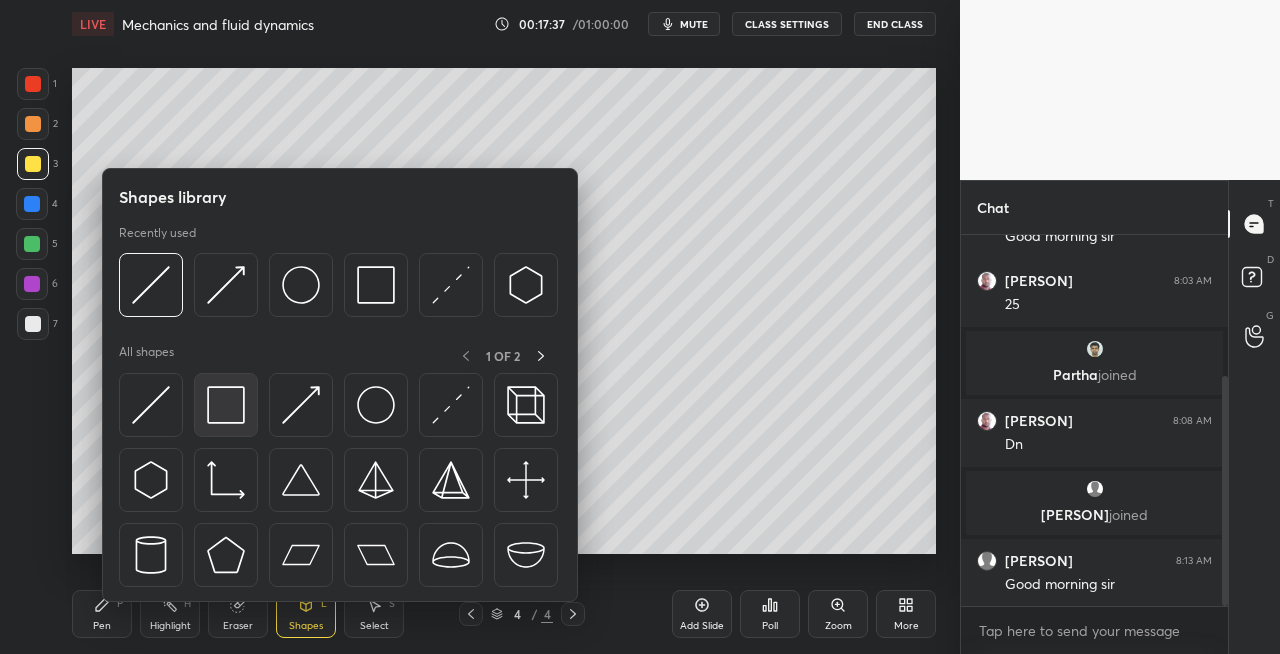 click at bounding box center [226, 405] 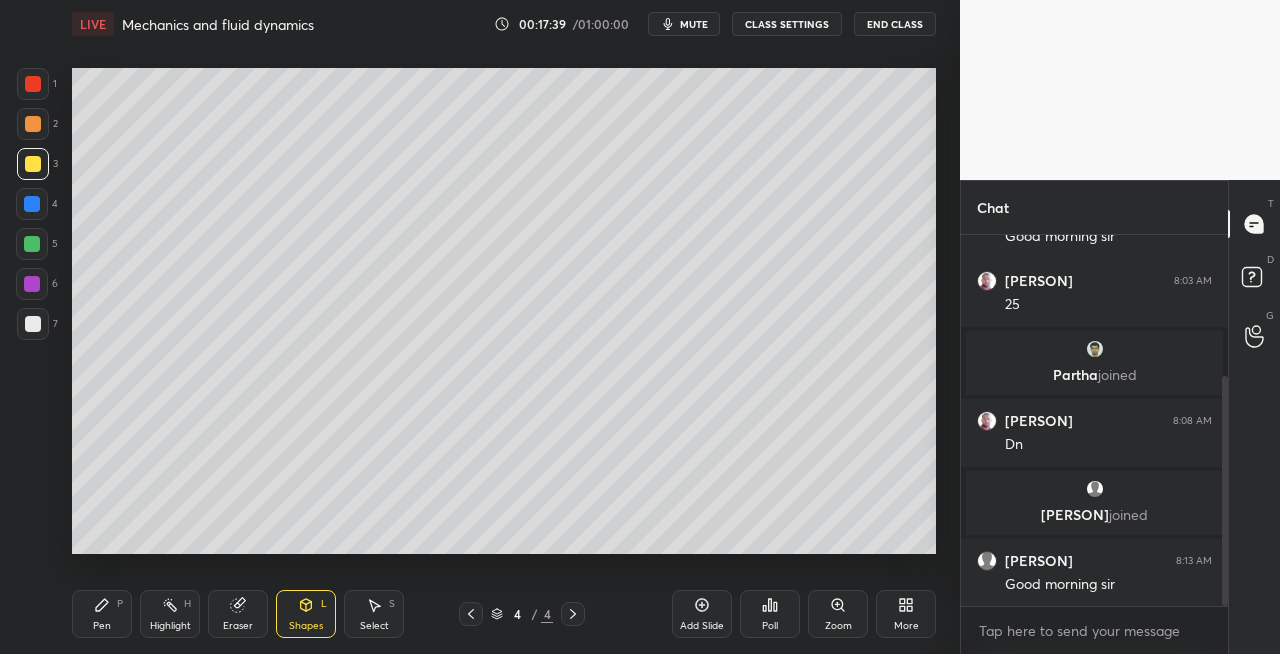 click at bounding box center (33, 324) 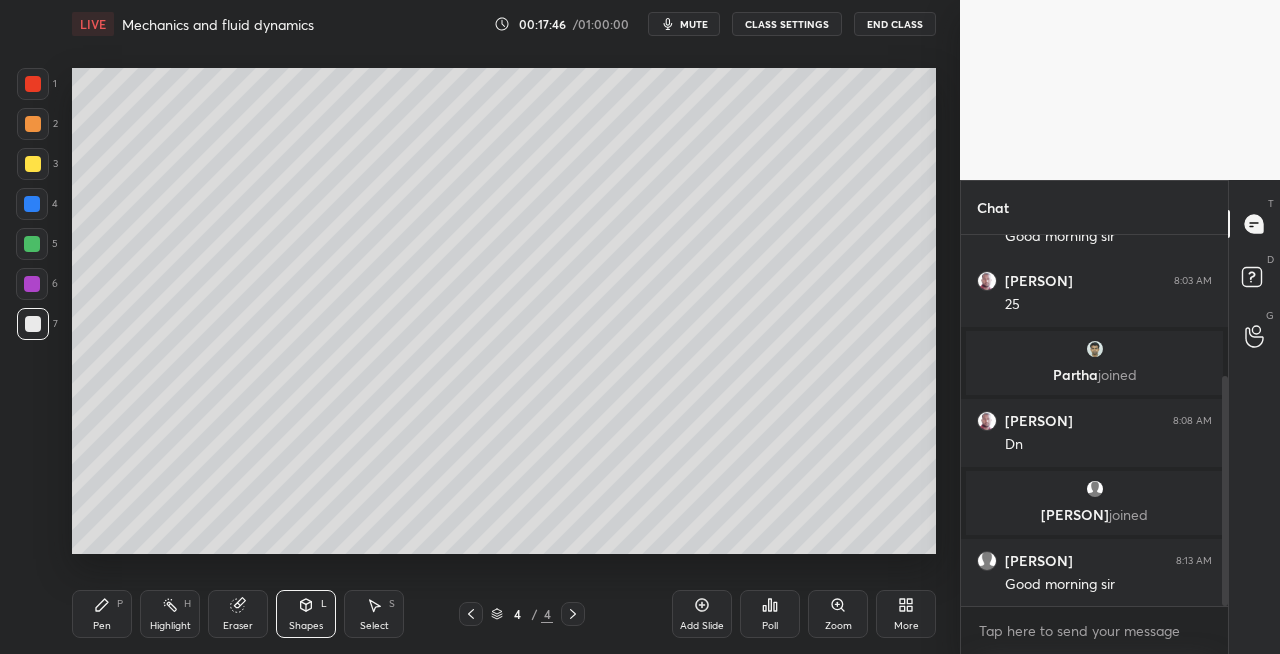 click 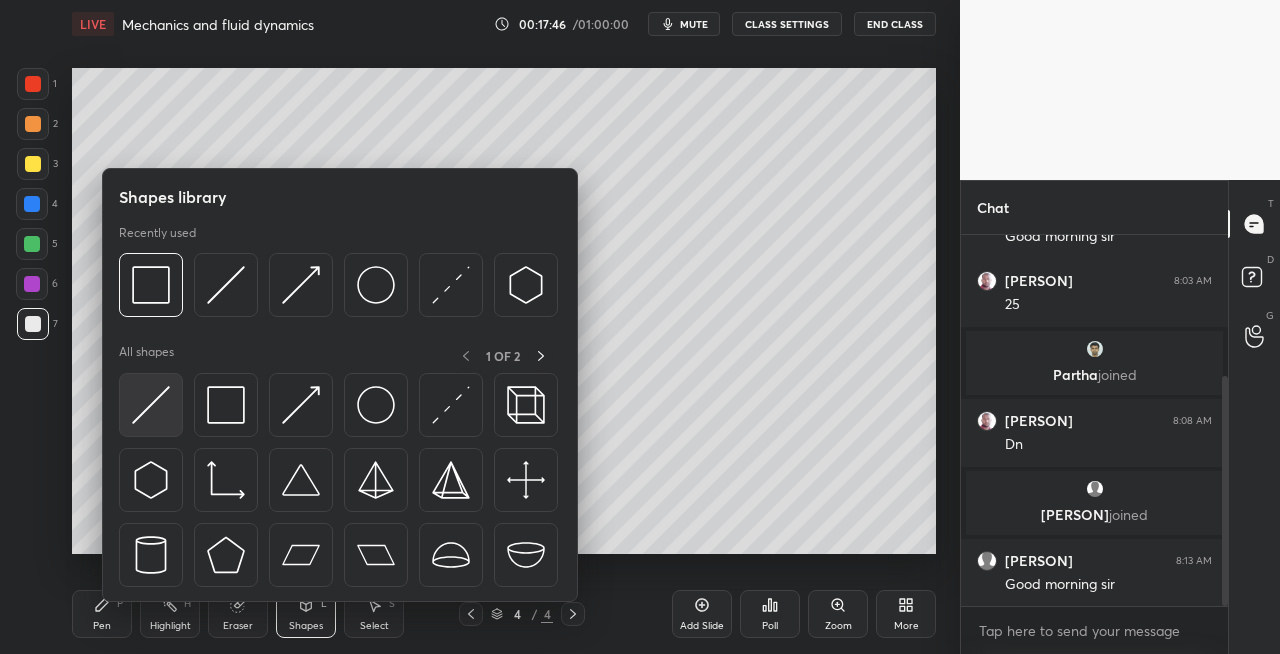 click at bounding box center (151, 405) 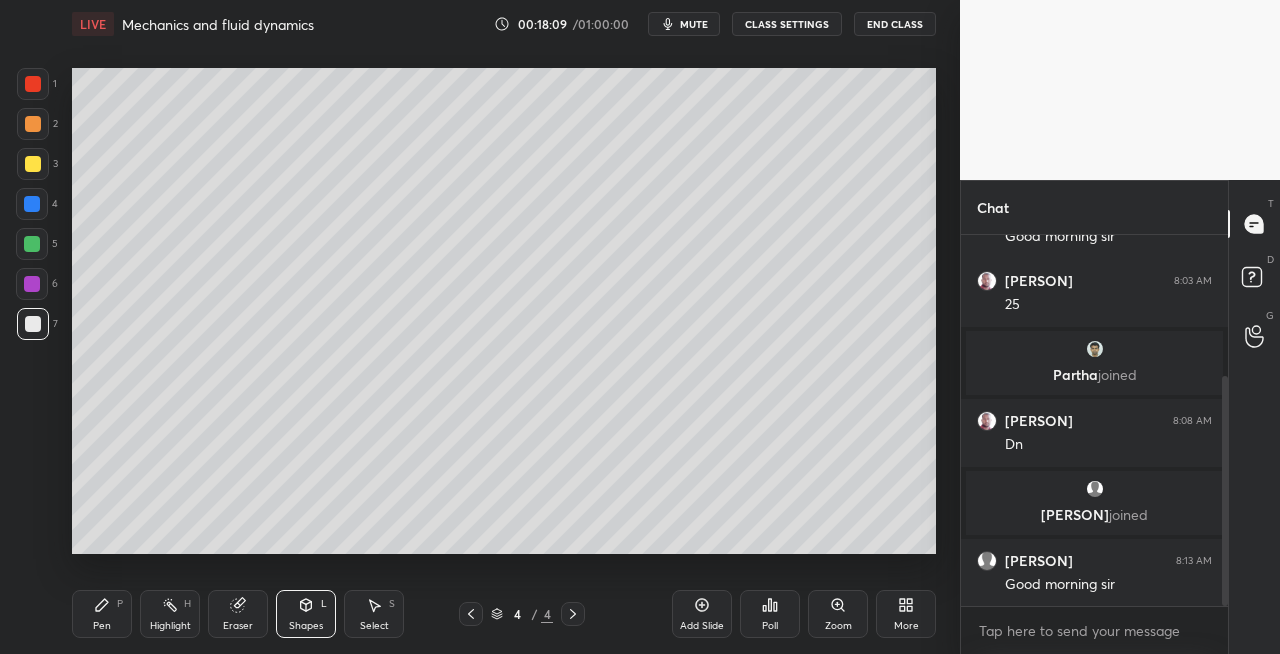 click on "Pen P" at bounding box center [102, 614] 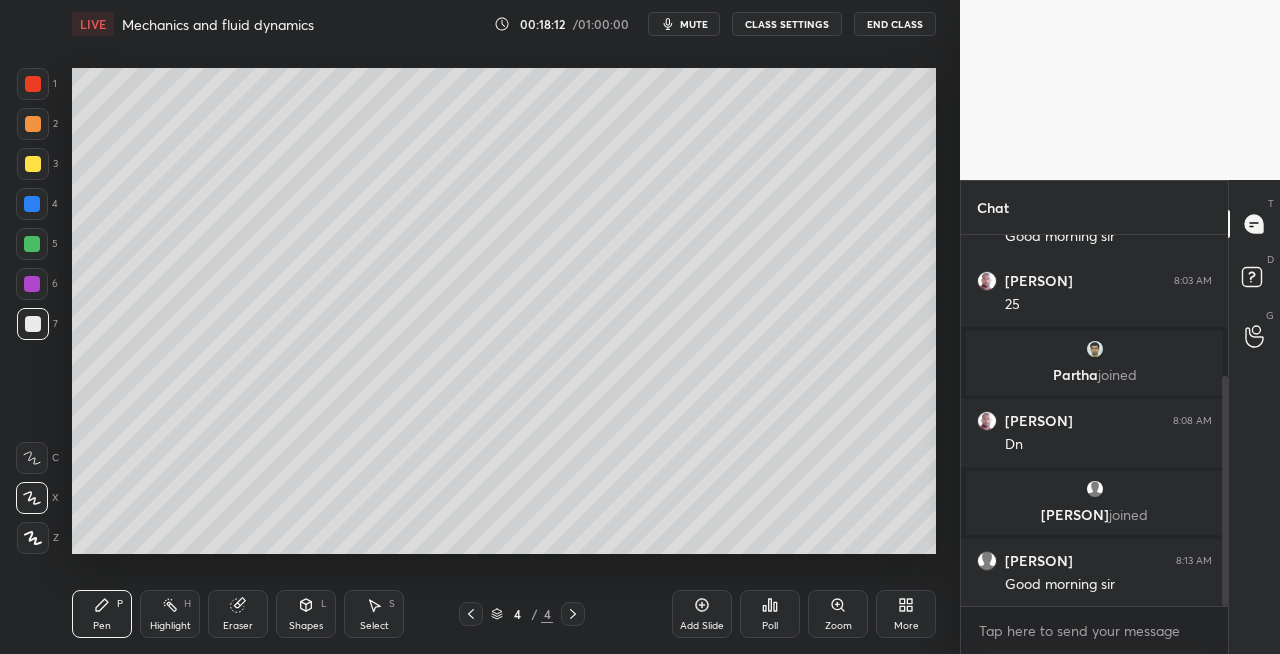 click on "Eraser" at bounding box center [238, 614] 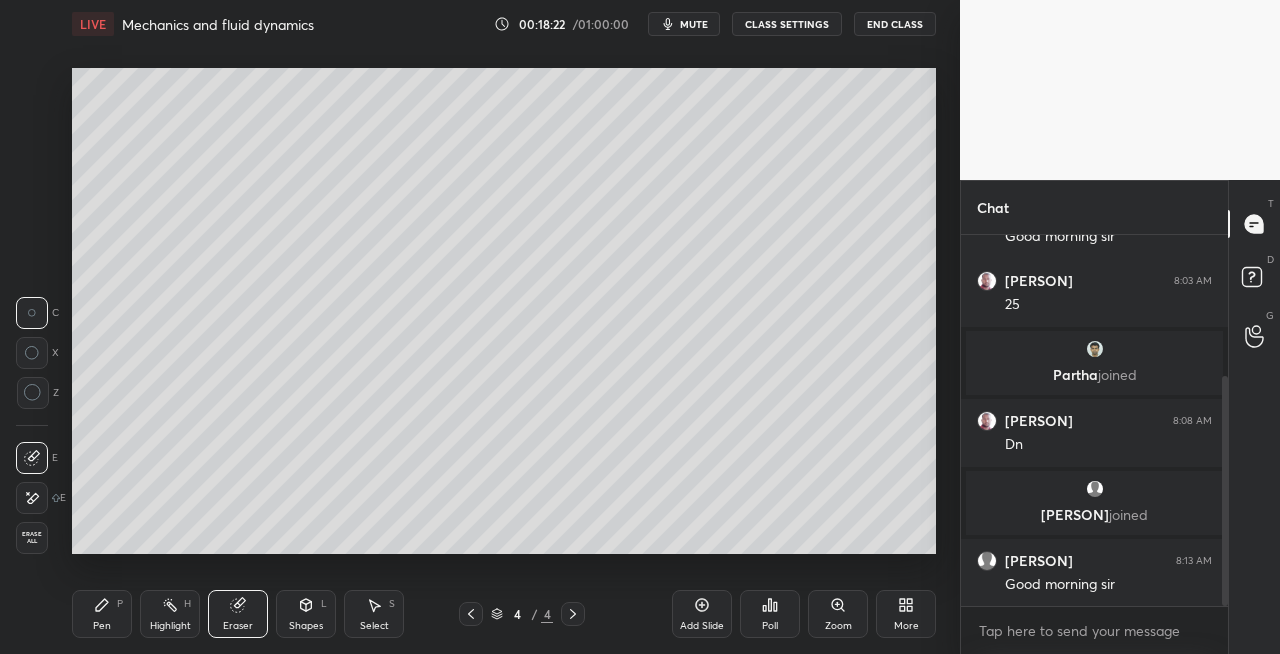 click 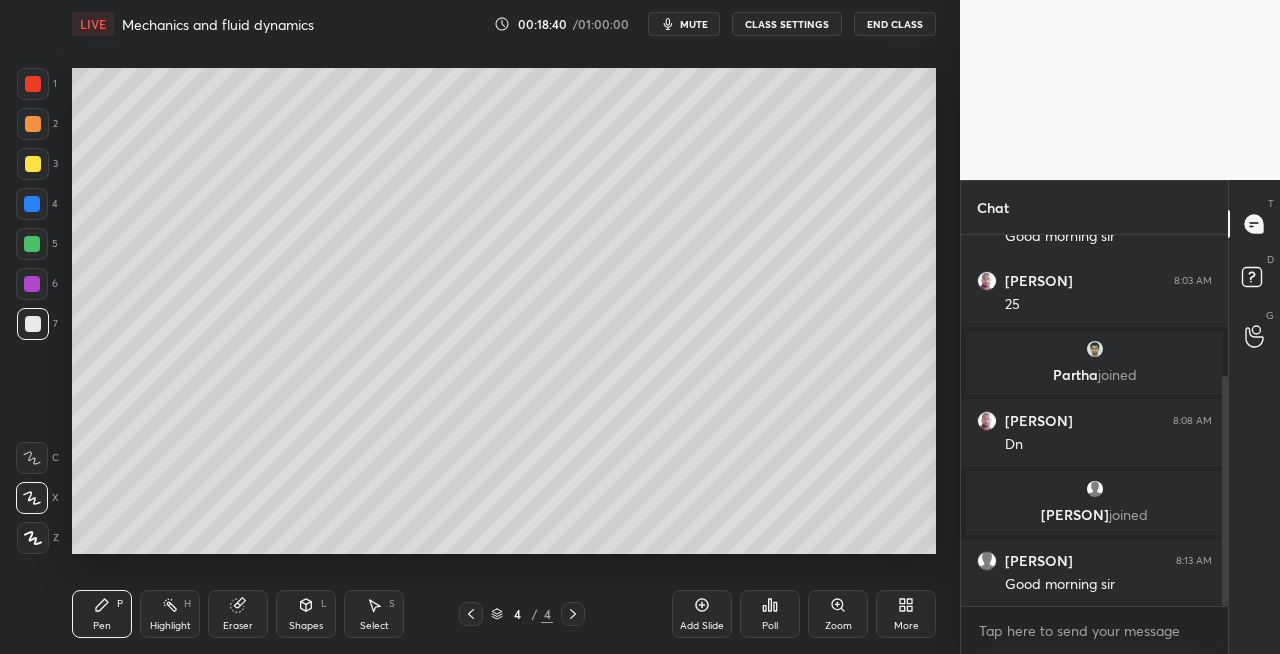 click on "Shapes L" at bounding box center [306, 614] 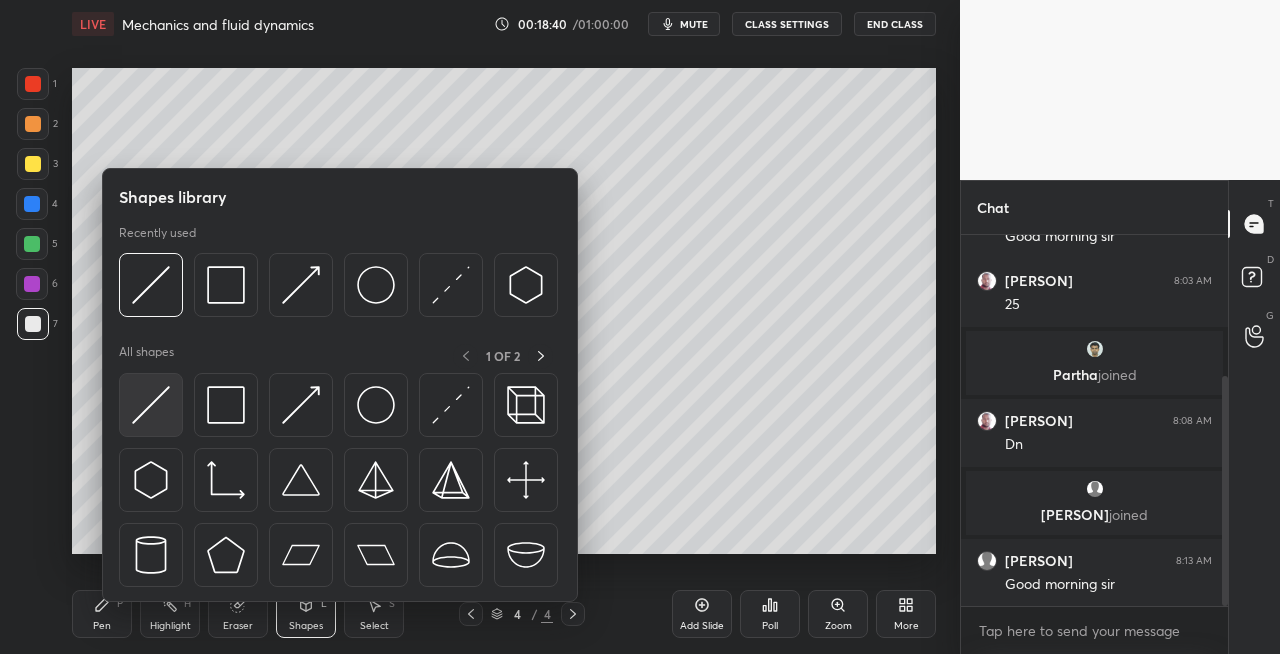 click at bounding box center (151, 405) 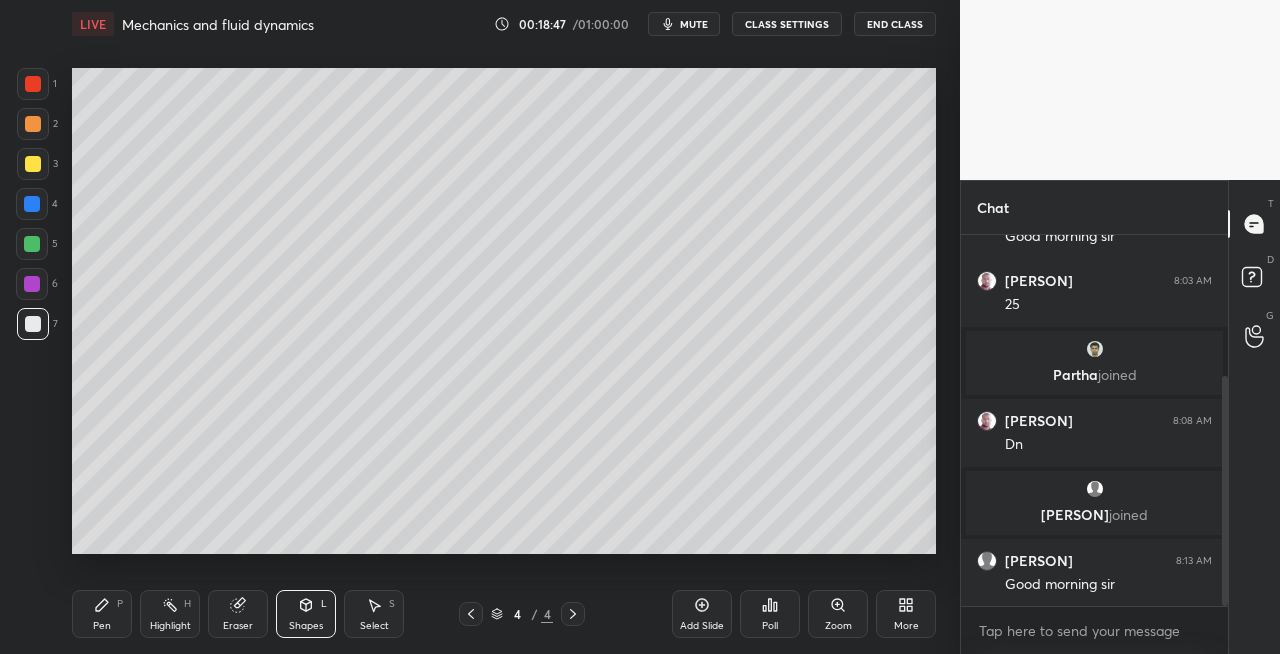 click on "Pen P" at bounding box center [102, 614] 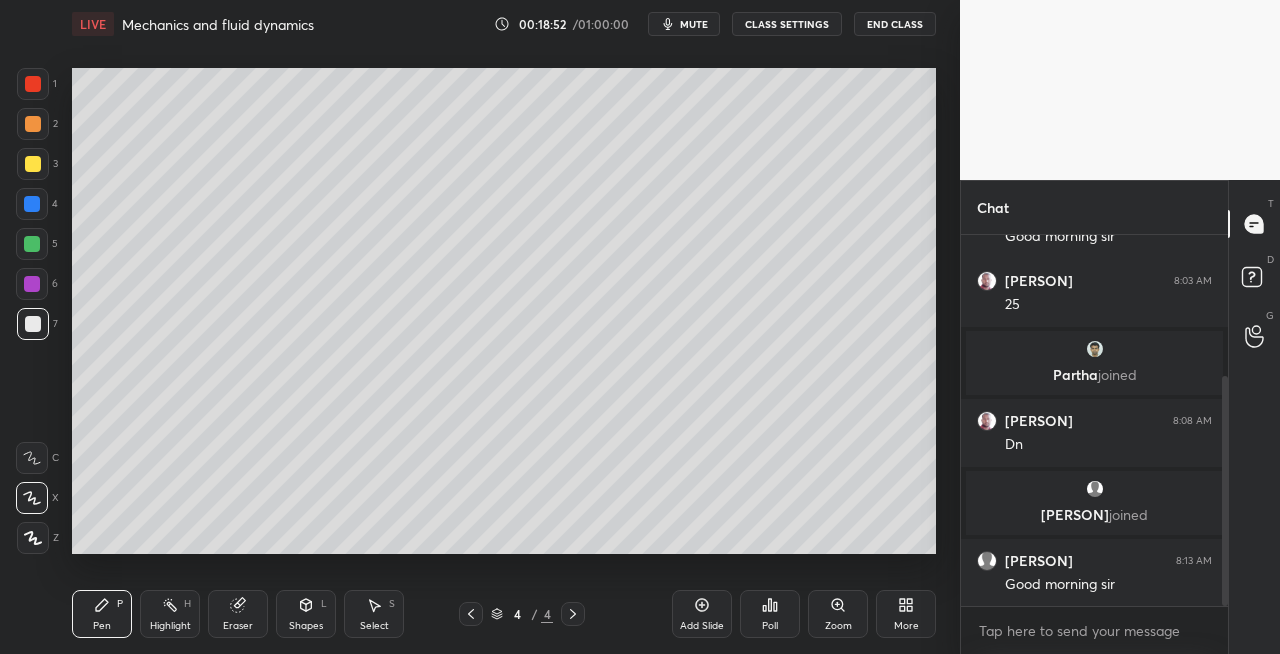 click 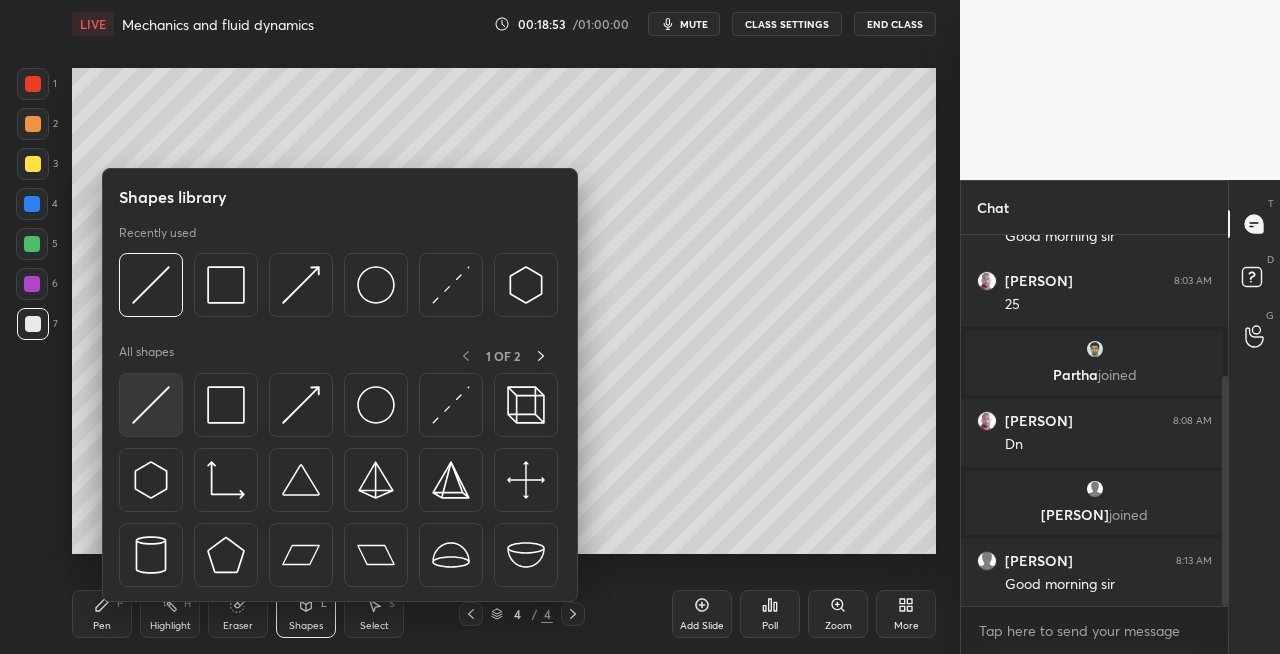 click at bounding box center (151, 405) 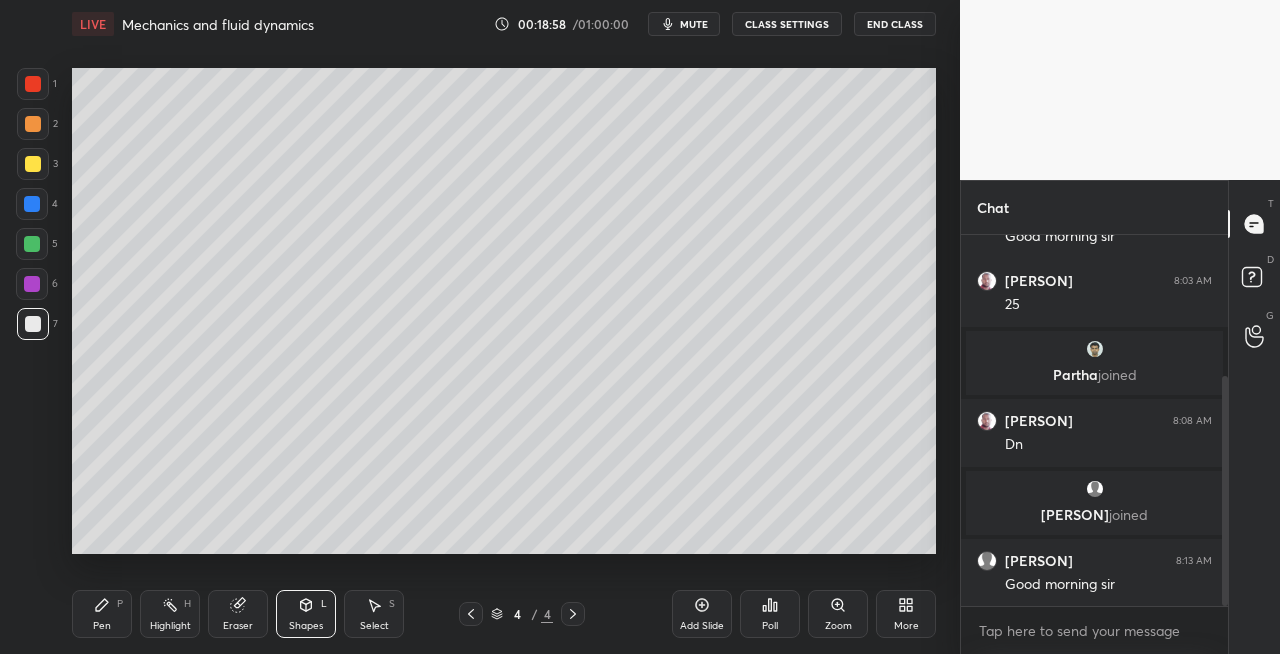 click on "Pen P" at bounding box center (102, 614) 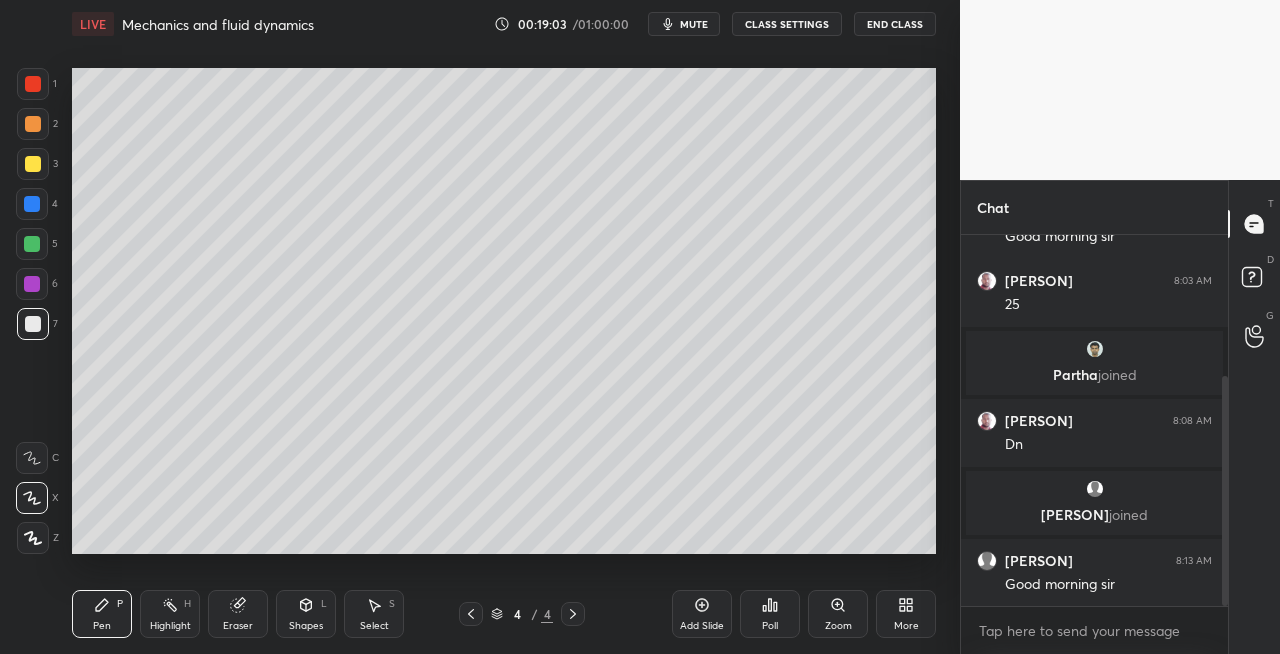 click on "Eraser" at bounding box center (238, 626) 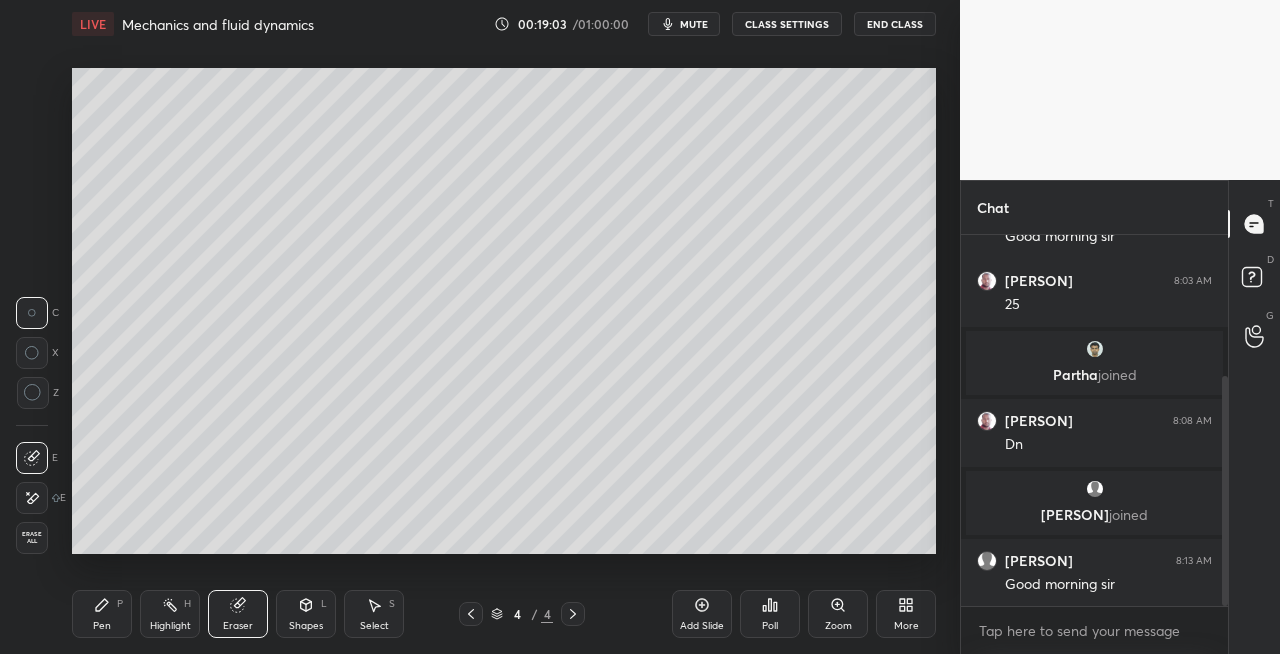 click 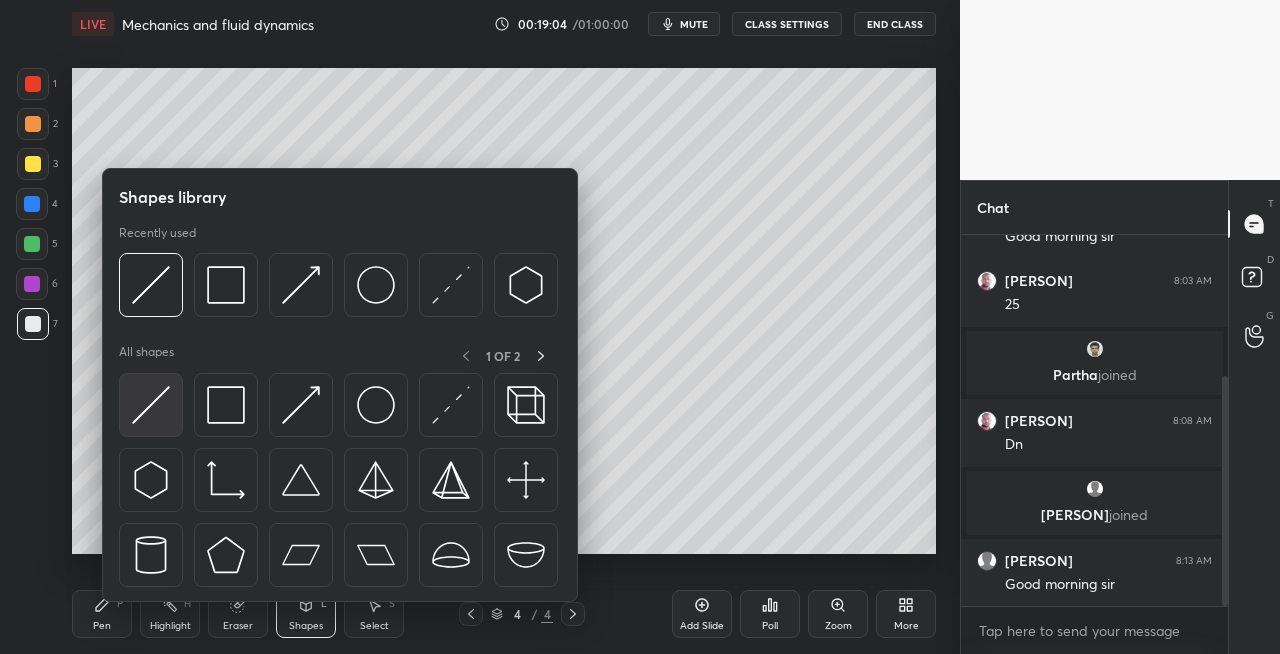 click at bounding box center [151, 405] 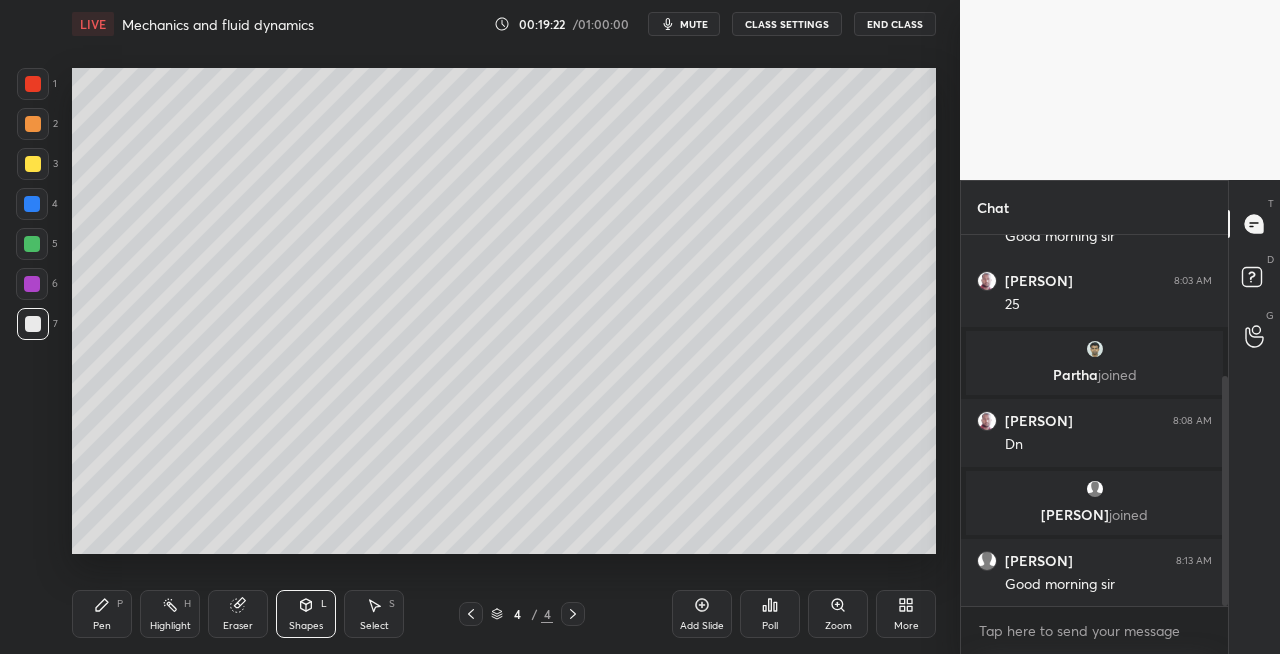 click 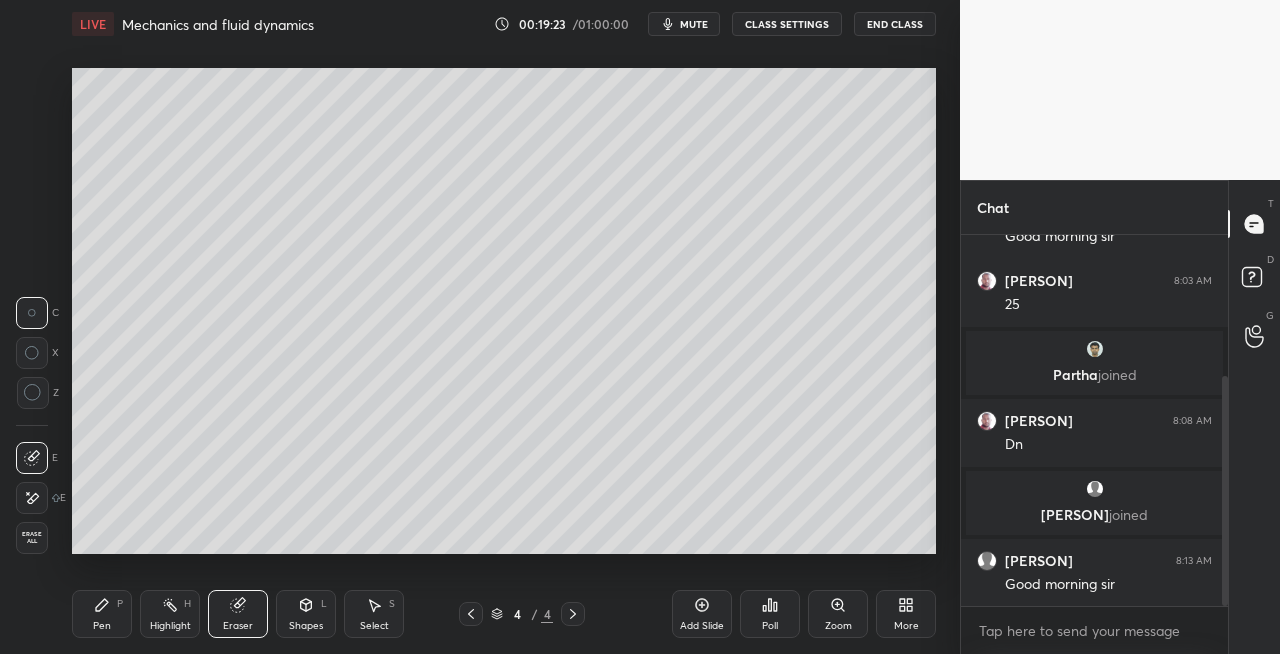 click on "Pen P" at bounding box center [102, 614] 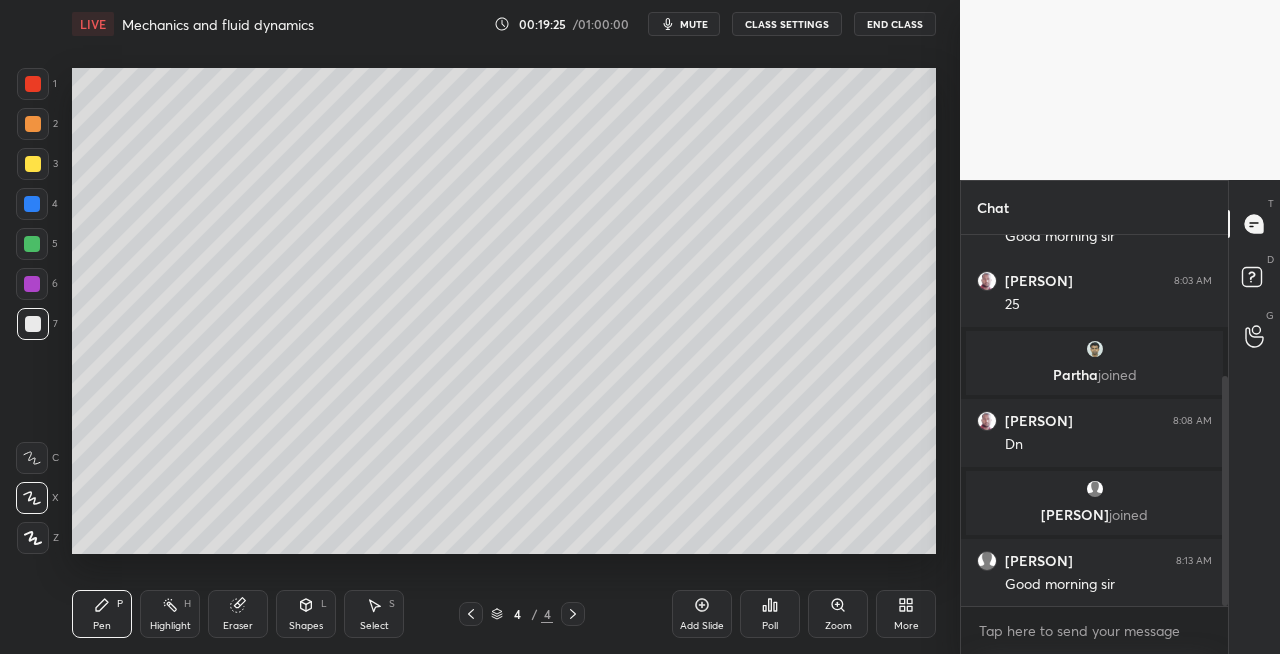 click 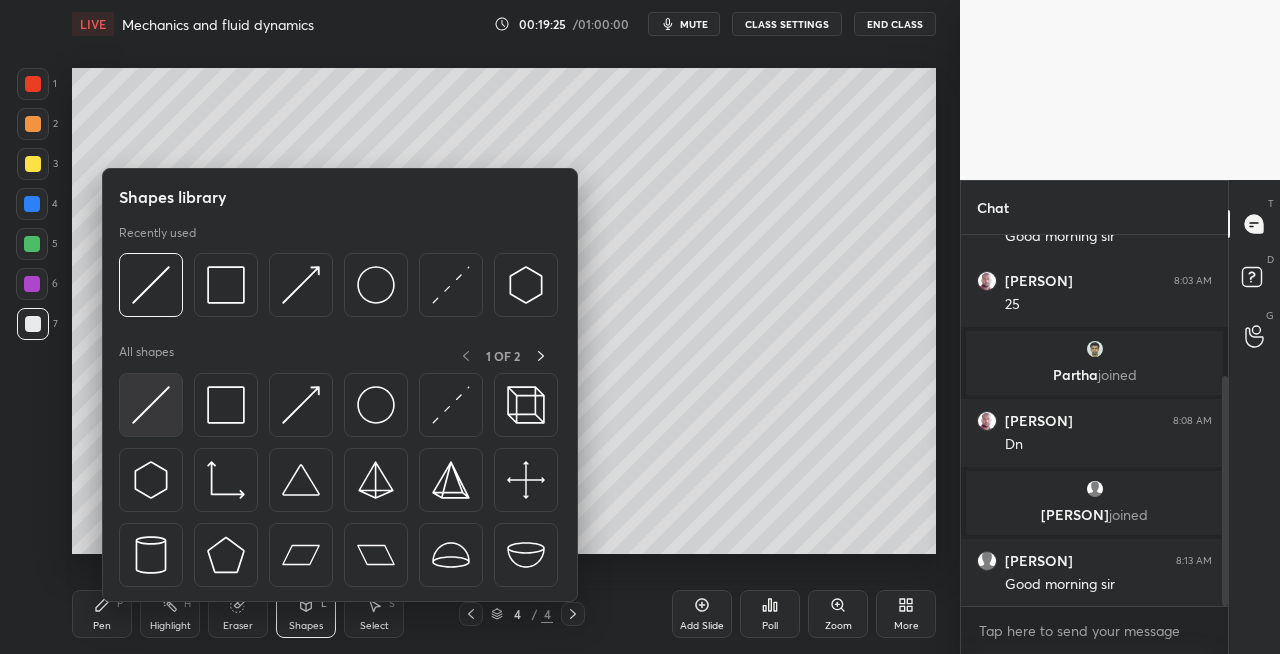 click at bounding box center [151, 405] 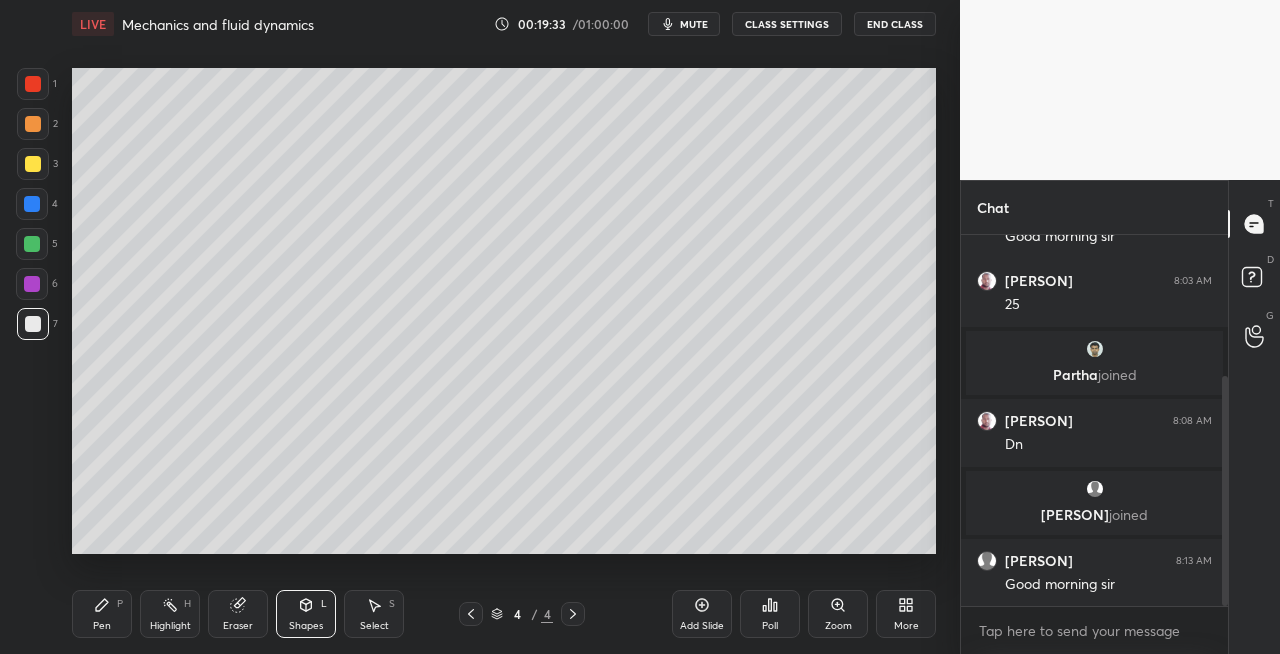 click on "Eraser" at bounding box center (238, 614) 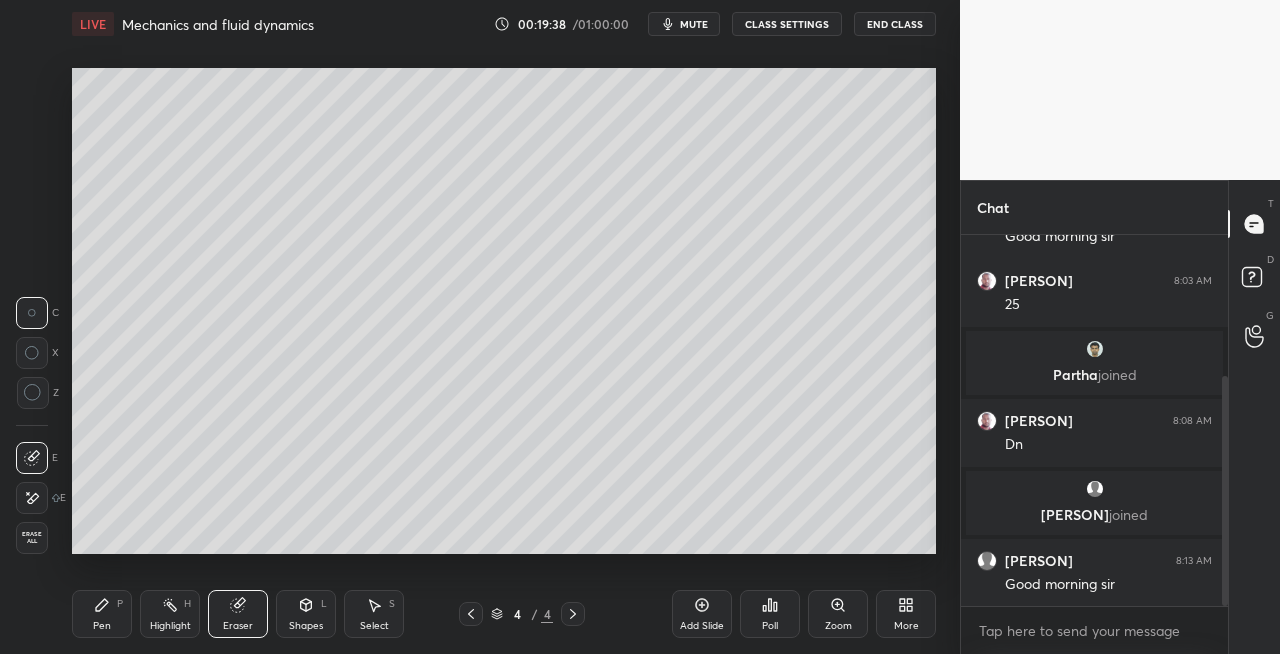 click on "Pen P" at bounding box center [102, 614] 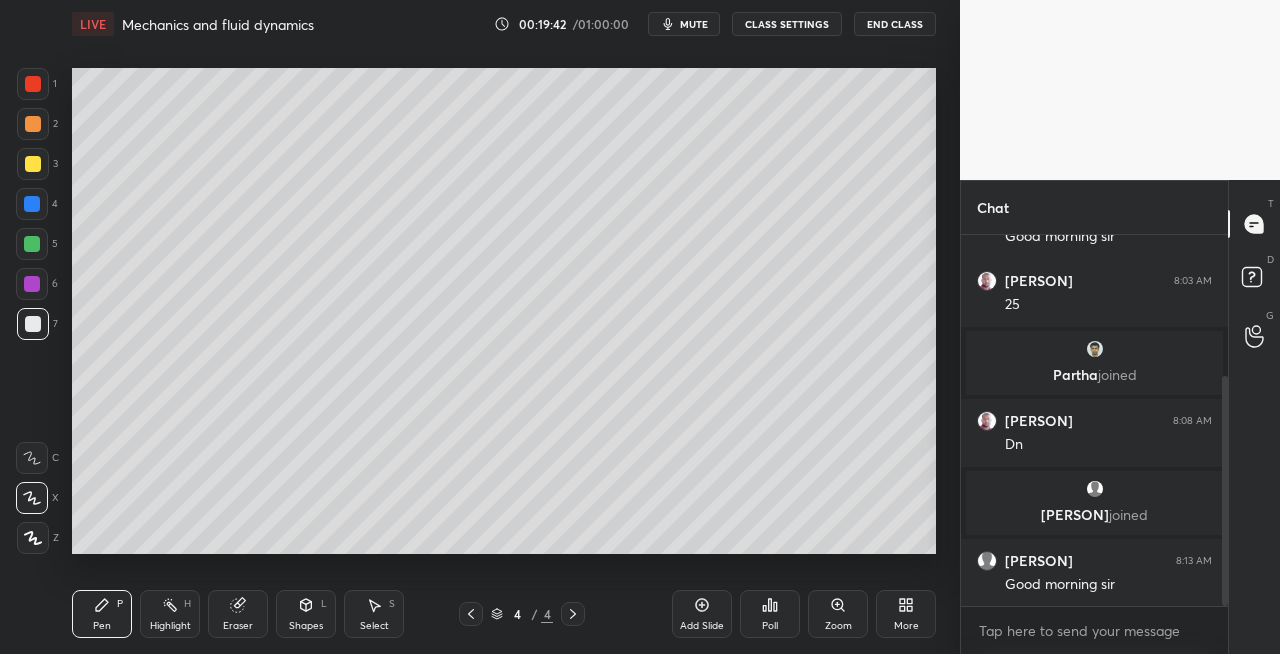 click 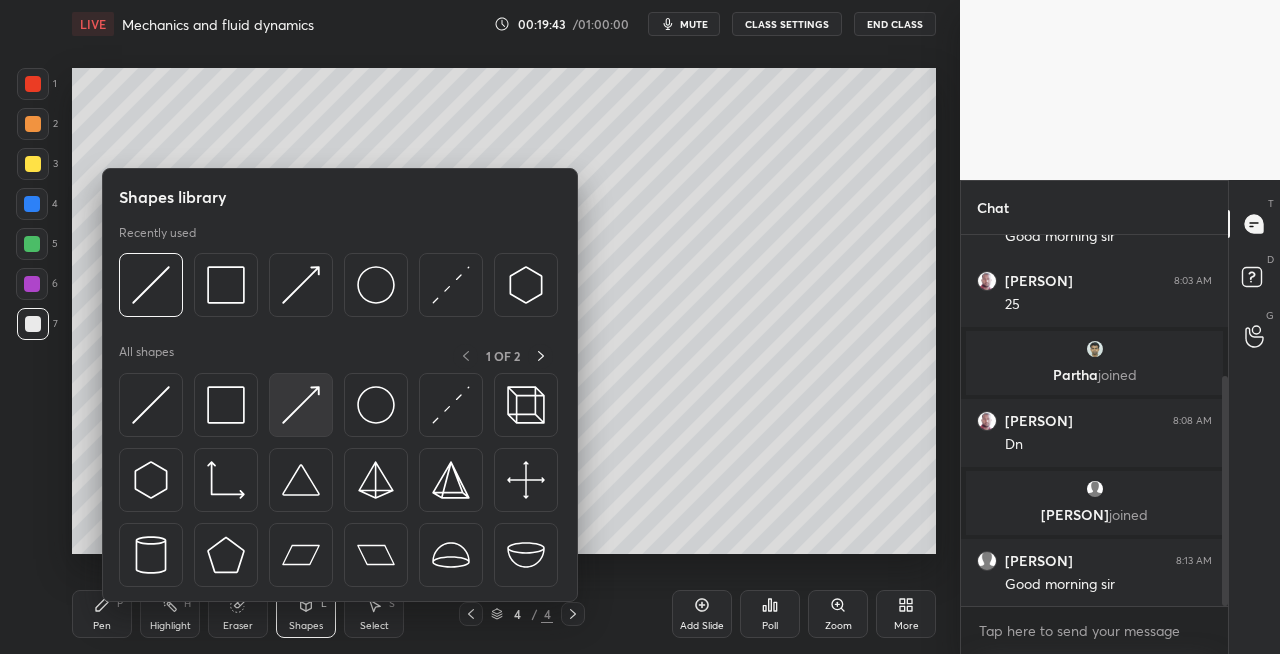 click at bounding box center [301, 405] 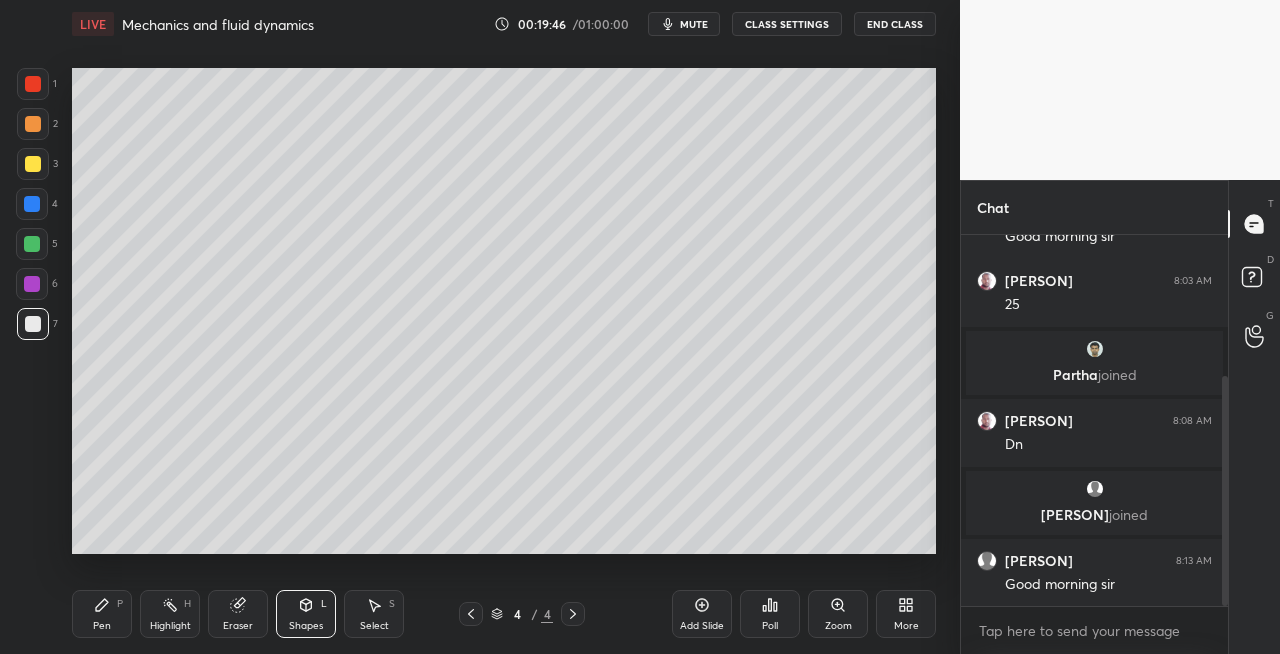 click on "Pen P" at bounding box center (102, 614) 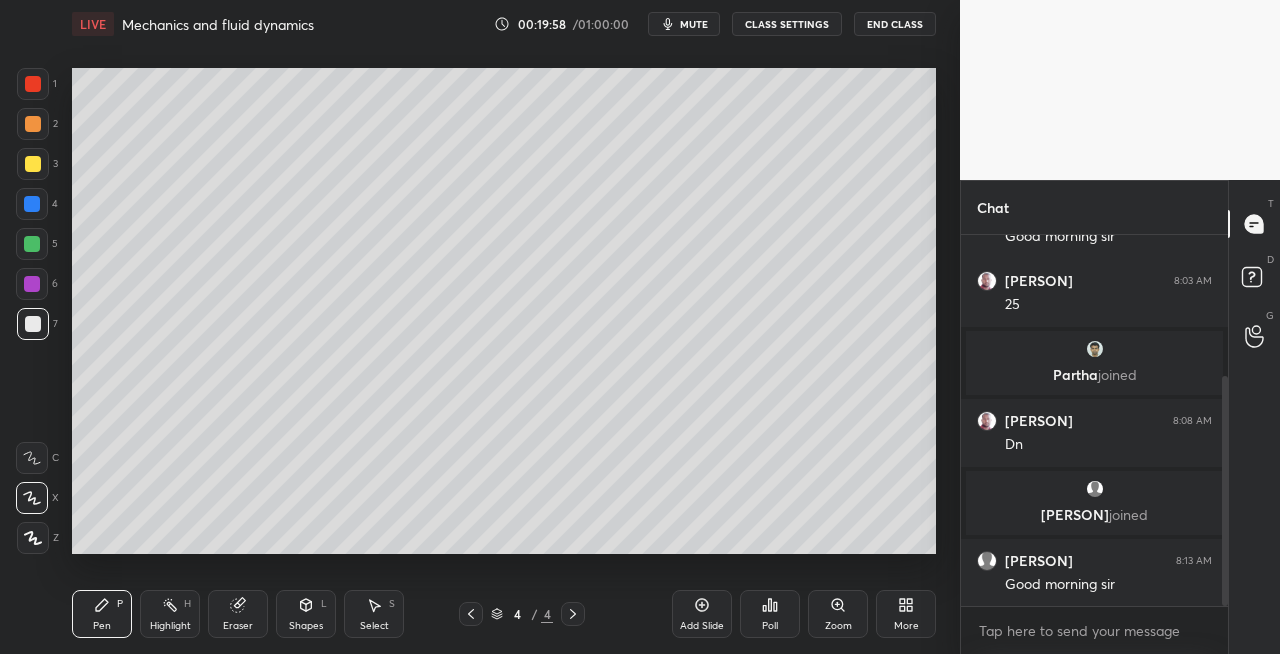 click on "Eraser" at bounding box center [238, 614] 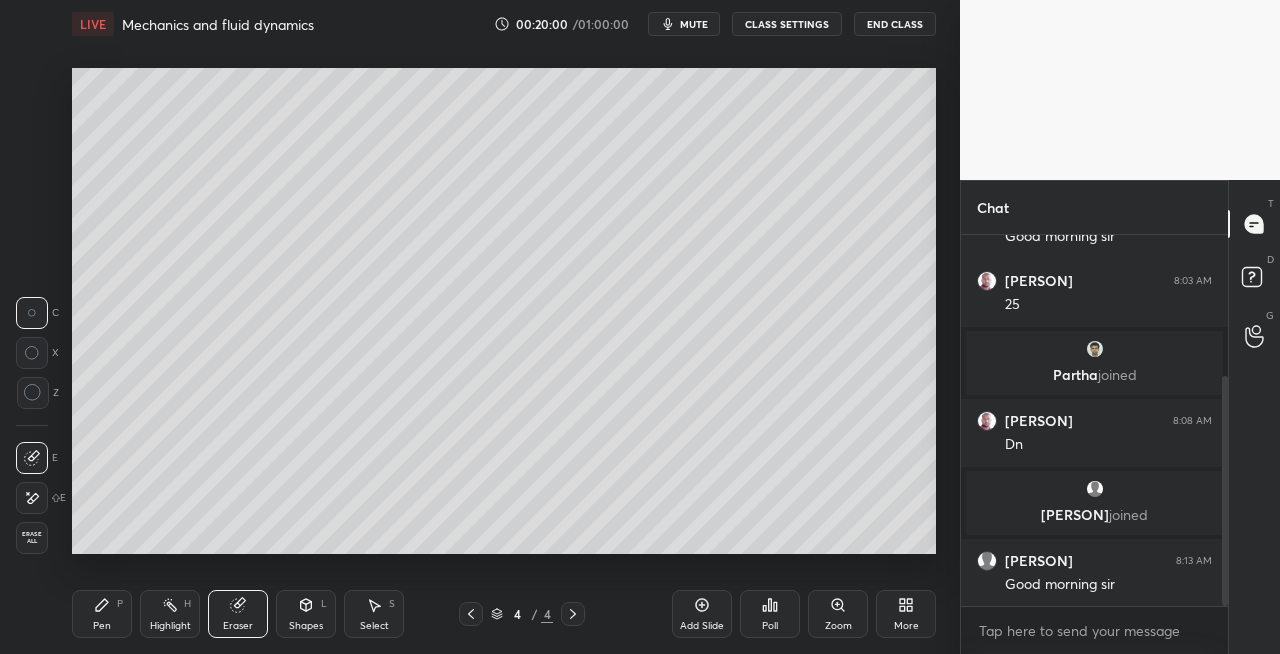 click on "P" at bounding box center [120, 604] 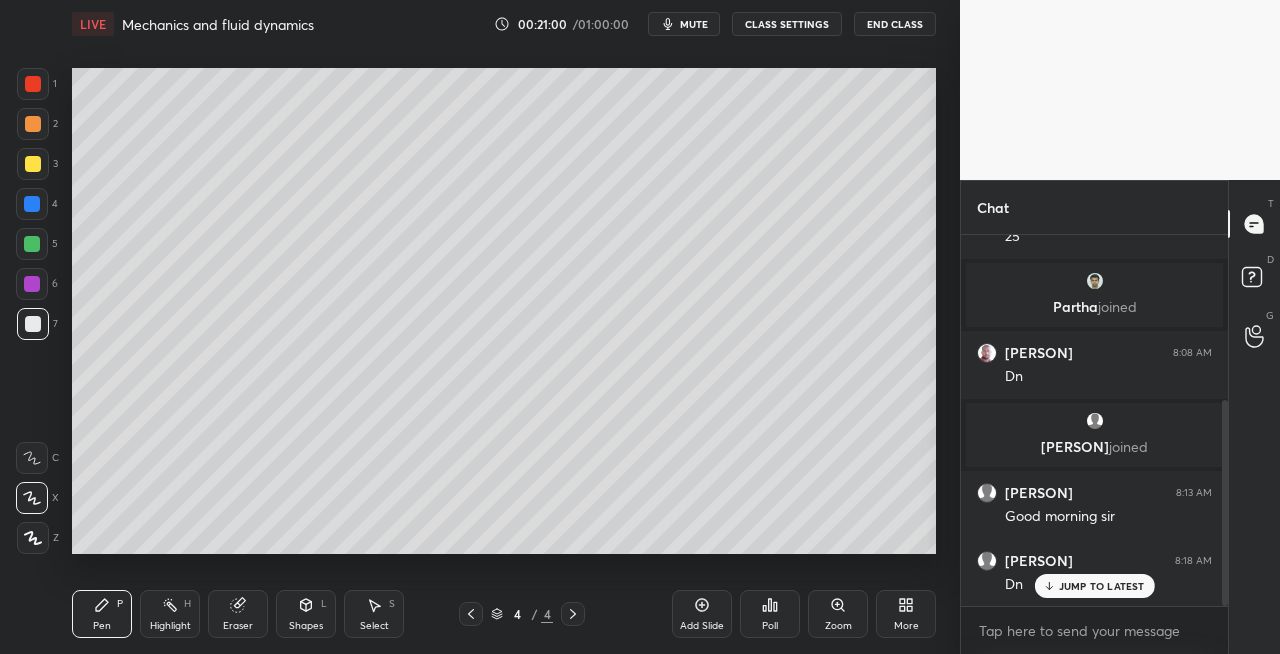scroll, scrollTop: 364, scrollLeft: 0, axis: vertical 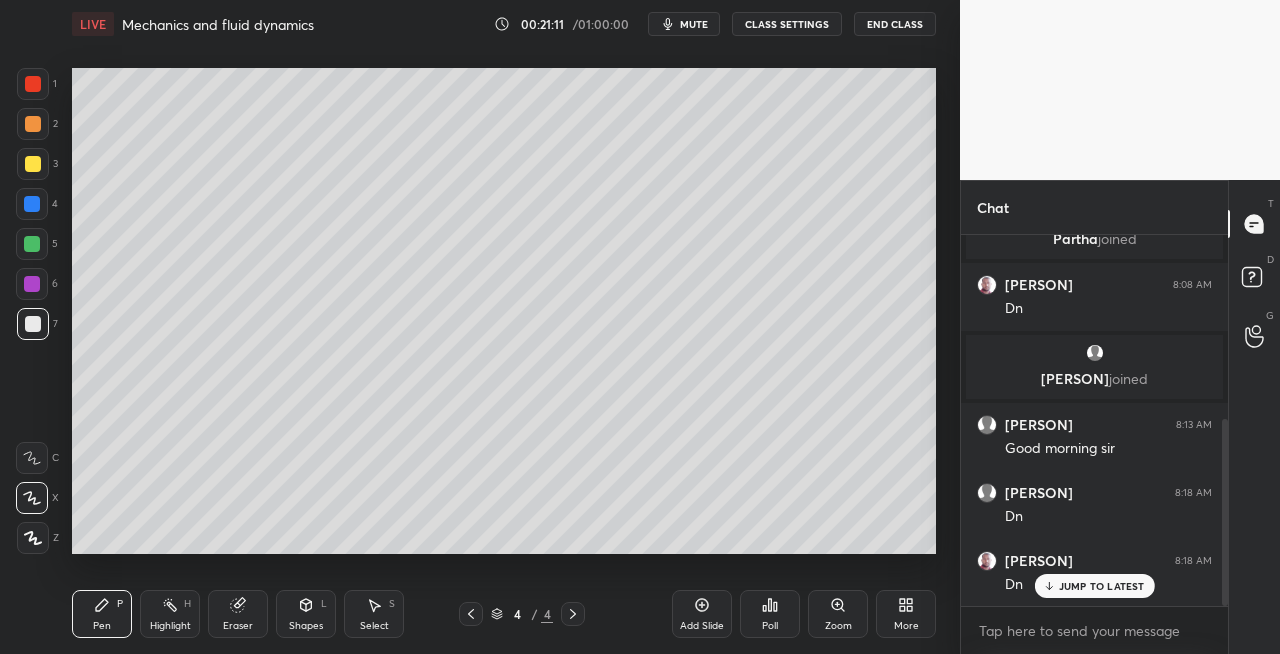 click at bounding box center [33, 164] 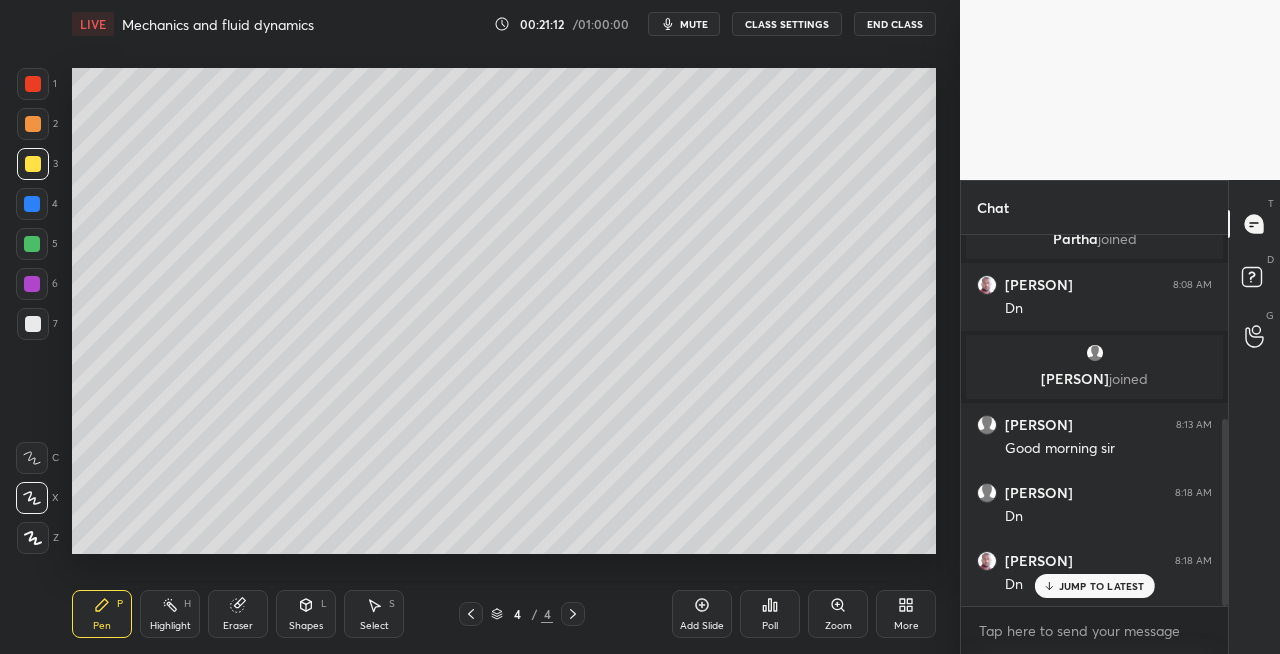 click 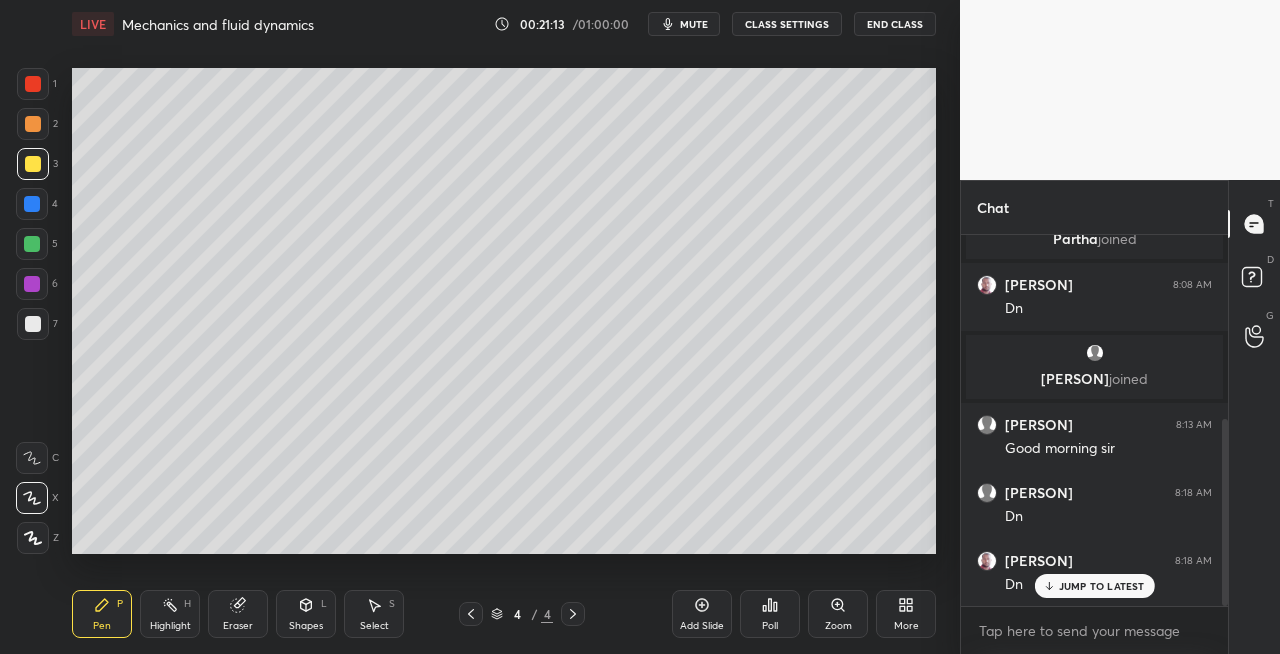 click 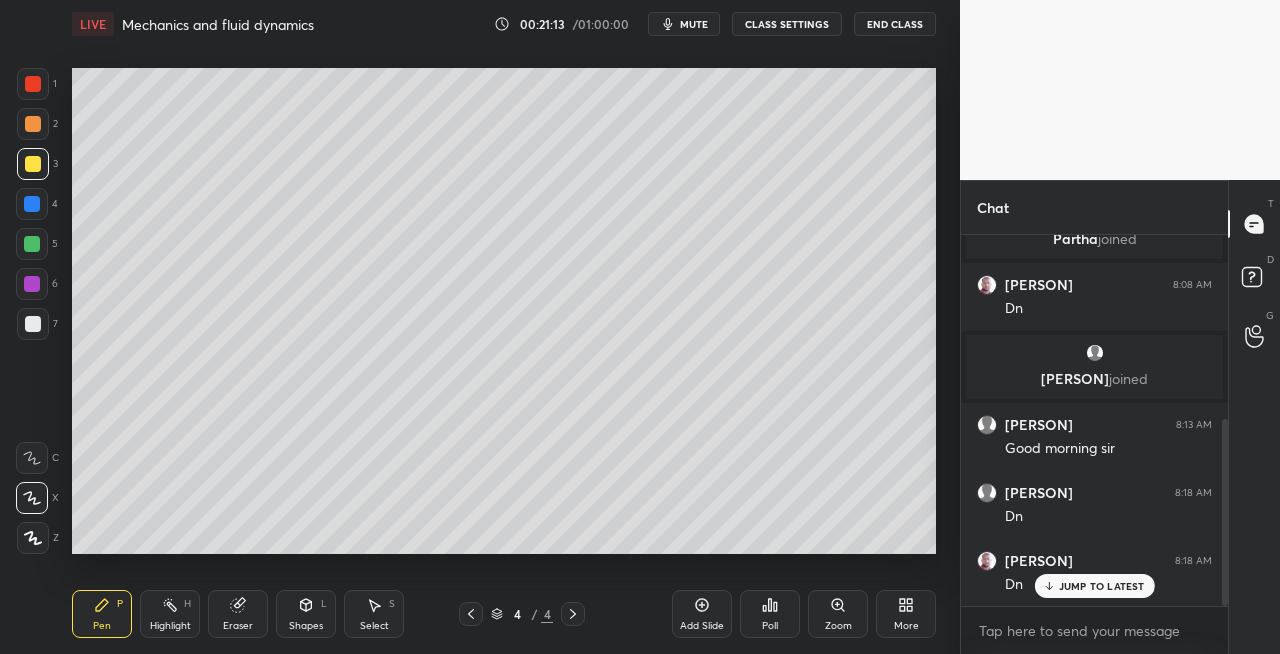click 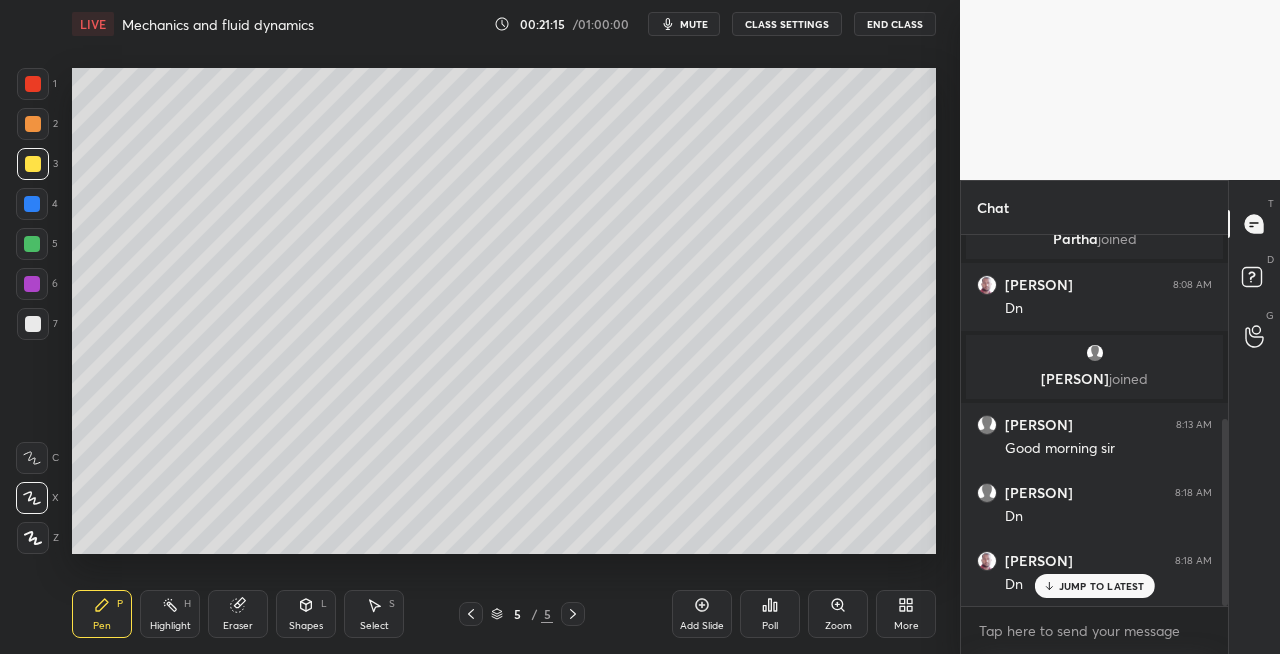 click 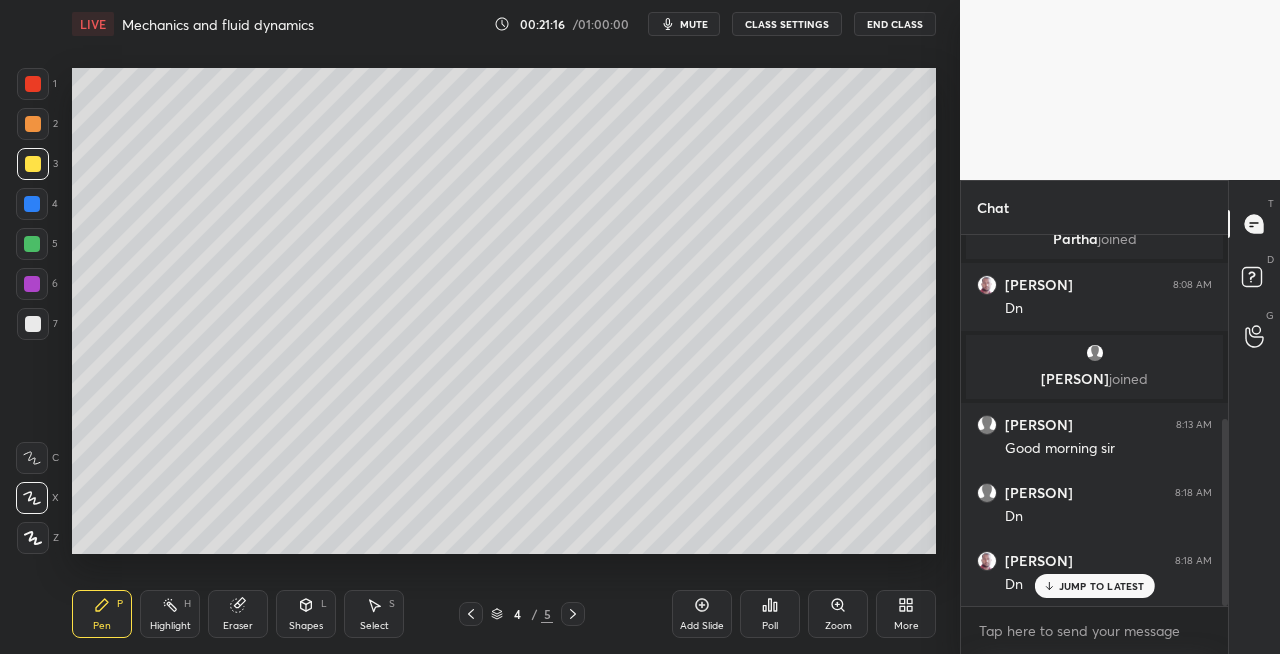 click 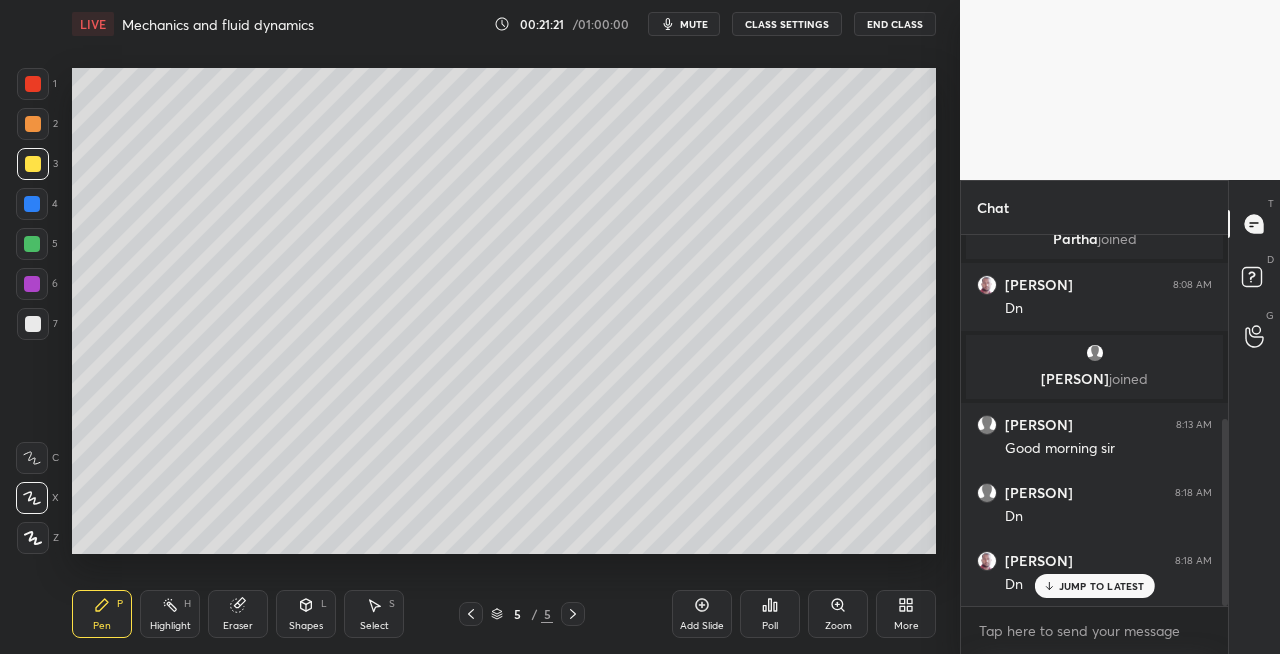 click 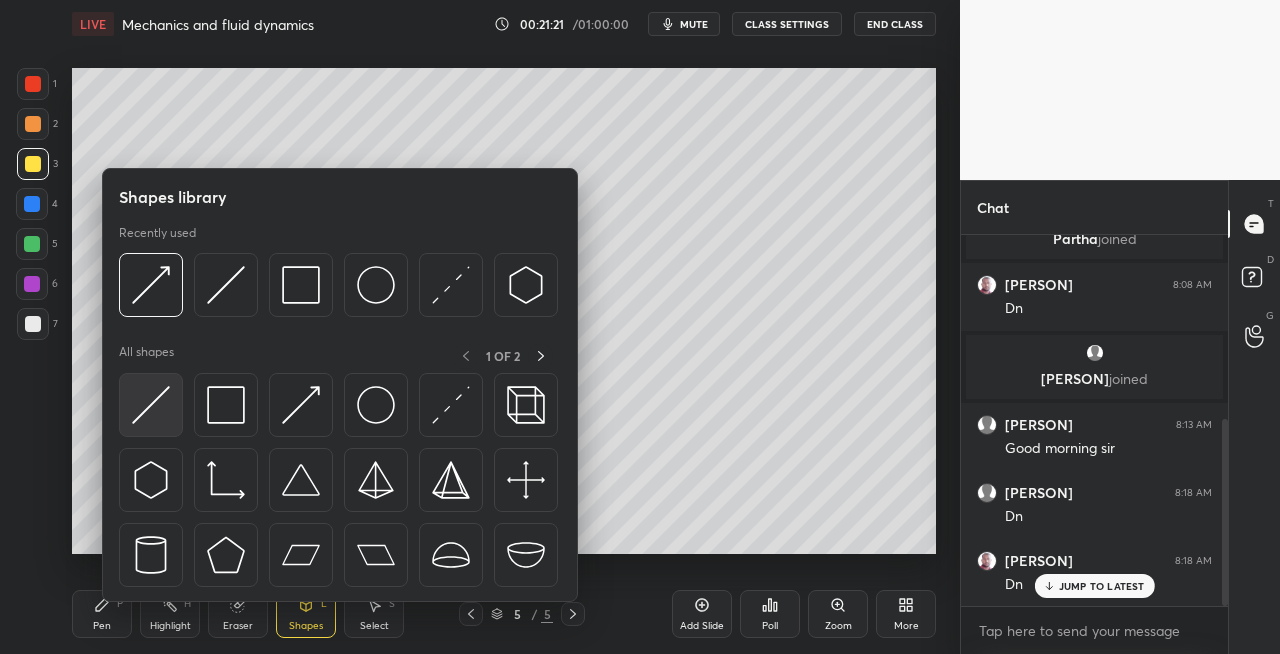 click at bounding box center (151, 405) 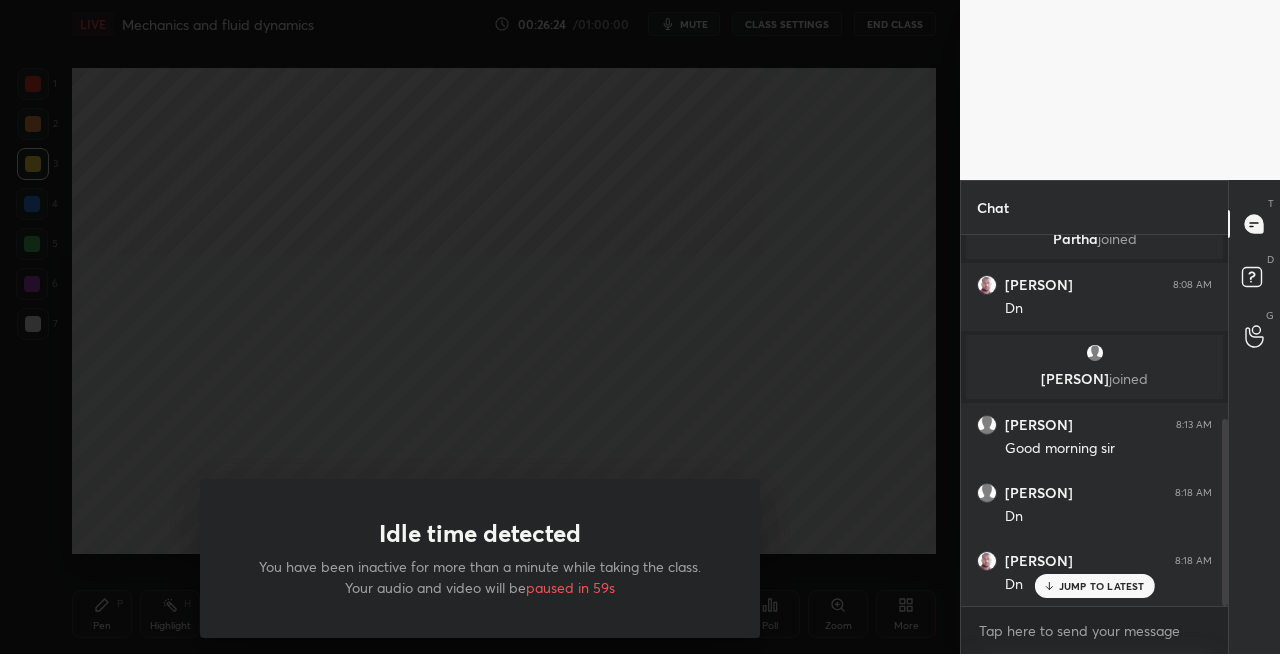 click on "Idle time detected You have been inactive for more than a minute while taking the class. Your audio and video will be  paused in 59s" at bounding box center [480, 327] 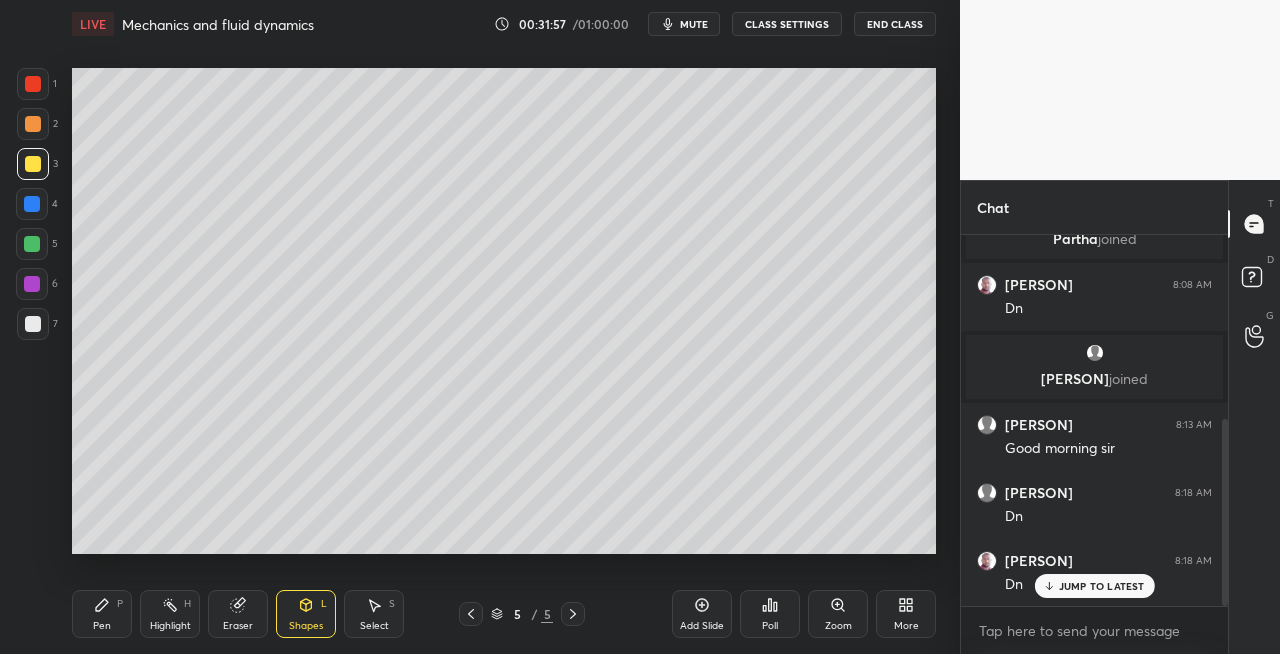 click 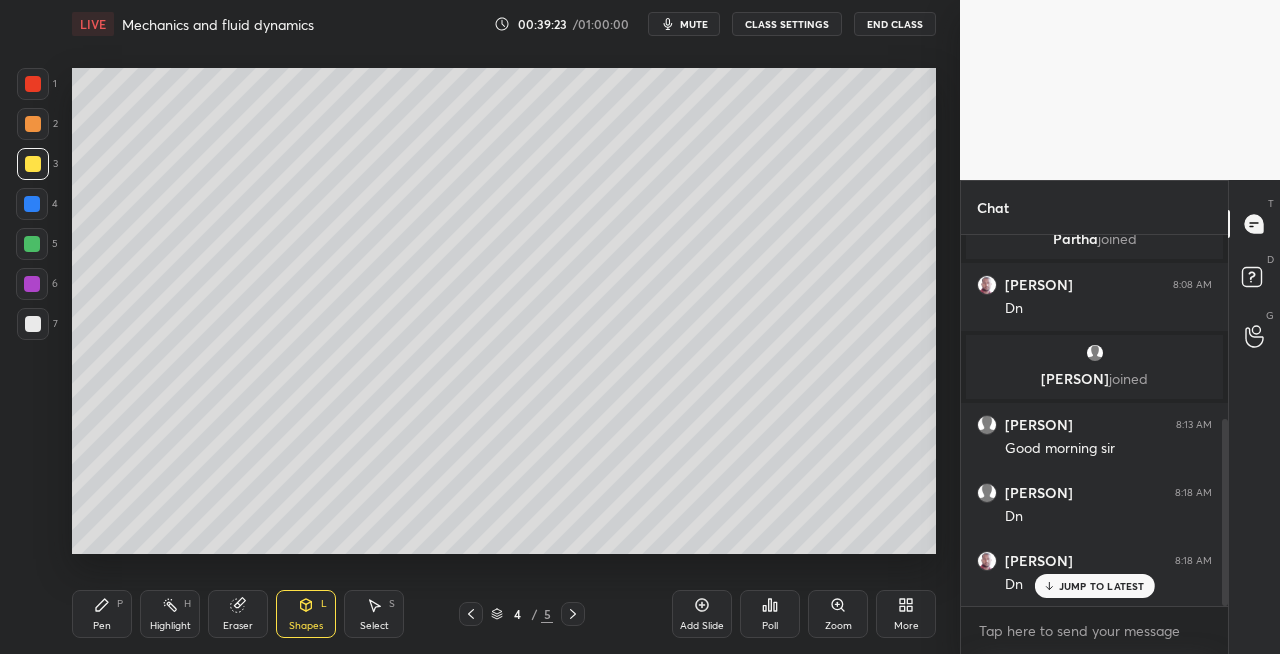 click 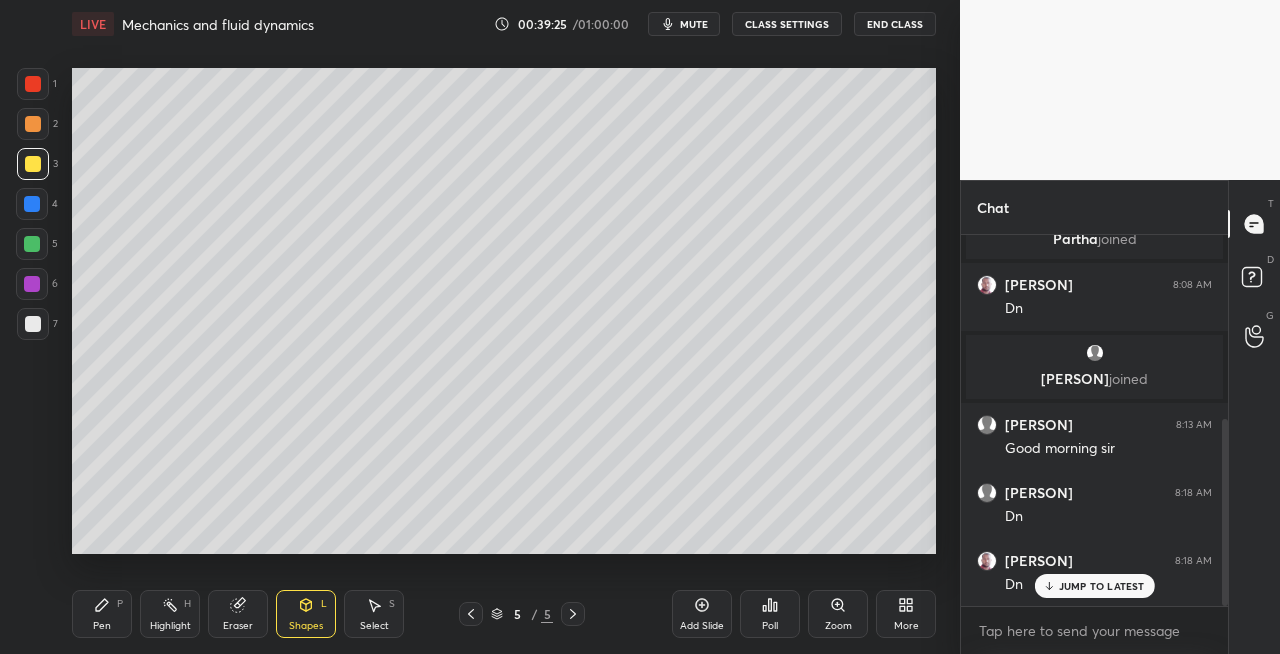 click on "Pen P" at bounding box center (102, 614) 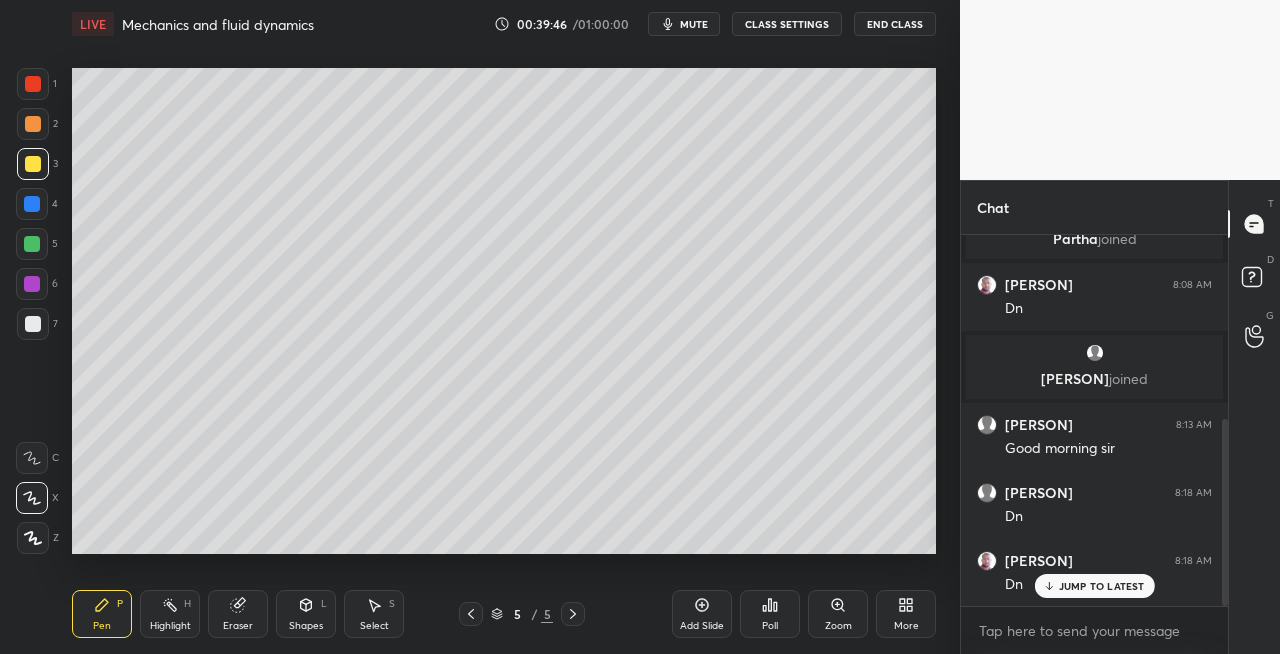 click on "Eraser" at bounding box center (238, 614) 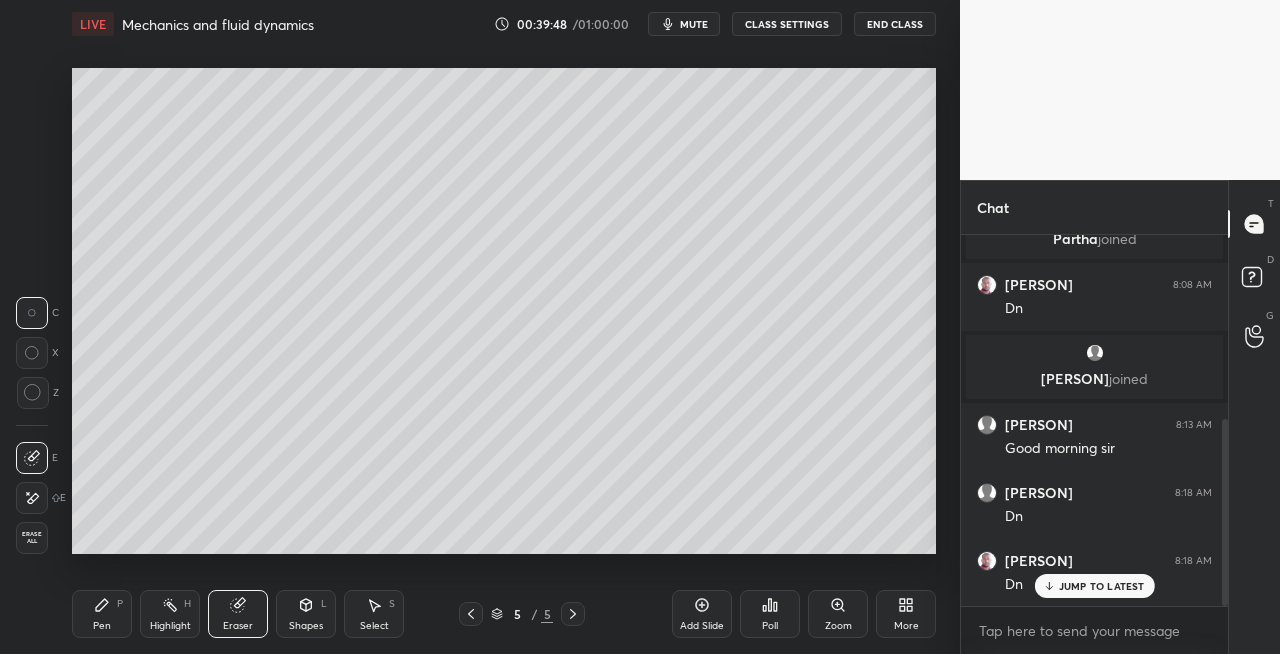 click 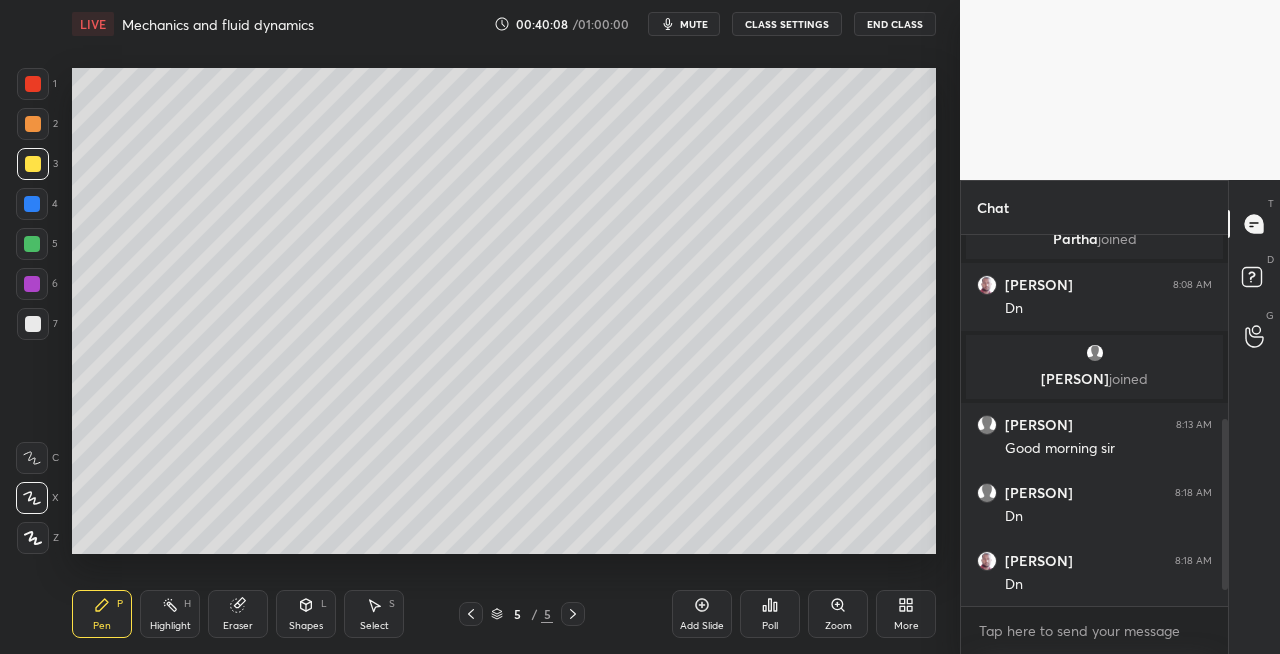 scroll, scrollTop: 432, scrollLeft: 0, axis: vertical 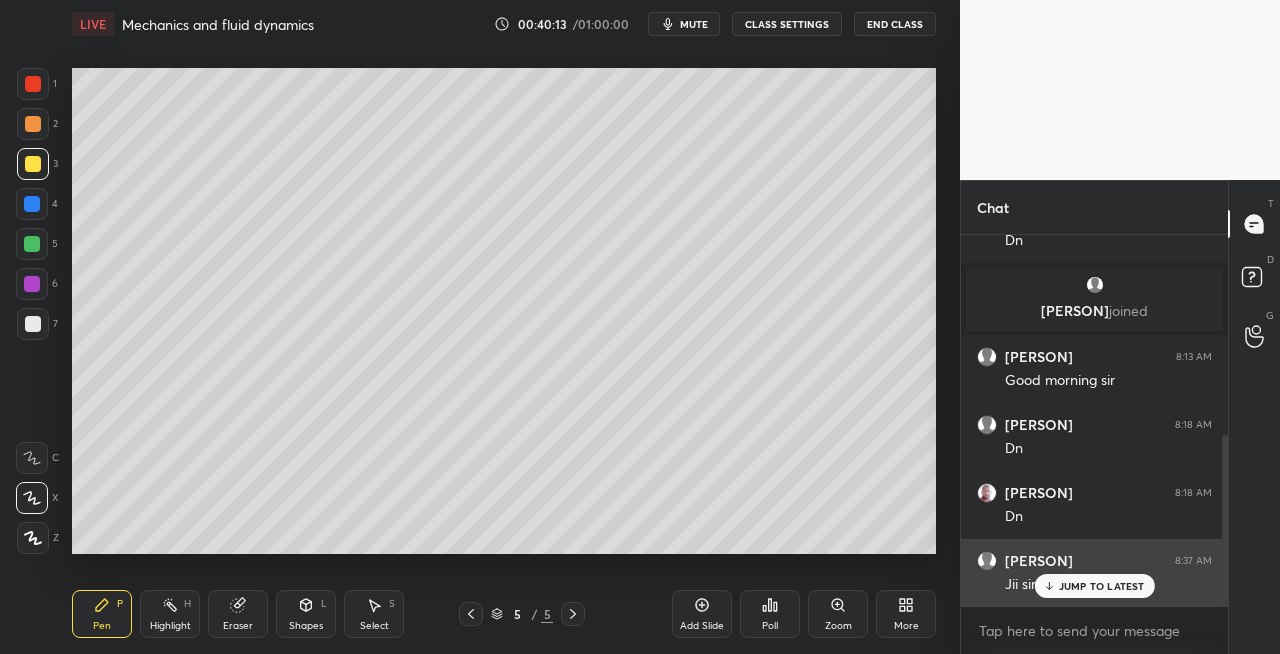 click on "JUMP TO LATEST" at bounding box center (1102, 586) 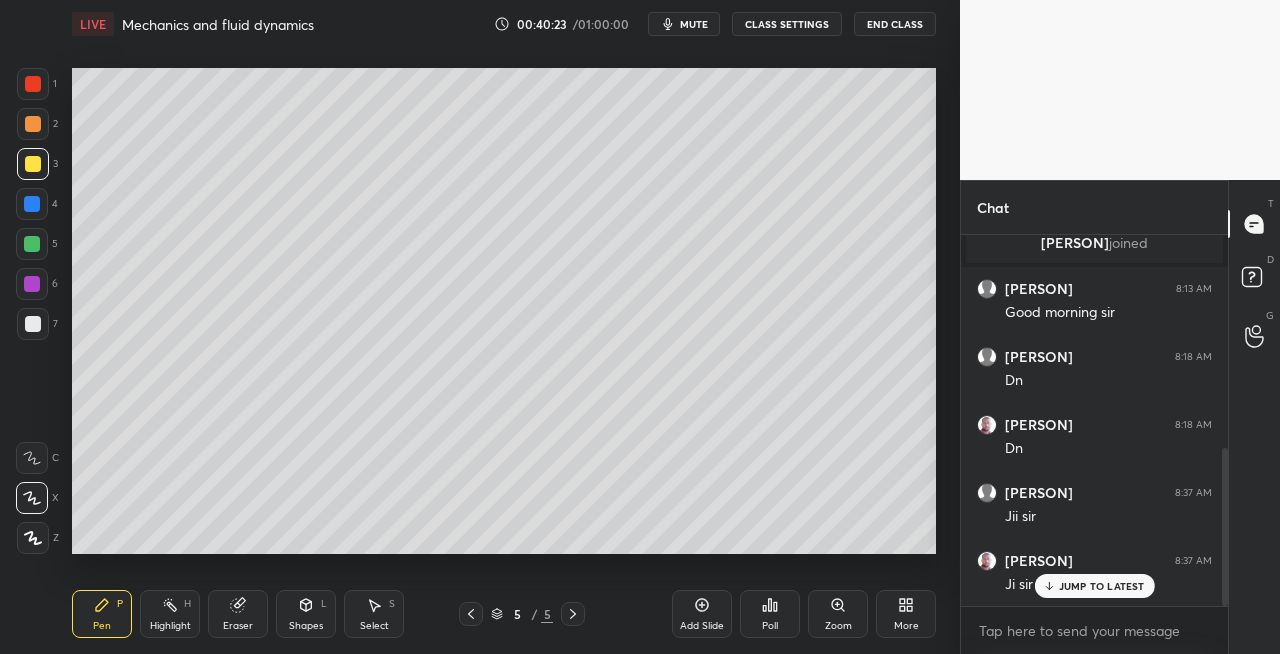 scroll, scrollTop: 568, scrollLeft: 0, axis: vertical 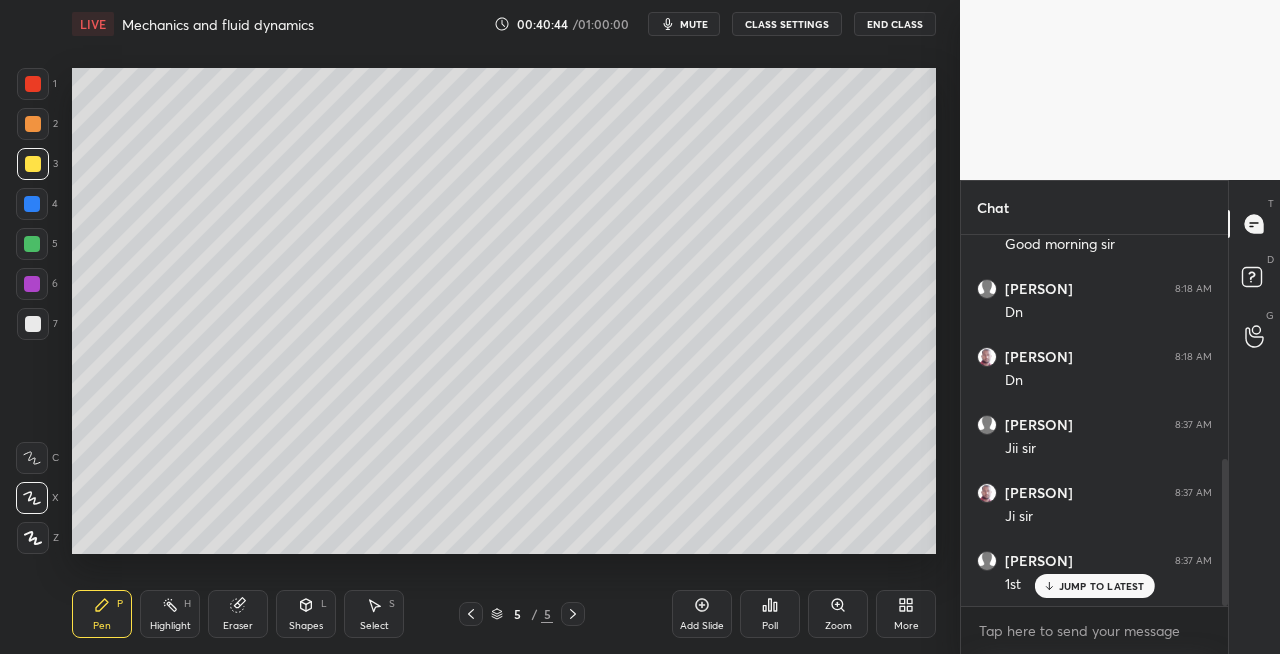 click at bounding box center (33, 324) 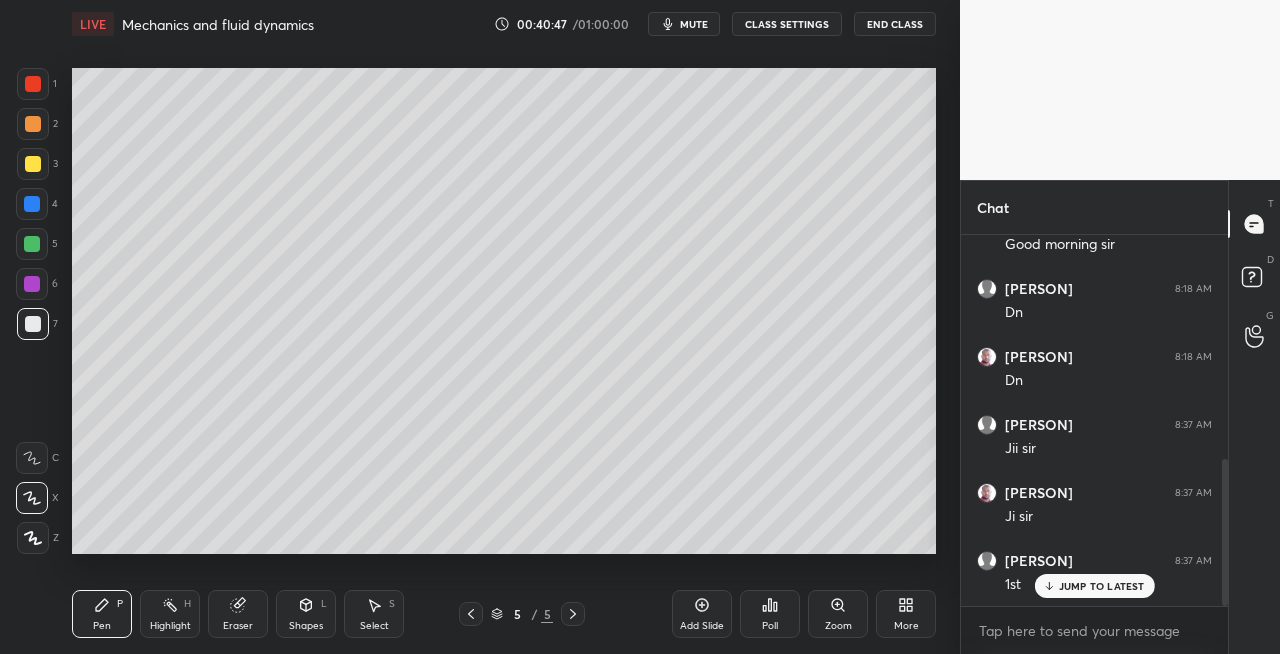 click on "Shapes L" at bounding box center (306, 614) 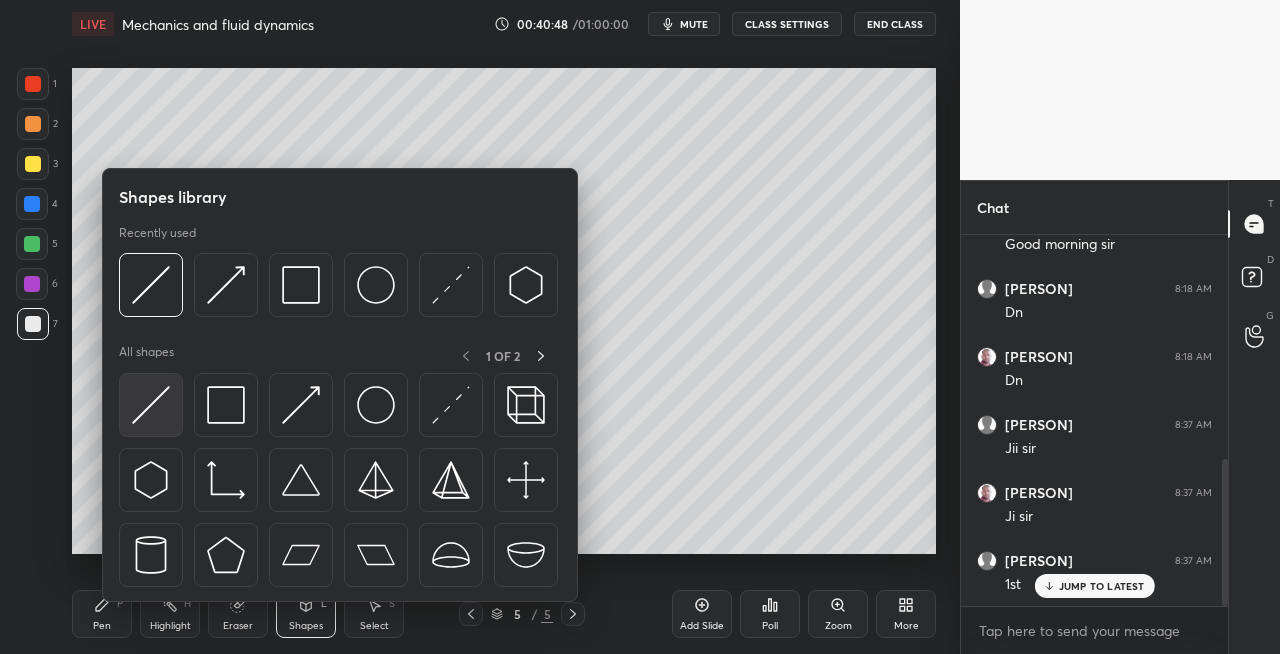 click at bounding box center (151, 405) 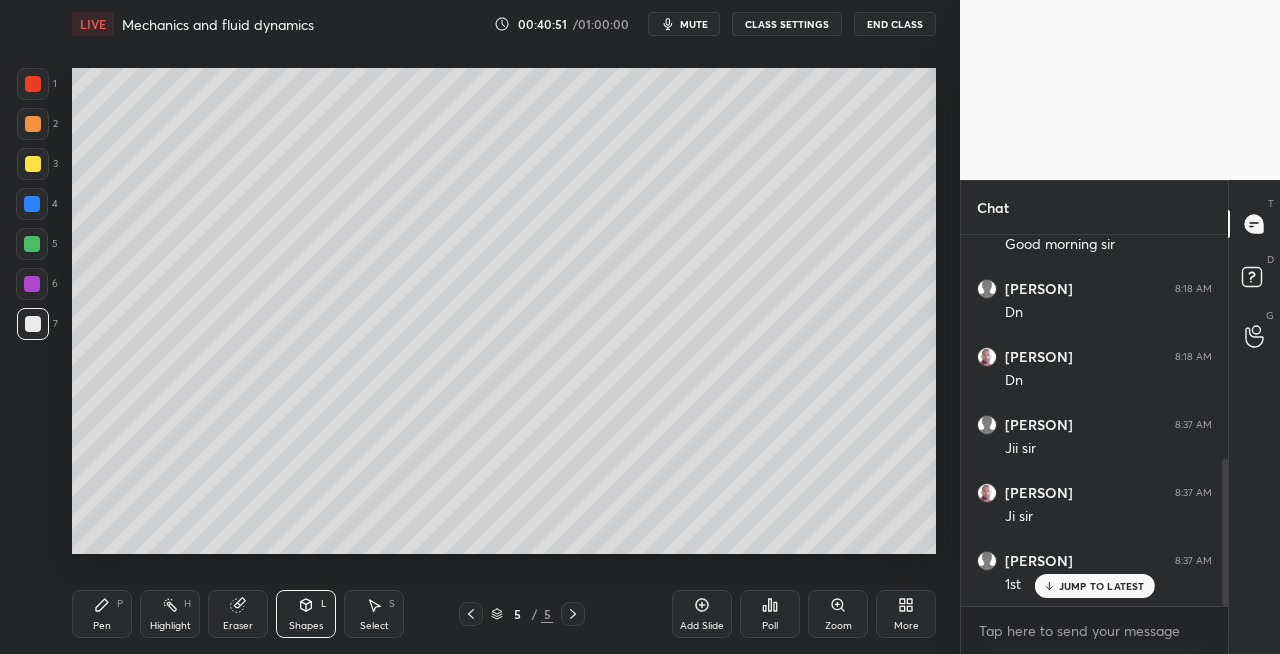 click on "Pen P" at bounding box center [102, 614] 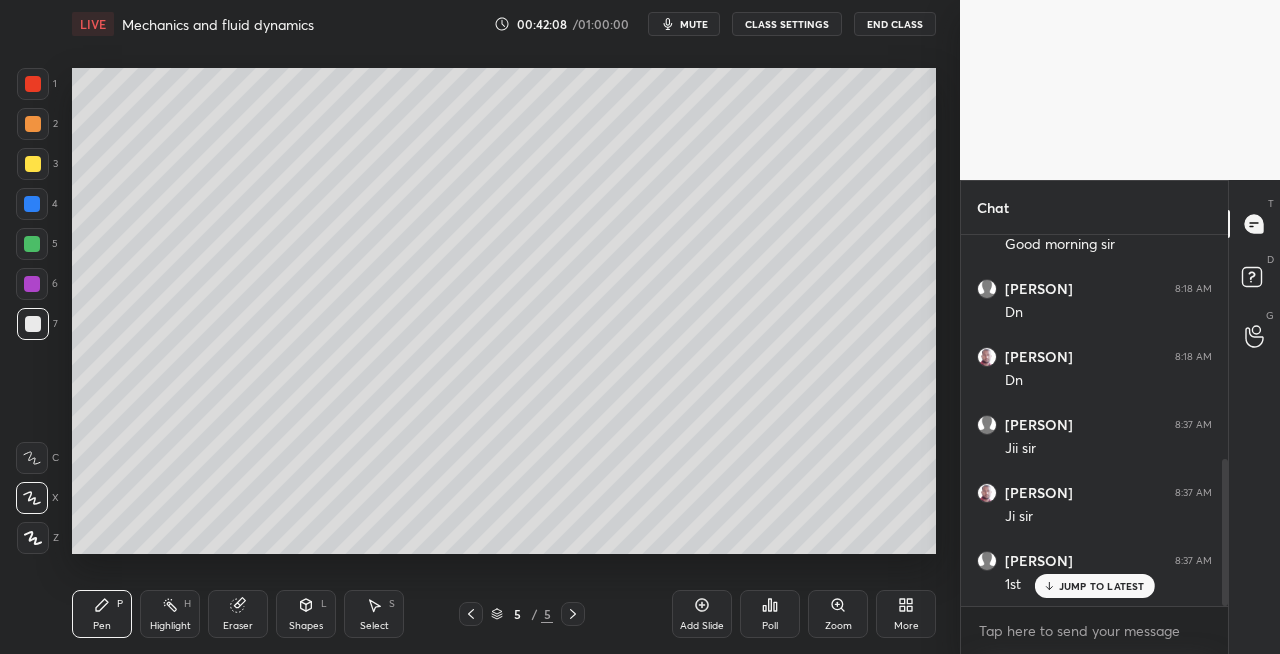 click on "Shapes L" at bounding box center (306, 614) 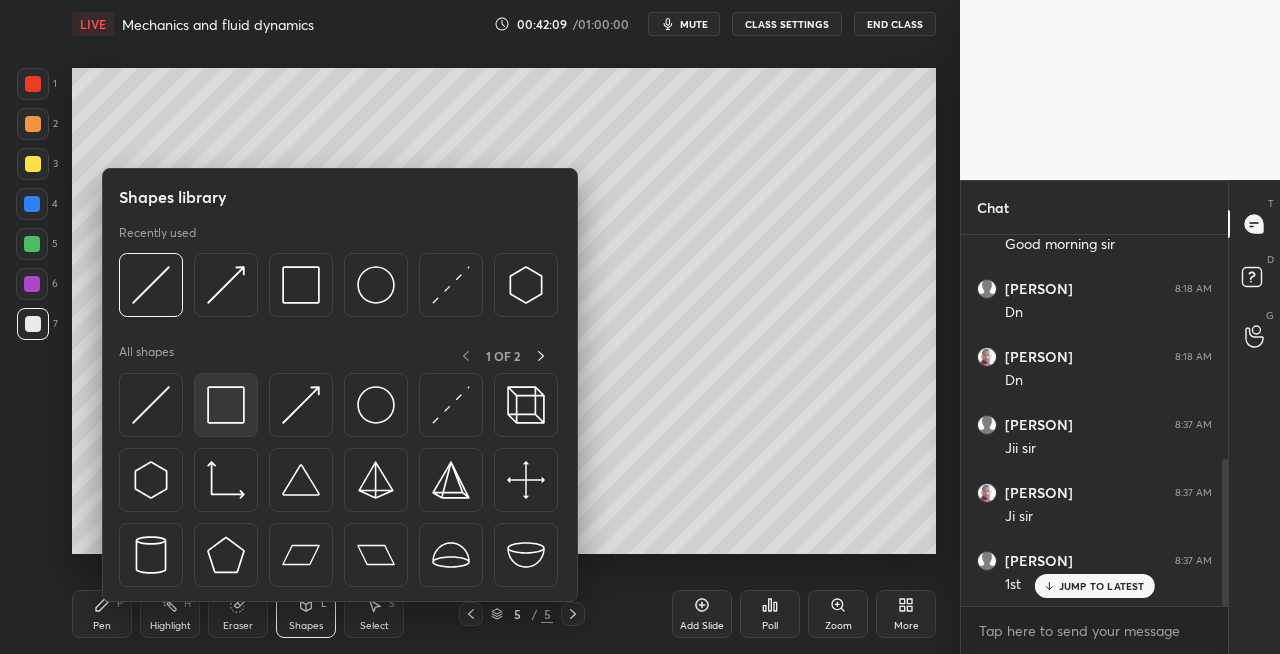 click at bounding box center (226, 405) 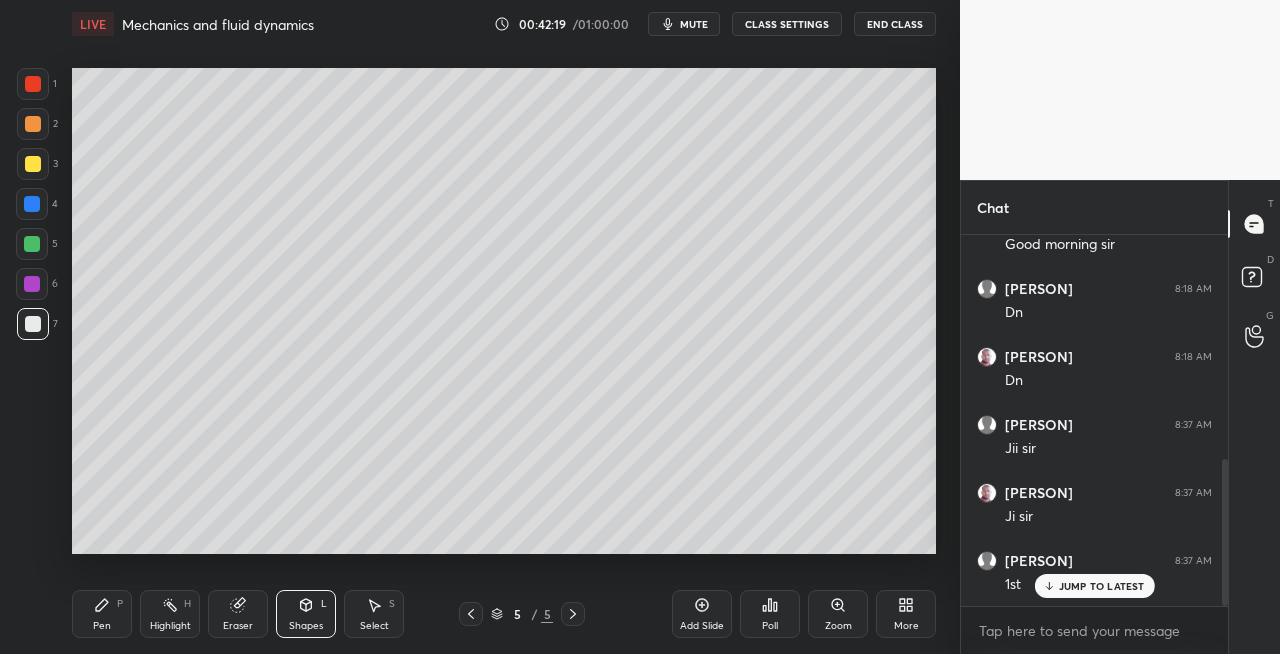 click on "Eraser" at bounding box center [238, 626] 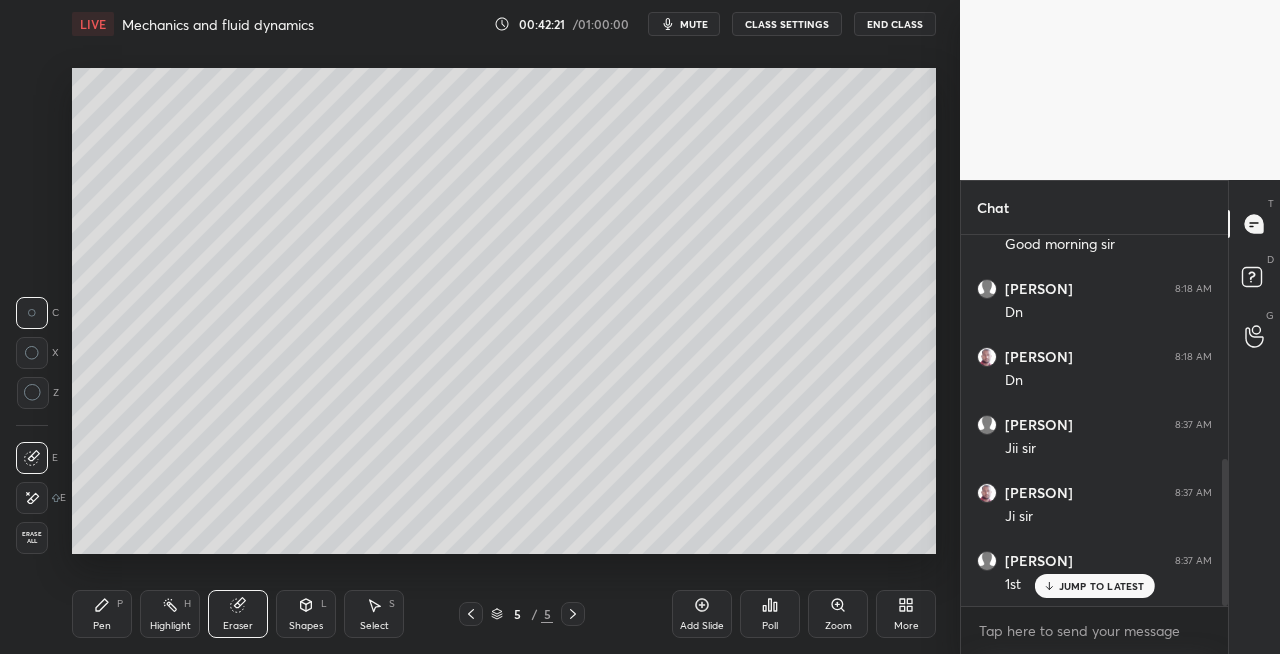 click on "Pen P" at bounding box center (102, 614) 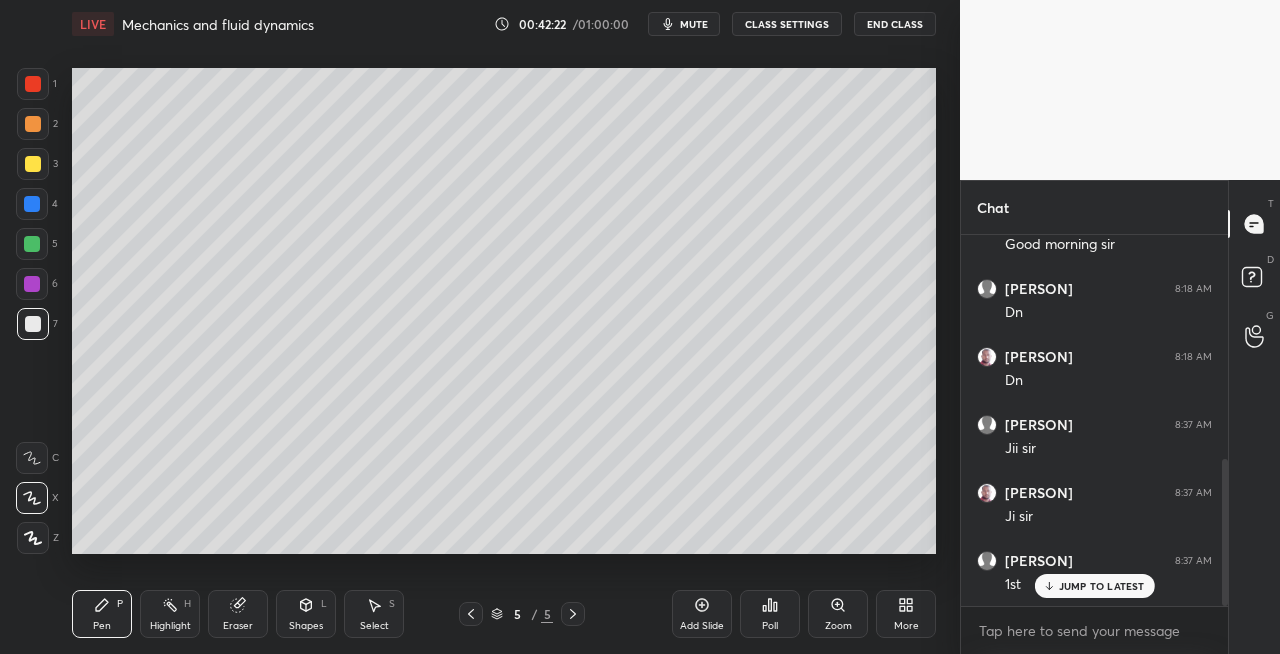 click on "Shapes L" at bounding box center (306, 614) 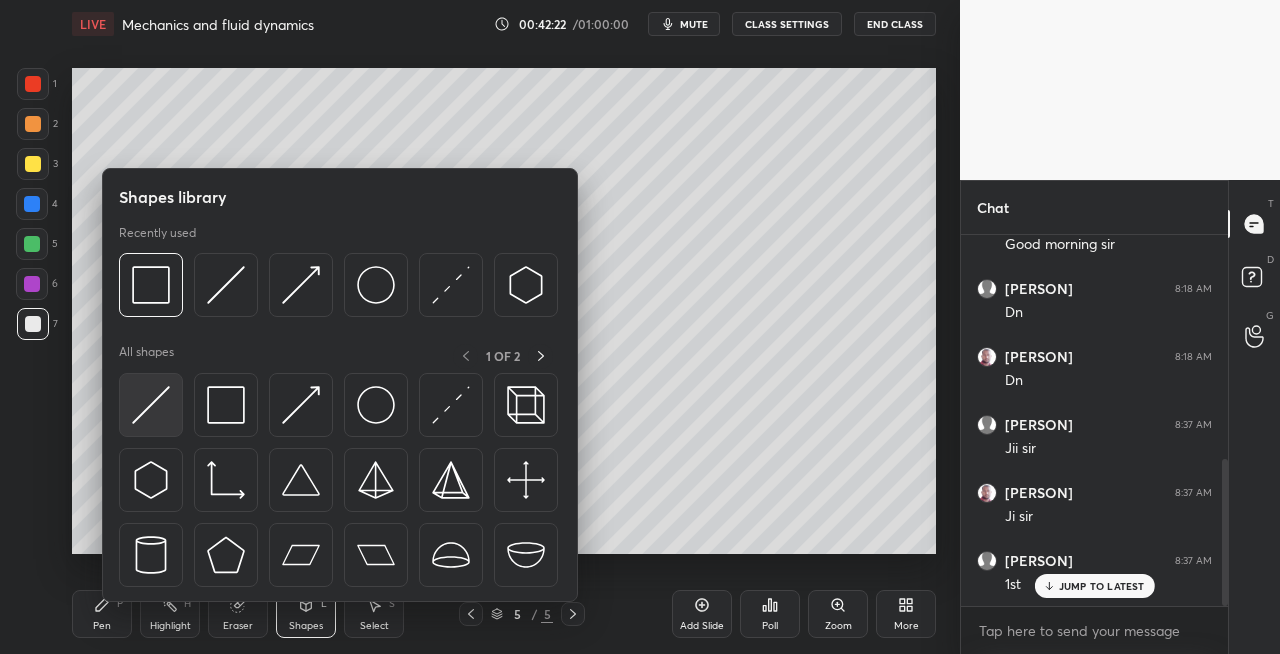 click at bounding box center [151, 405] 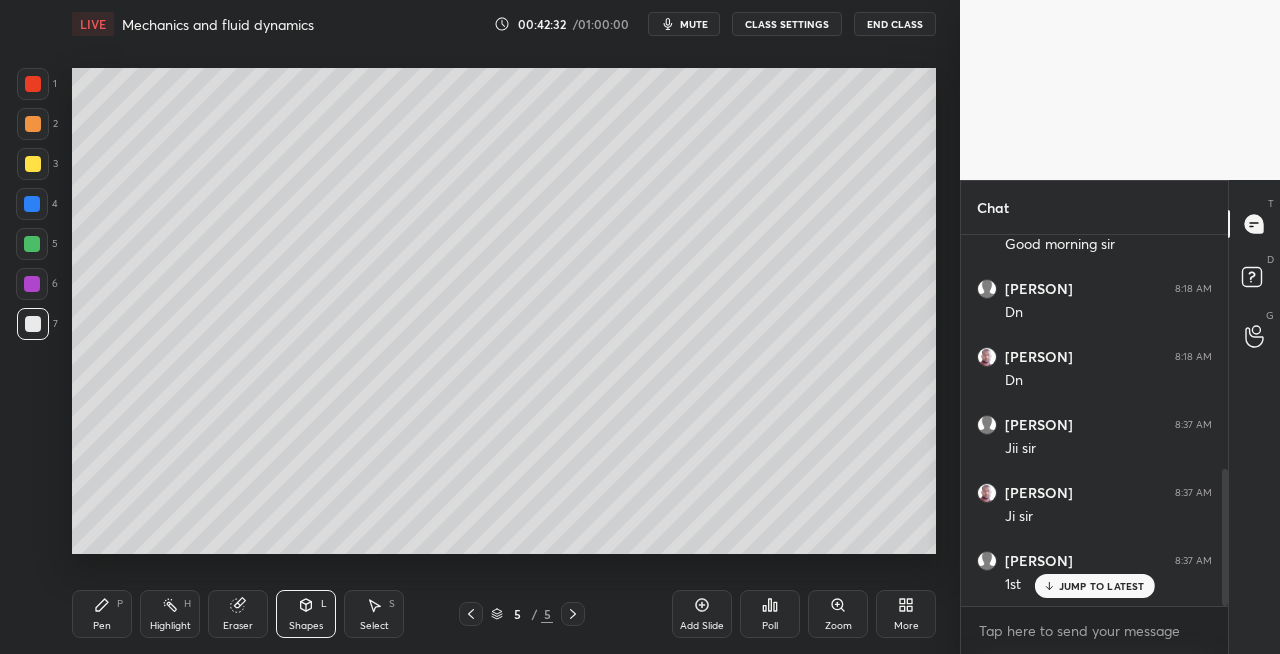 scroll, scrollTop: 636, scrollLeft: 0, axis: vertical 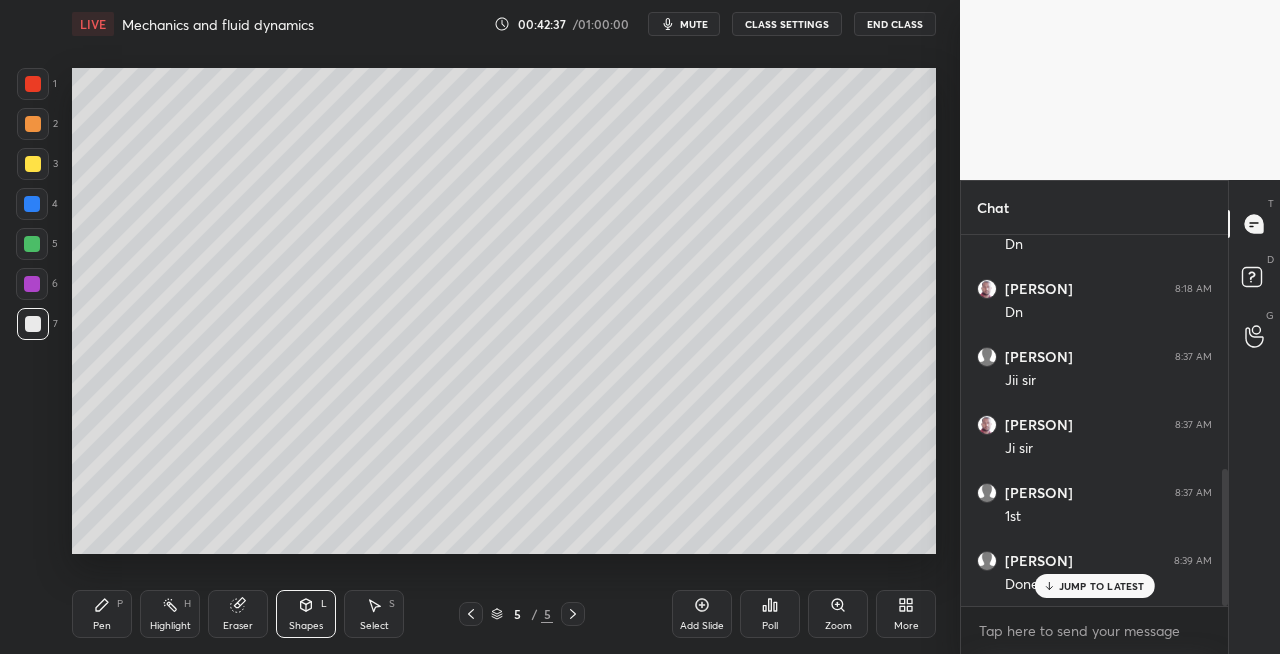 click on "Pen P" at bounding box center [102, 614] 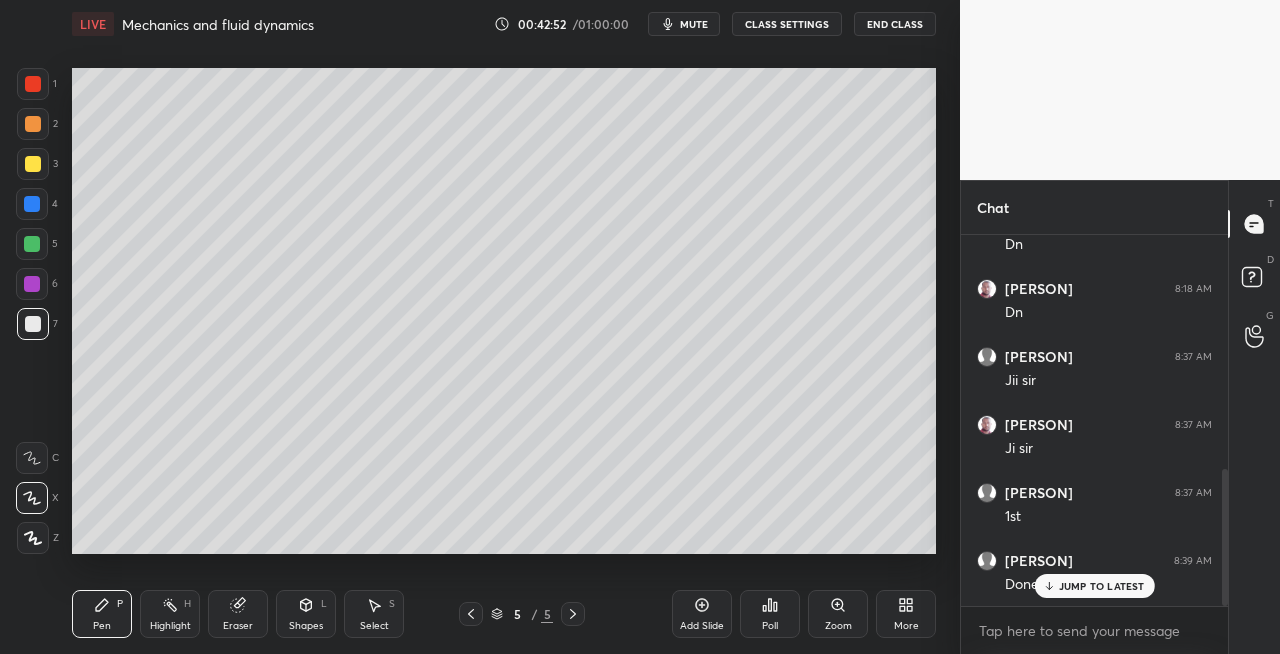 click 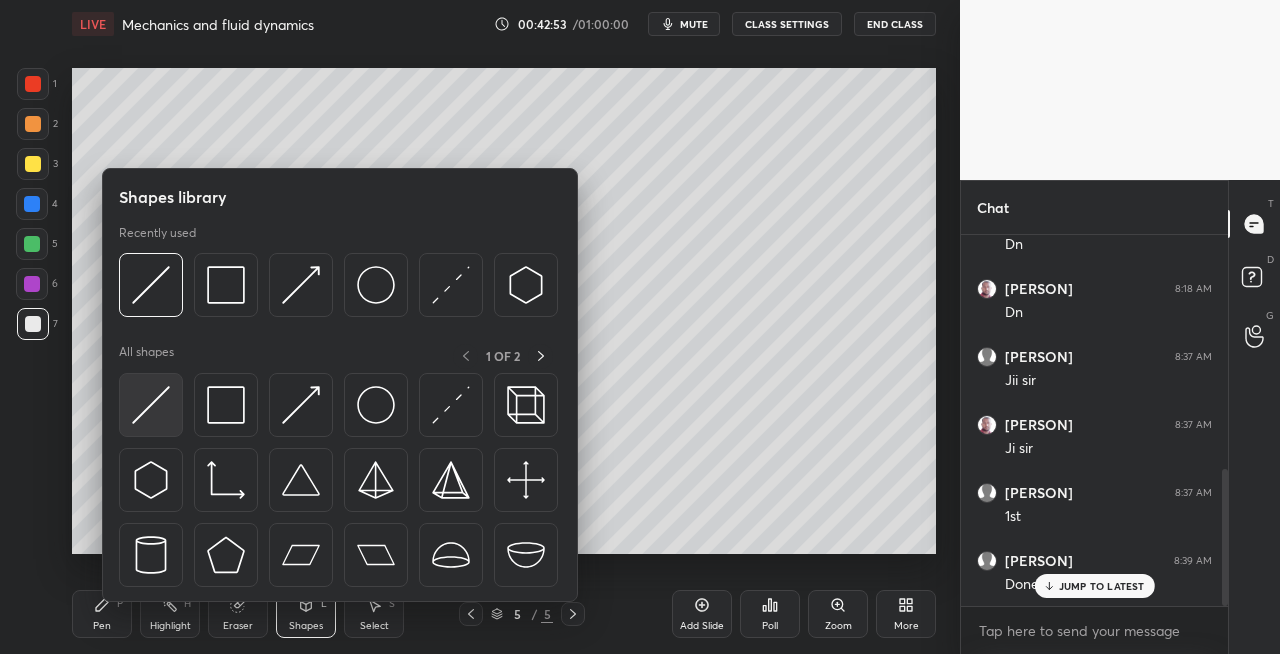 click at bounding box center (151, 405) 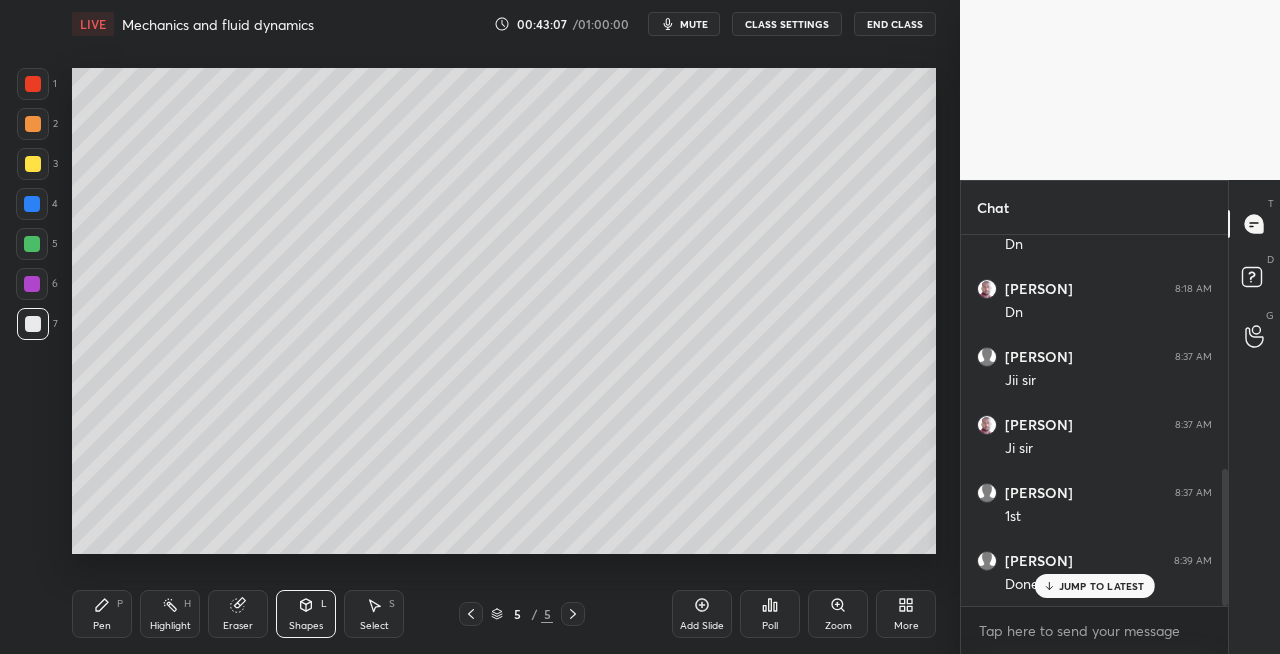 click 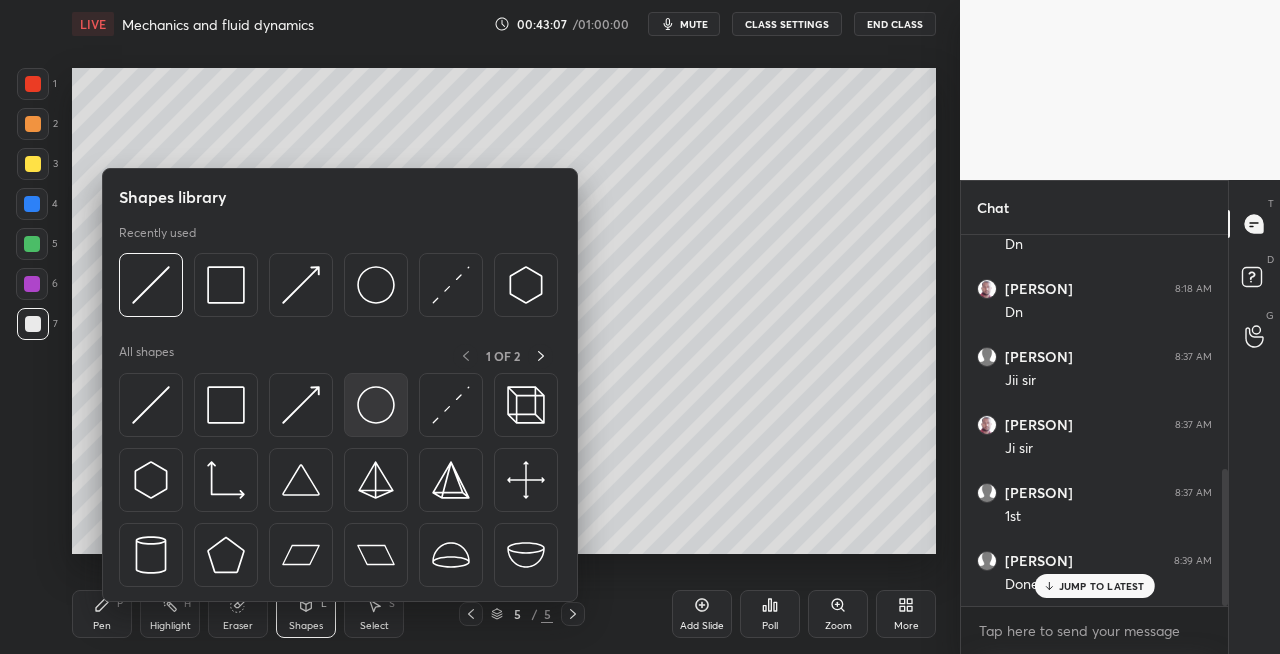 click at bounding box center (376, 405) 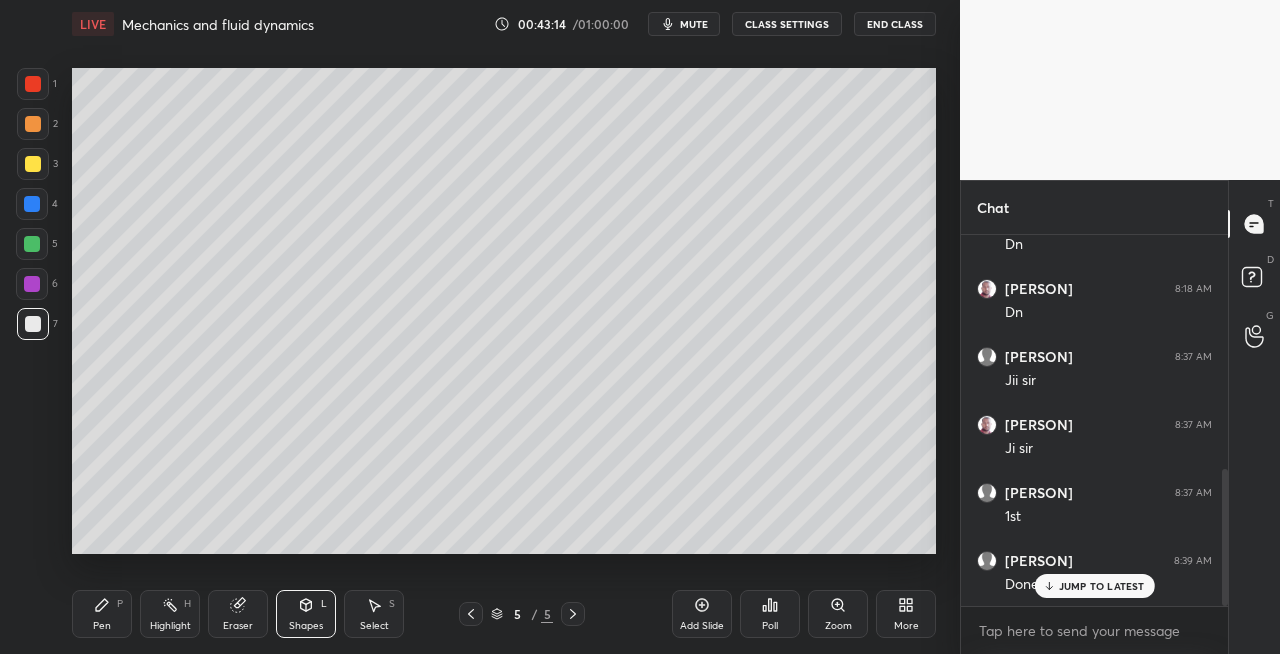 click on "Shapes" at bounding box center [306, 626] 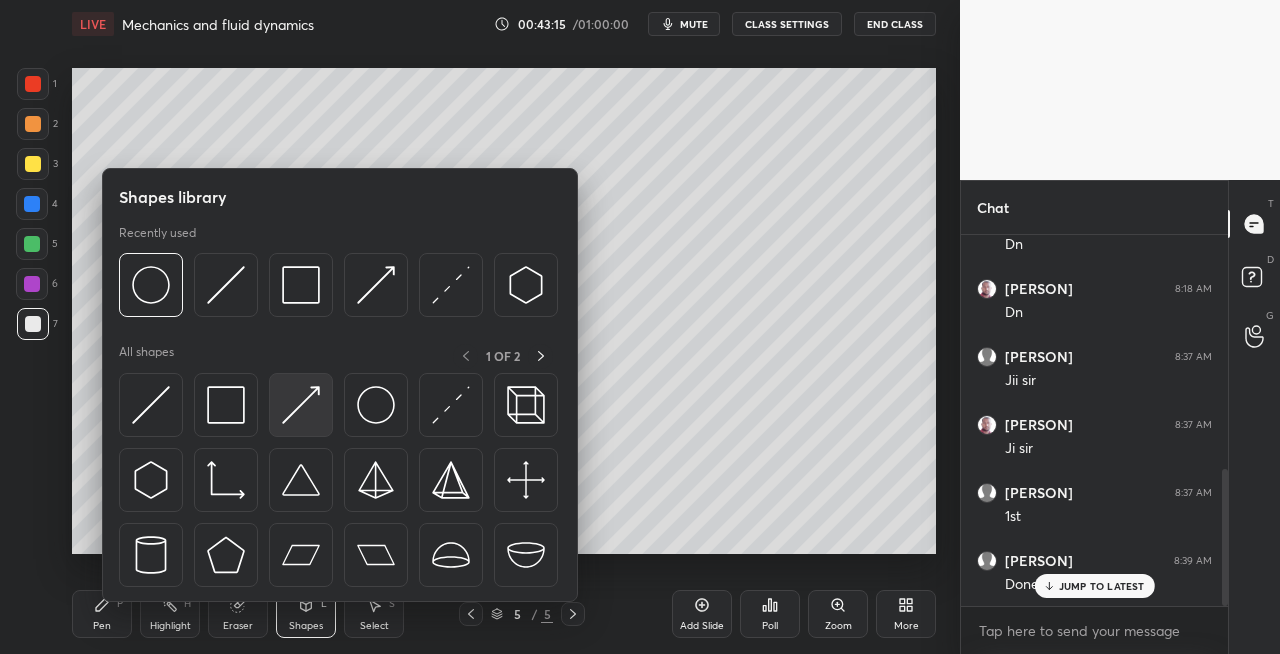 click at bounding box center (301, 405) 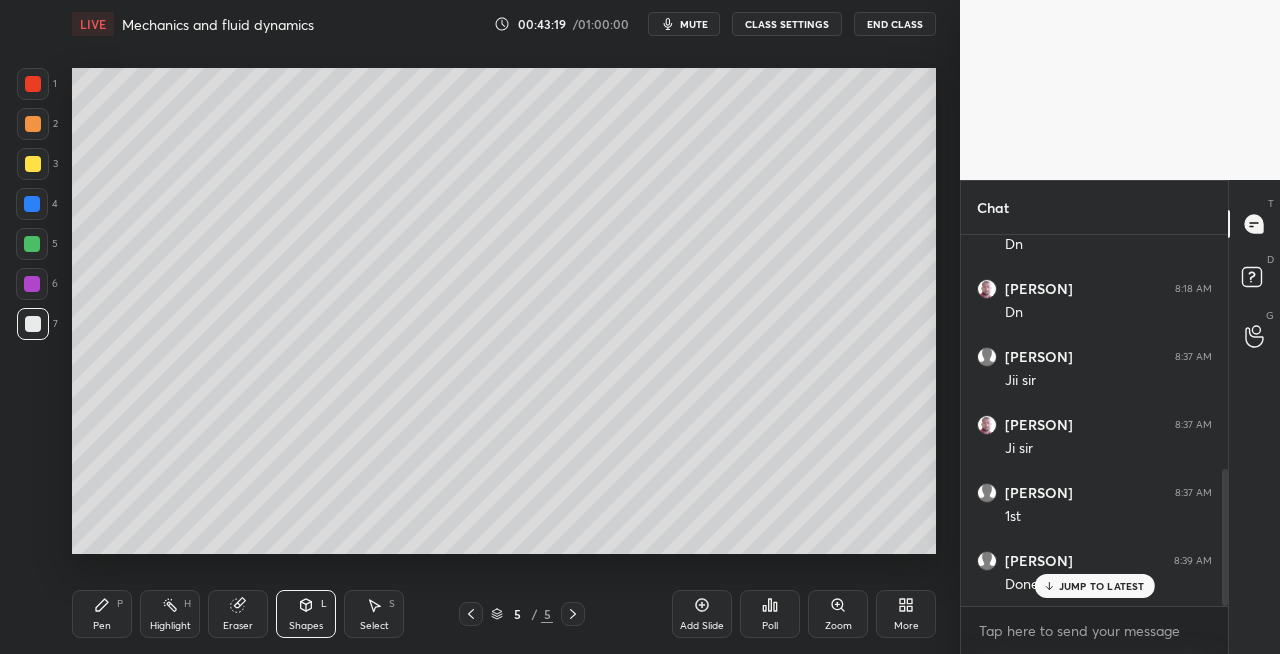 click on "Pen P" at bounding box center (102, 614) 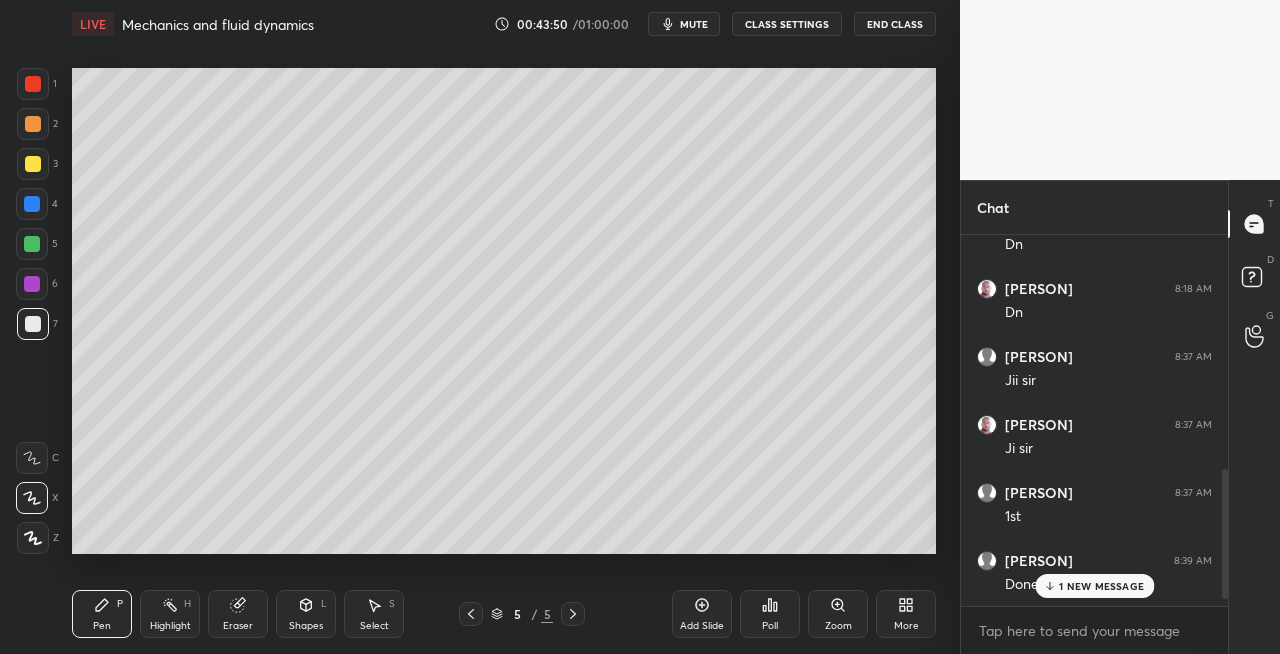 scroll, scrollTop: 704, scrollLeft: 0, axis: vertical 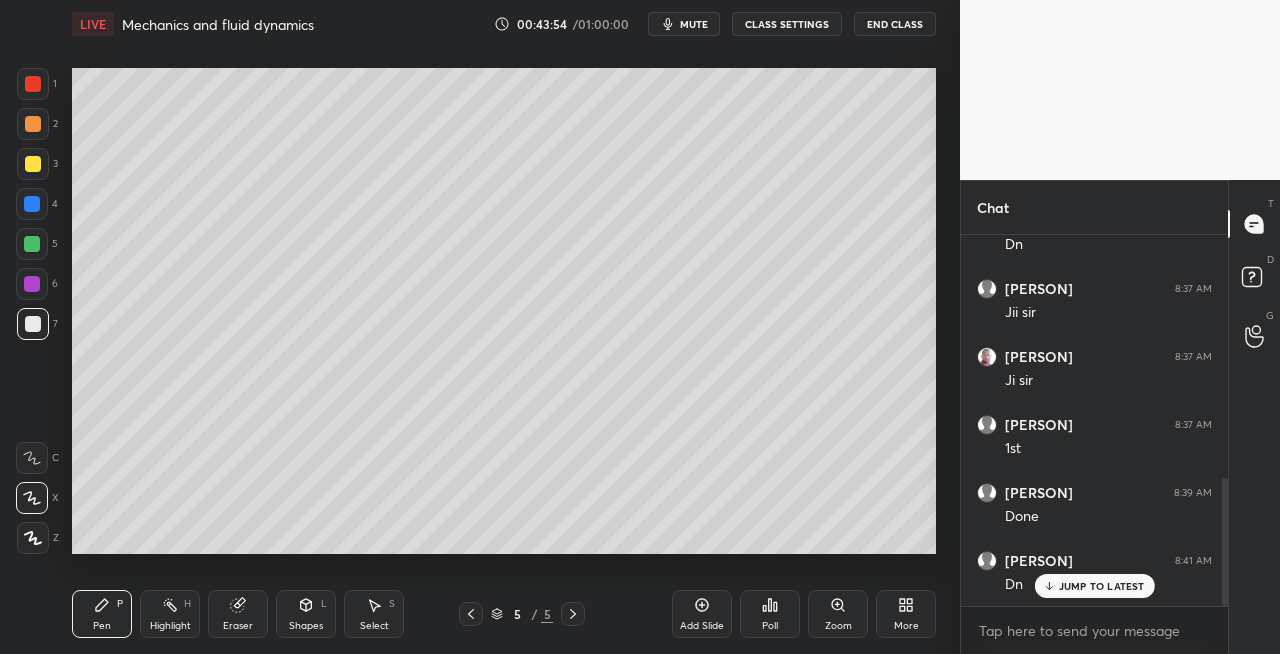 click 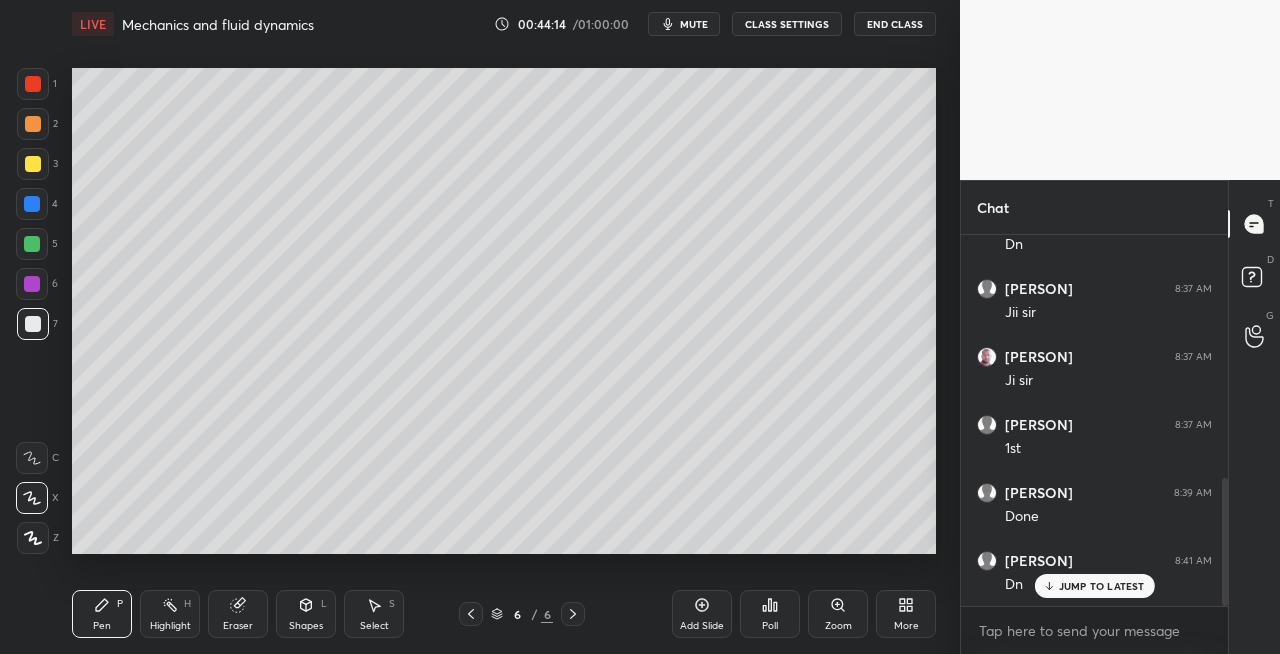 click 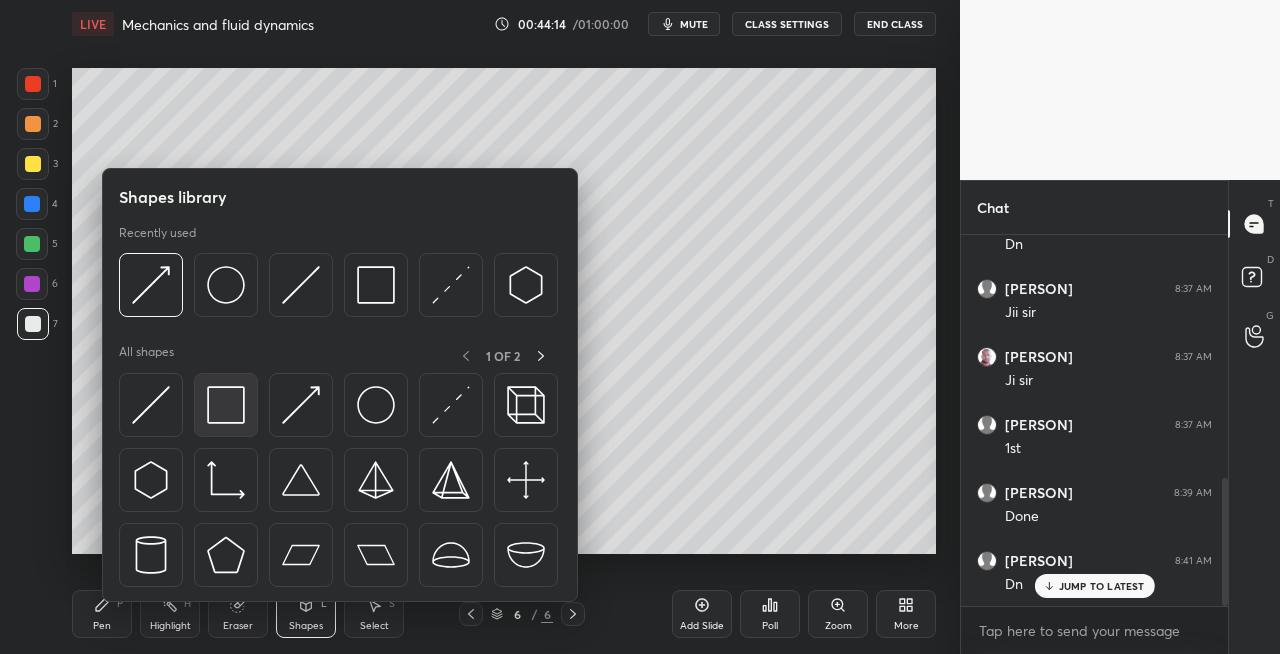 click at bounding box center (226, 405) 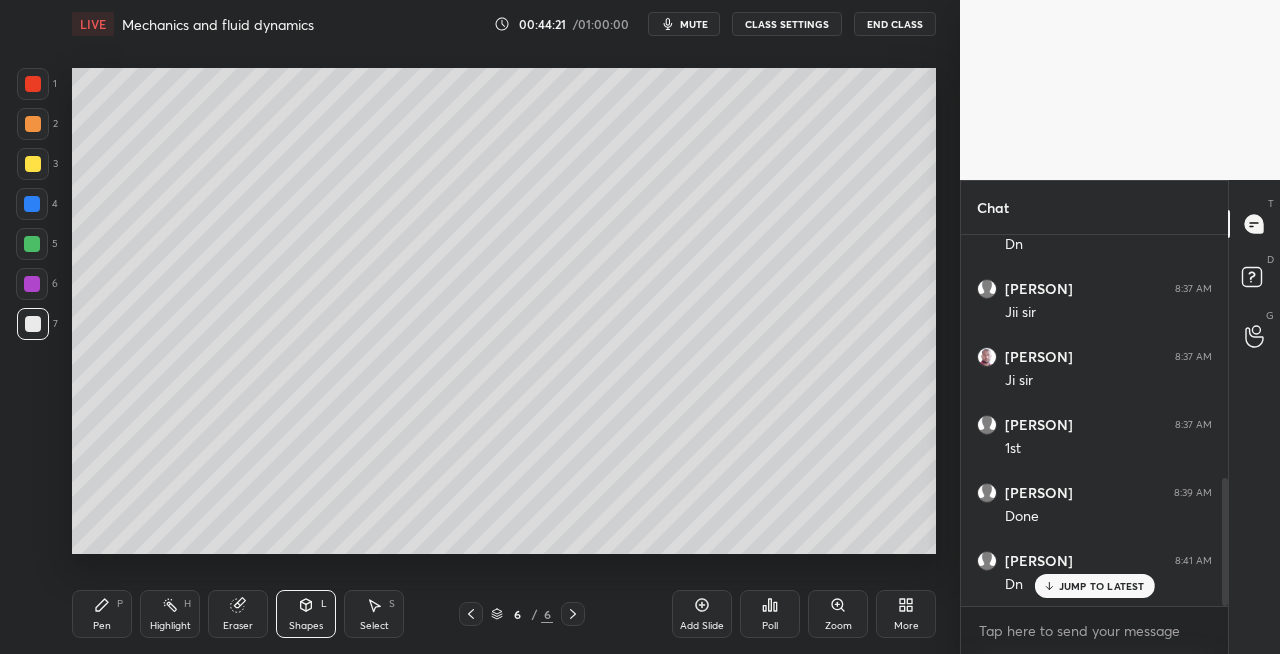 click on "Shapes L" at bounding box center (306, 614) 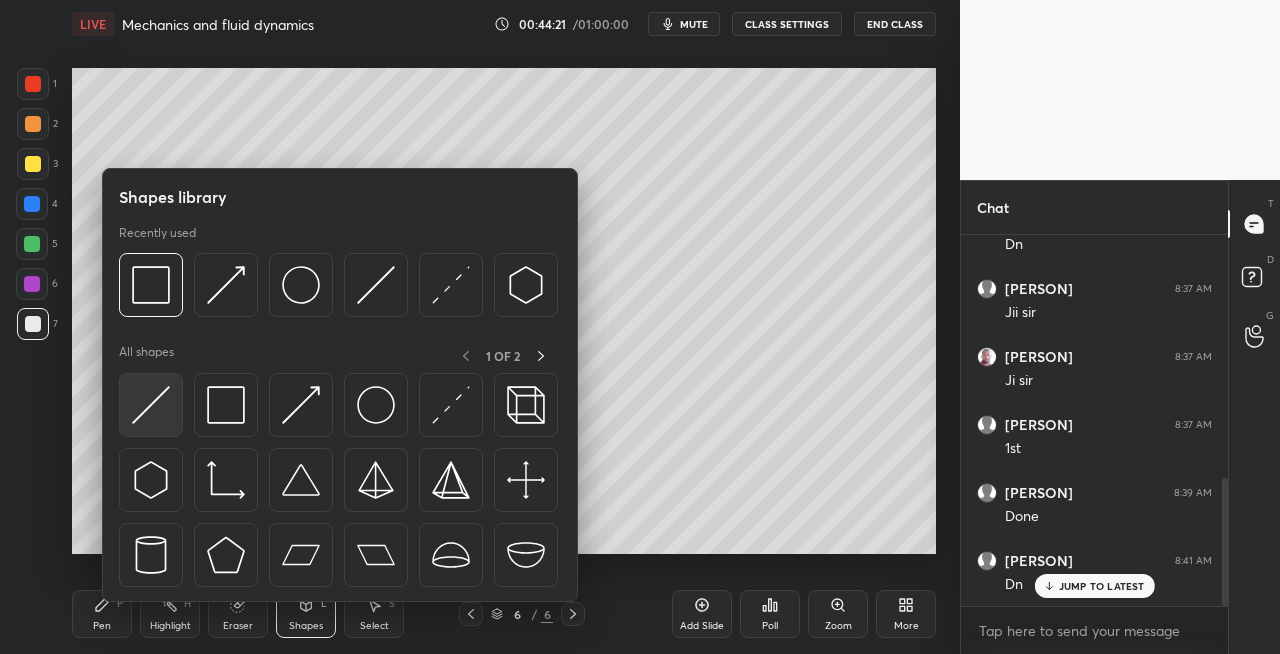 click at bounding box center [151, 405] 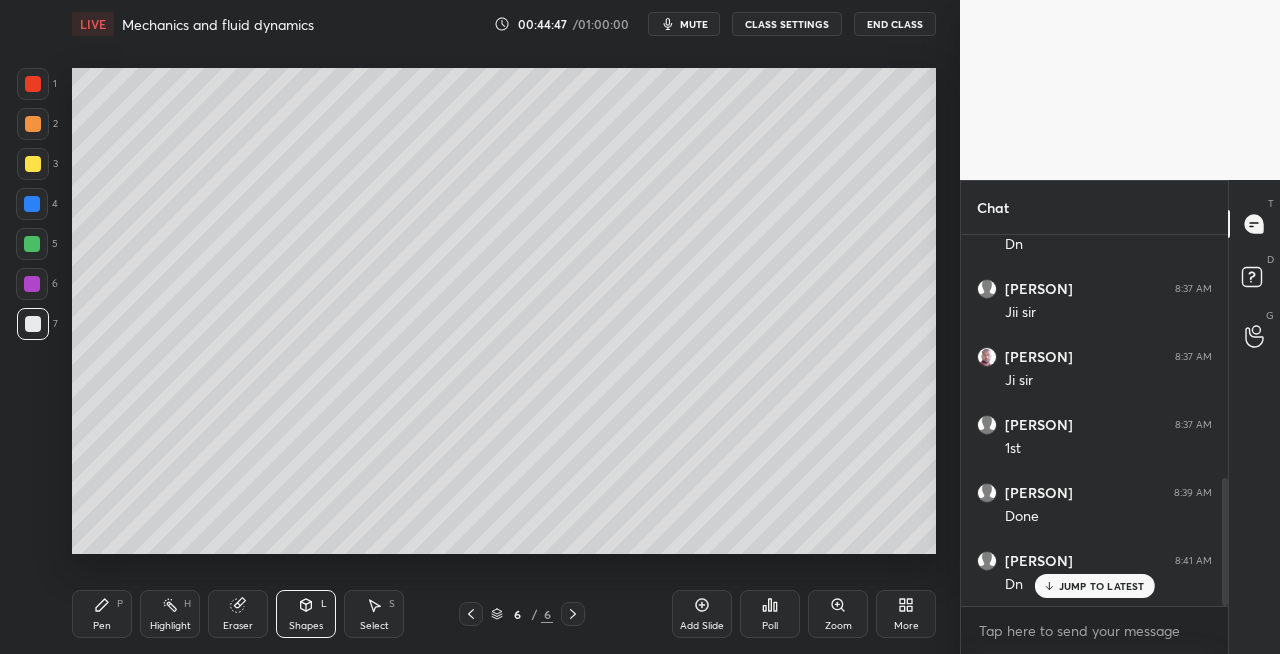click 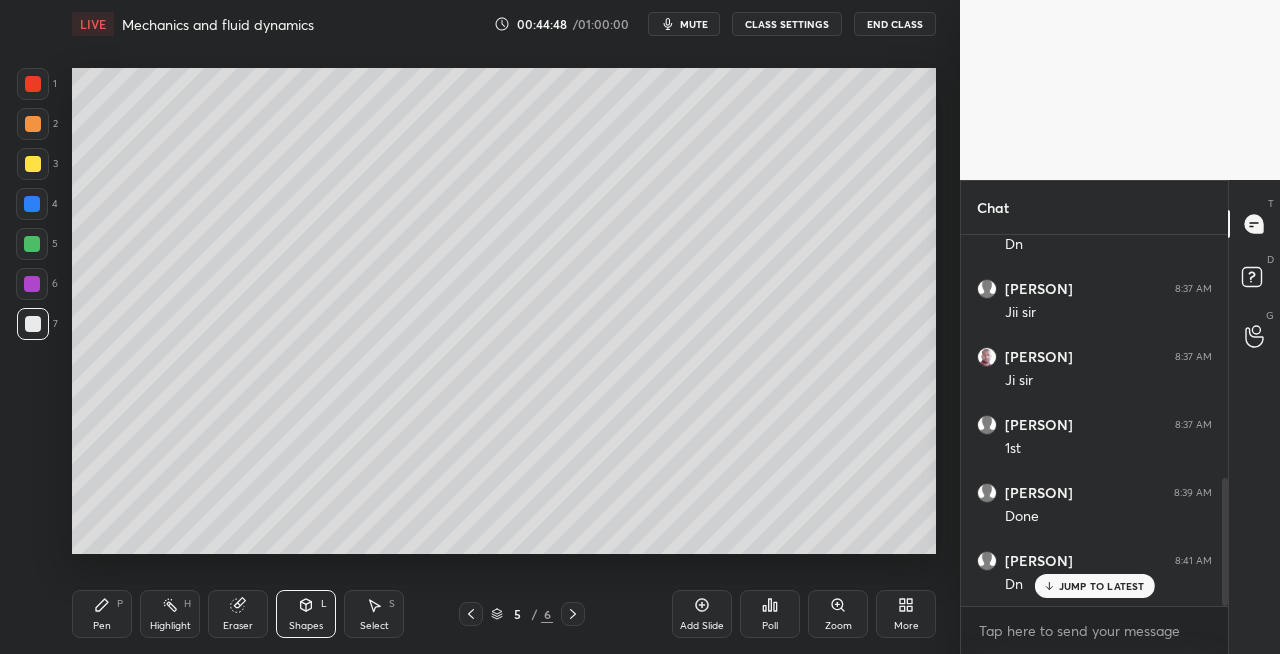 click 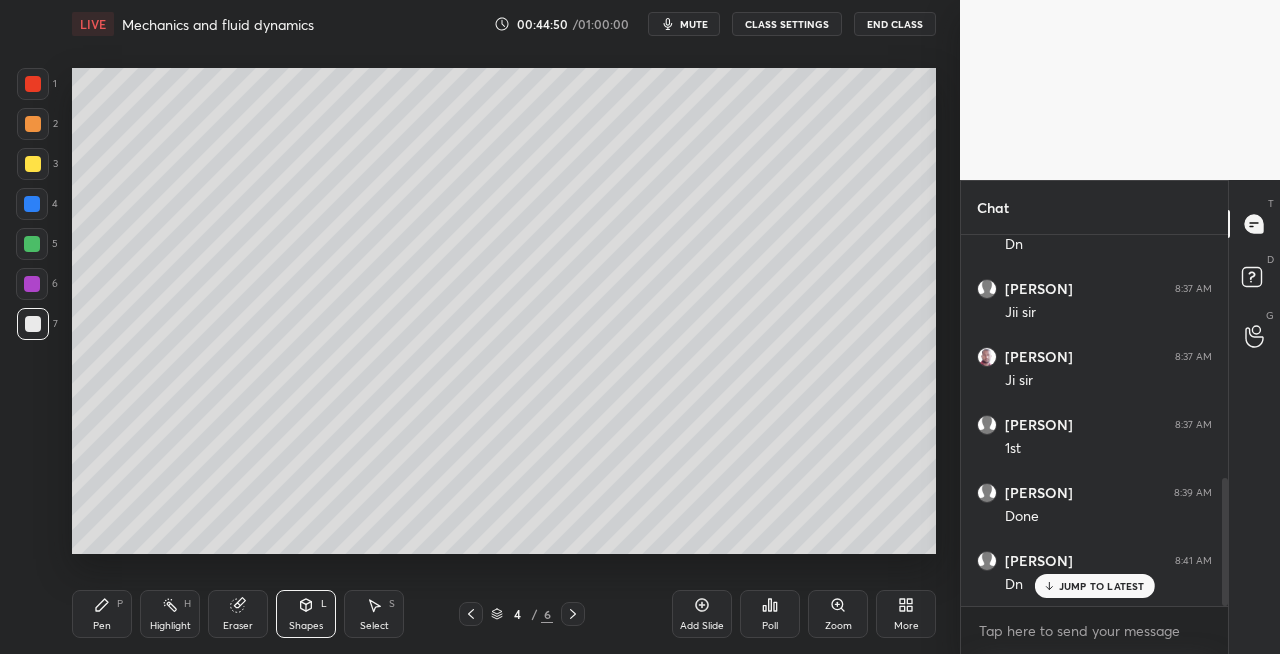 click 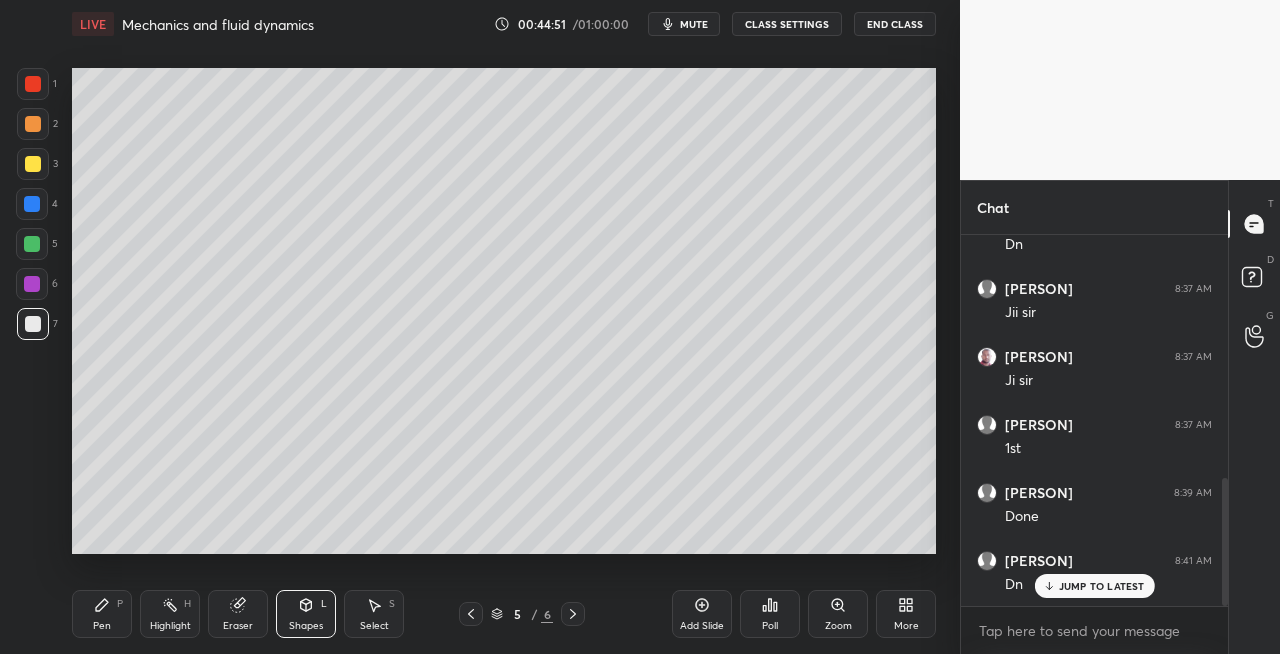 click 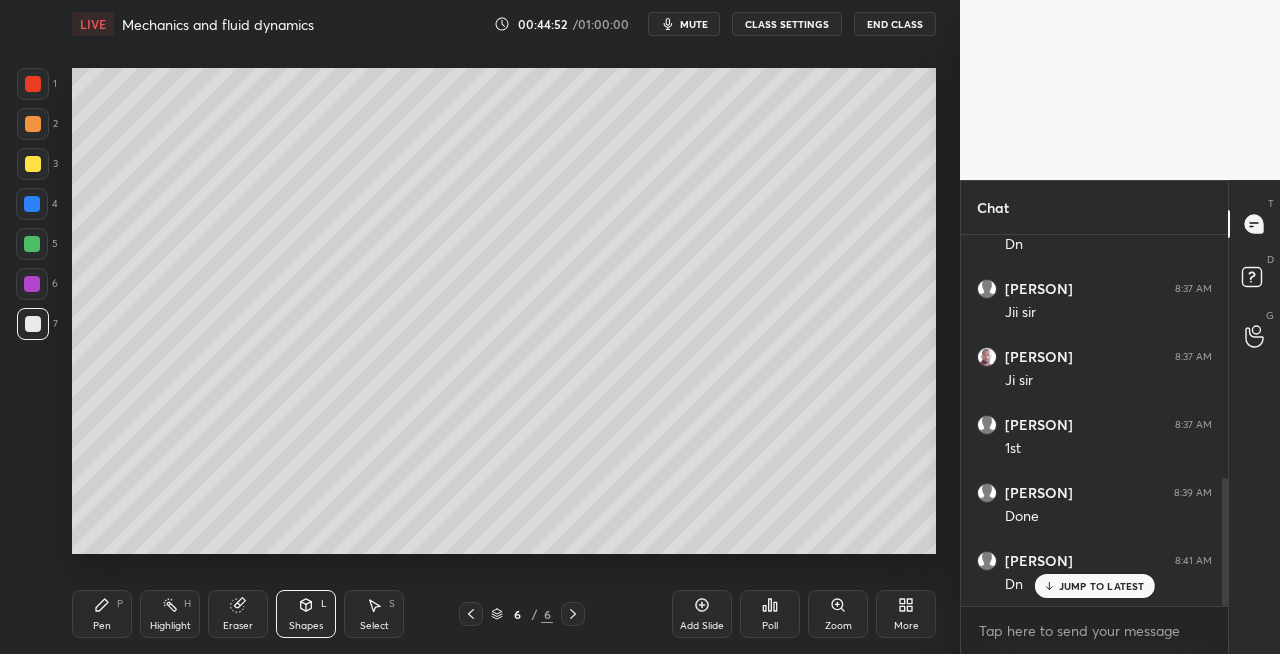 click on "Pen P" at bounding box center (102, 614) 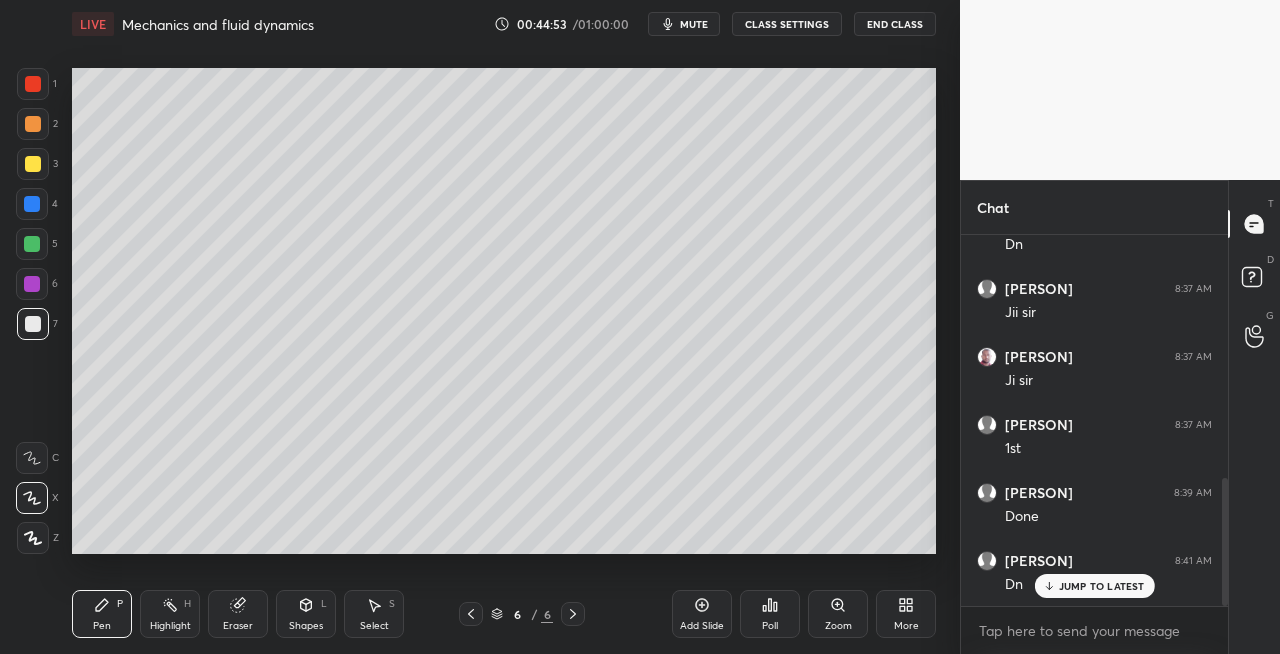 click 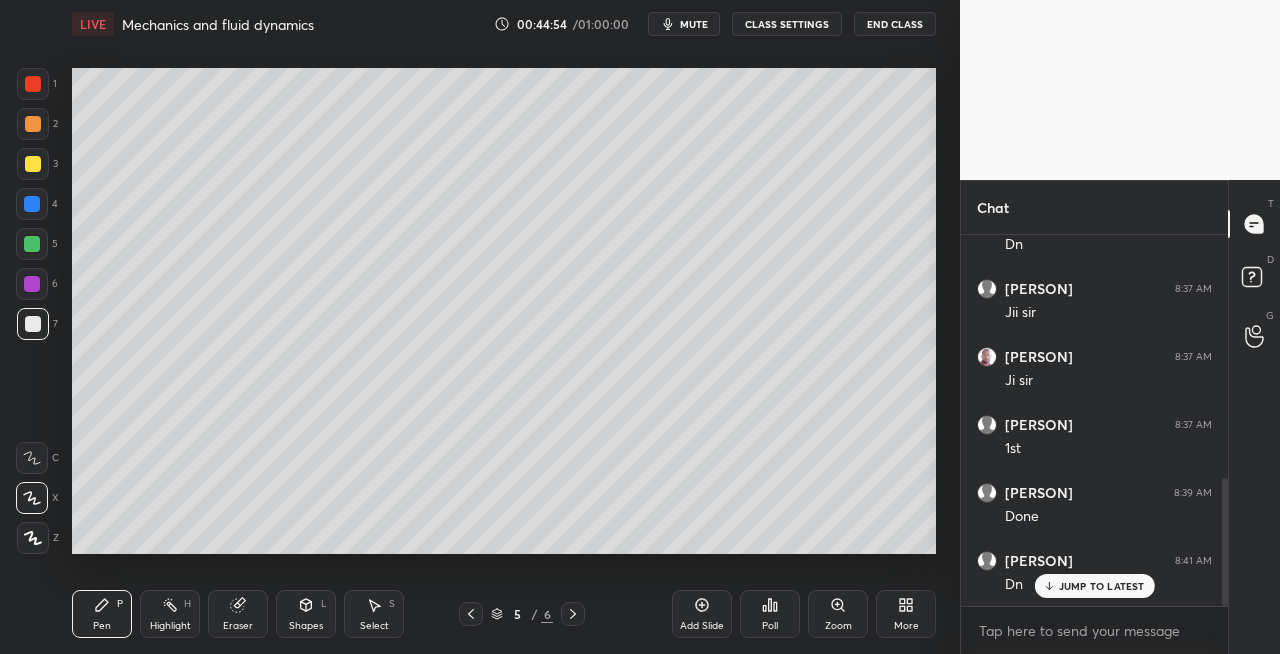click at bounding box center [33, 164] 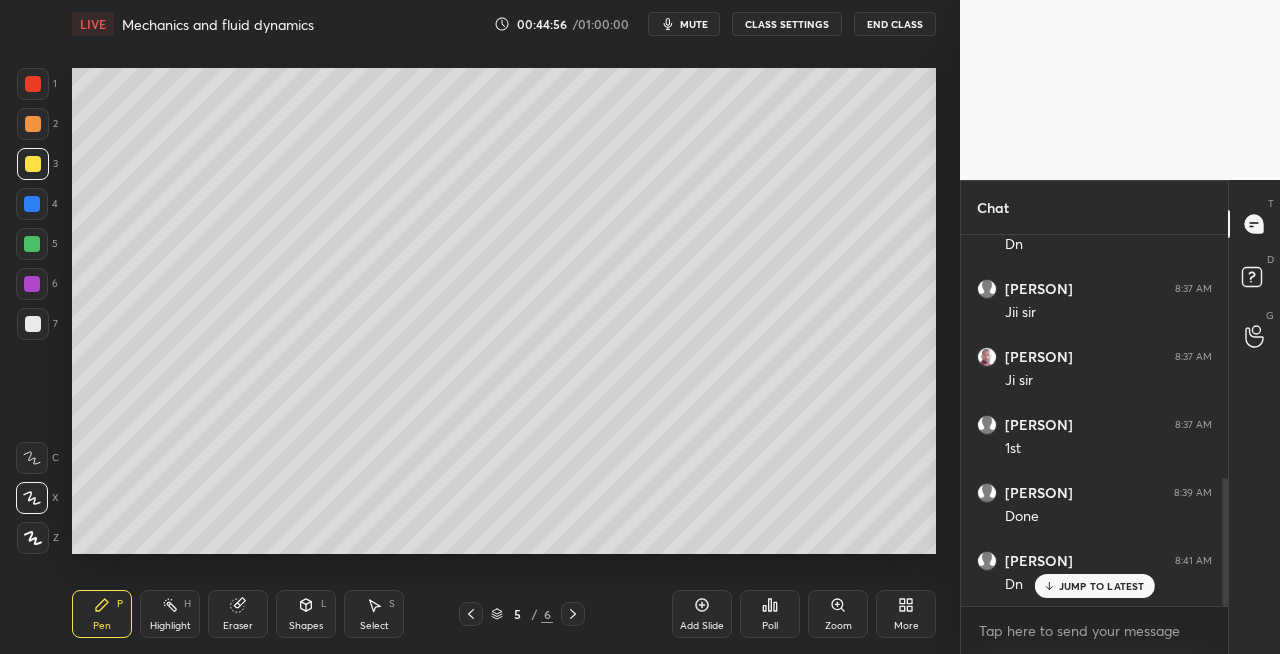 click 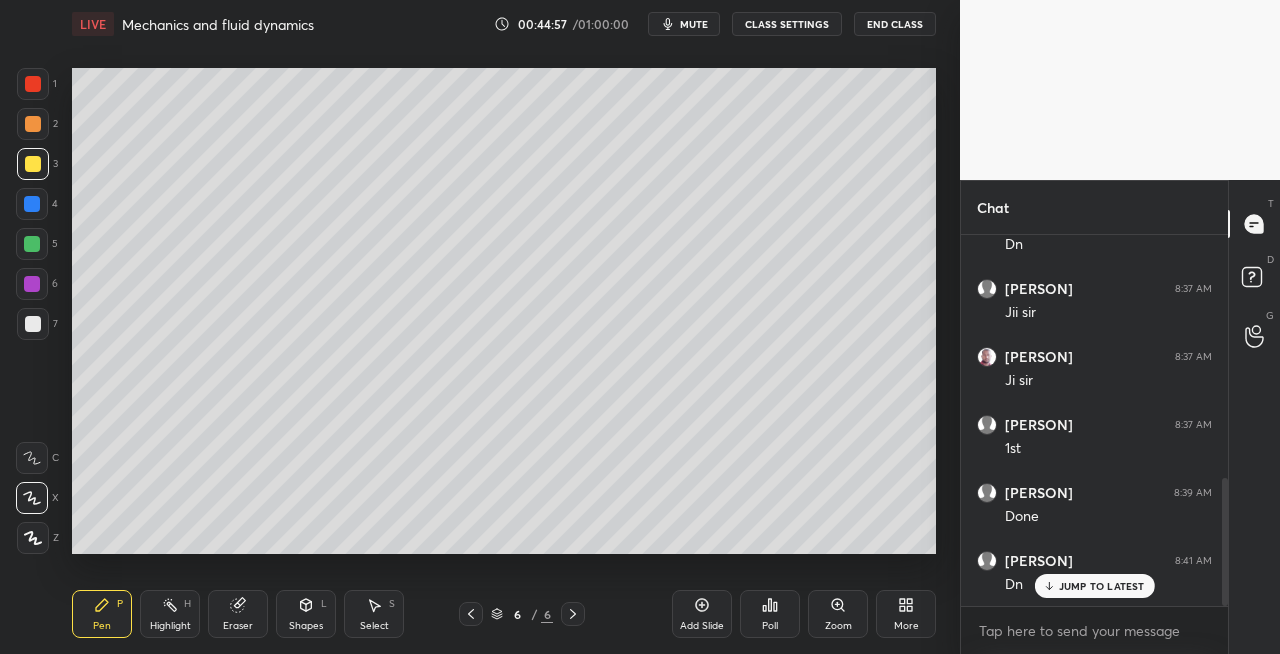 click on "Shapes L" at bounding box center (306, 614) 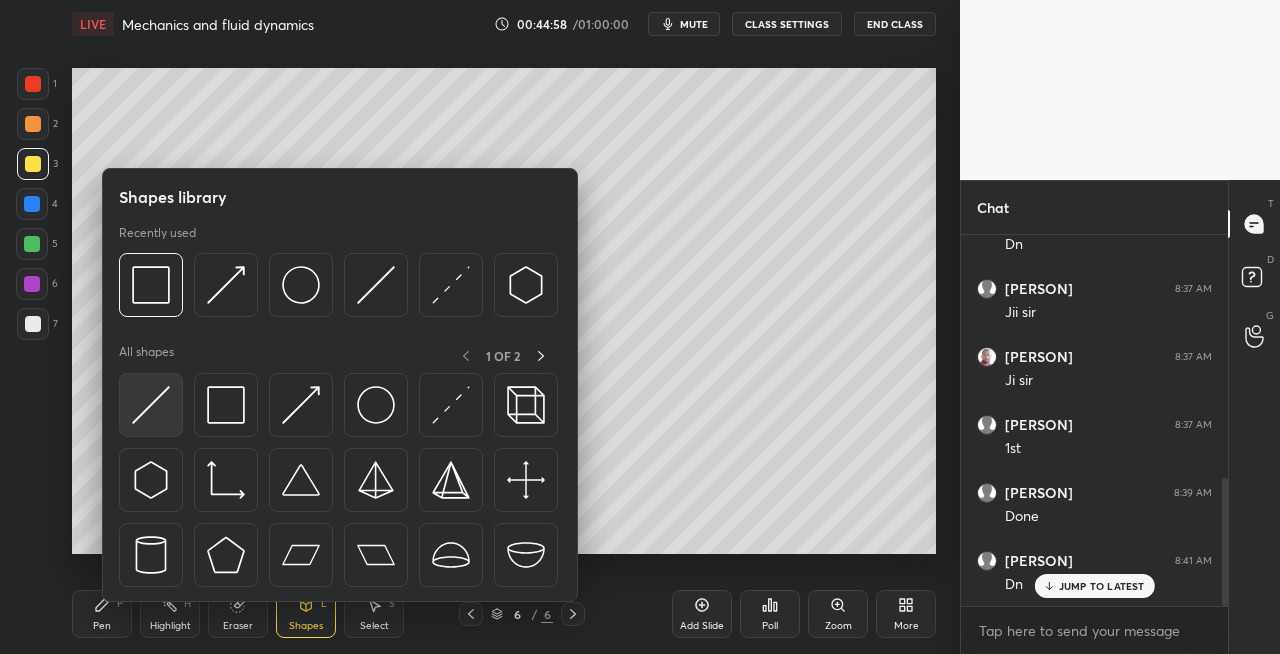 click at bounding box center [151, 405] 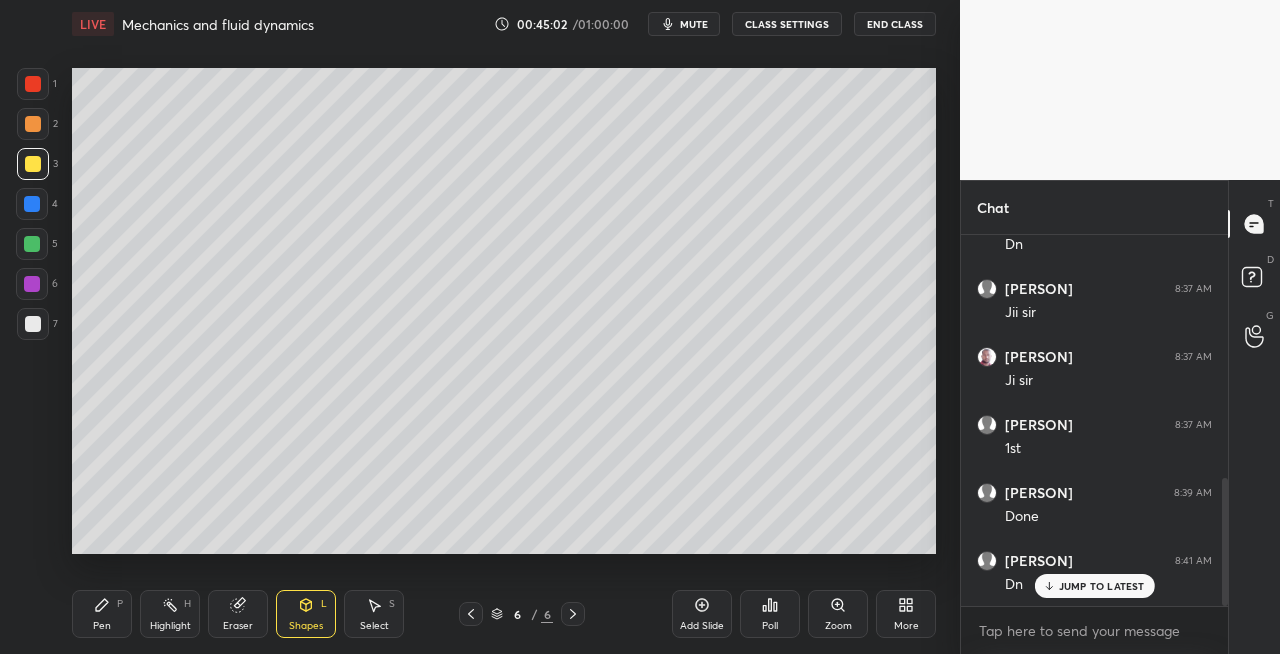 click at bounding box center [33, 324] 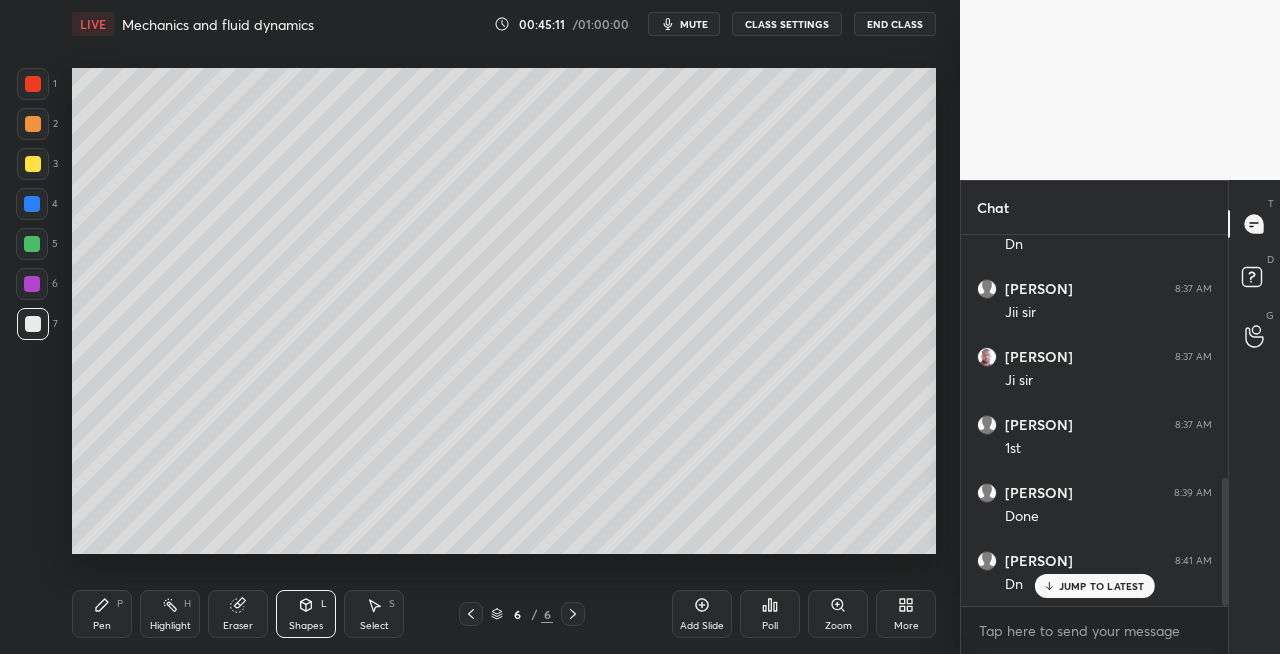 click 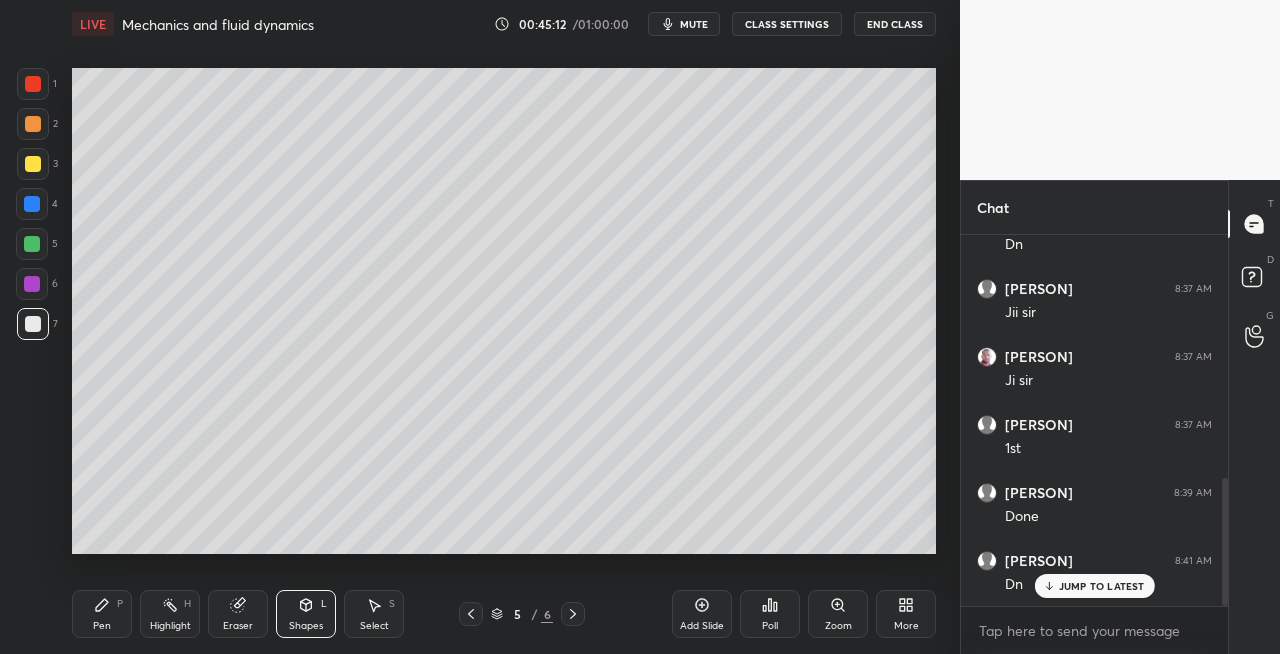 click 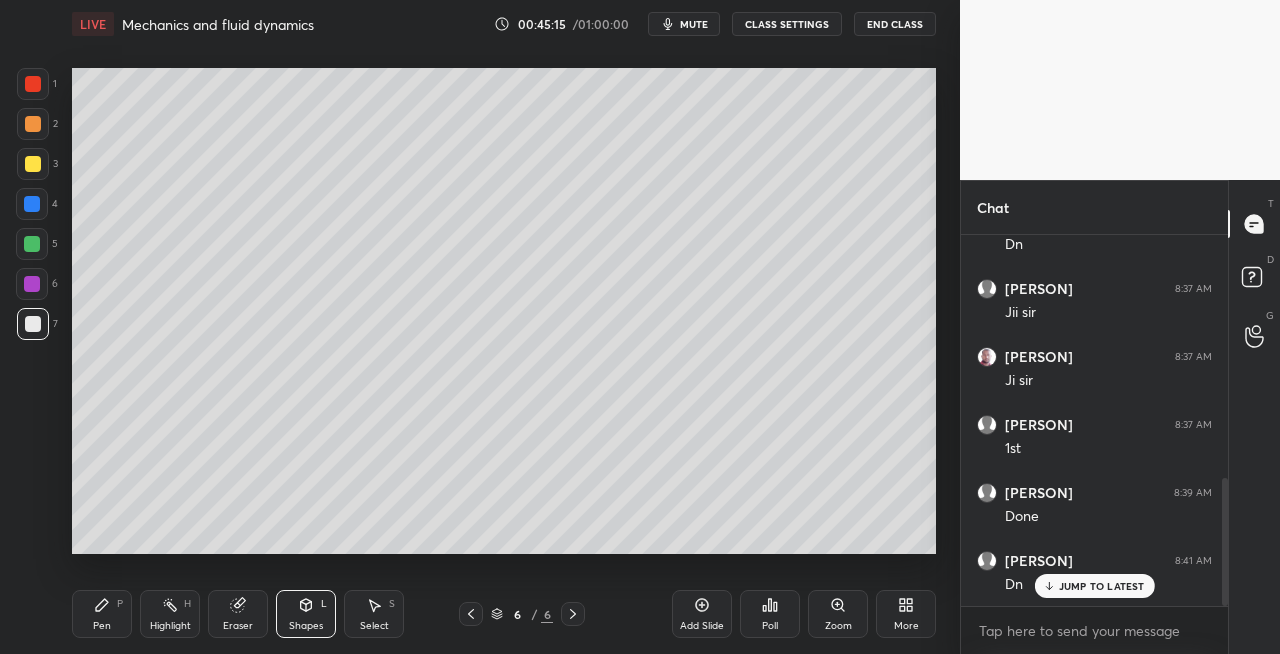 click on "Pen P" at bounding box center (102, 614) 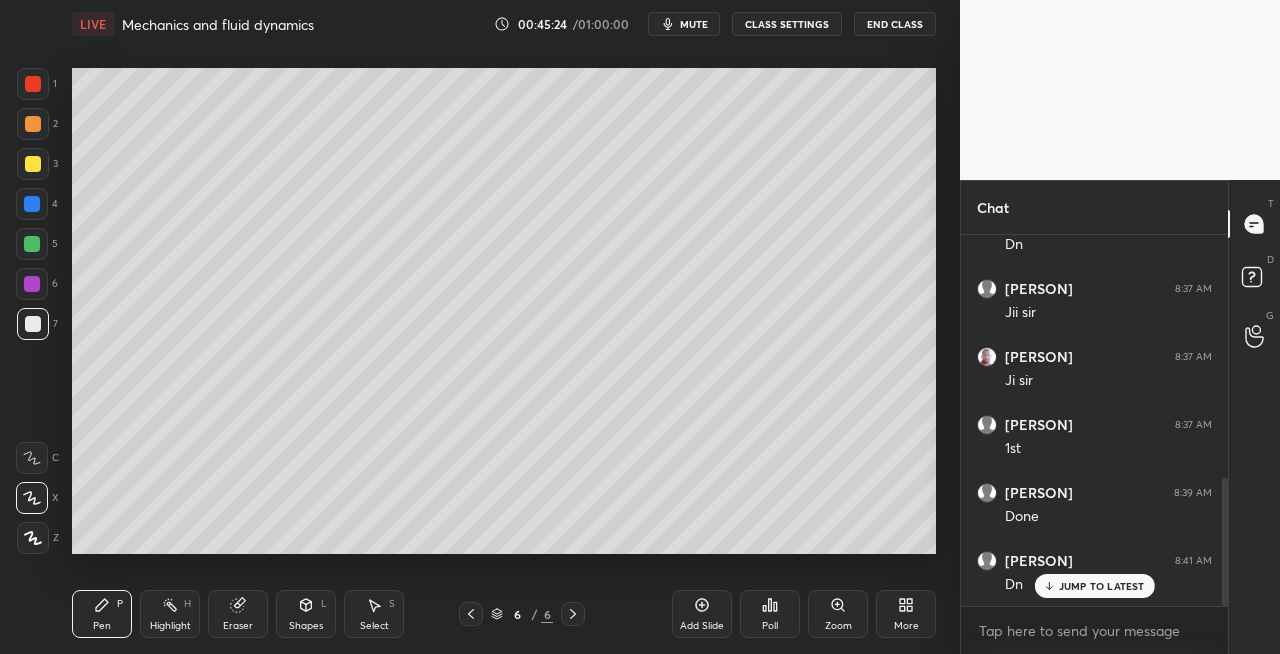 click at bounding box center (471, 614) 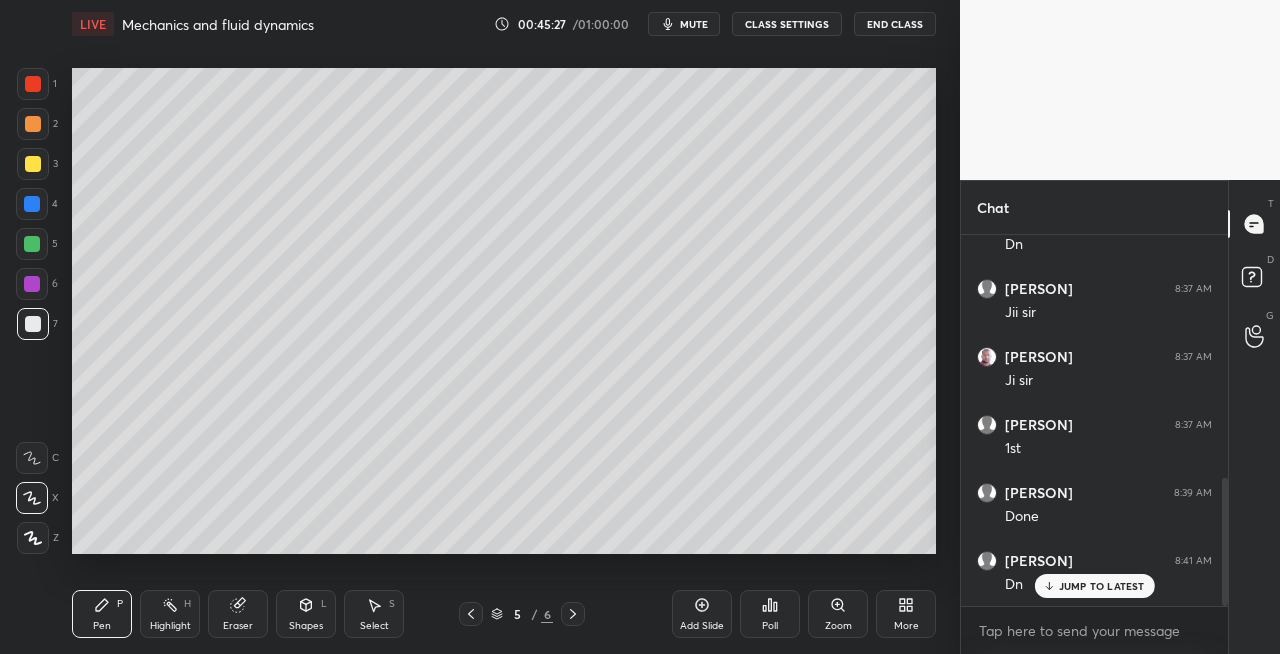 click 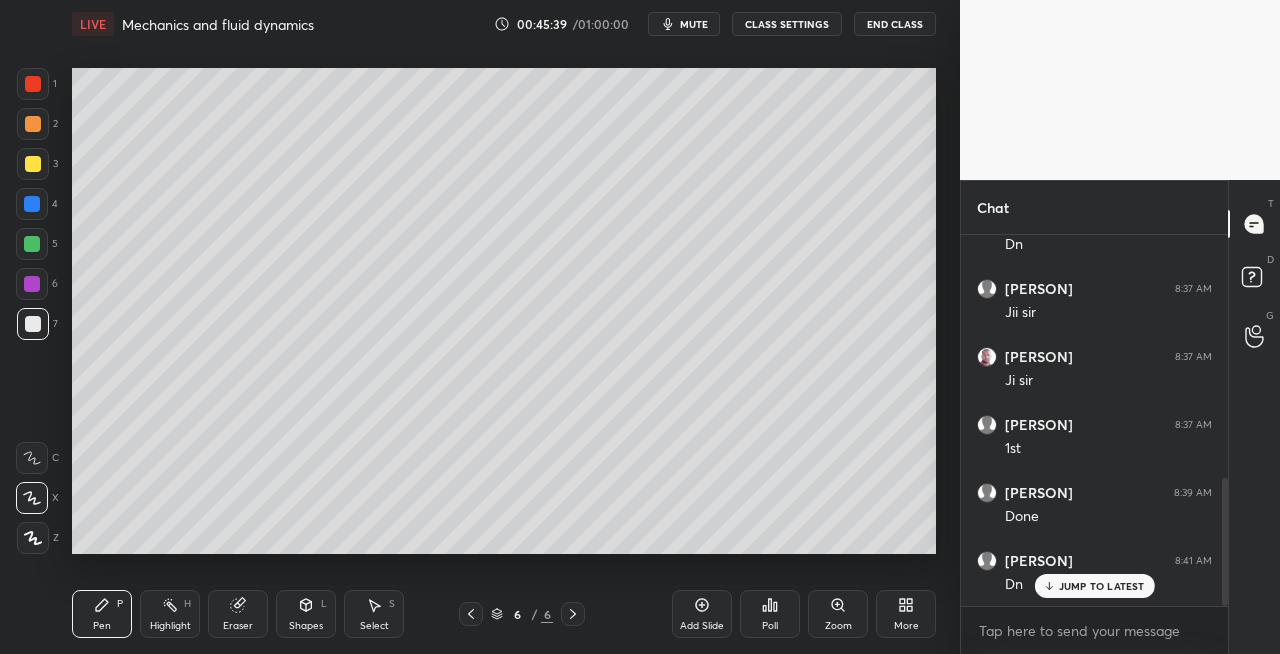 click on "Shapes L" at bounding box center (306, 614) 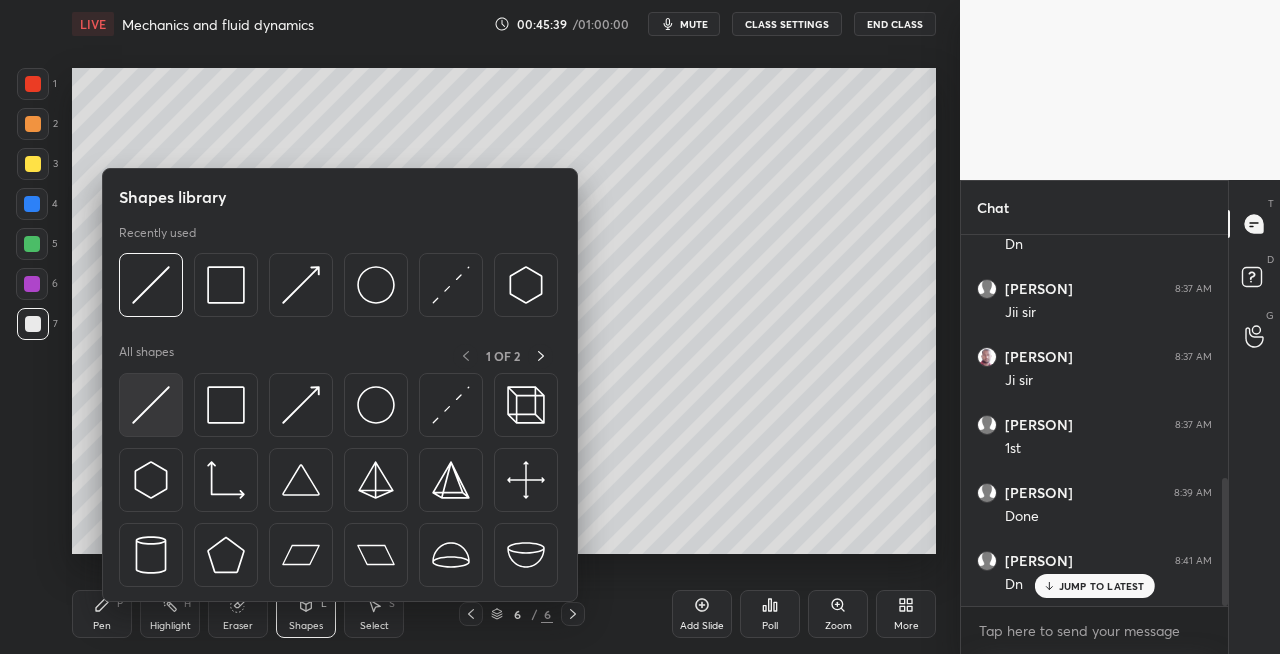 click at bounding box center [151, 405] 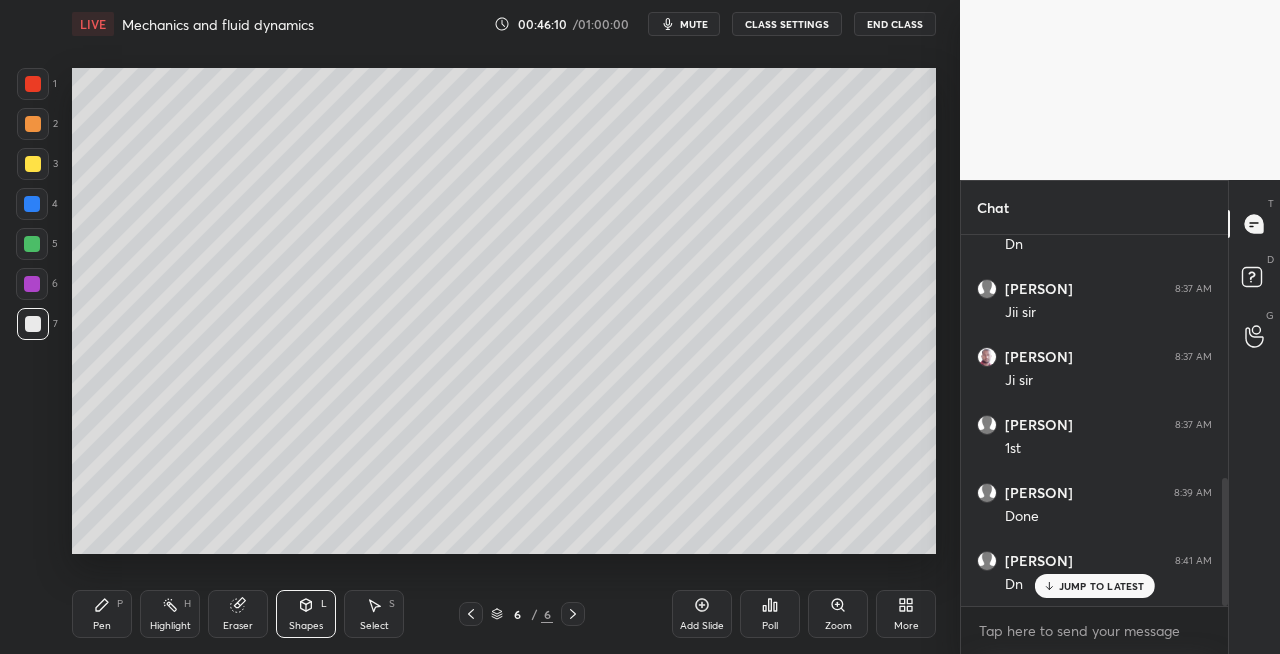 click on "Eraser" at bounding box center [238, 614] 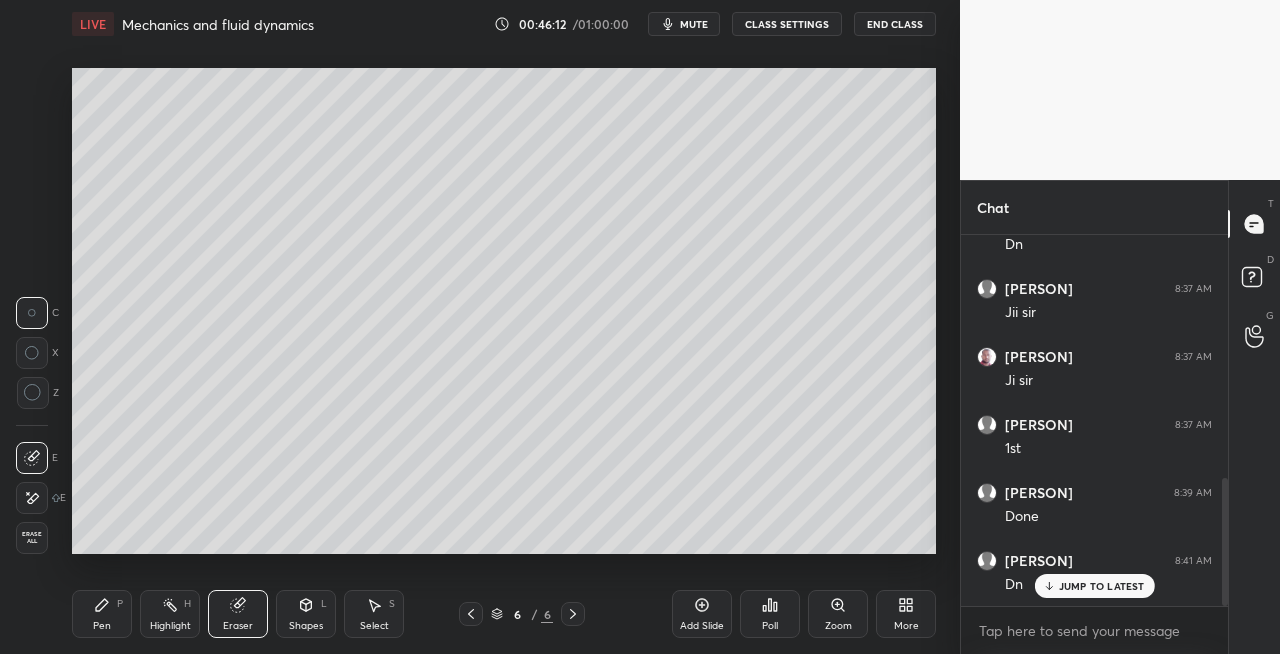 click on "Pen P" at bounding box center [102, 614] 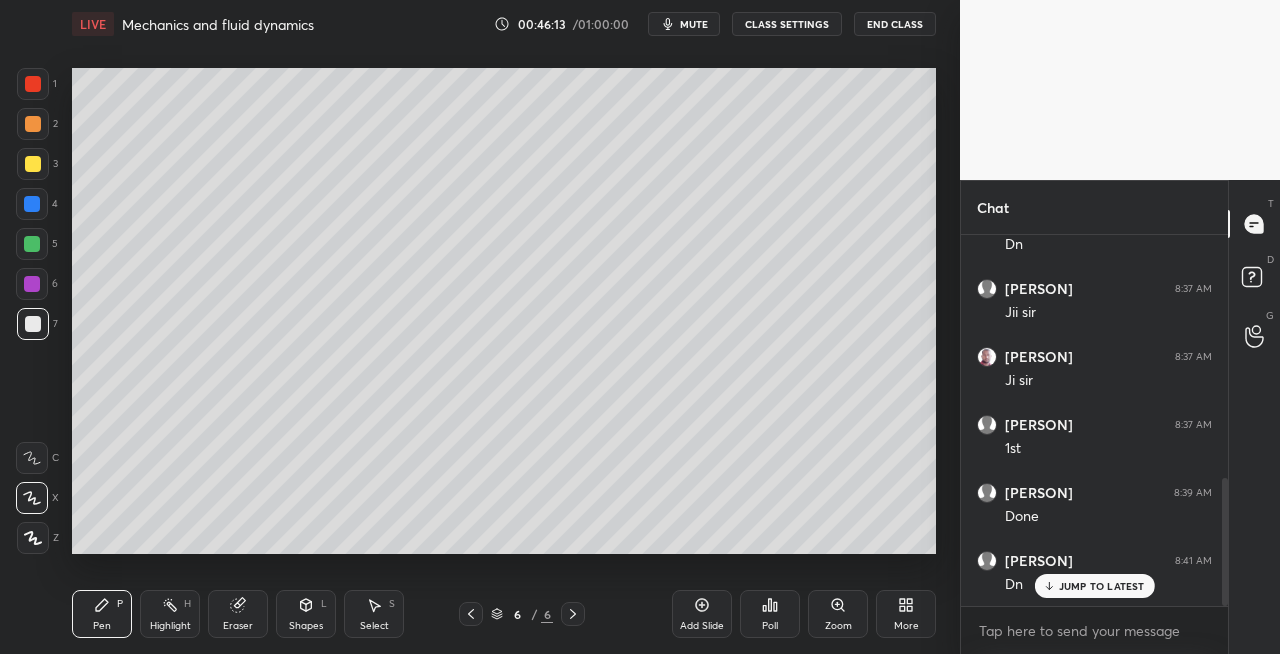 click on "Shapes L" at bounding box center [306, 614] 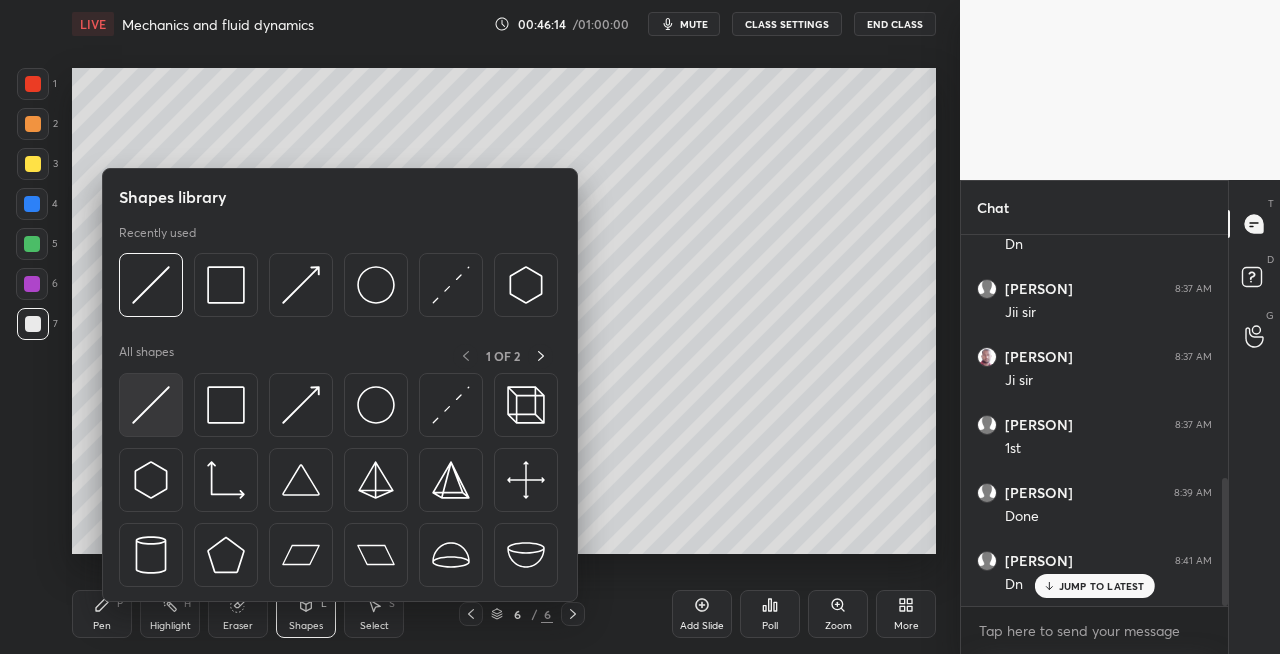 click at bounding box center (151, 405) 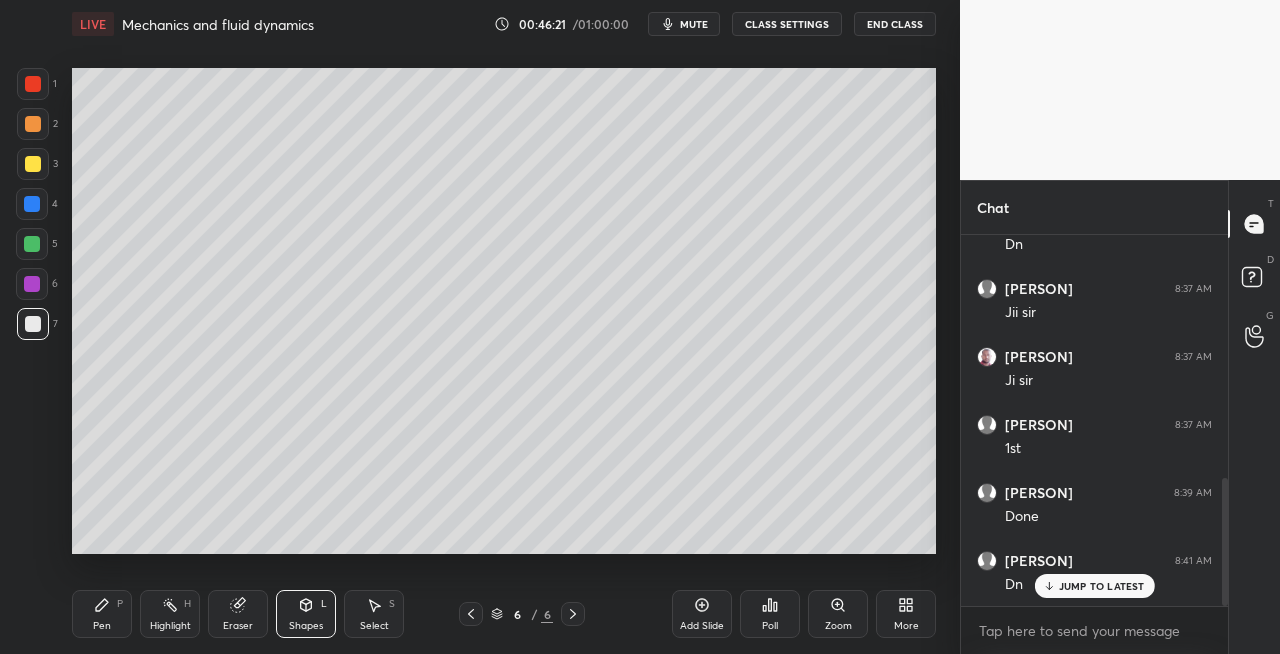 click on "Eraser" at bounding box center [238, 614] 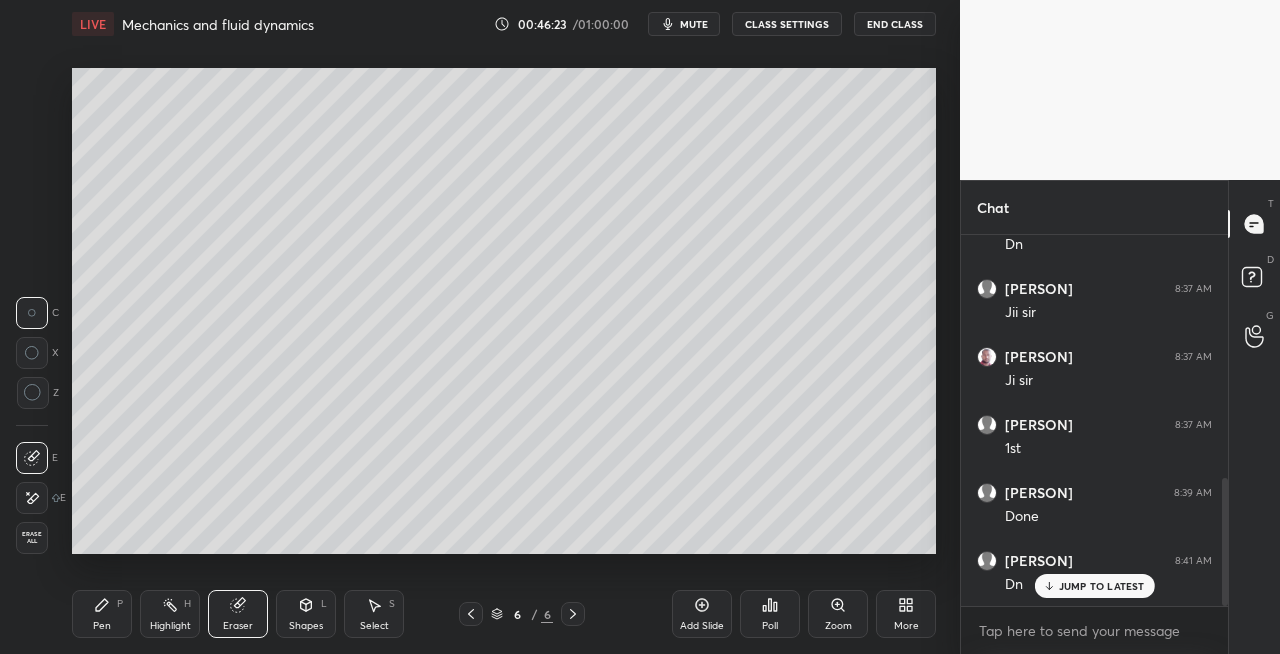 click 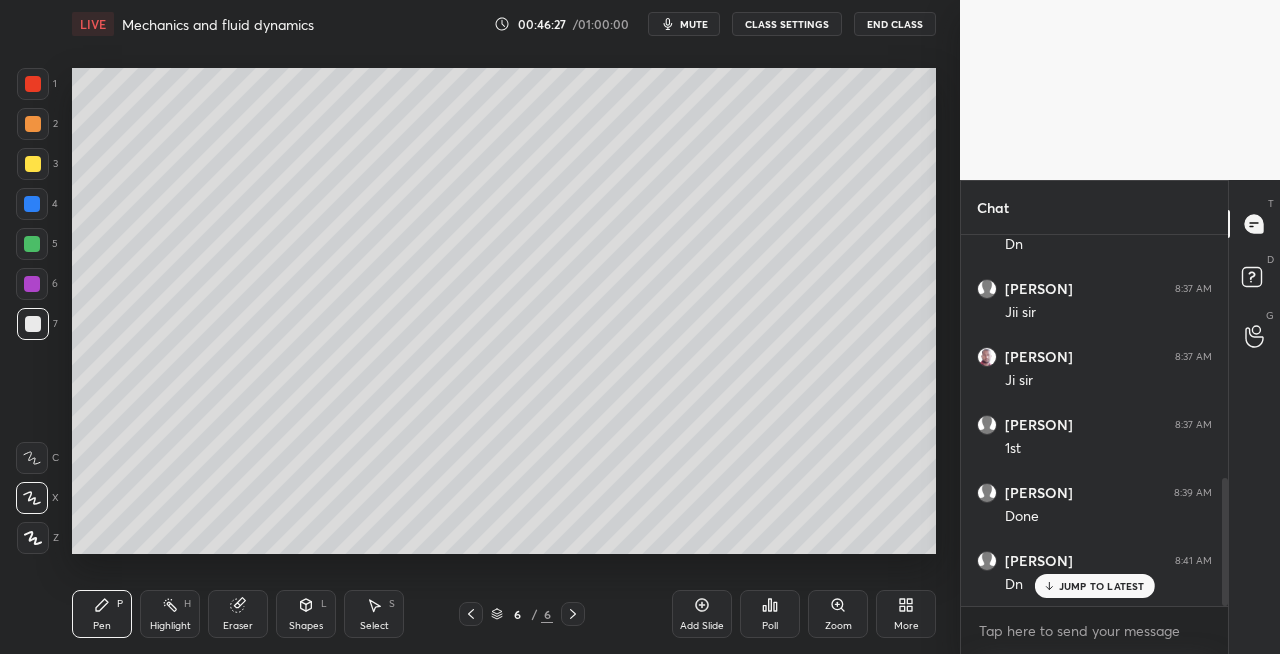 click on "Shapes L" at bounding box center (306, 614) 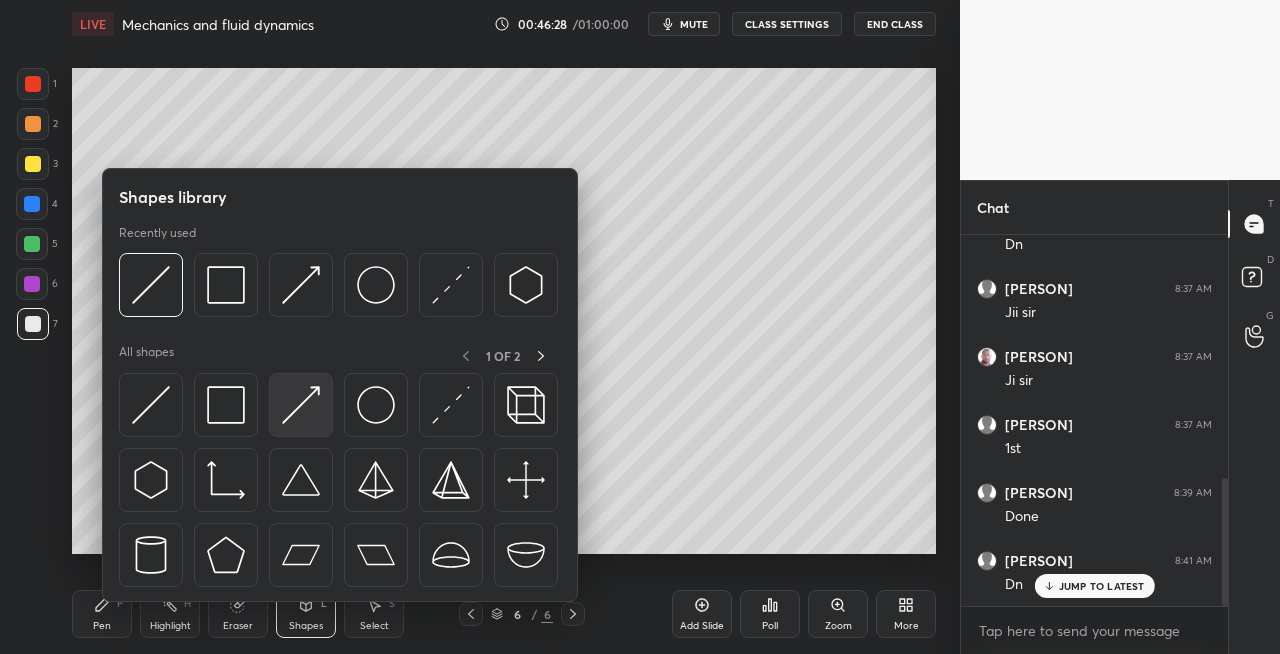 click at bounding box center [301, 405] 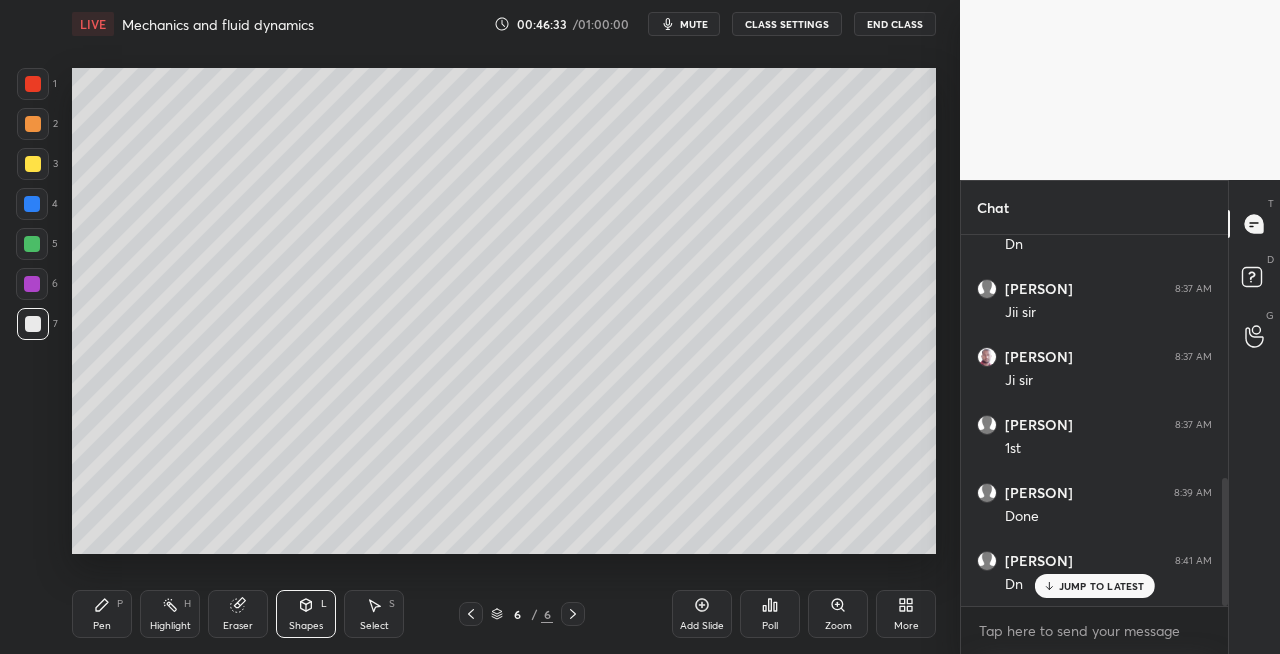 click on "Pen" at bounding box center [102, 626] 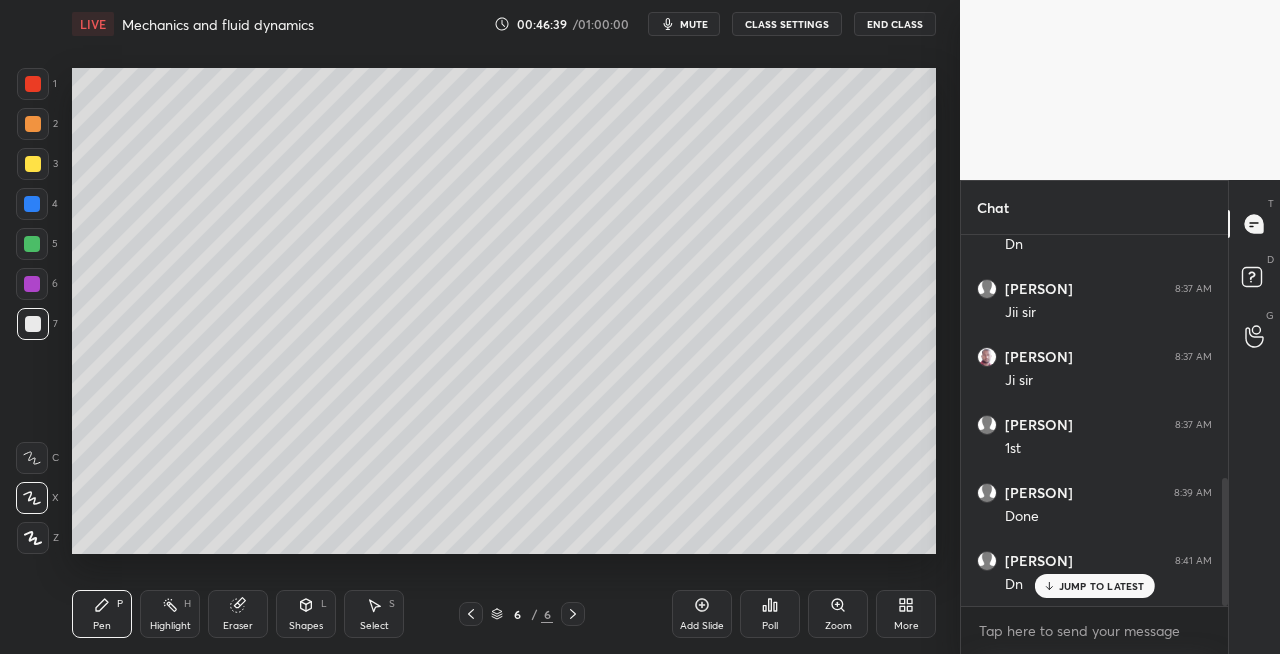 click on "Eraser" at bounding box center [238, 614] 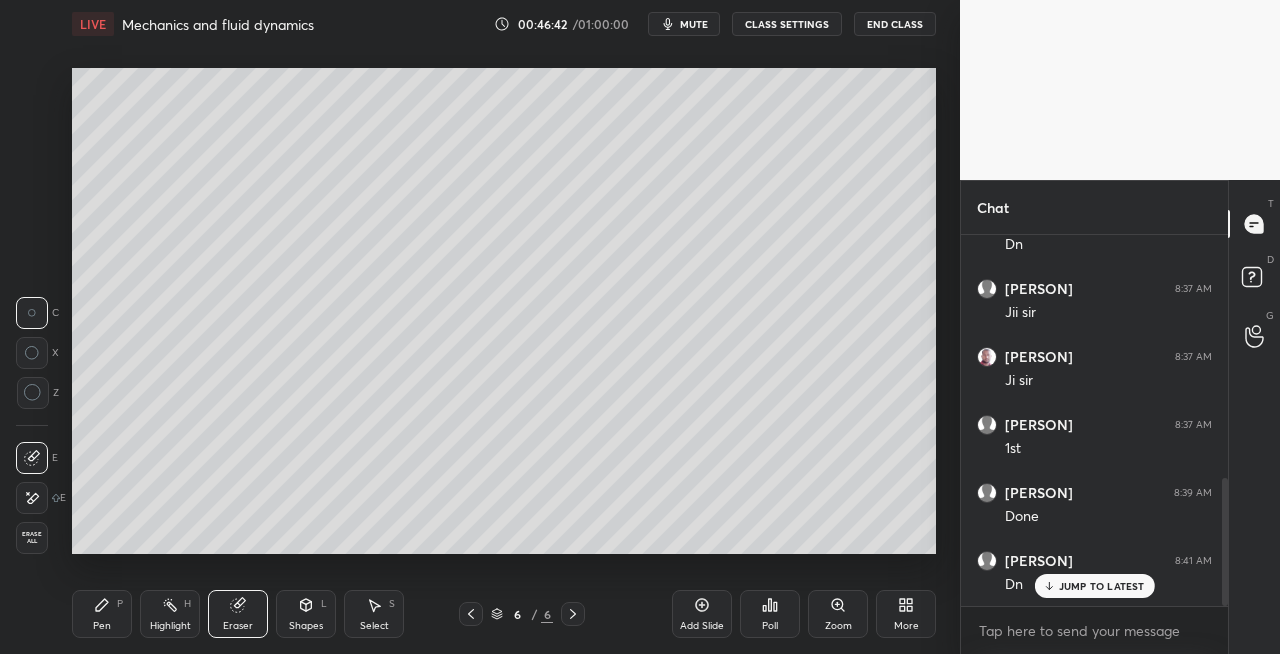 click on "Pen" at bounding box center (102, 626) 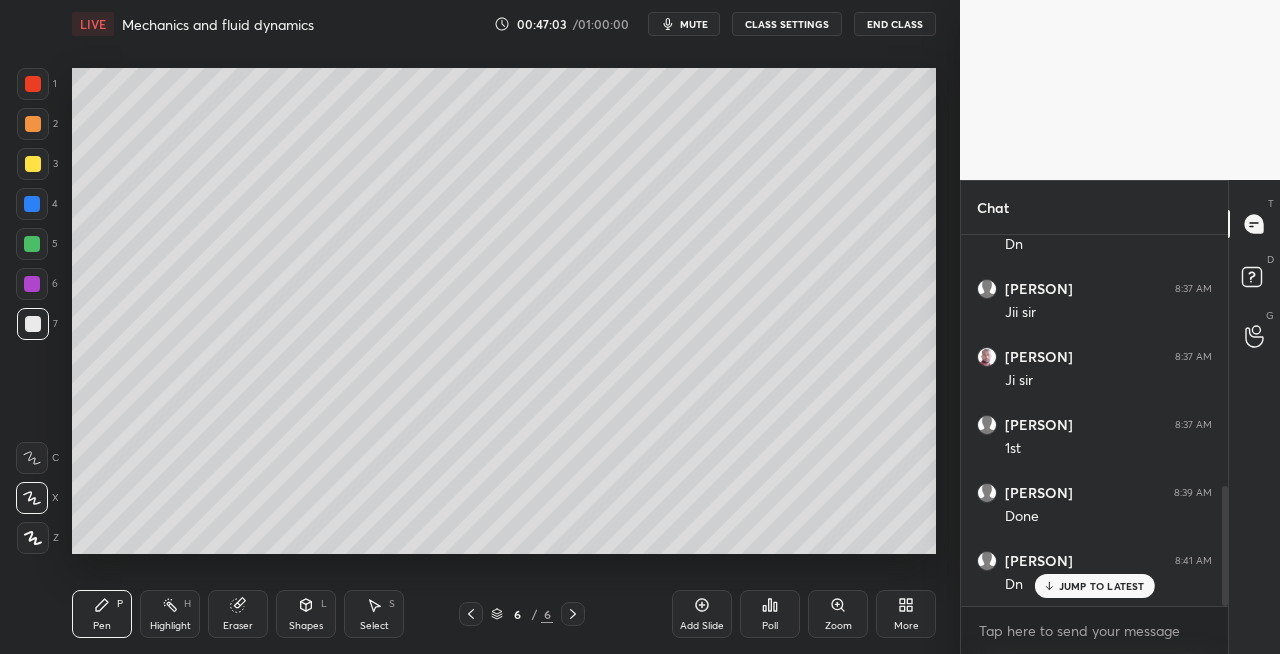 scroll, scrollTop: 772, scrollLeft: 0, axis: vertical 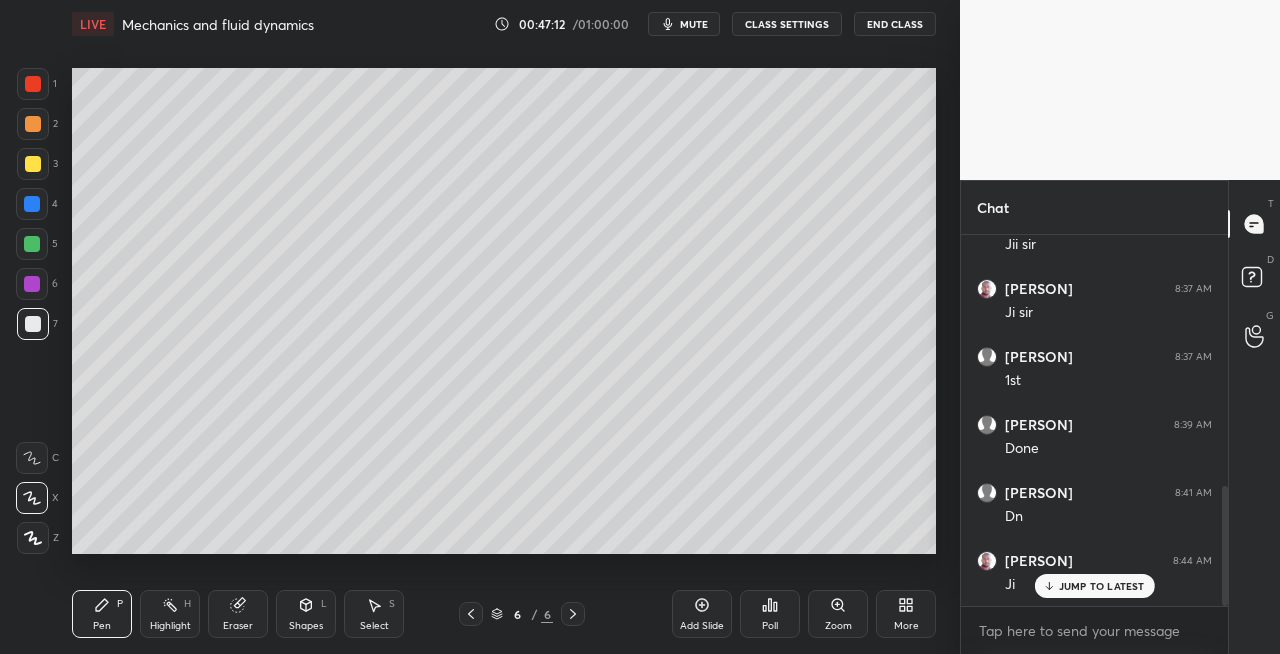 click at bounding box center [33, 164] 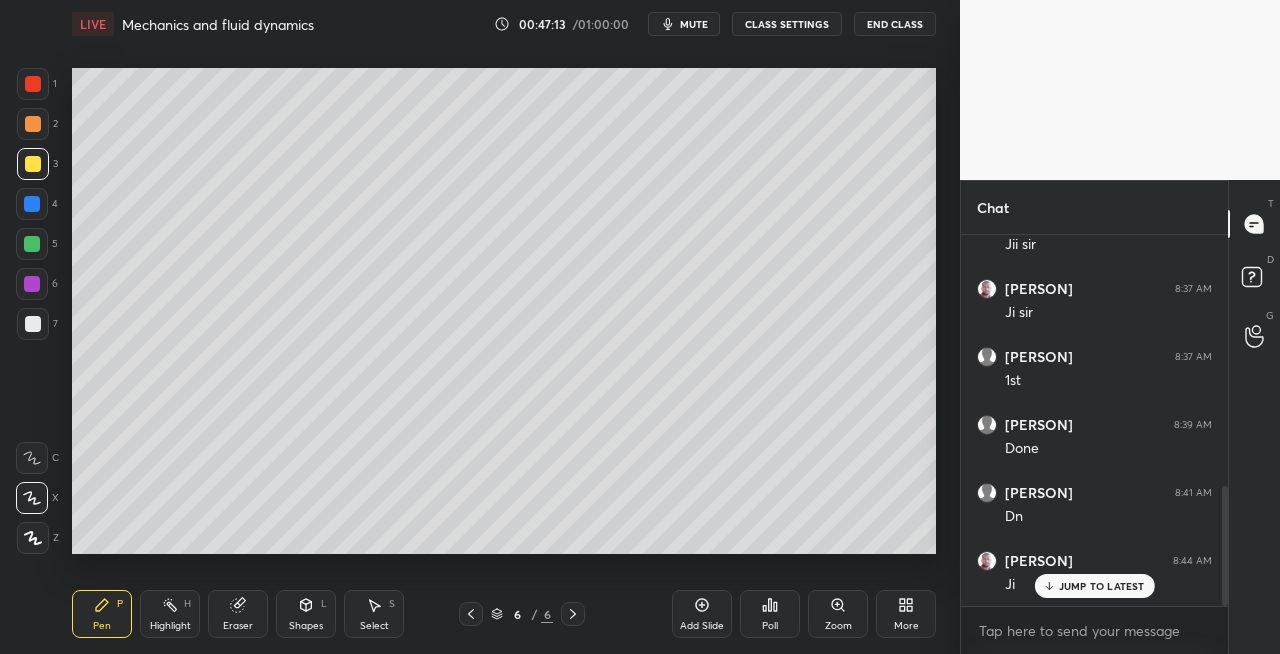 click 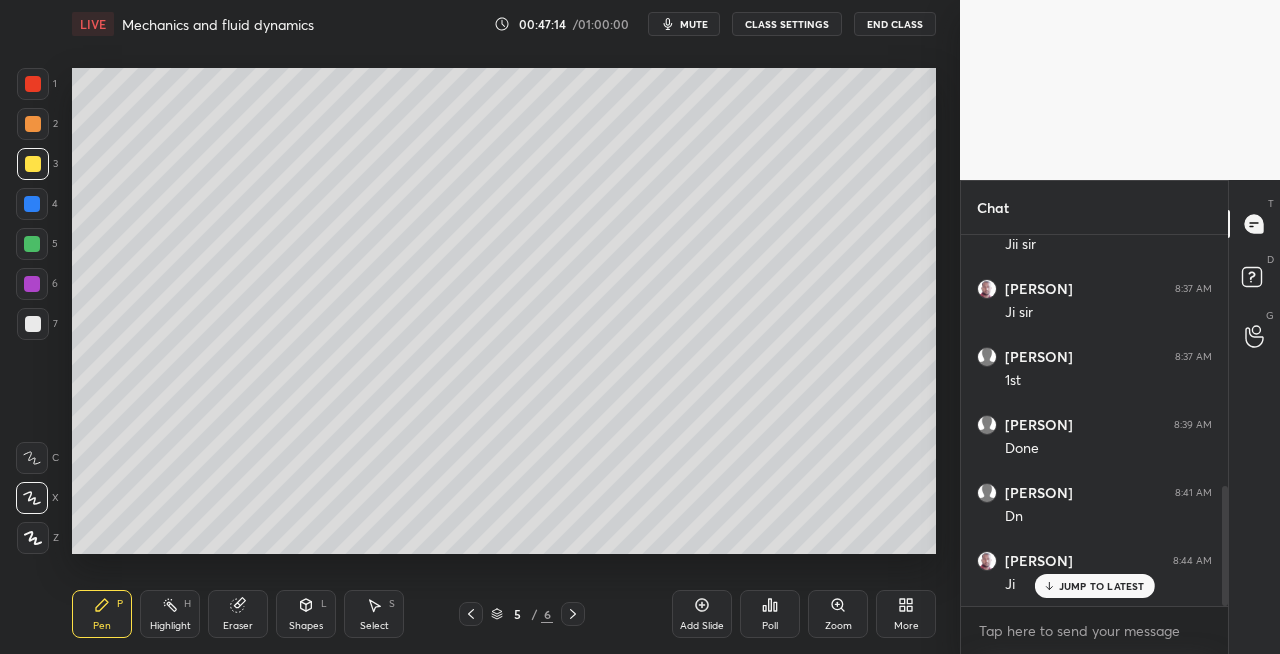 click 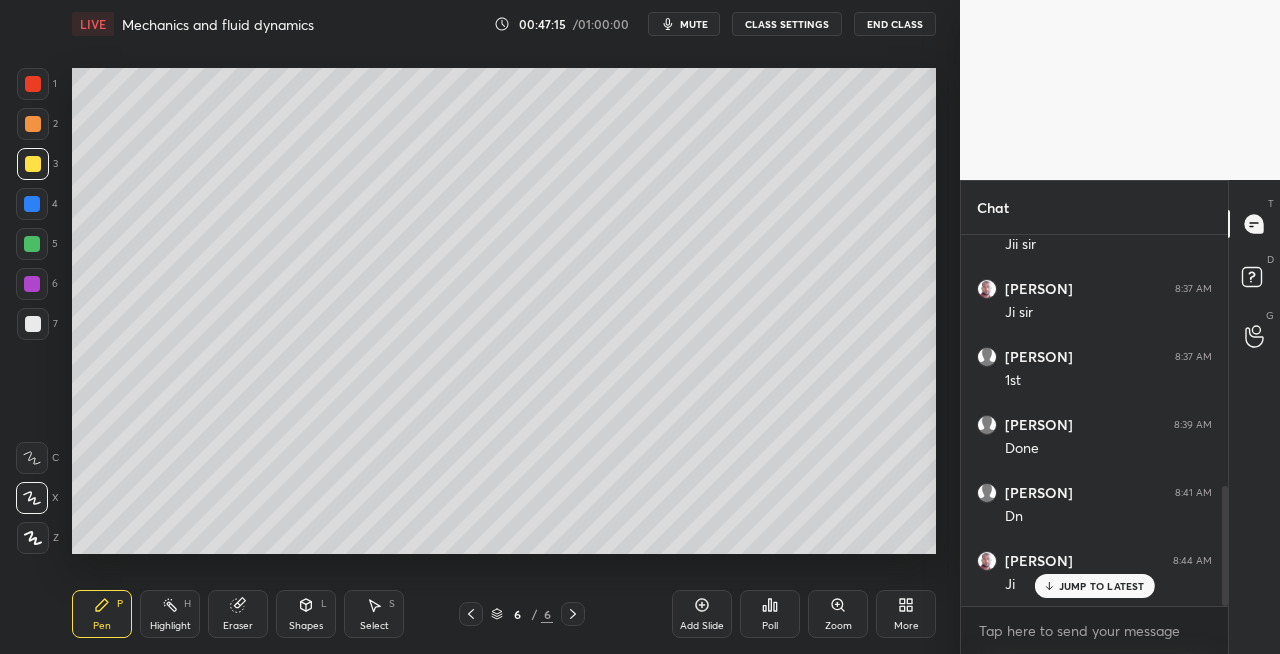 click 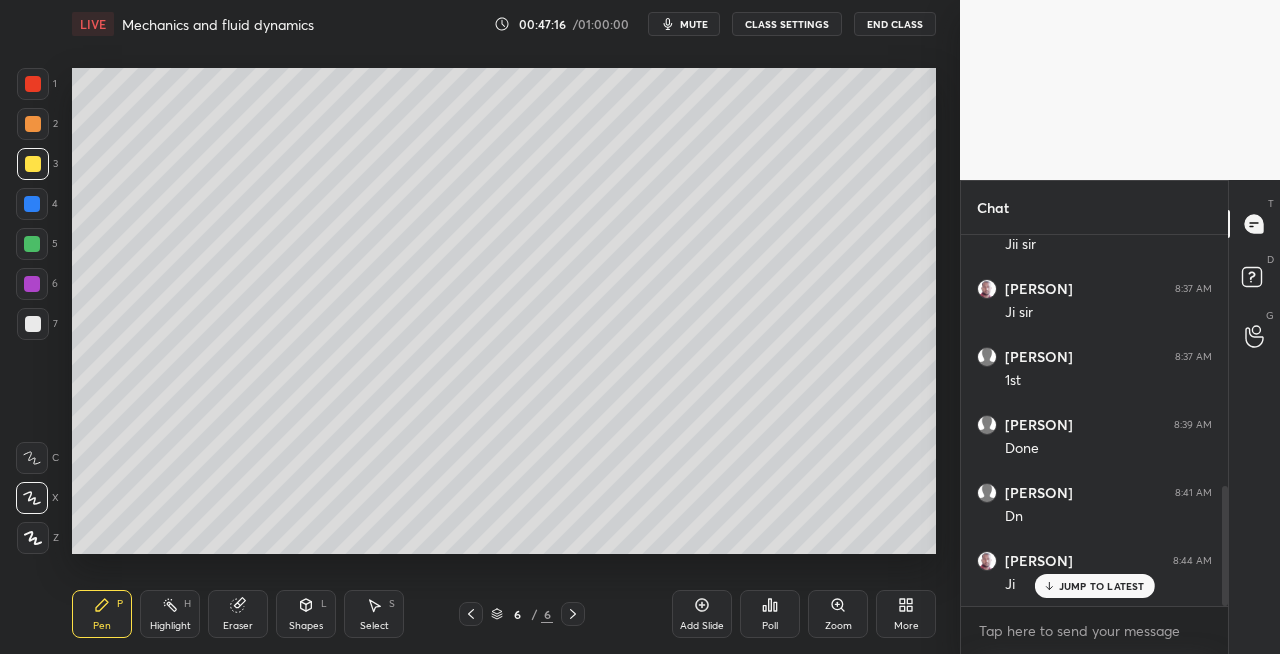 click on "Add Slide" at bounding box center [702, 614] 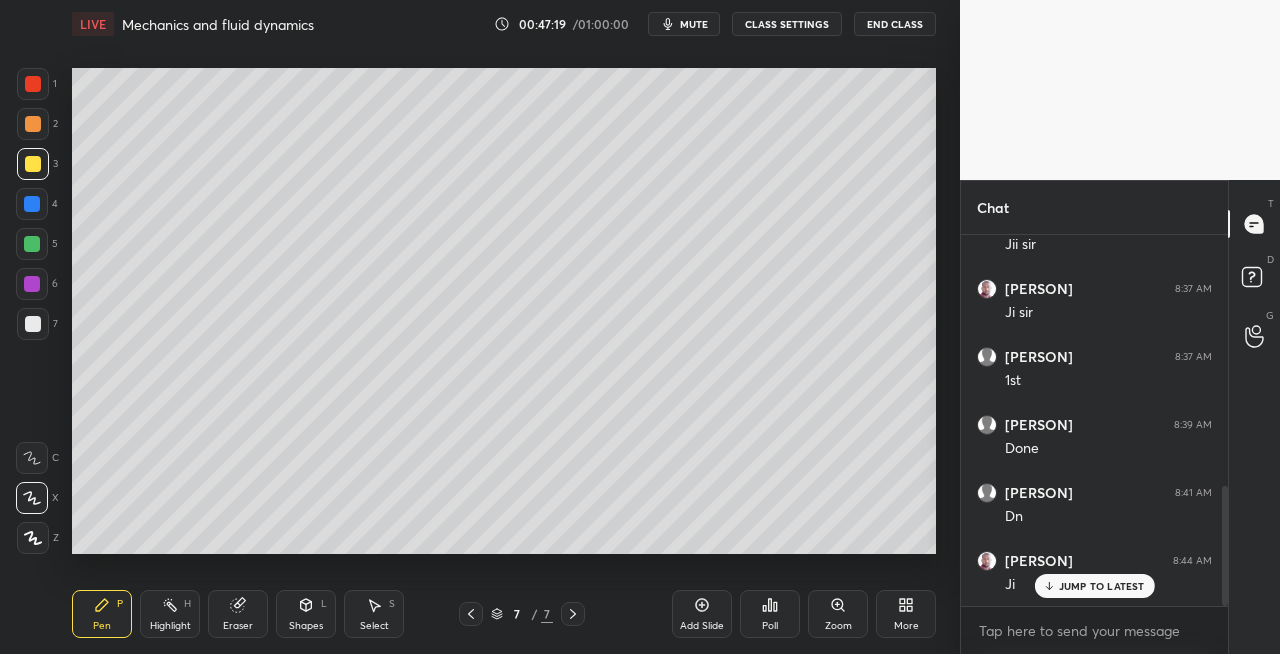 click 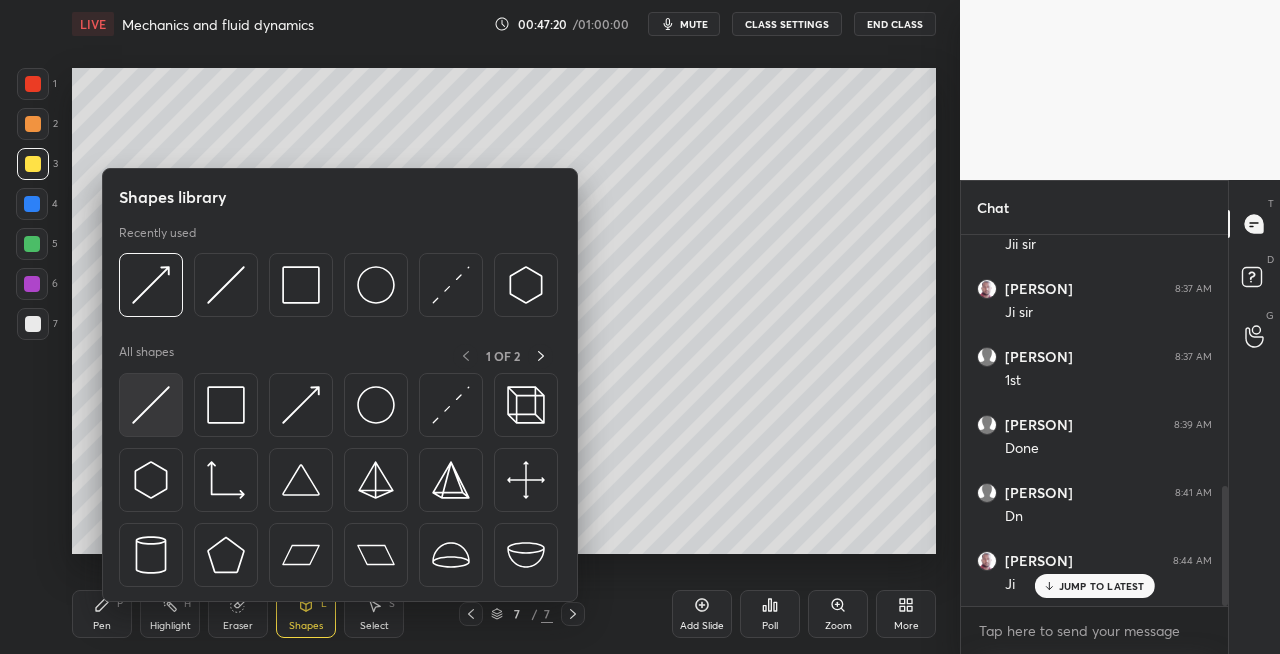 click at bounding box center (151, 405) 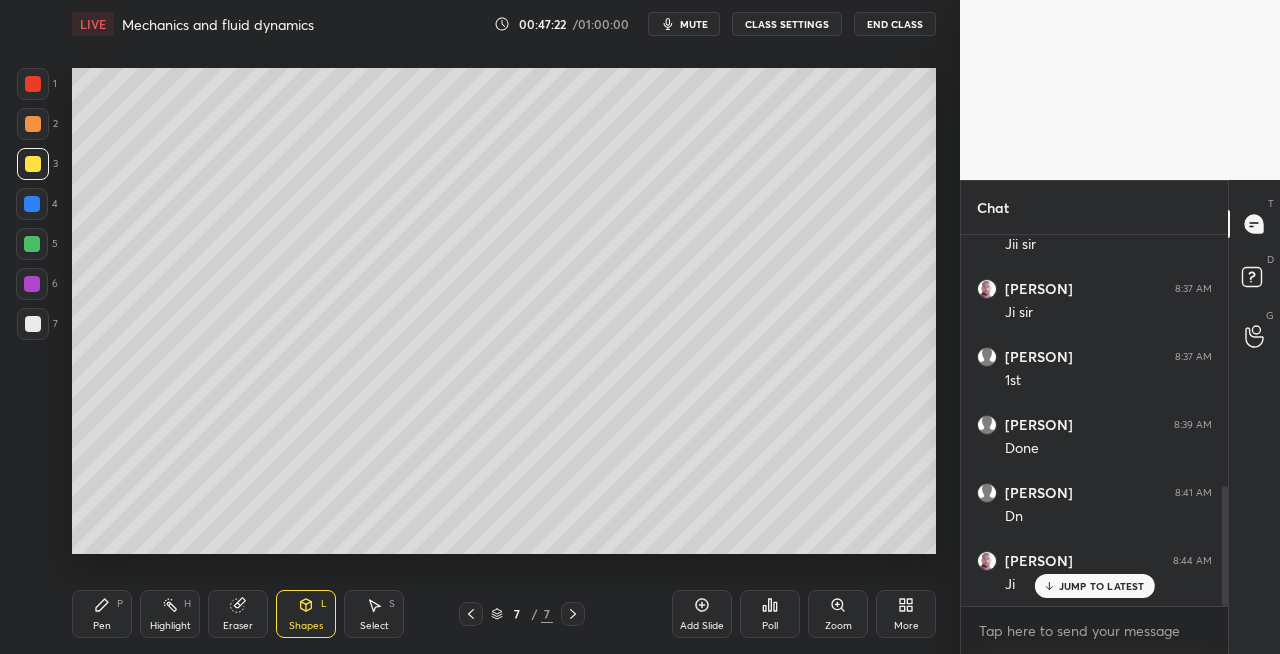click on "Pen P" at bounding box center (102, 614) 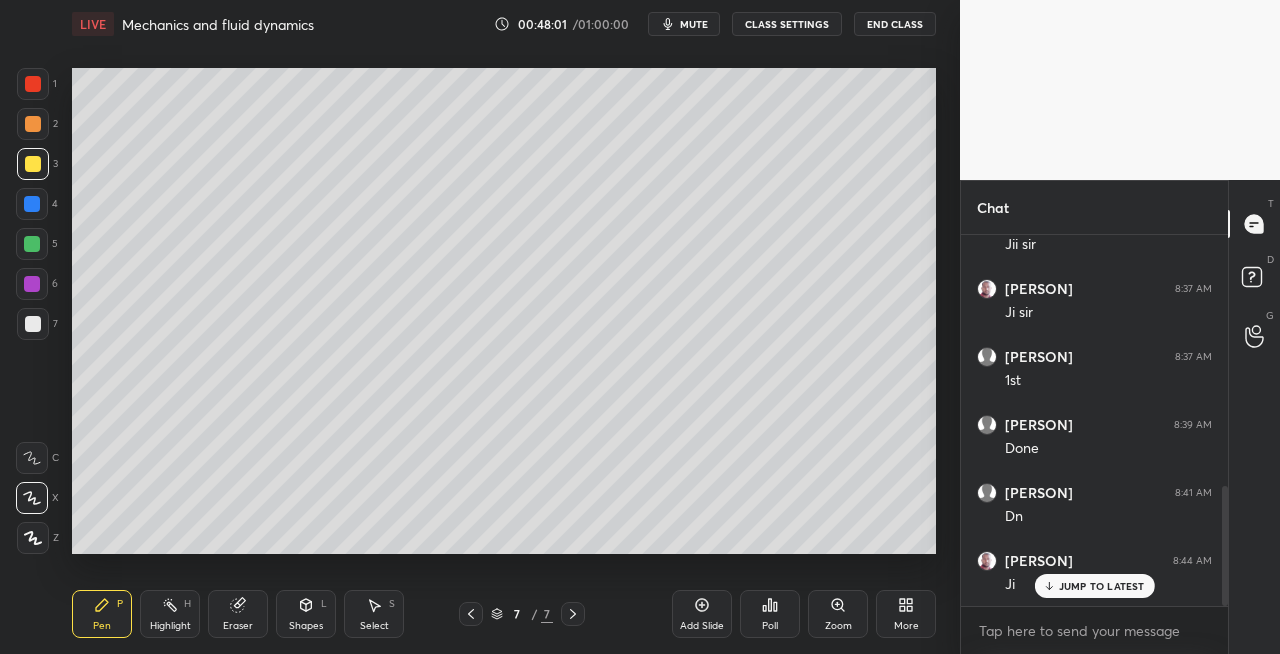 click on "Eraser" at bounding box center [238, 626] 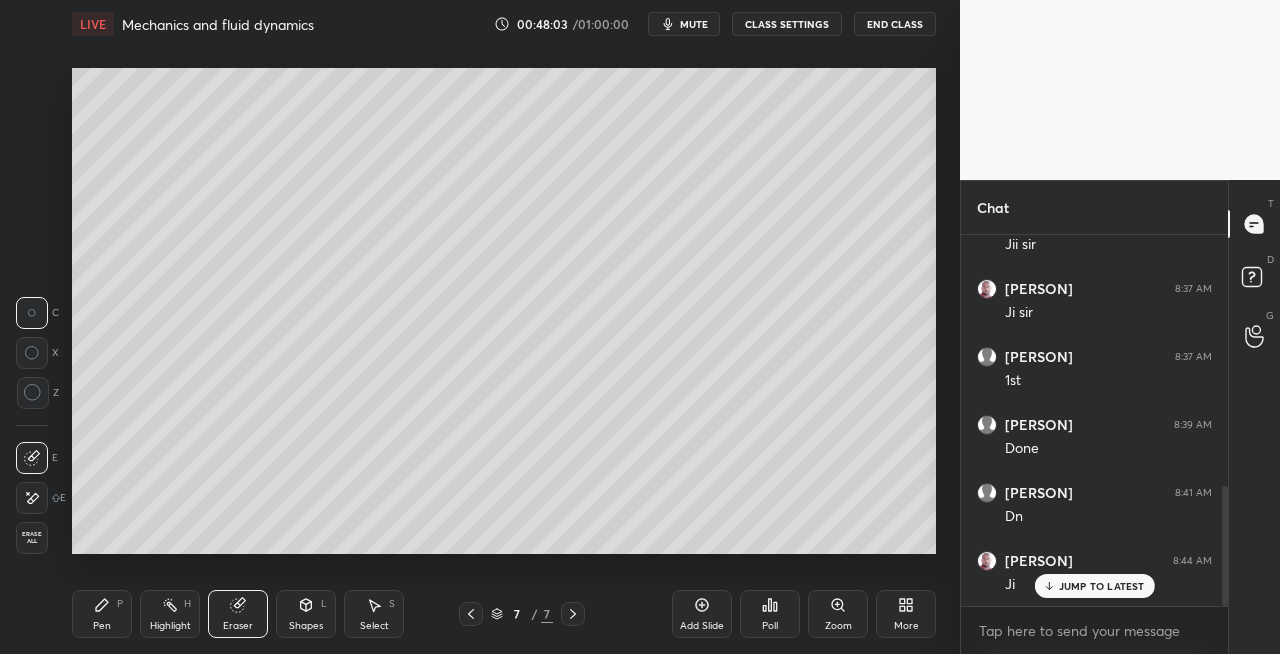 click on "Pen P" at bounding box center [102, 614] 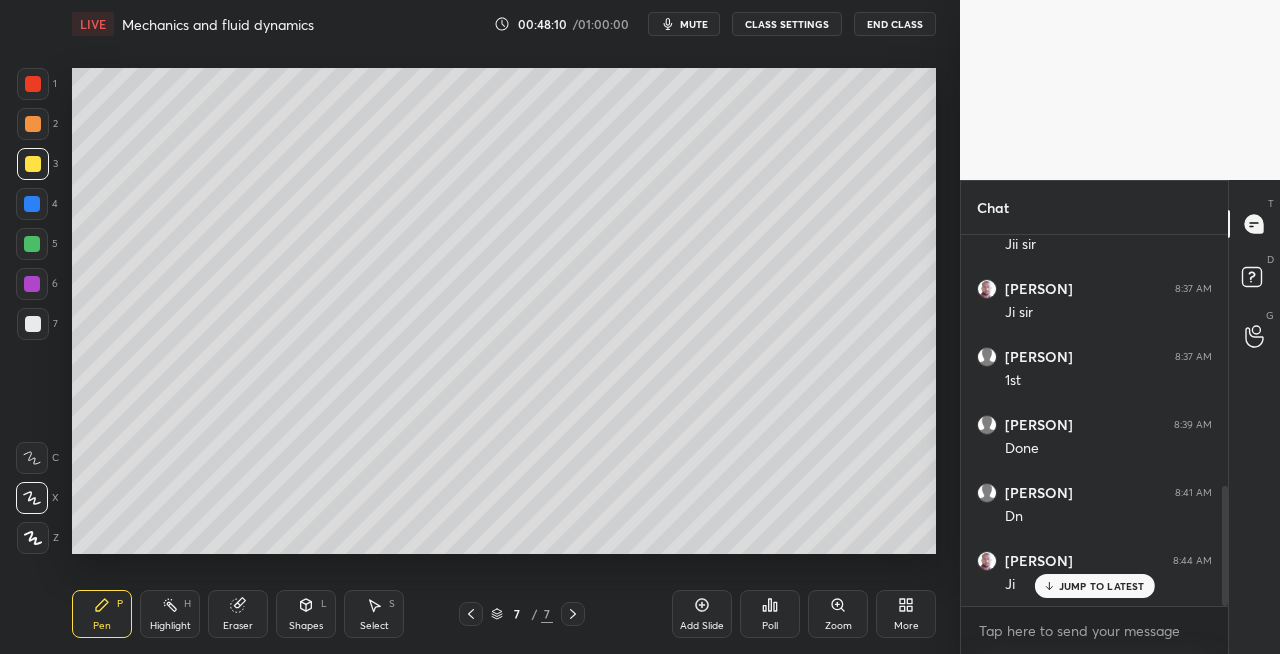 click at bounding box center (33, 324) 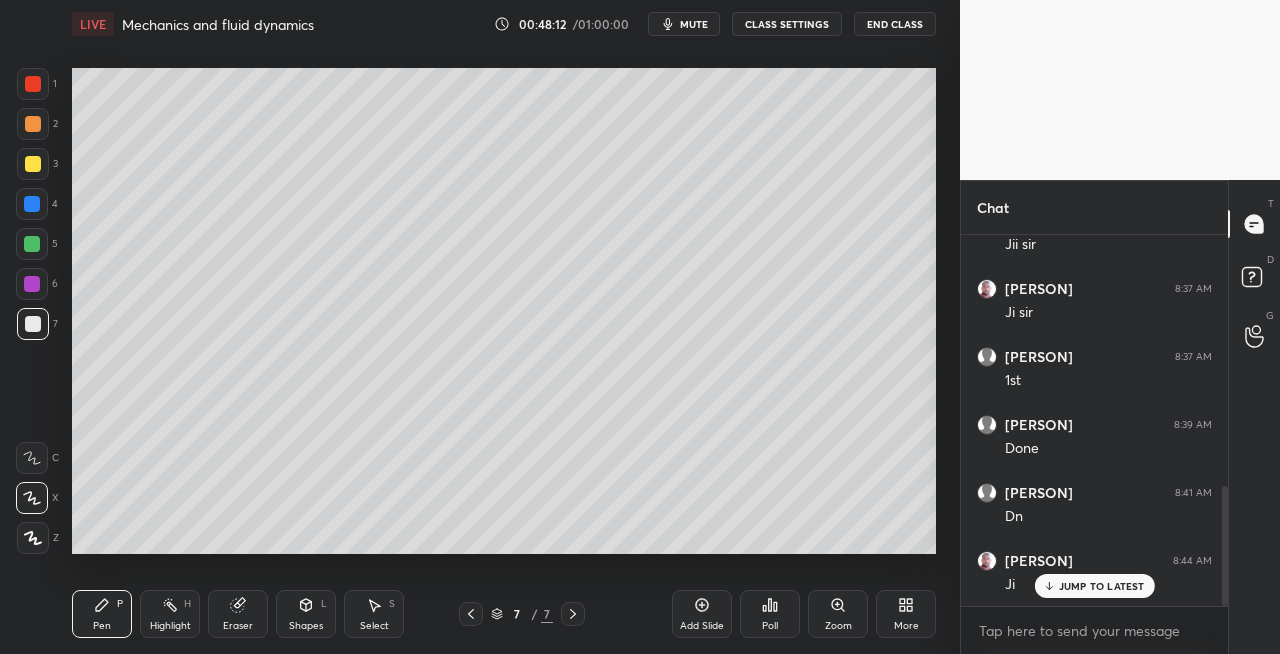 click 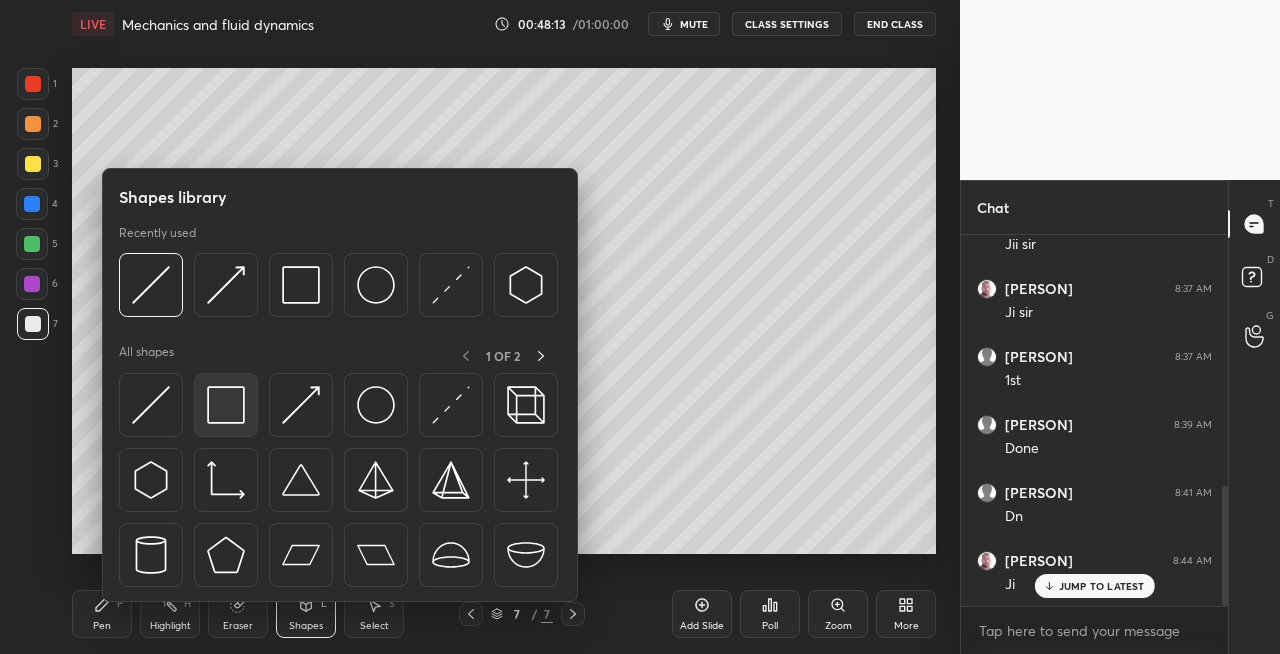 click at bounding box center [226, 405] 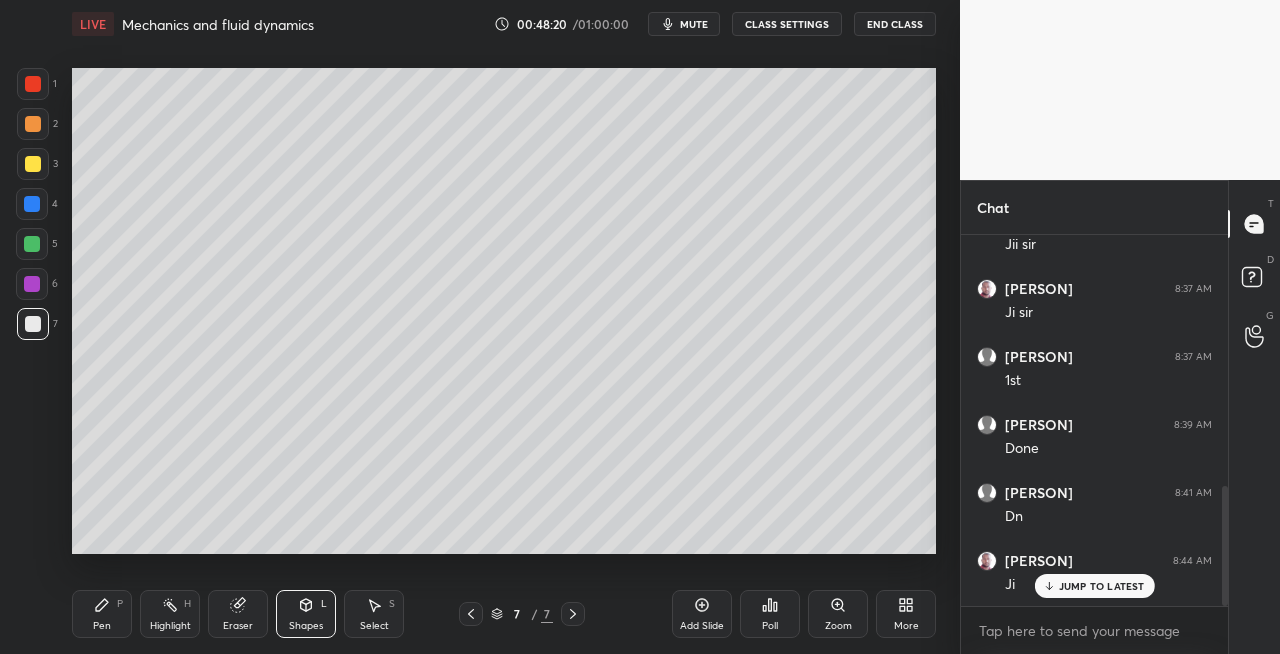 click on "Pen P" at bounding box center (102, 614) 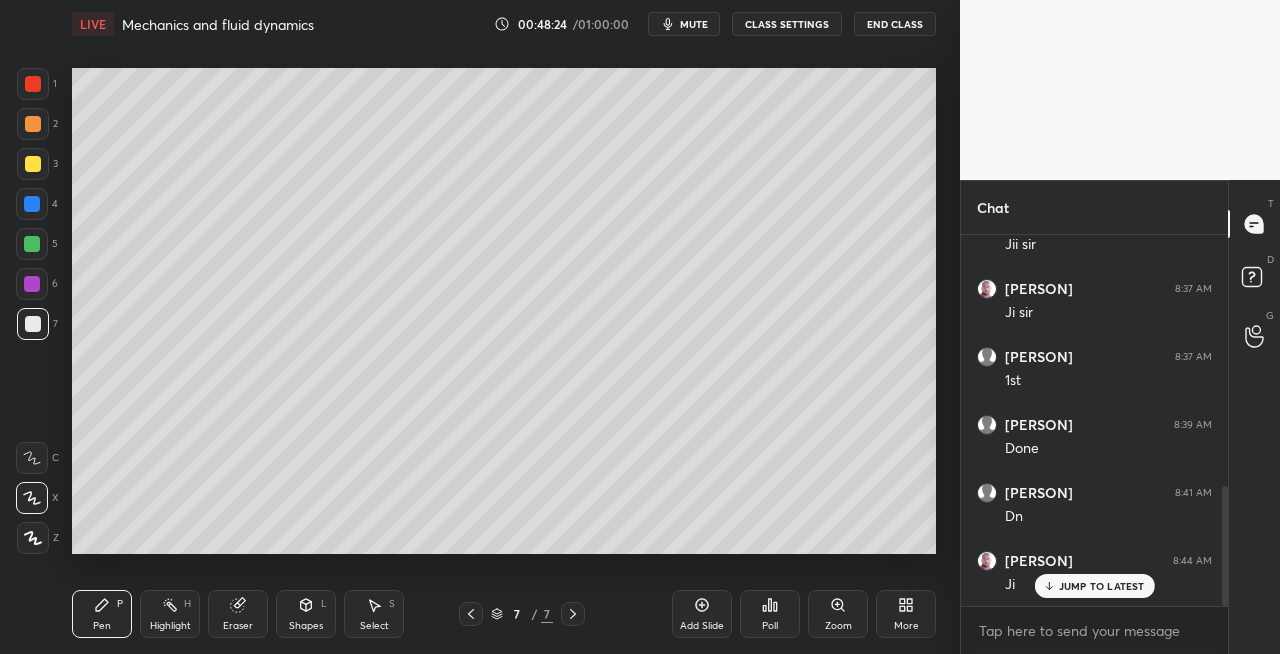 click on "Shapes L" at bounding box center [306, 614] 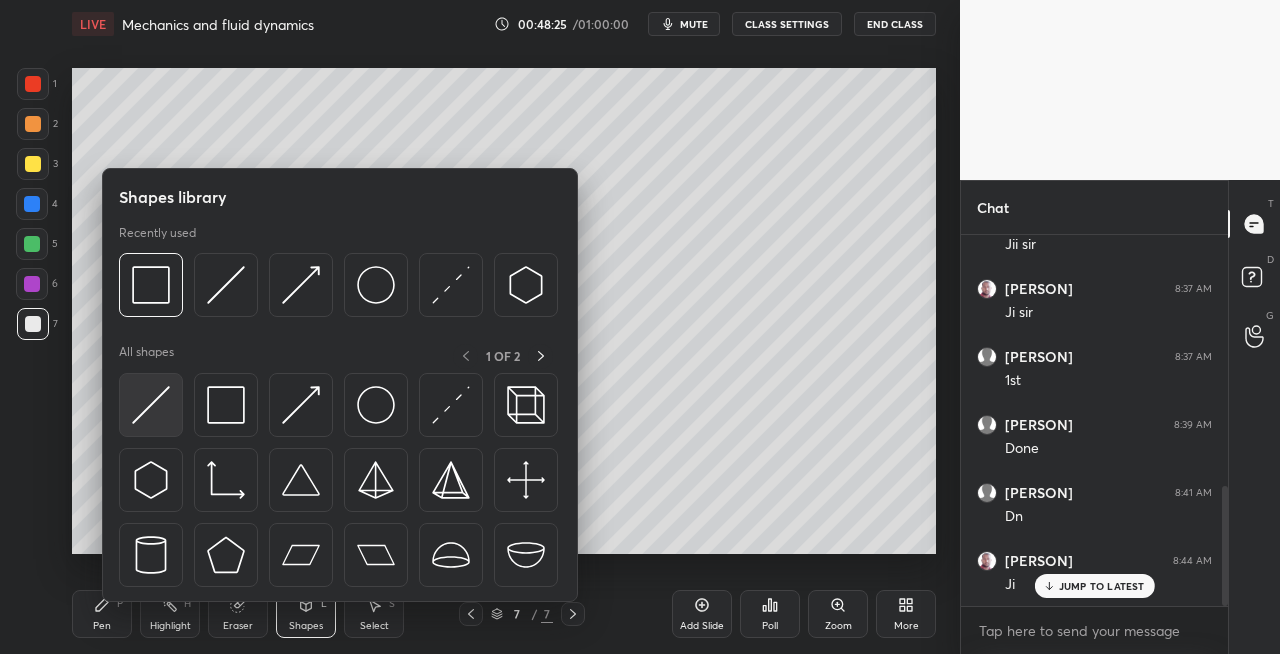 click at bounding box center [151, 405] 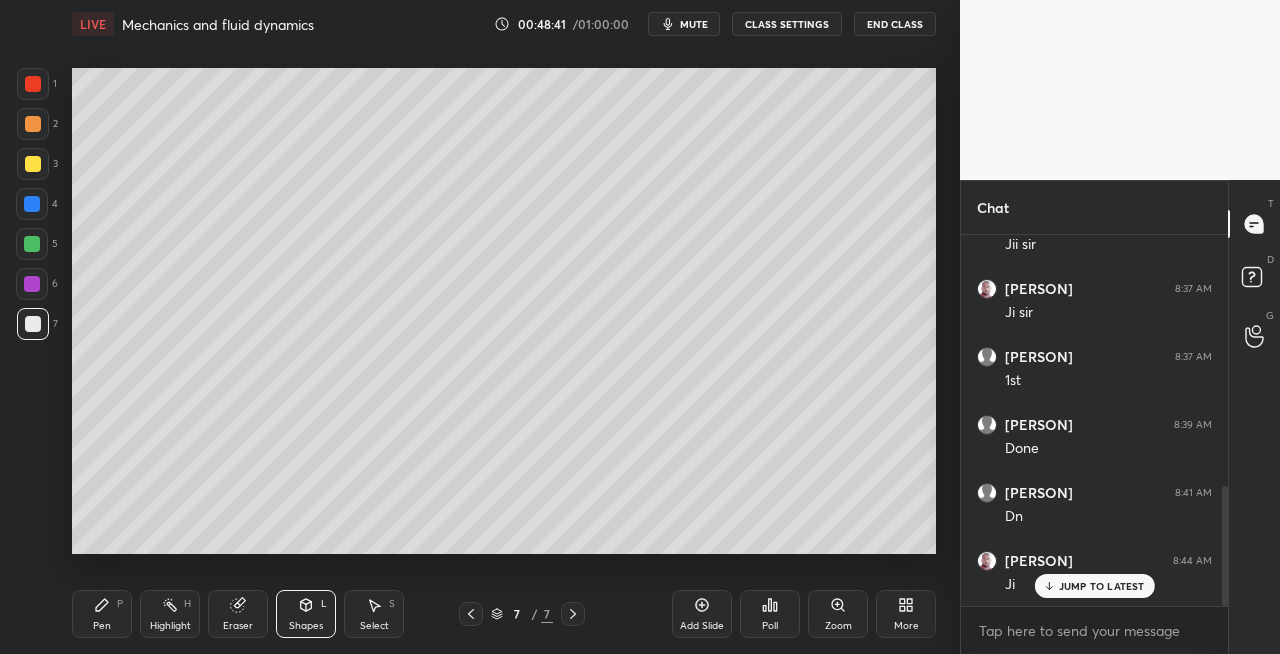 click on "Pen P" at bounding box center [102, 614] 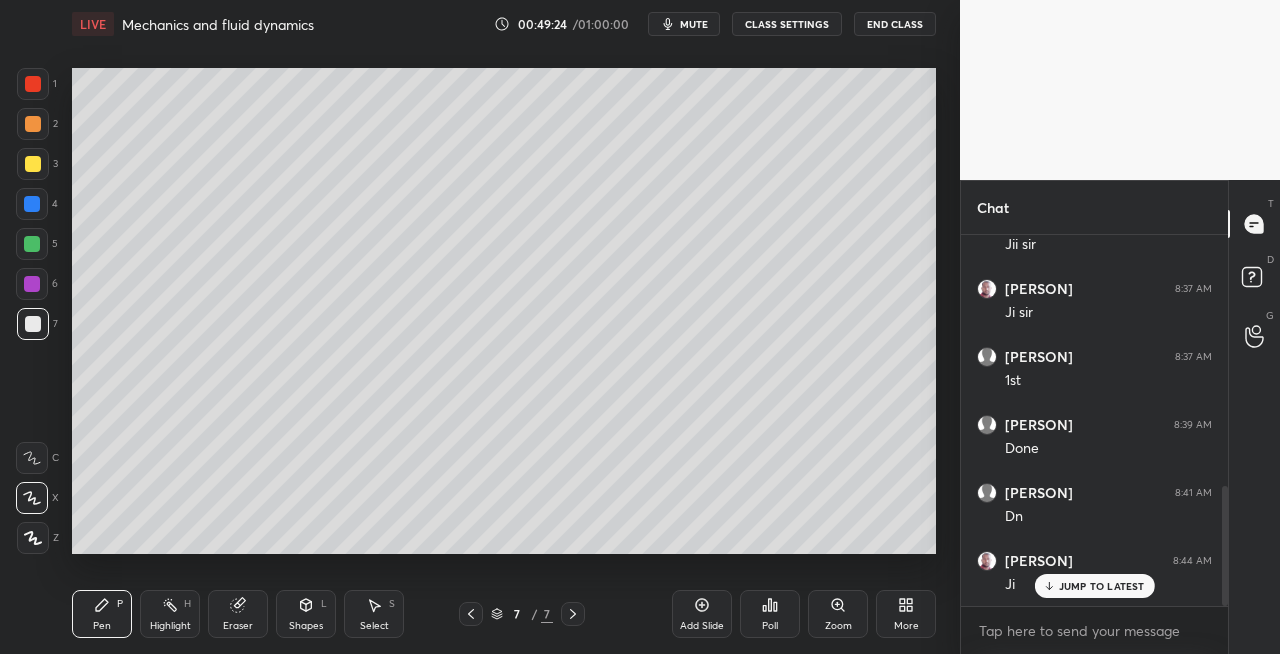 click 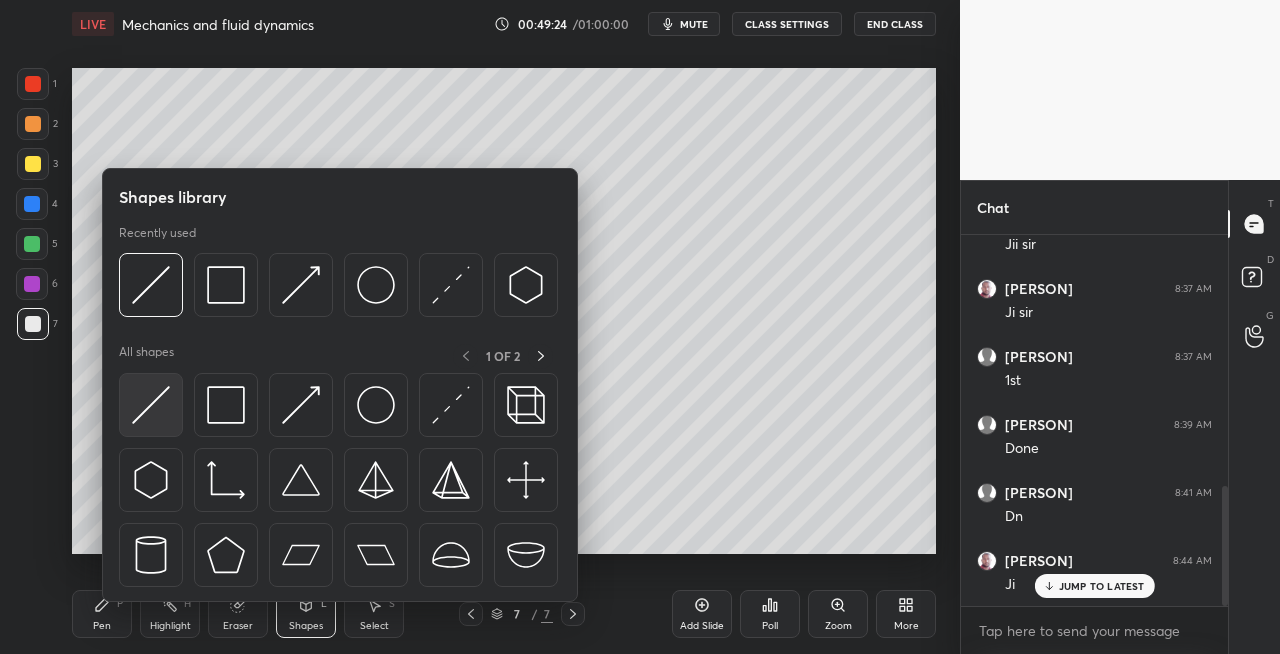 click at bounding box center [151, 405] 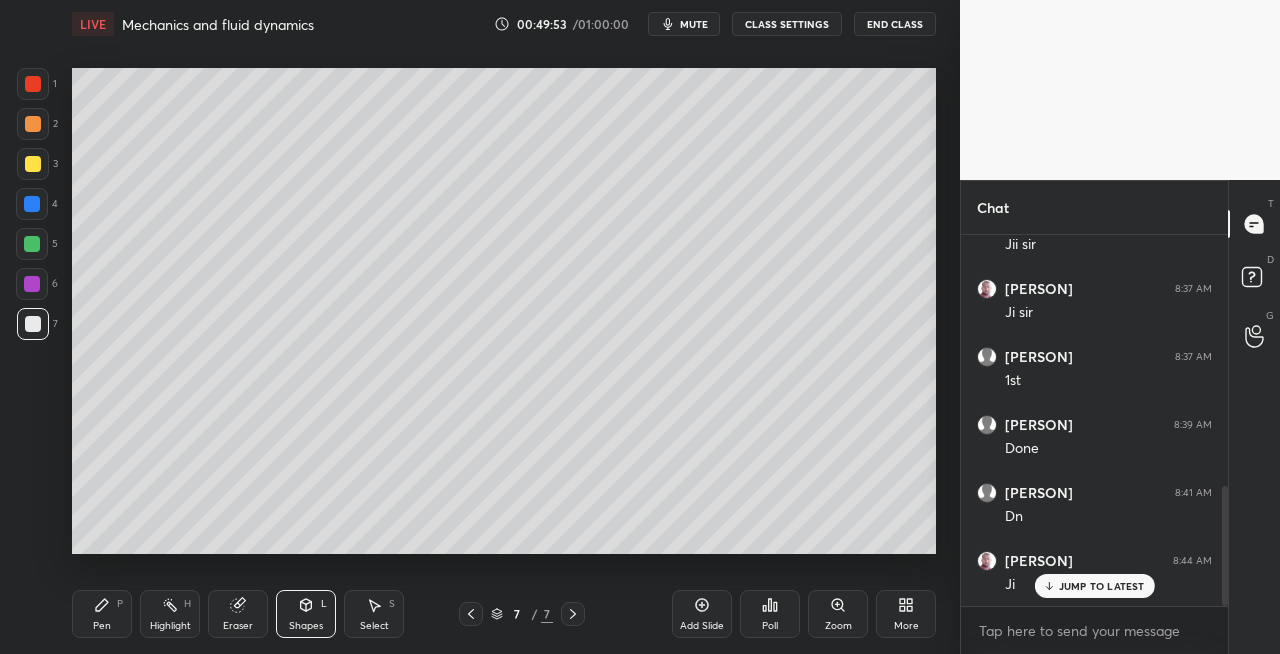 click 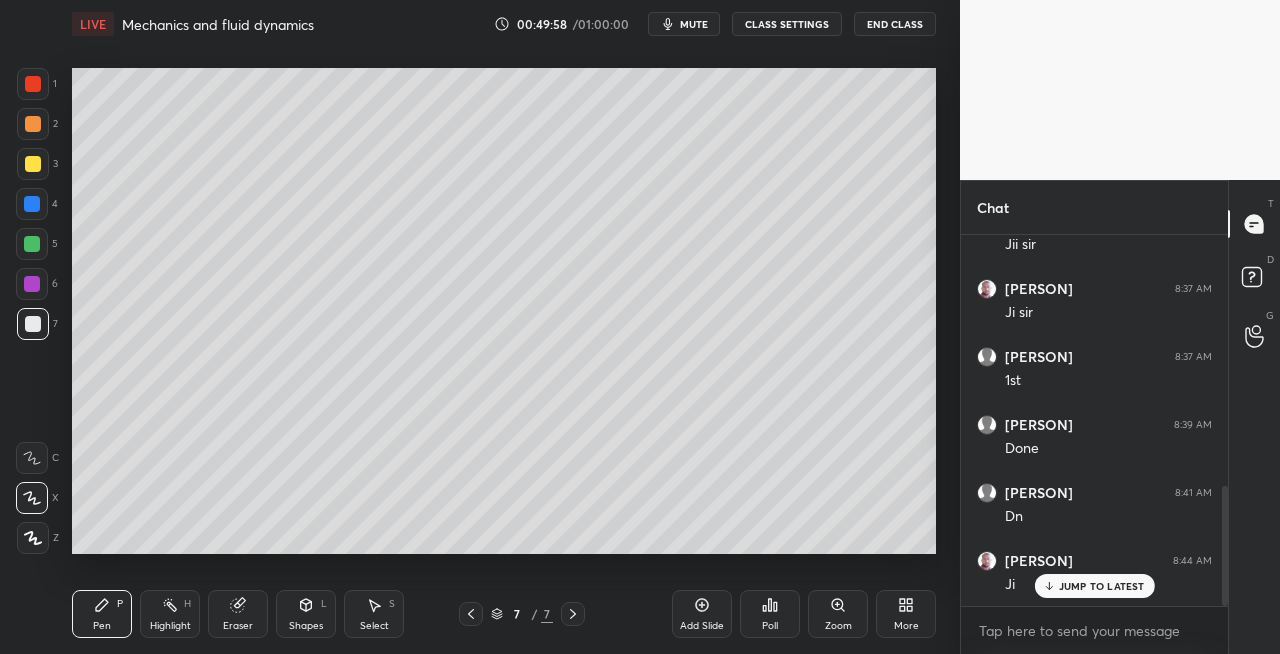 click on "Shapes L" at bounding box center [306, 614] 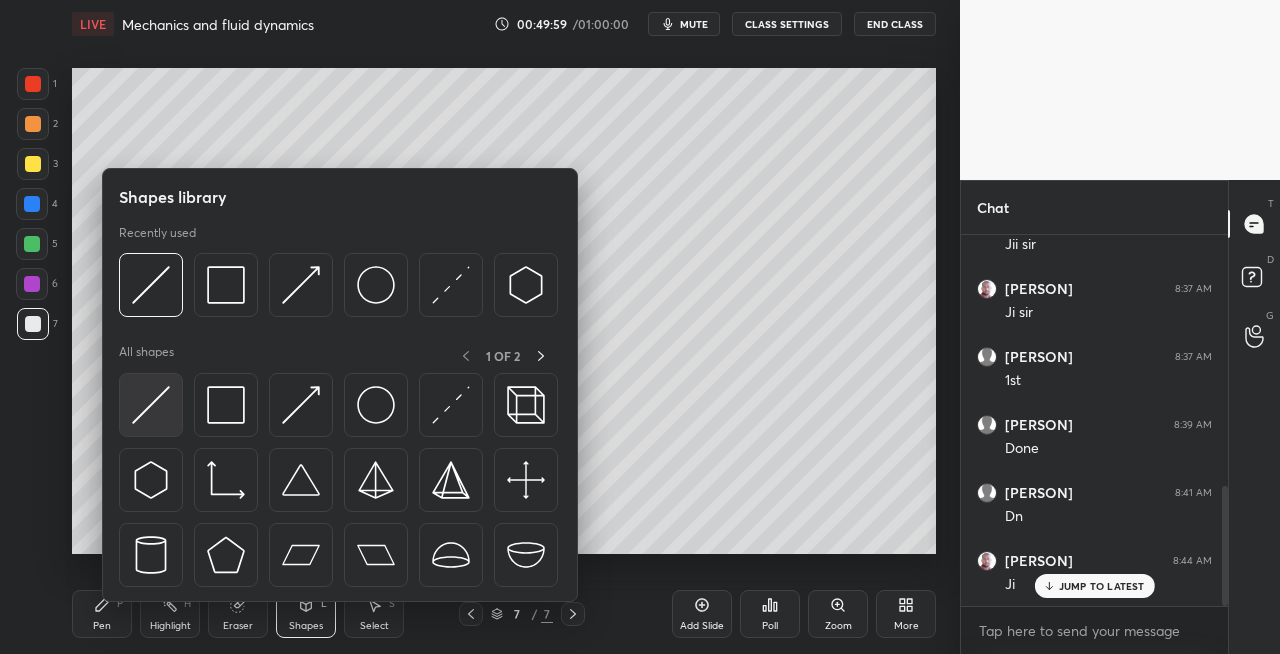 click at bounding box center (151, 405) 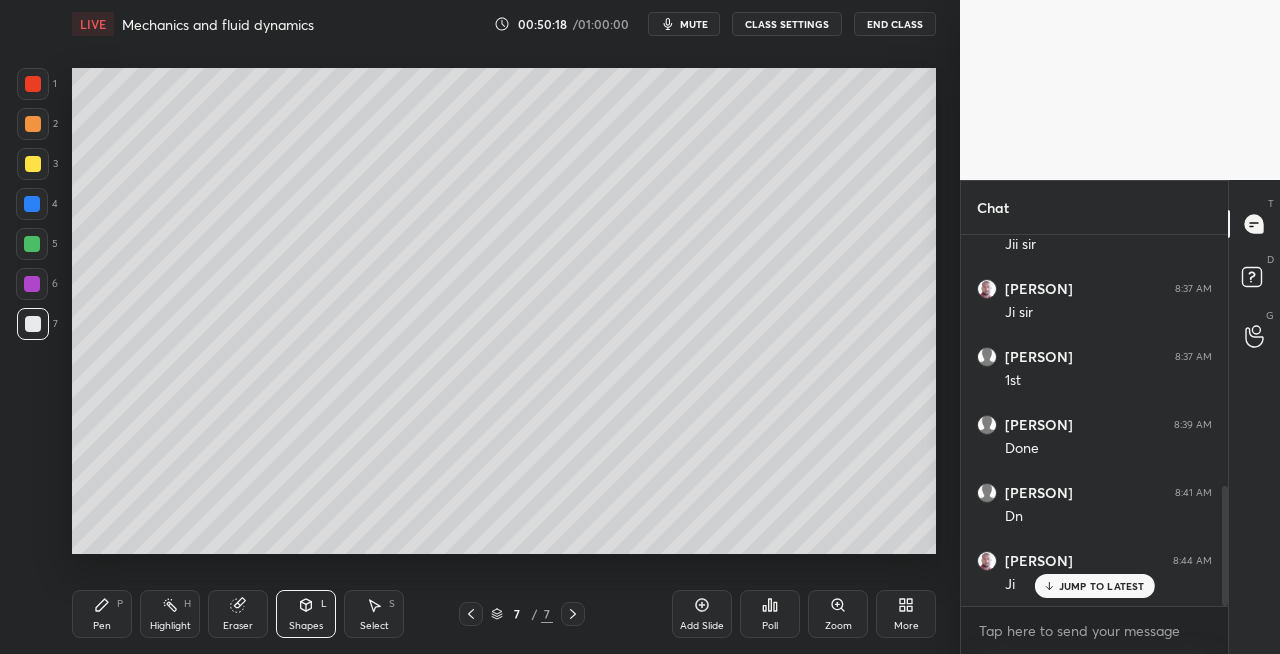 click 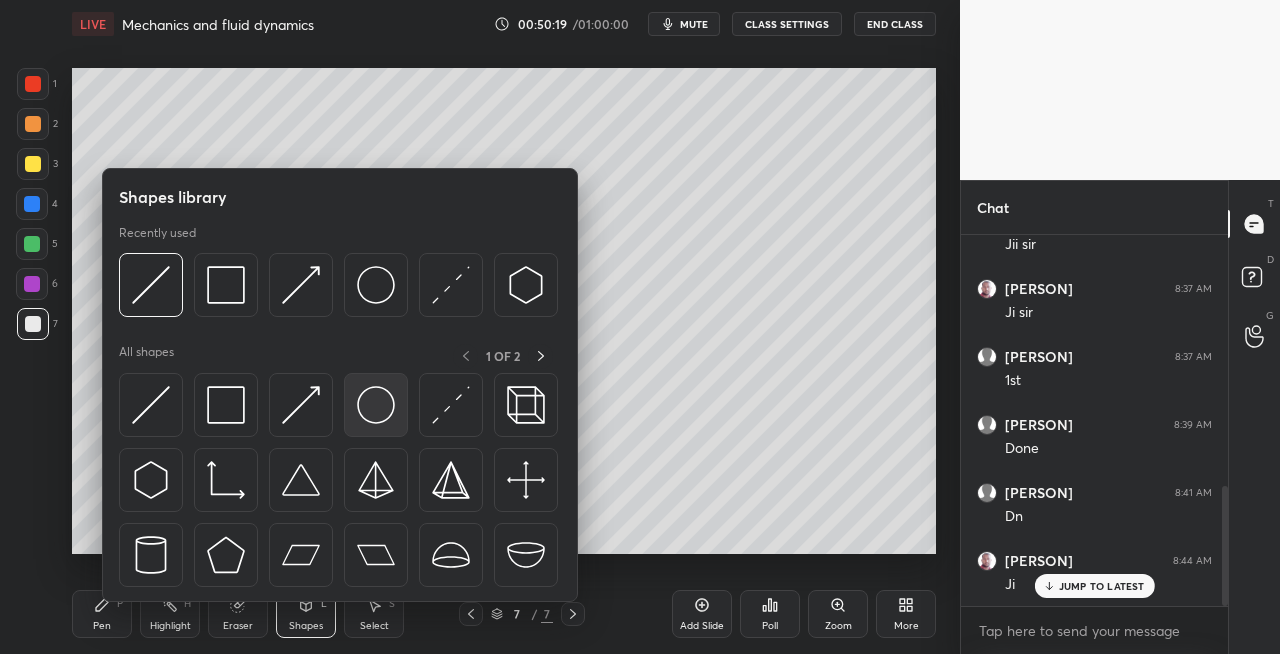 click at bounding box center (376, 405) 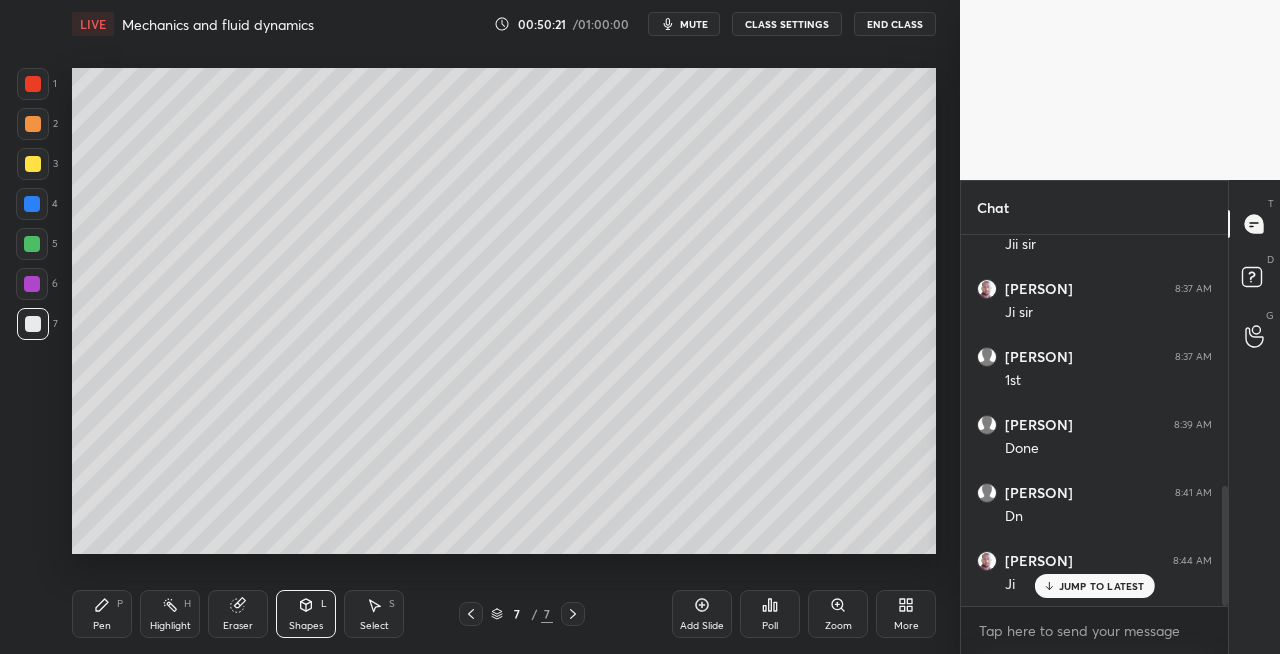 click on "Pen P Highlight H Eraser Shapes L Select S" at bounding box center [222, 614] 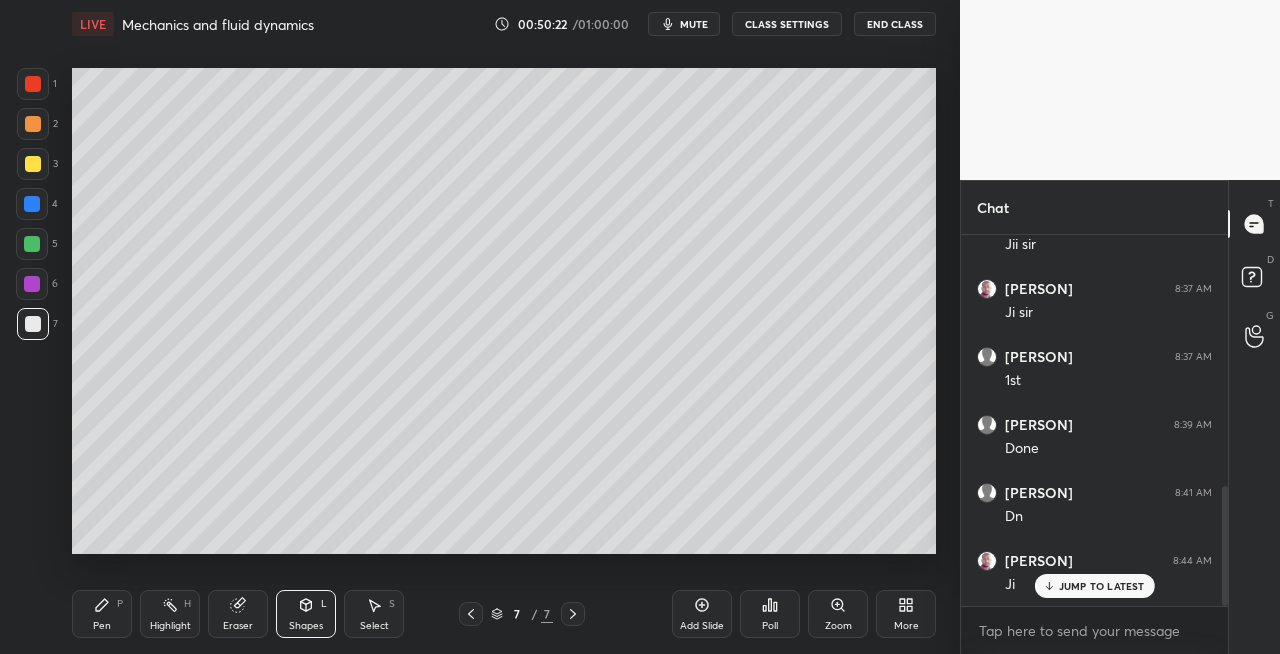 click on "Pen P" at bounding box center (102, 614) 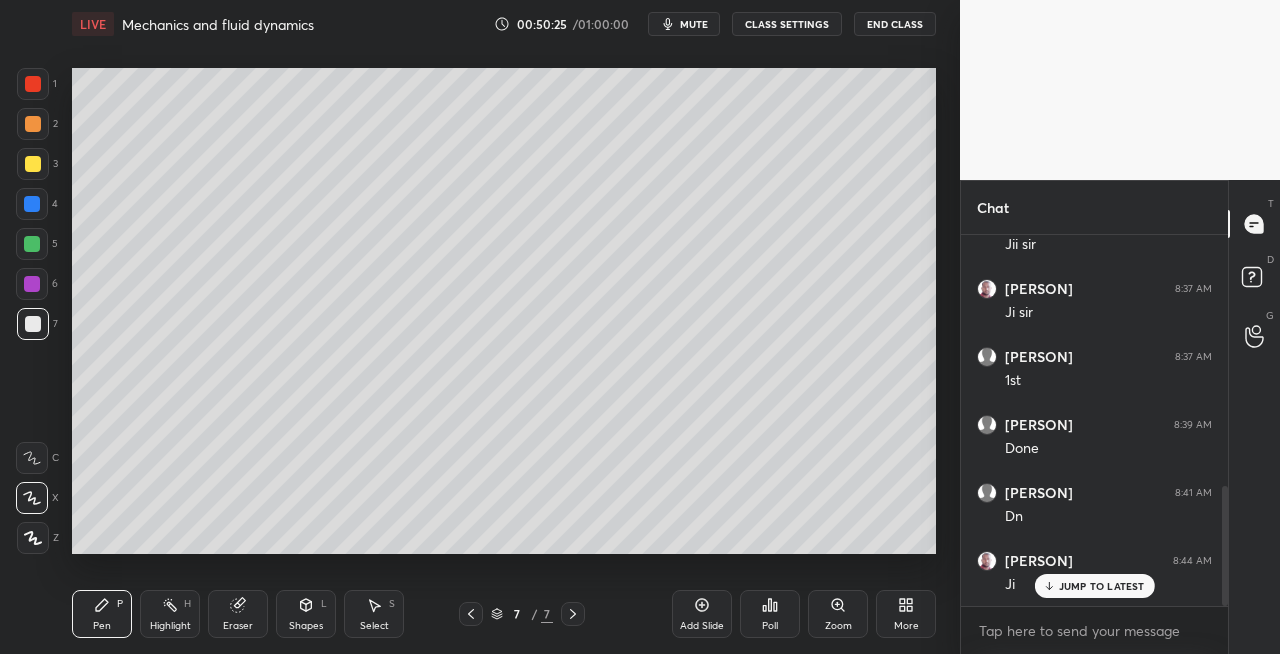 click 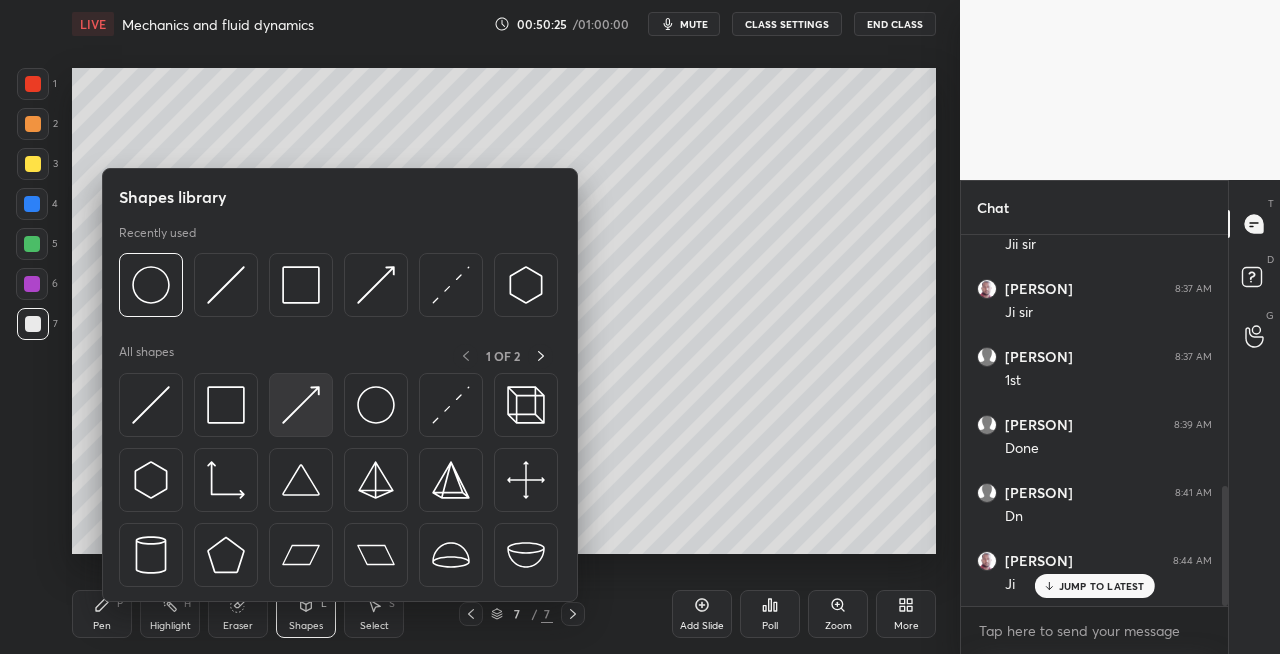 click at bounding box center [301, 405] 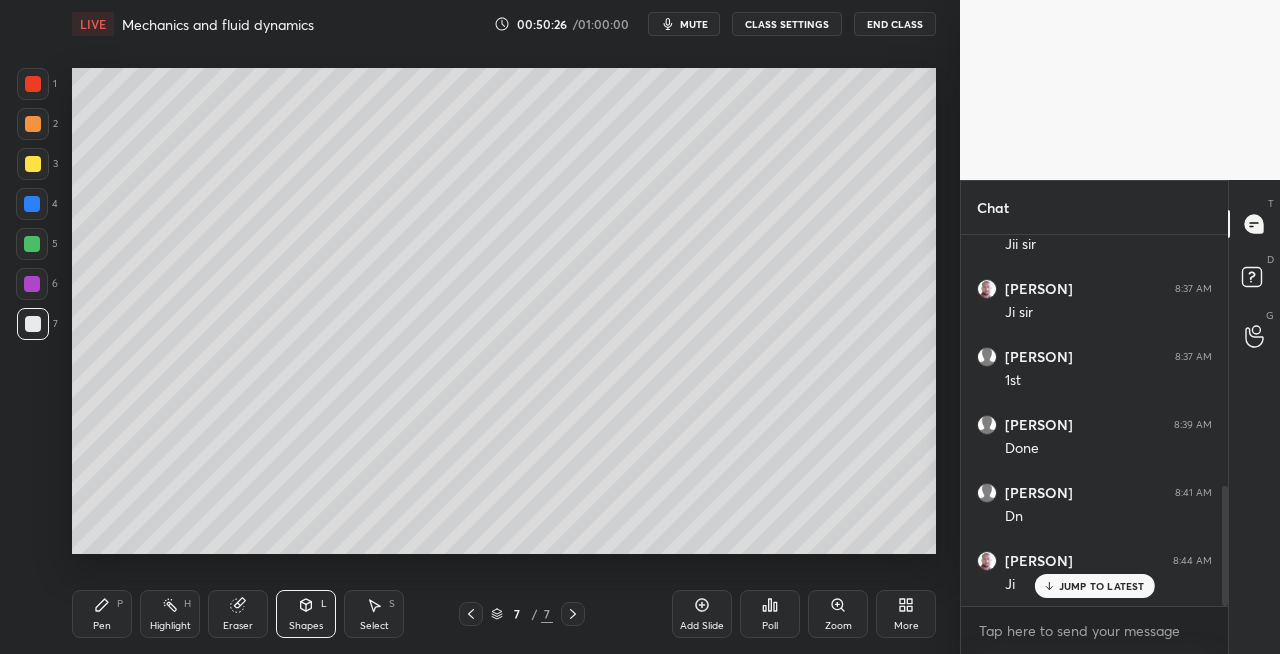 click on "Shapes L" at bounding box center (306, 614) 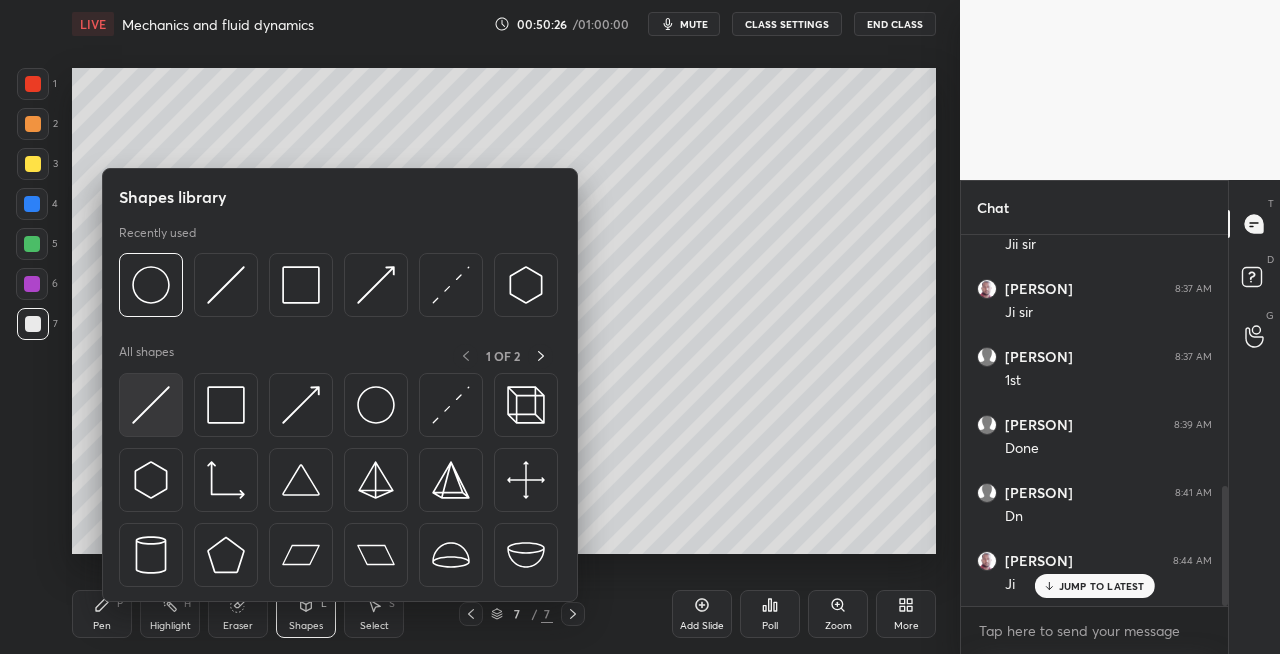 click at bounding box center (151, 405) 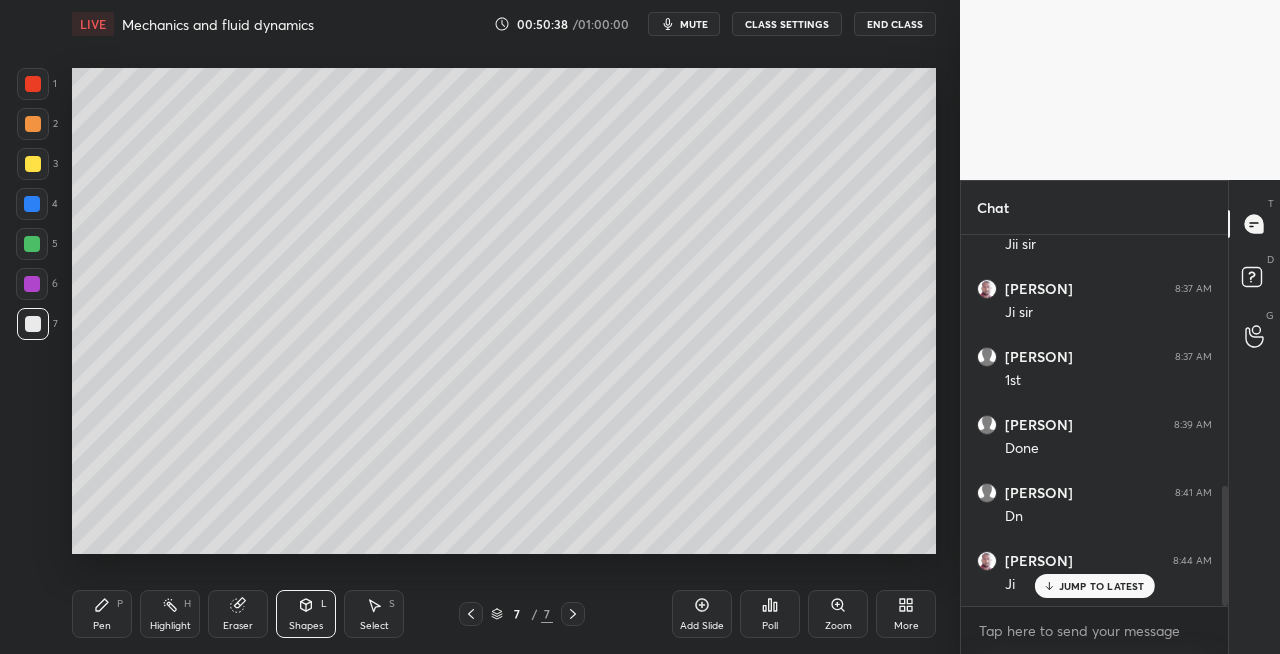 click on "Shapes" at bounding box center [306, 626] 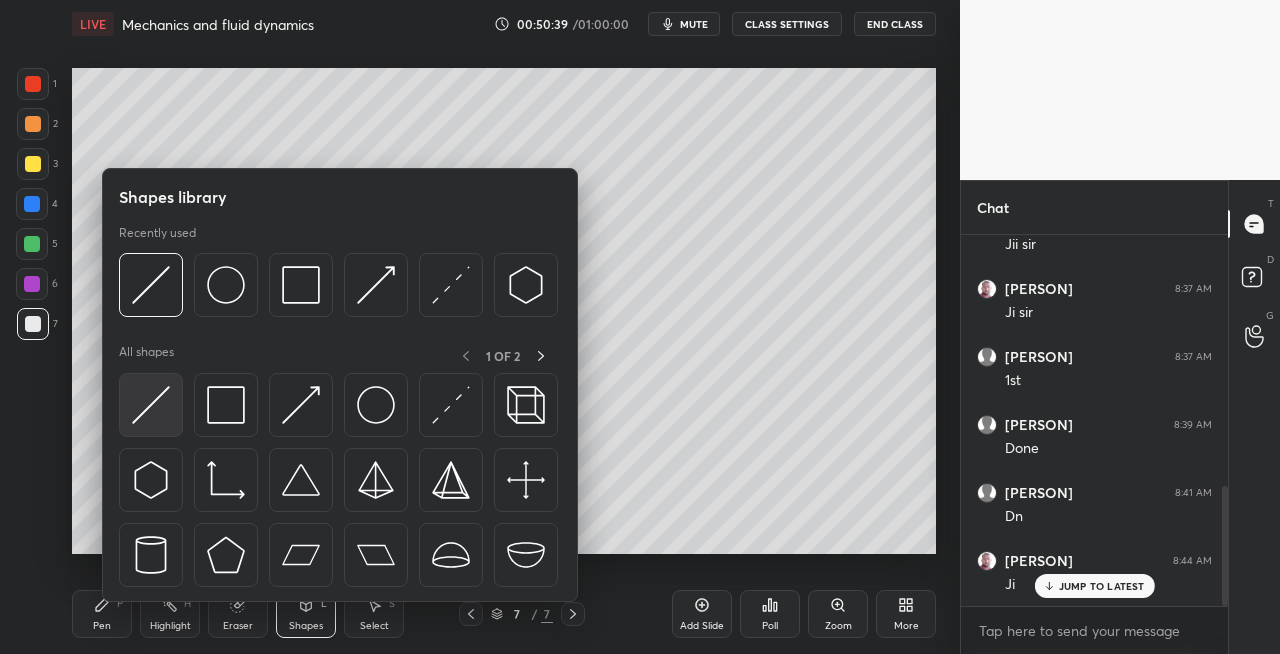 click at bounding box center (151, 405) 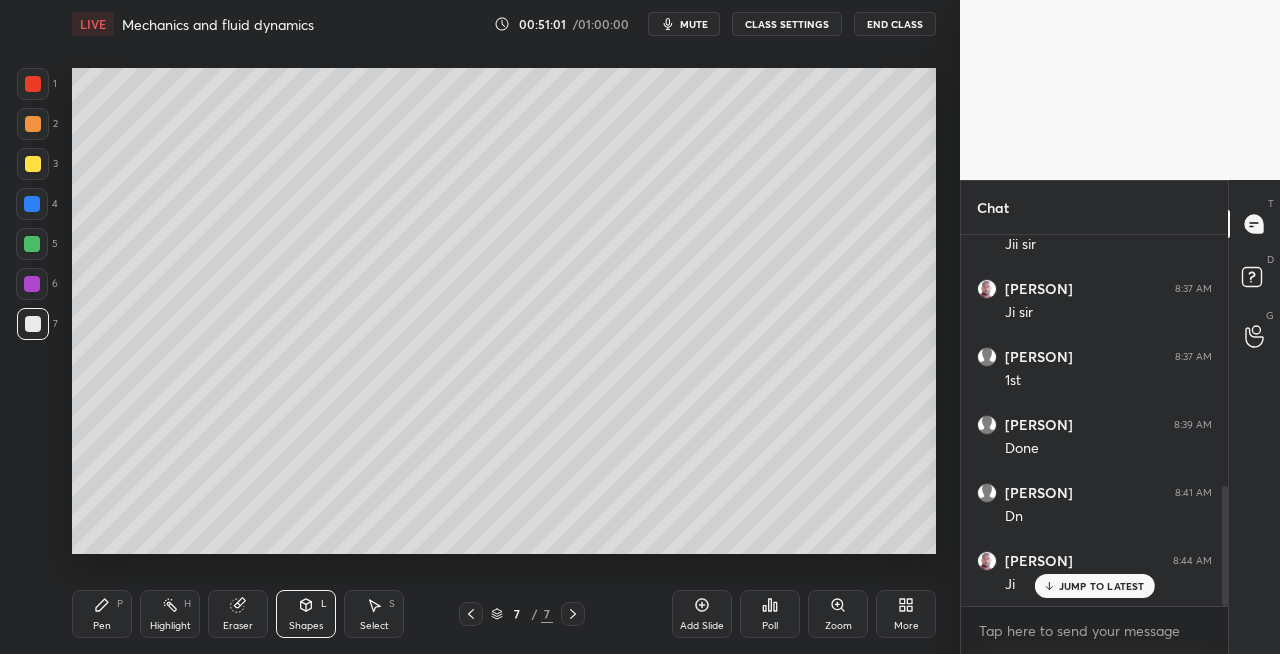 click 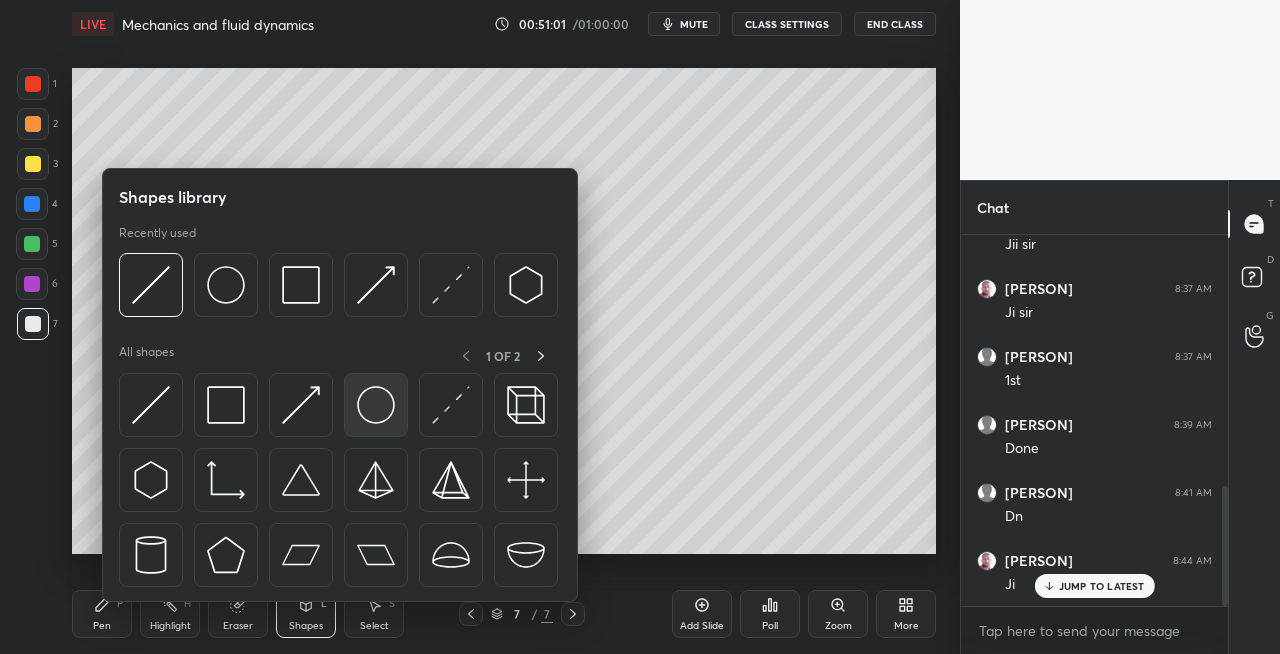 click at bounding box center (376, 405) 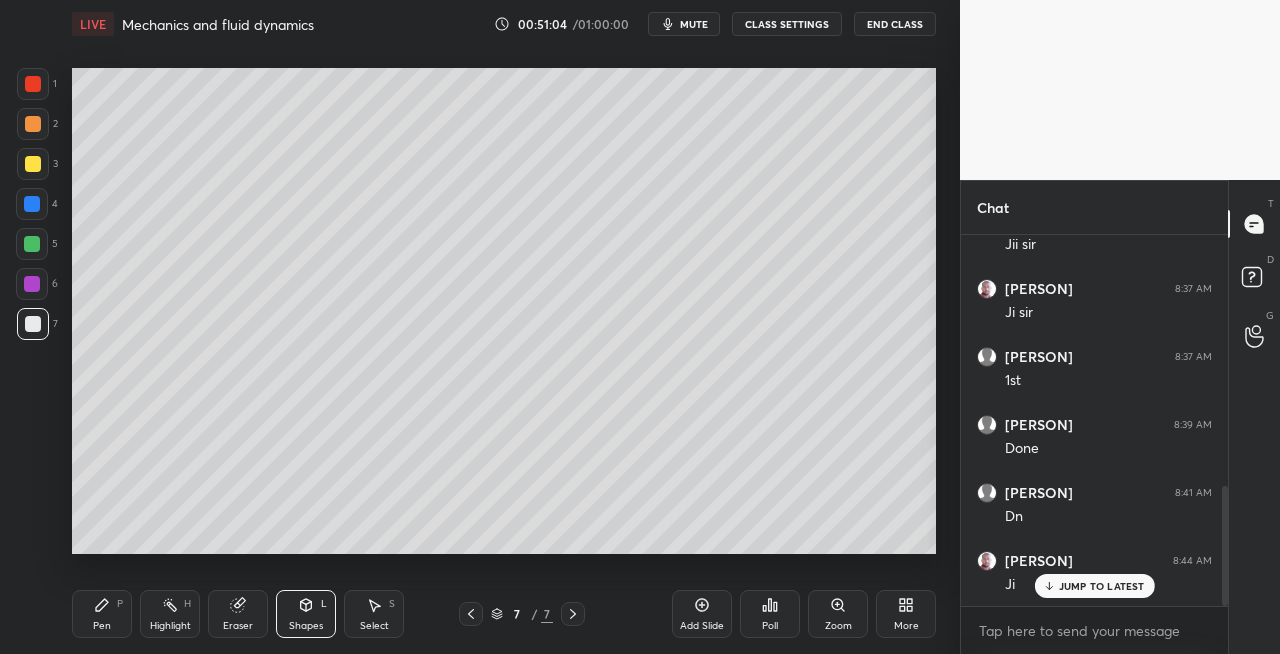click 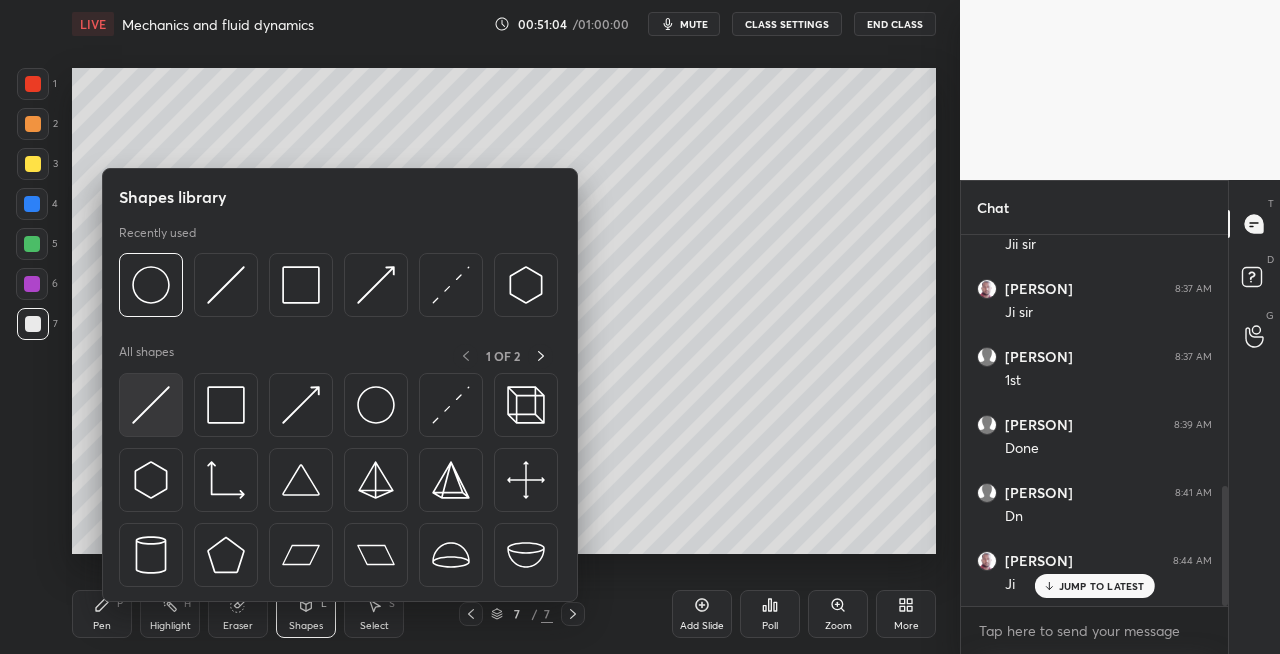 click at bounding box center (151, 405) 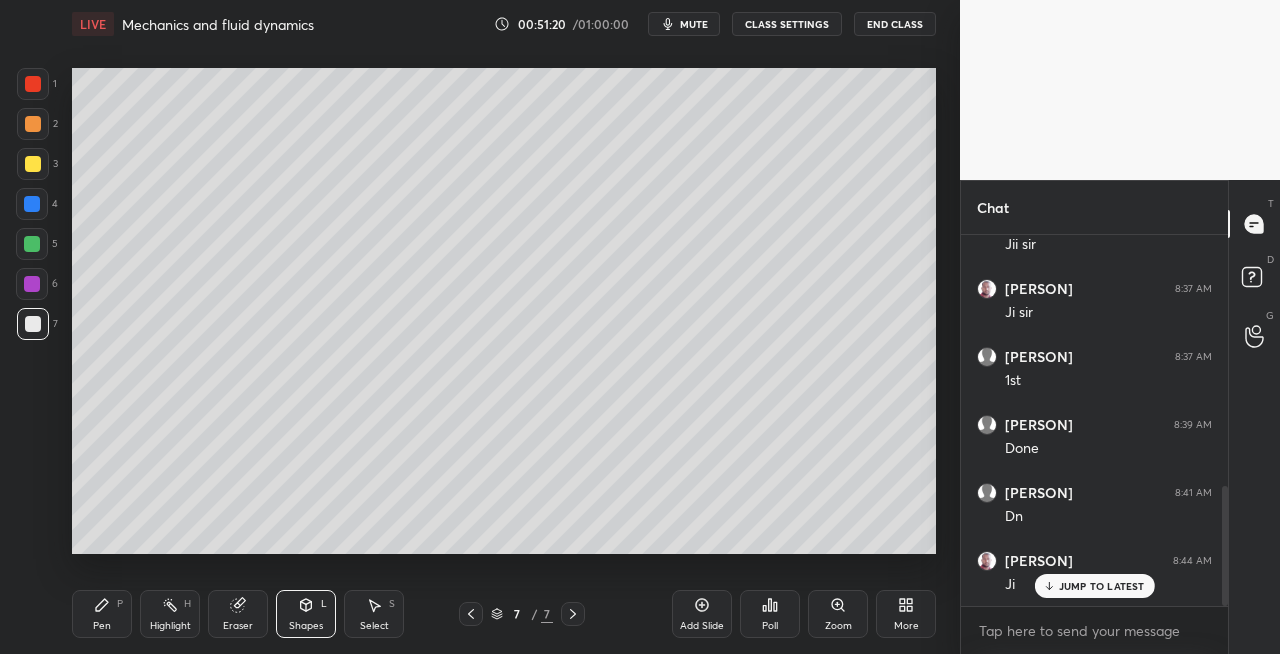 click 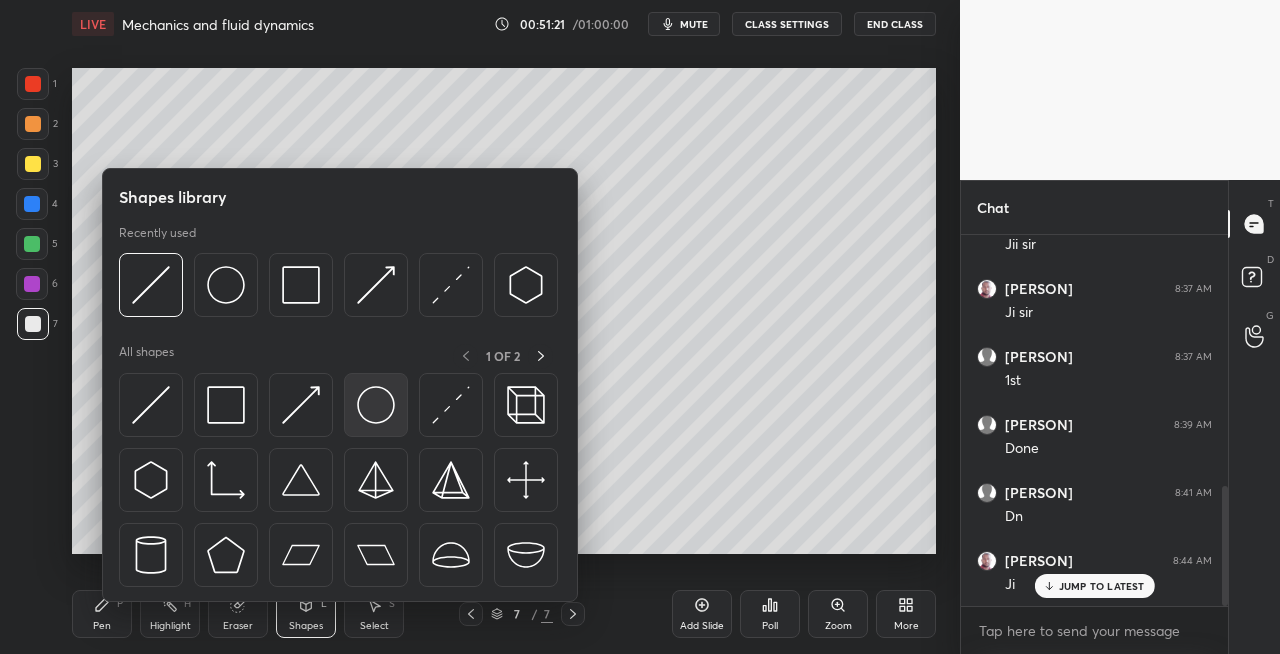 click at bounding box center [376, 405] 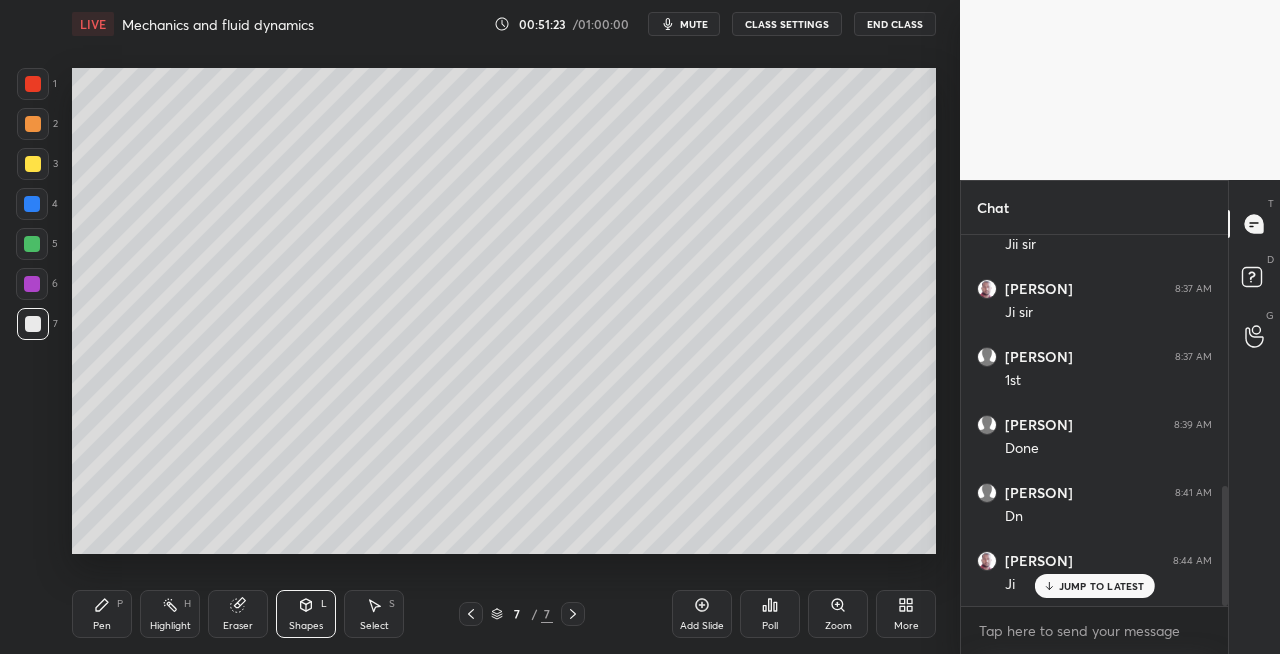 click 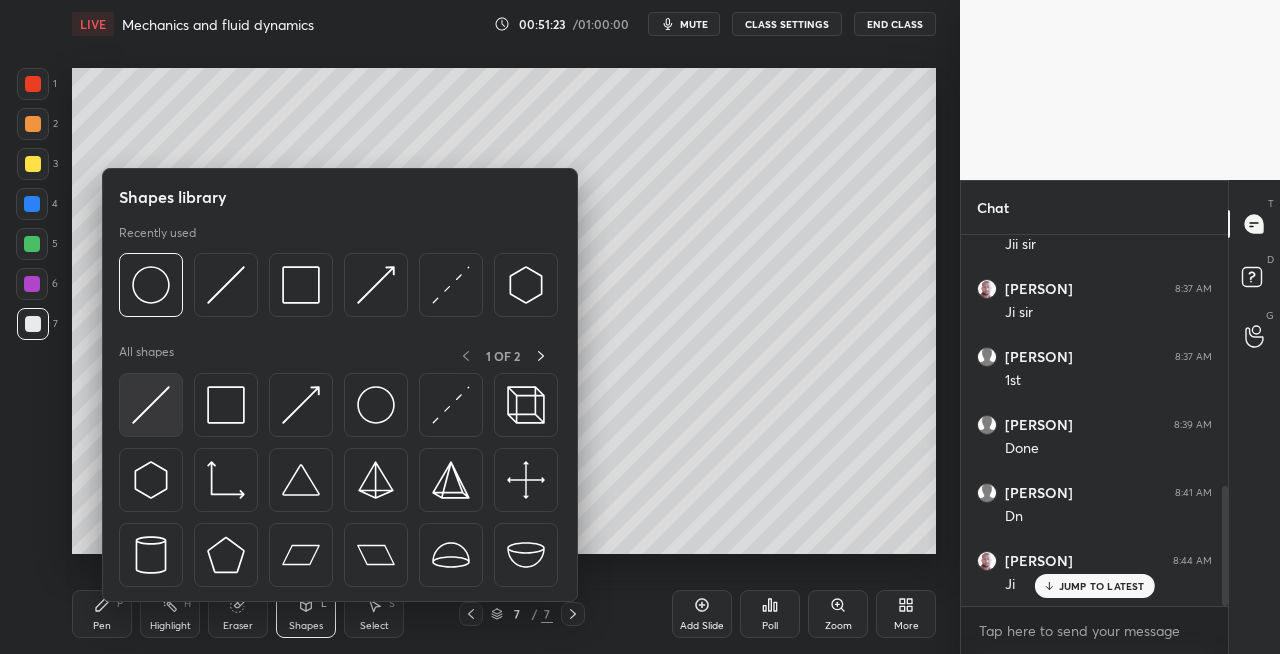 click at bounding box center (151, 405) 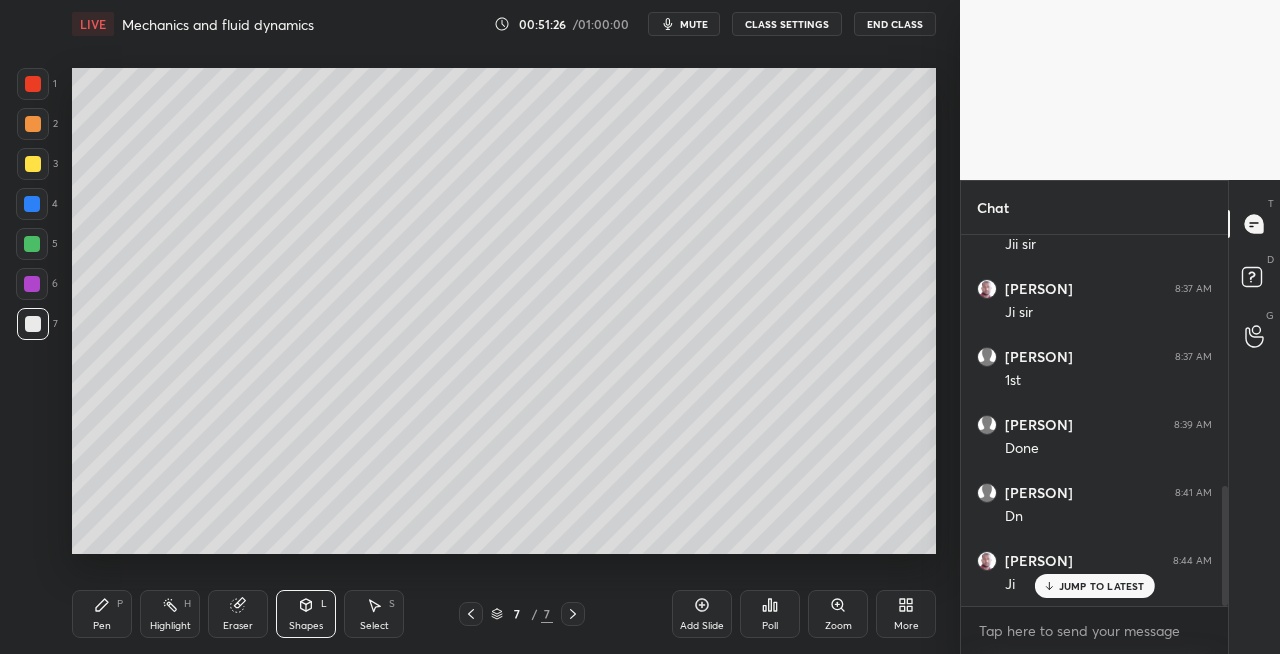 click on "Pen P" at bounding box center (102, 614) 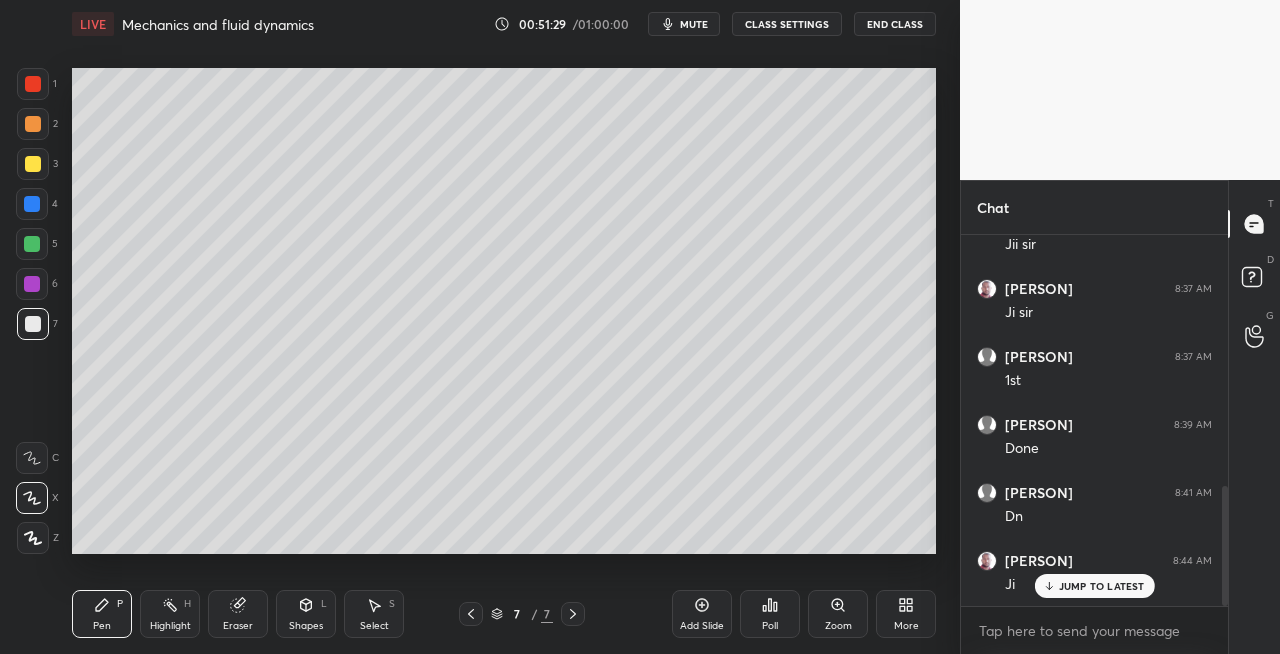 click 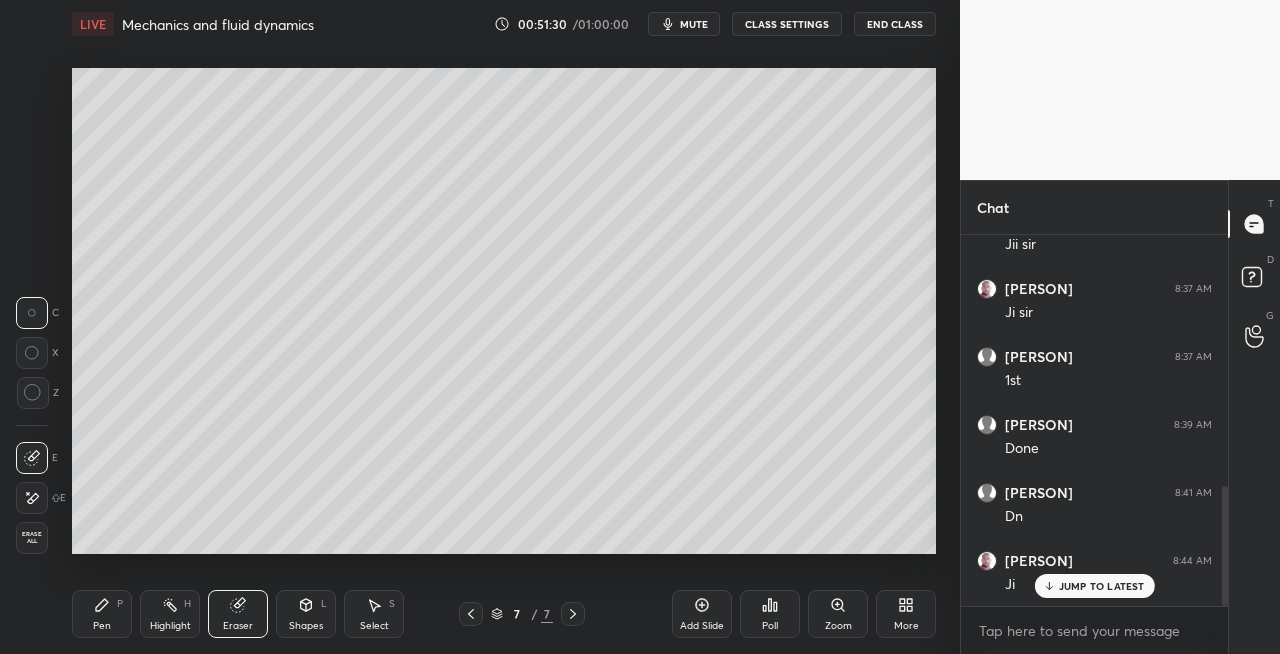 click 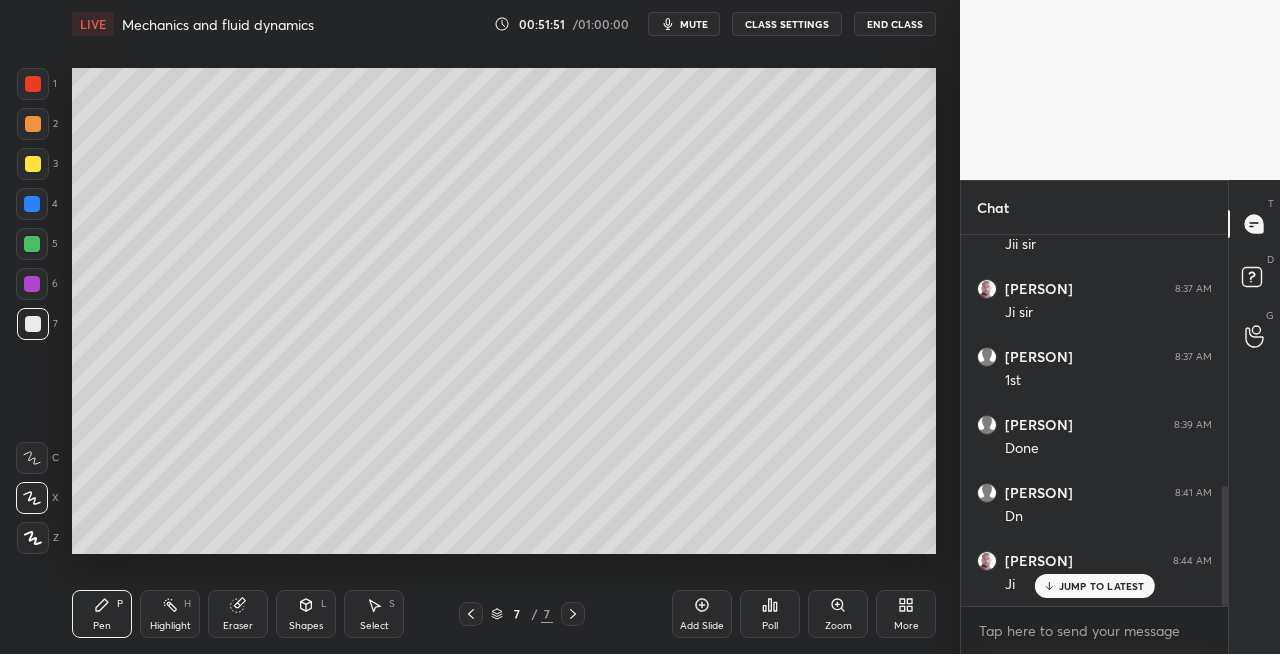 click on "Shapes L" at bounding box center [306, 614] 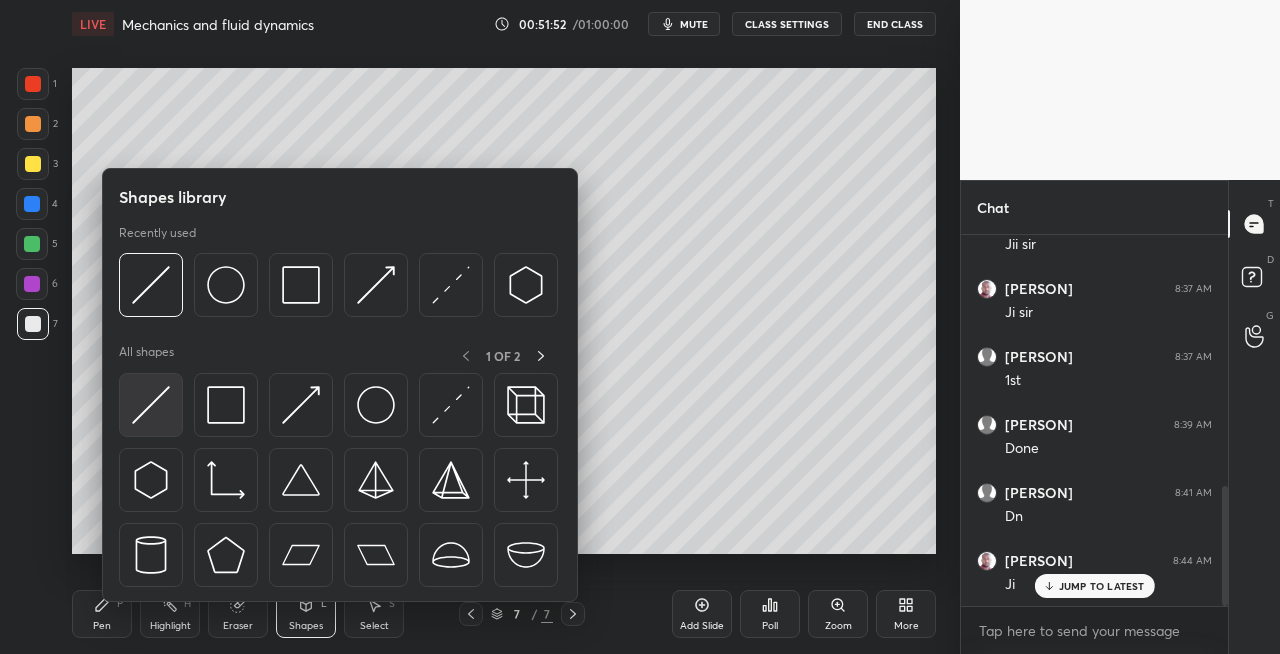 click at bounding box center [151, 405] 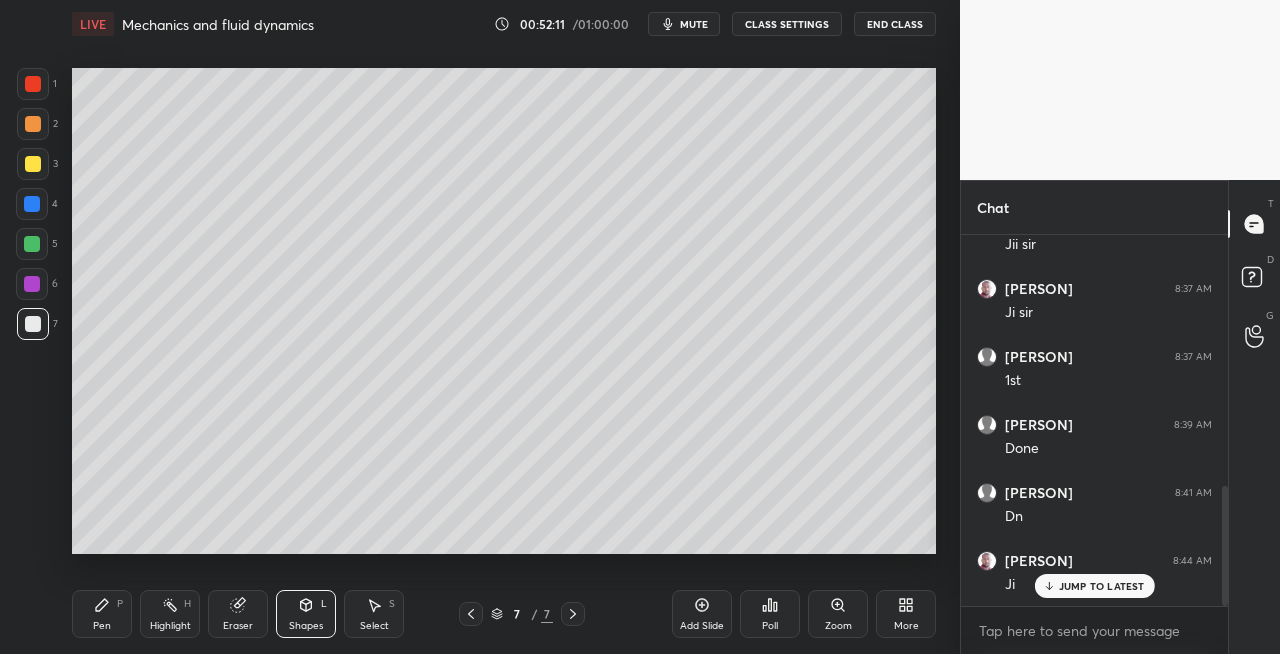 click on "Shapes L" at bounding box center [306, 614] 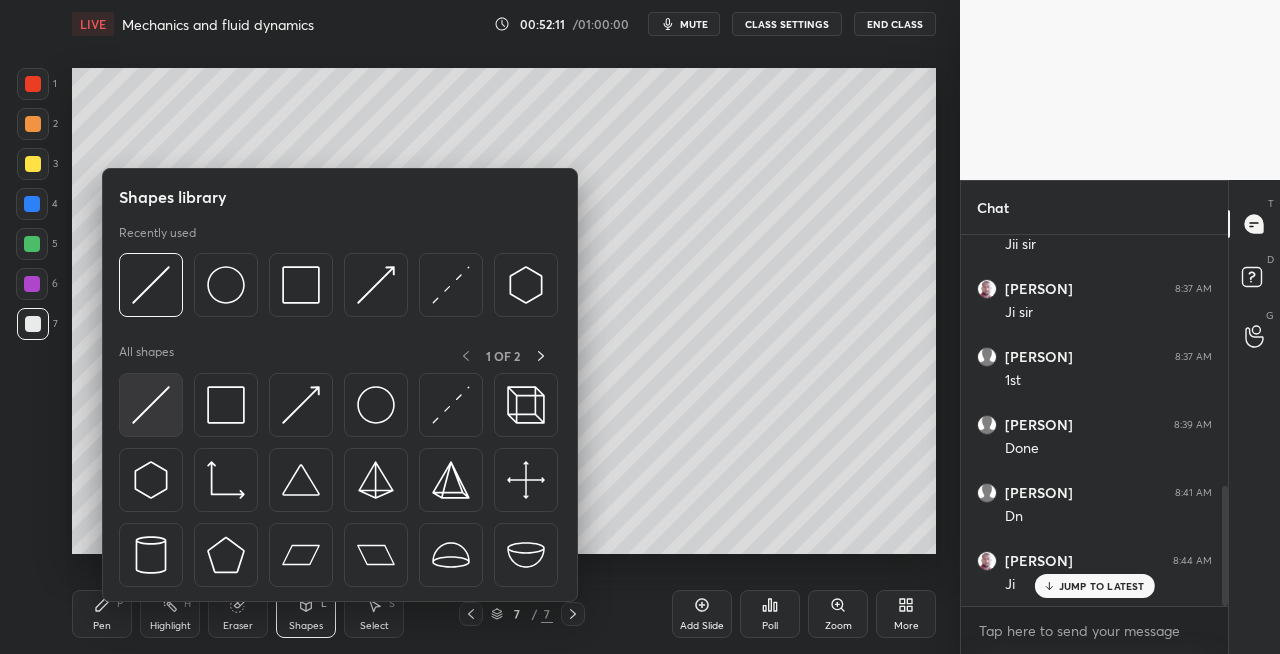 click at bounding box center (151, 405) 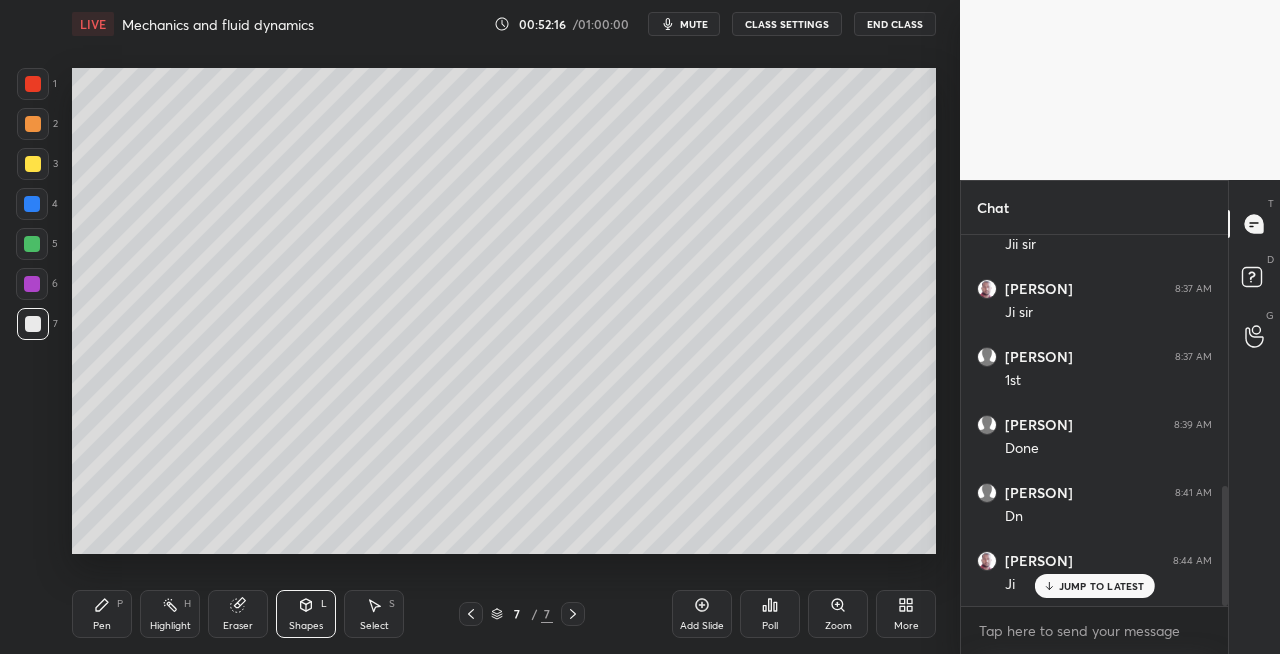 click on "Pen P" at bounding box center (102, 614) 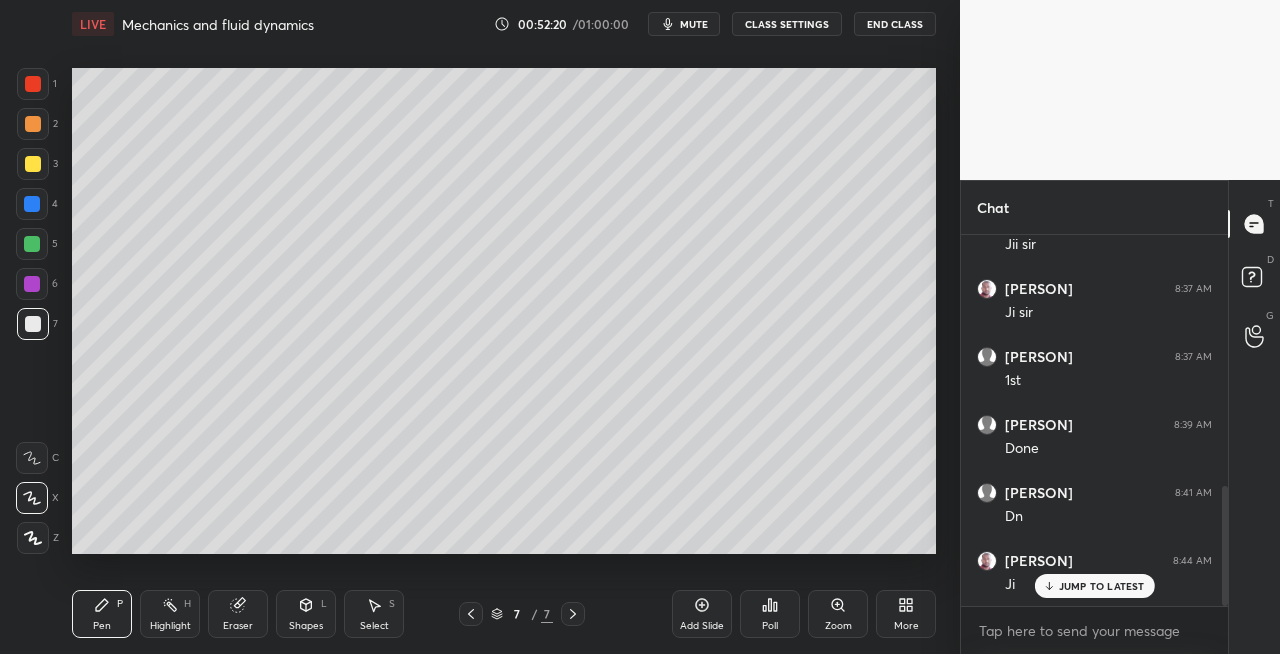 click on "Shapes L" at bounding box center (306, 614) 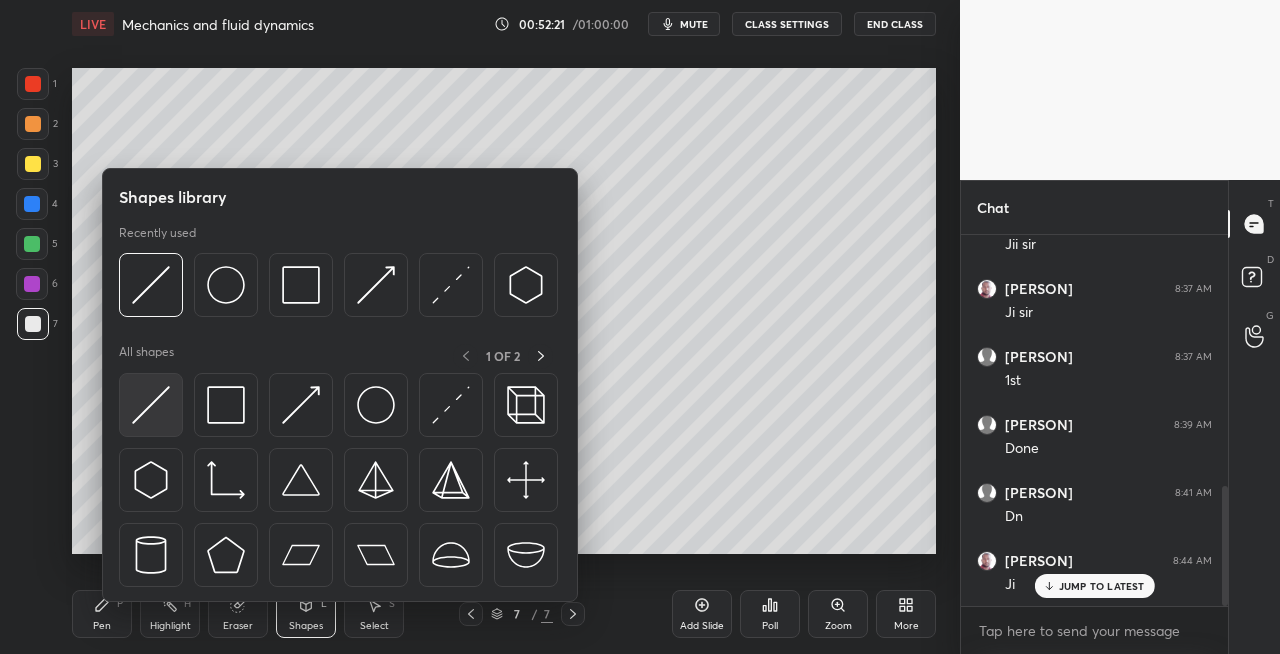 click at bounding box center (151, 405) 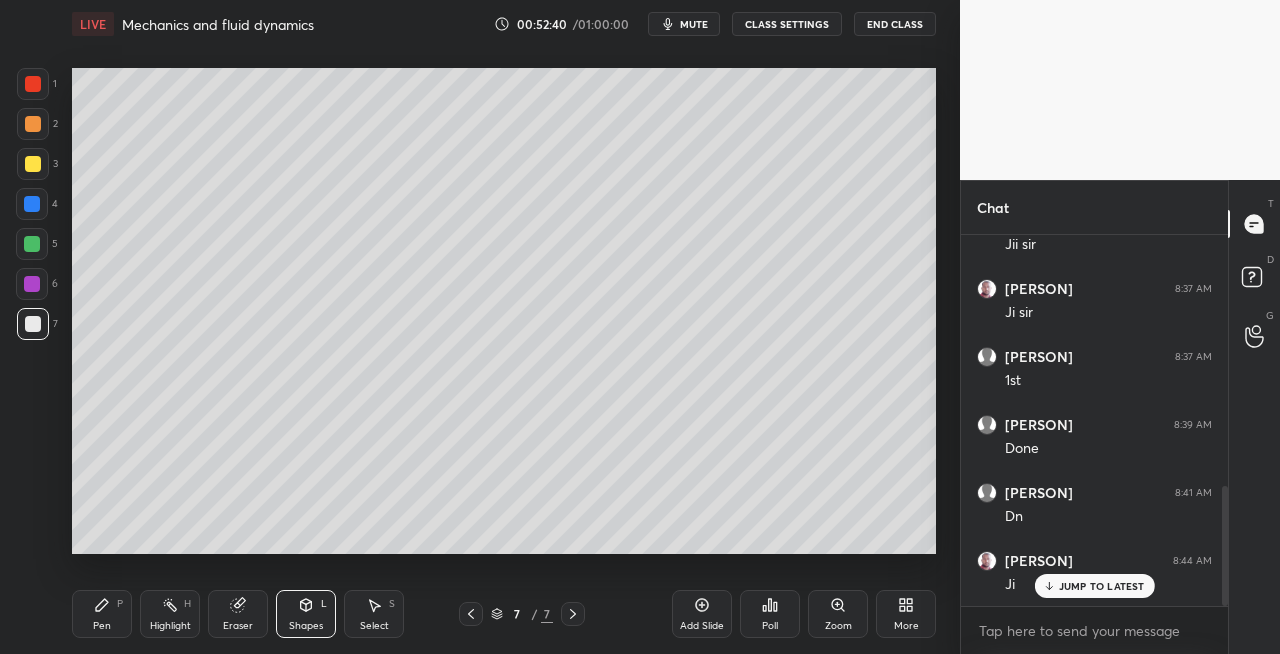 click on "Shapes L" at bounding box center (306, 614) 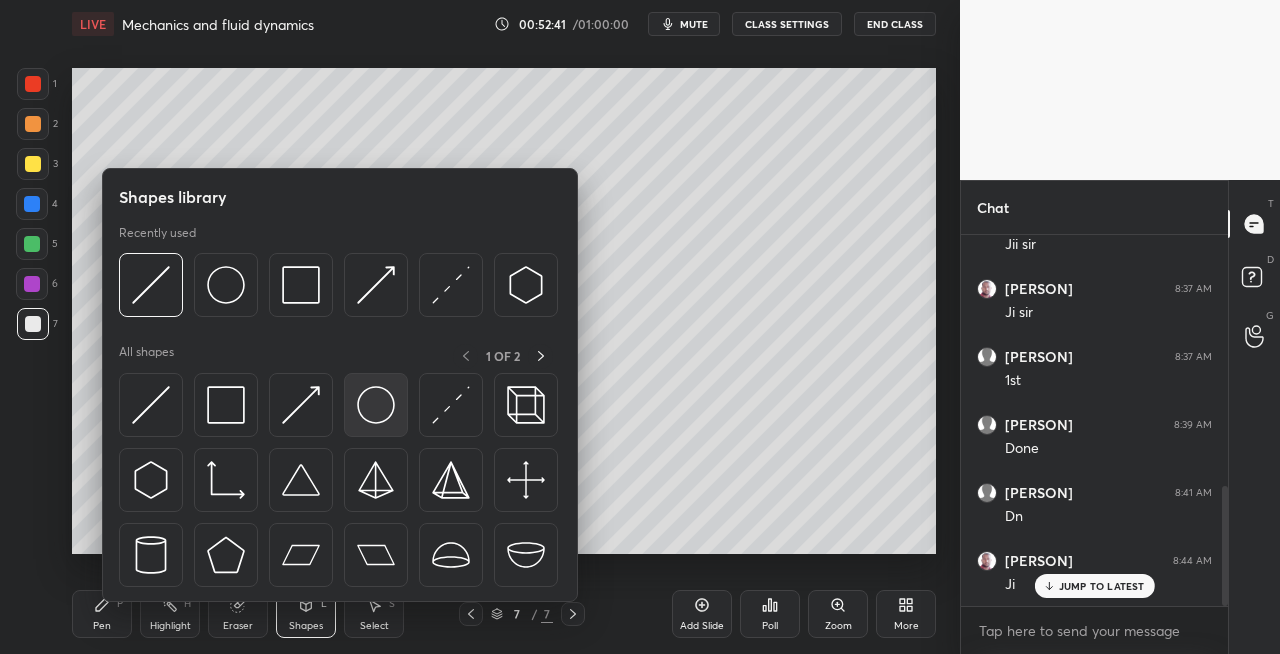 click at bounding box center (376, 405) 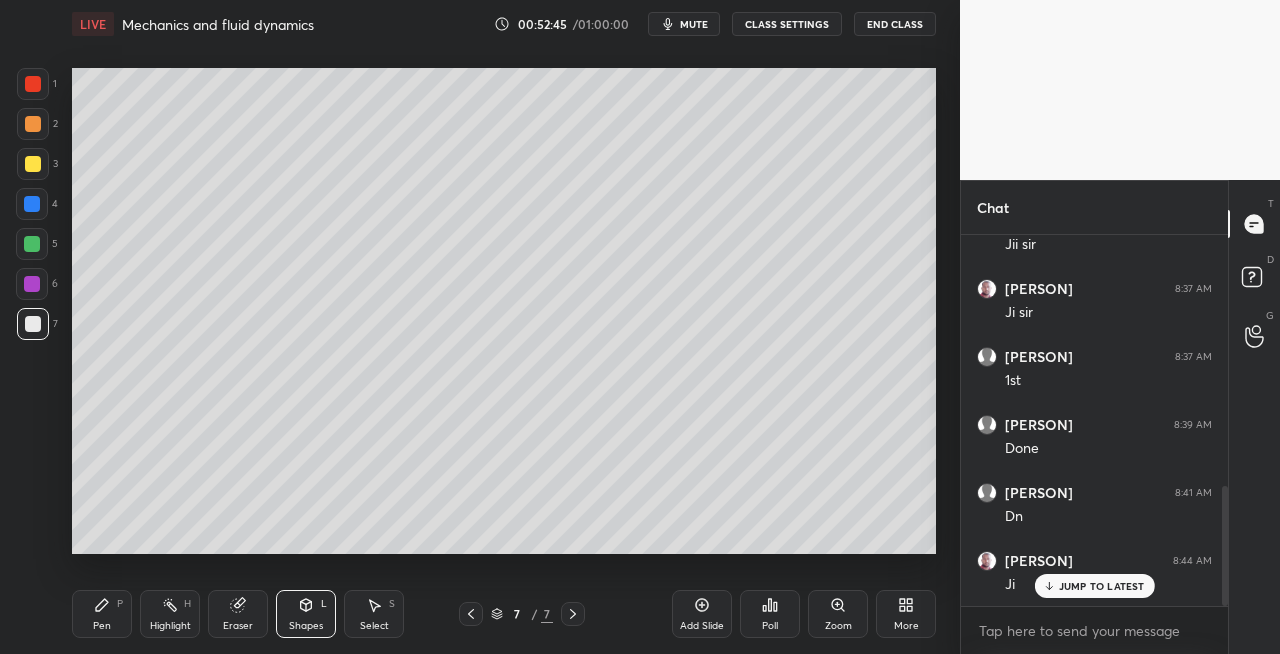 click 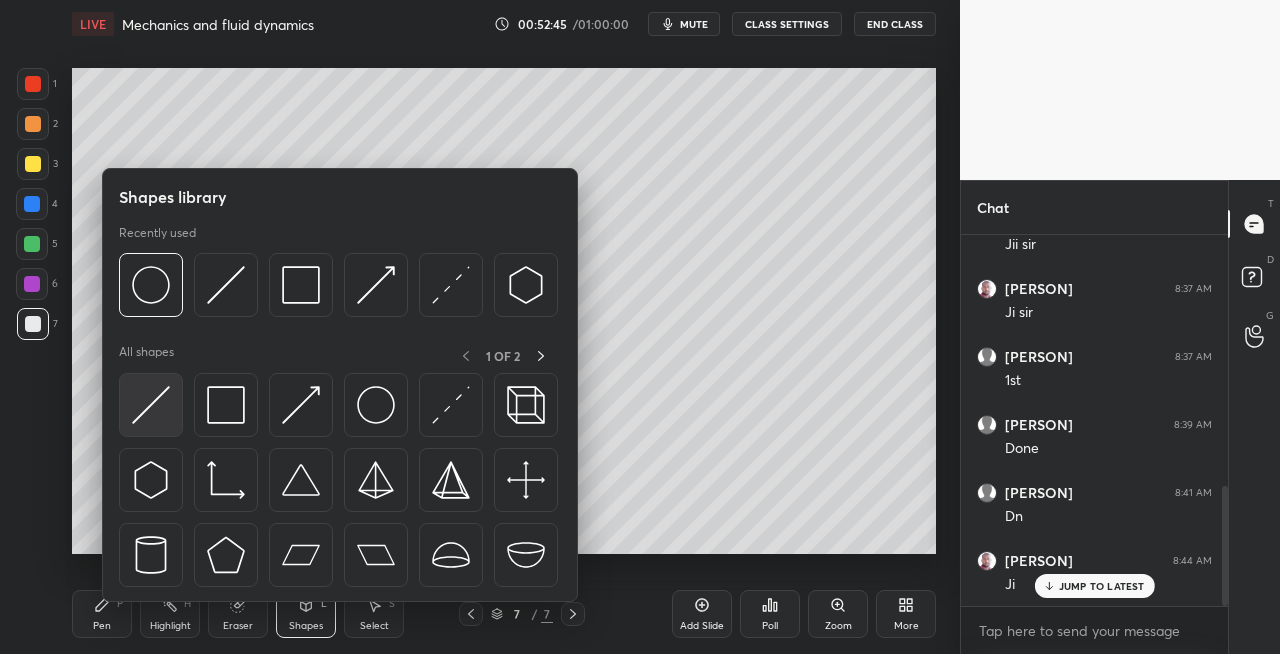 click at bounding box center (151, 405) 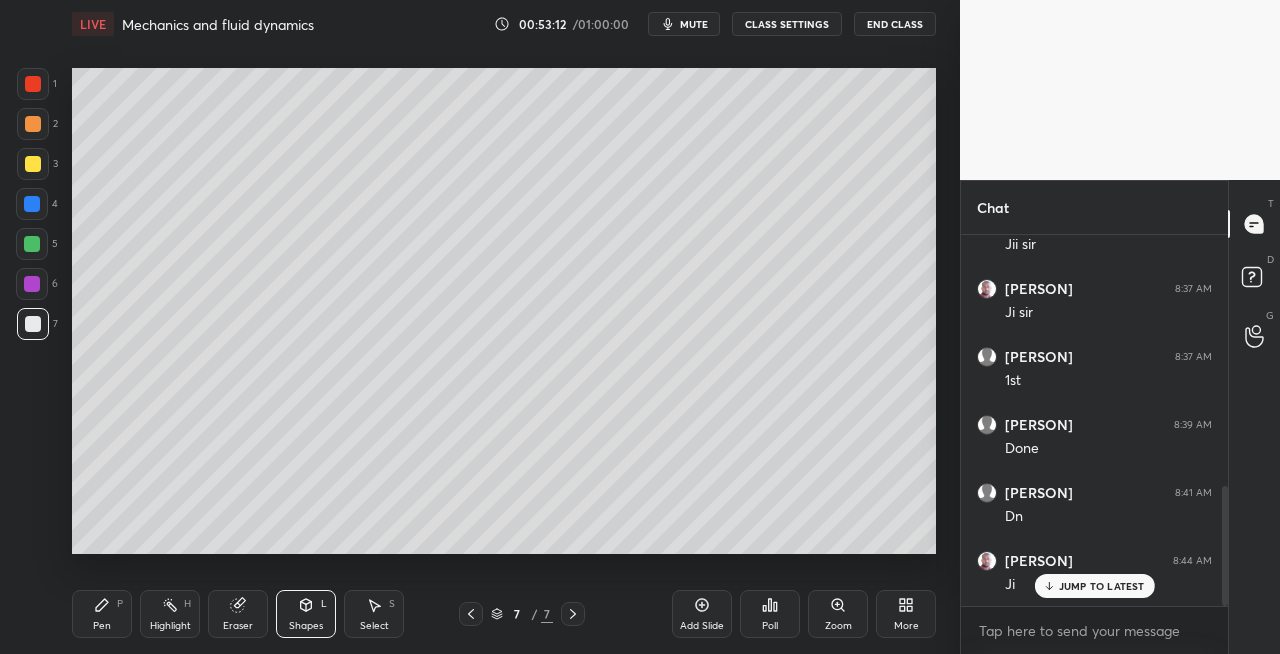 click 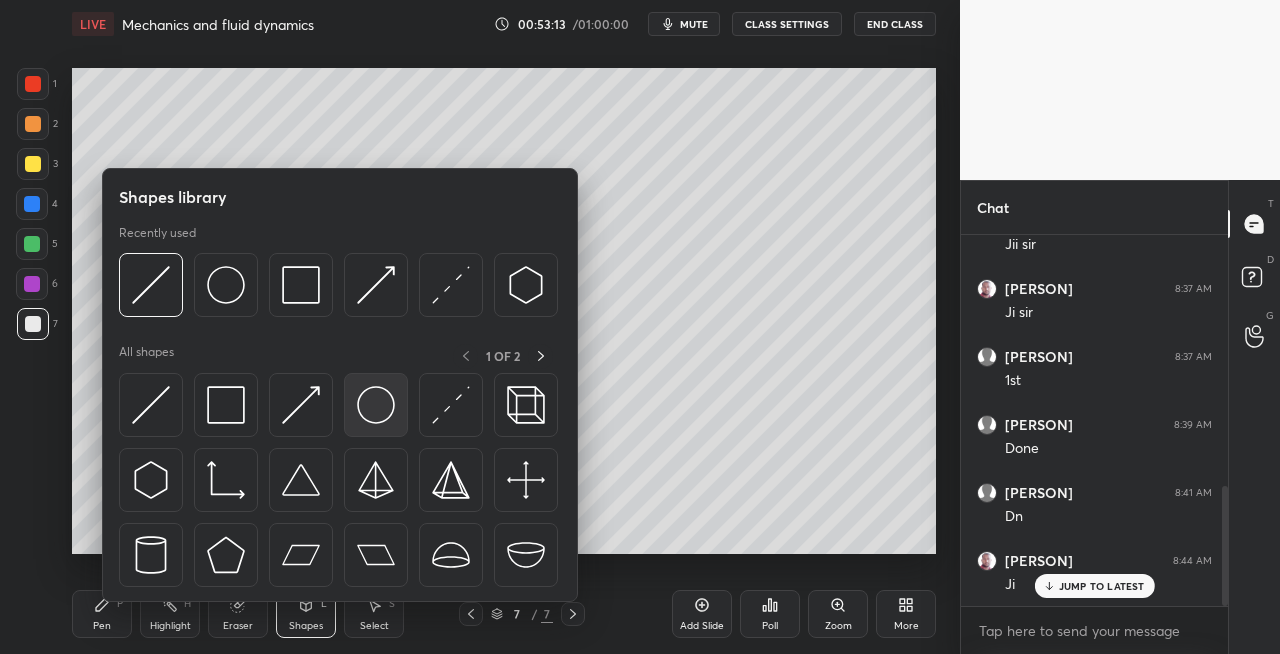 click at bounding box center (376, 405) 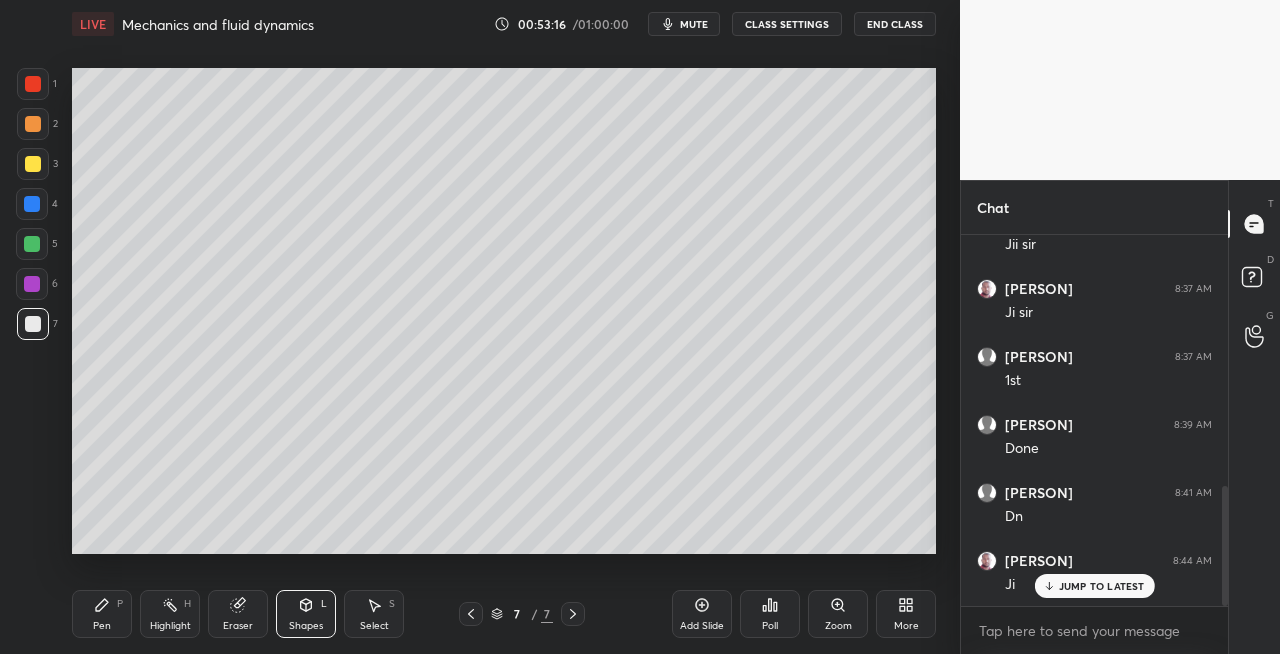 click on "Shapes L" at bounding box center [306, 614] 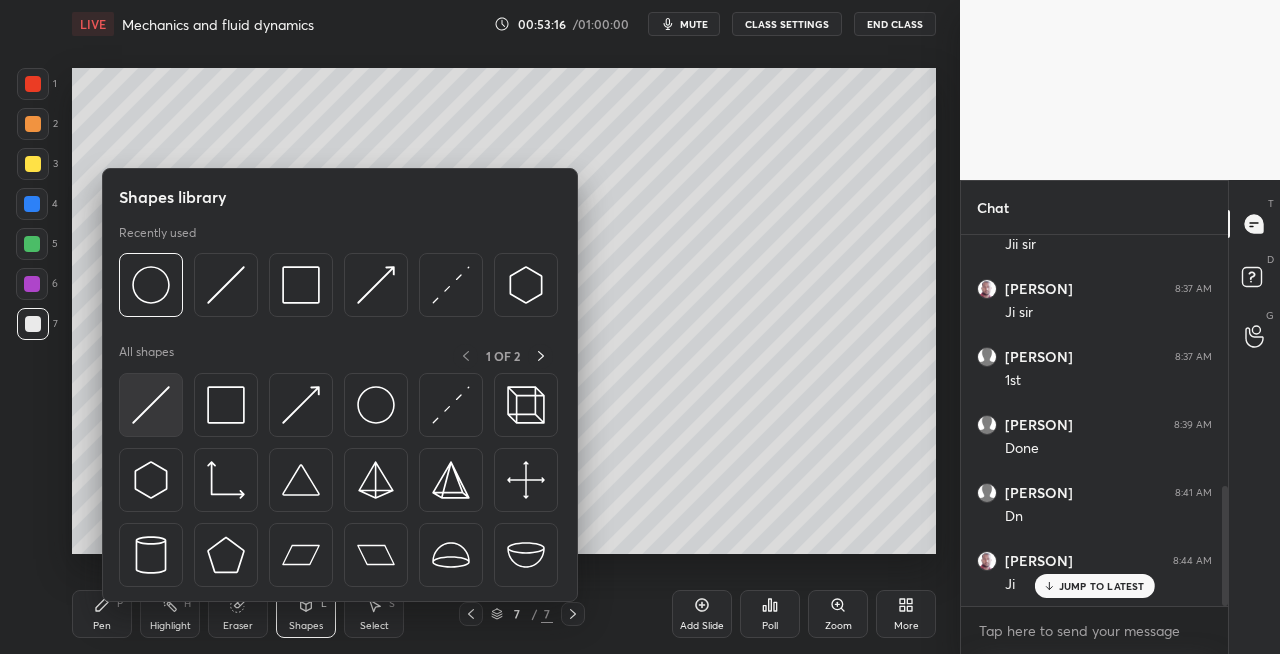click at bounding box center [151, 405] 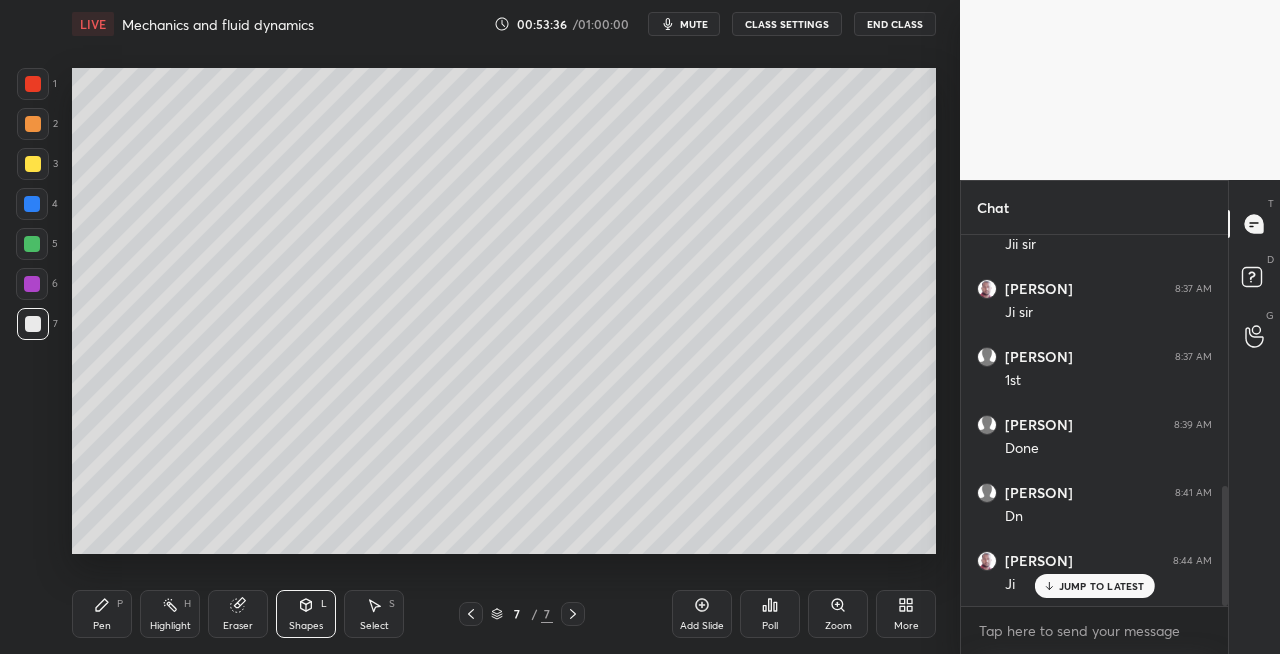 click 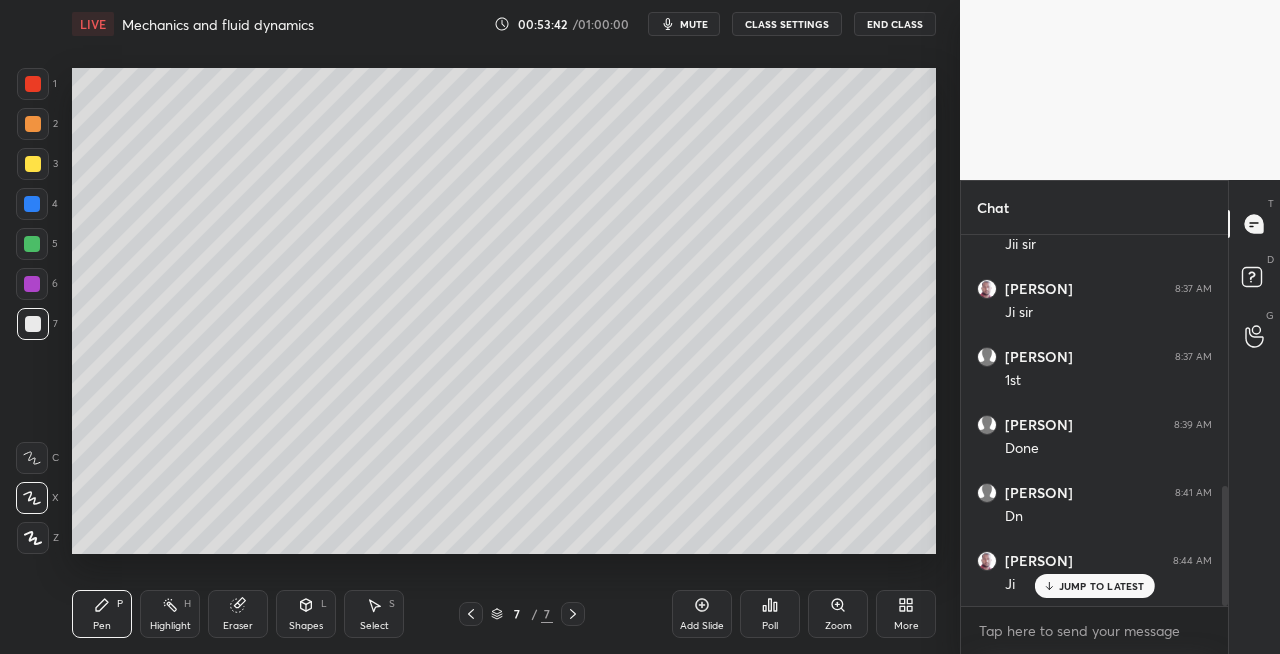 click 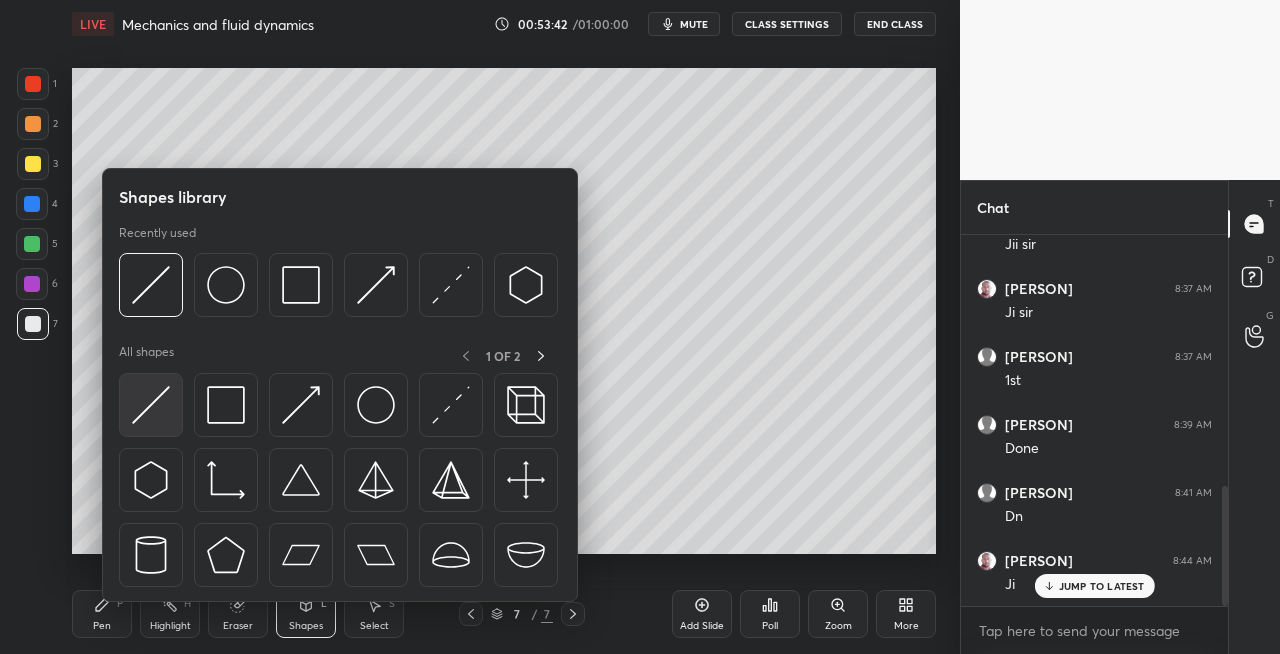 click at bounding box center [151, 405] 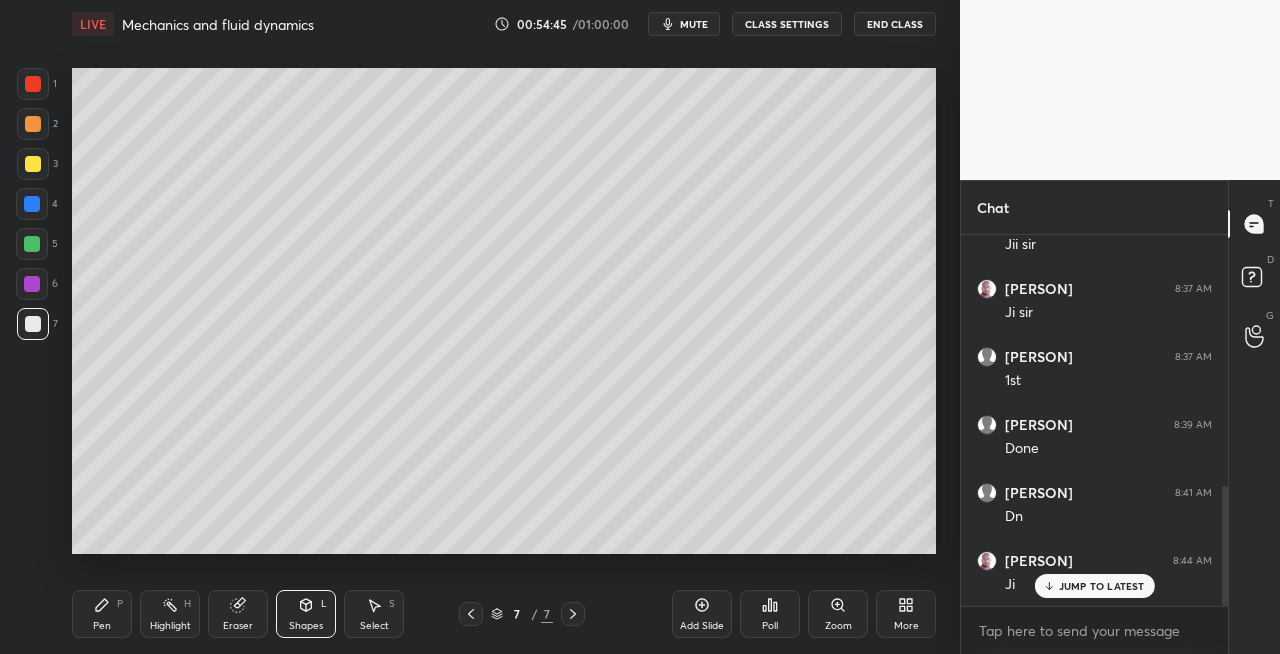 click on "Pen P" at bounding box center [102, 614] 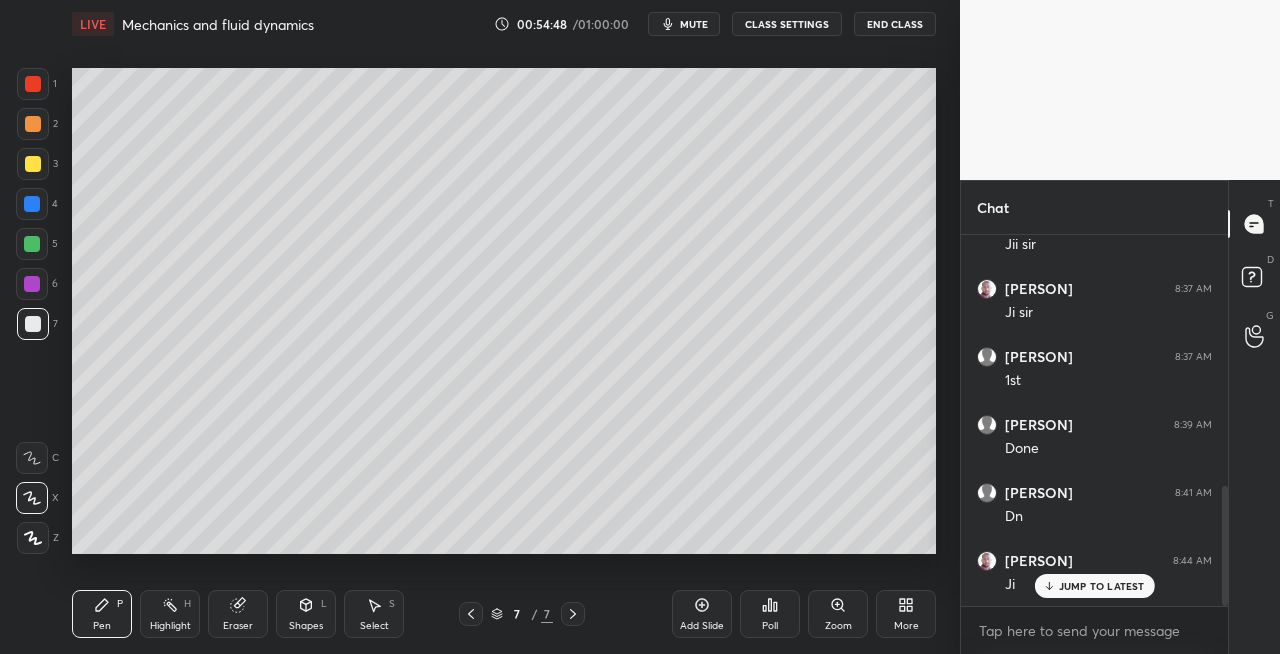 click on "Shapes L" at bounding box center [306, 614] 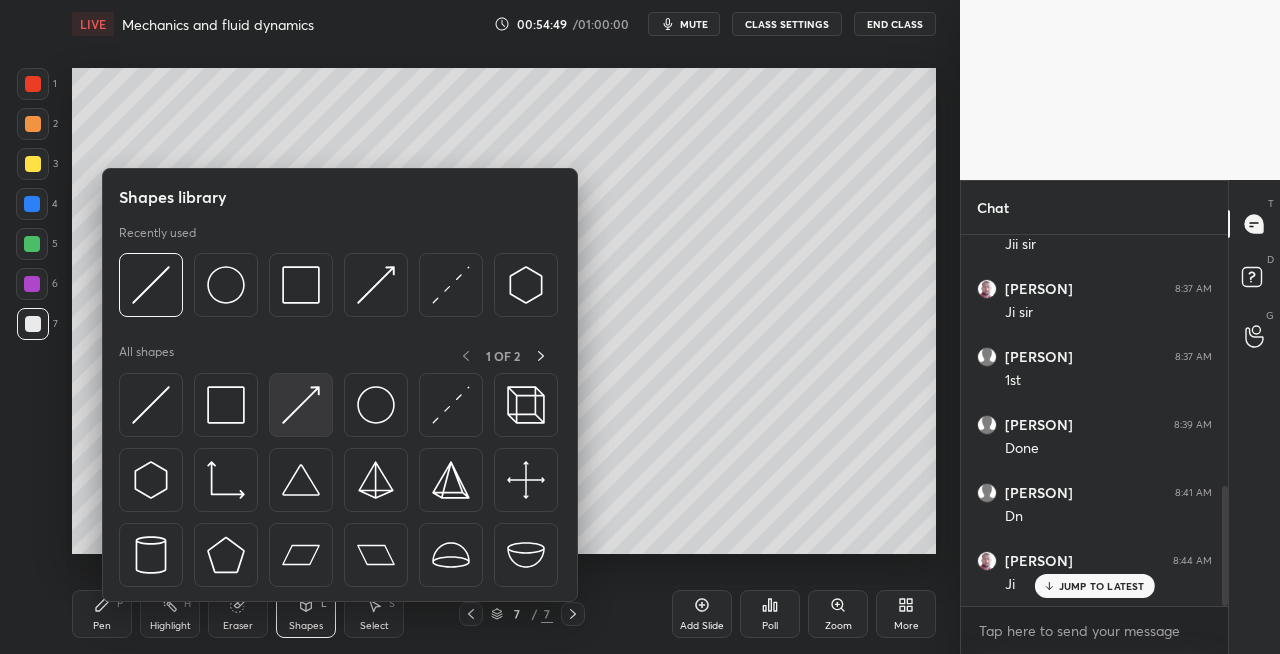 click at bounding box center (301, 405) 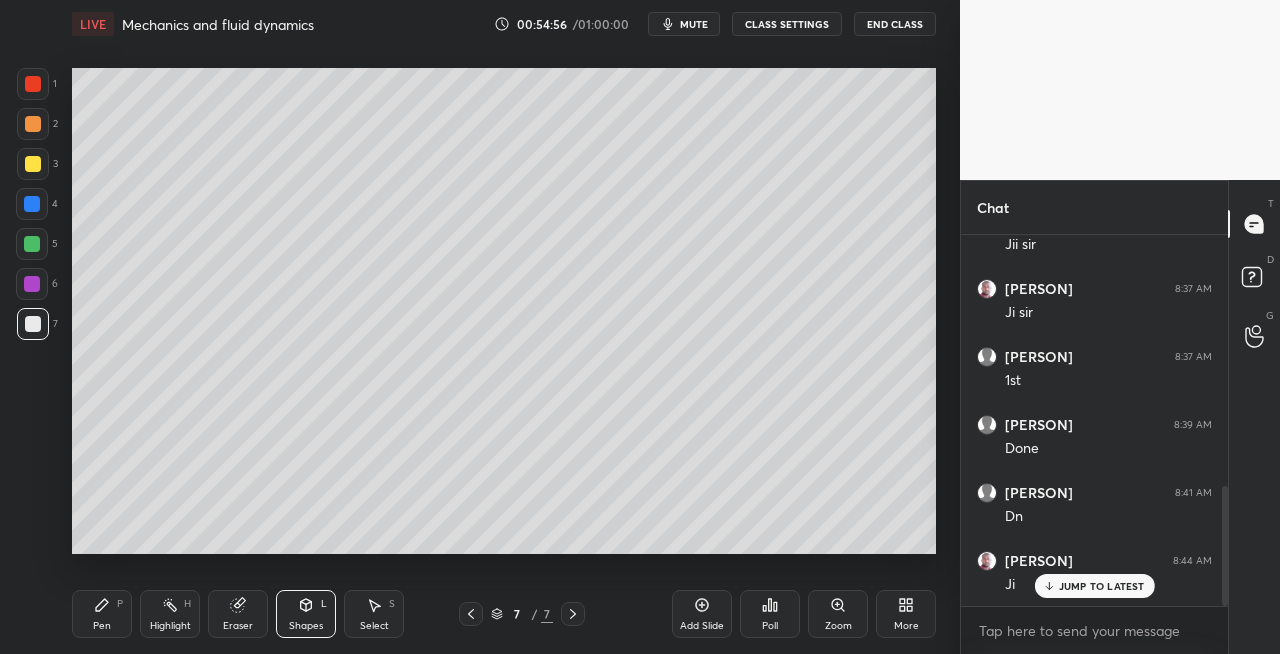 click 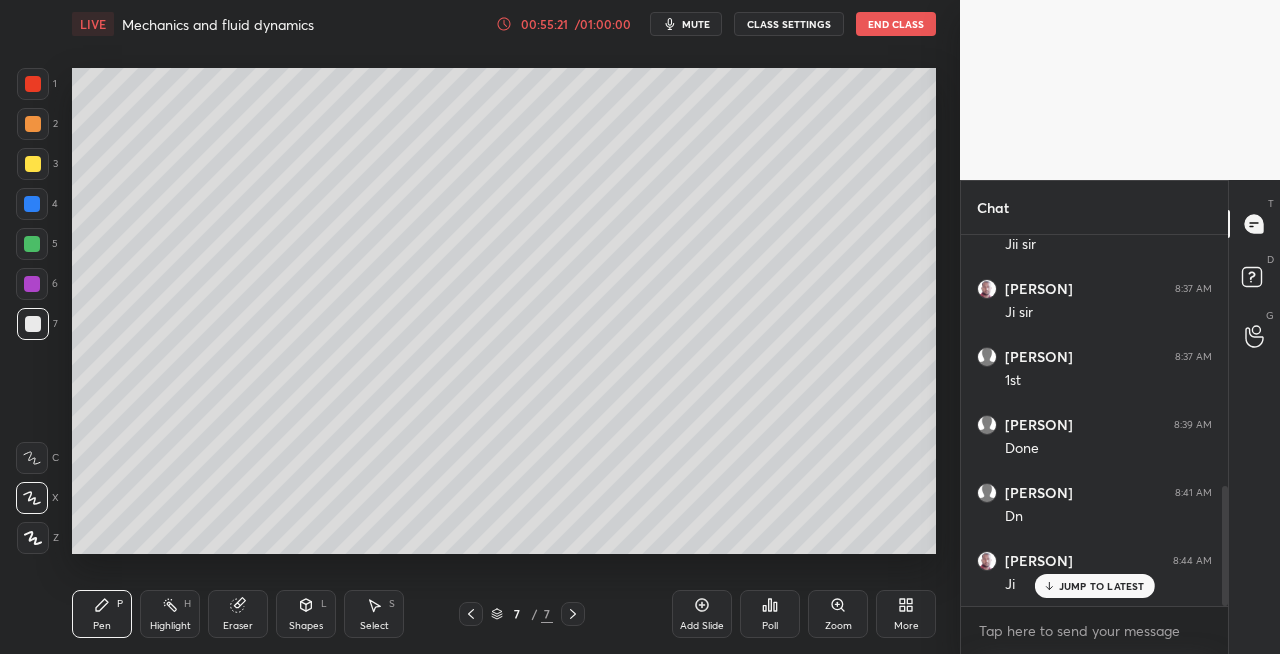click at bounding box center [471, 614] 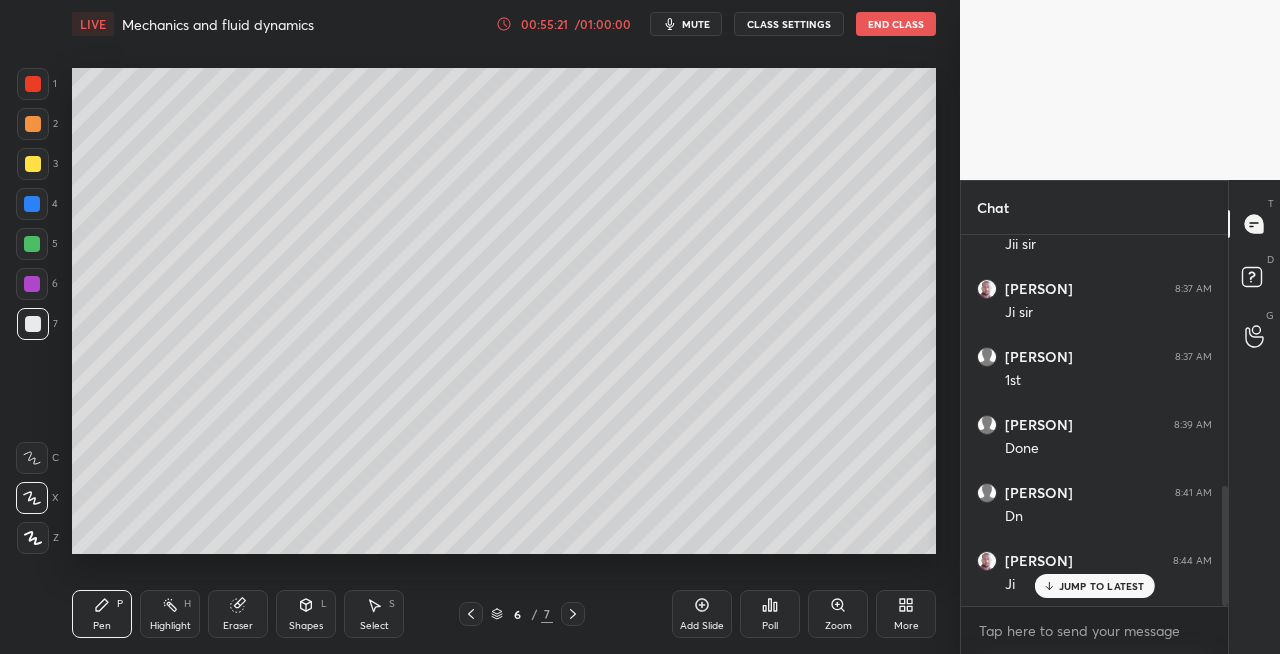 click 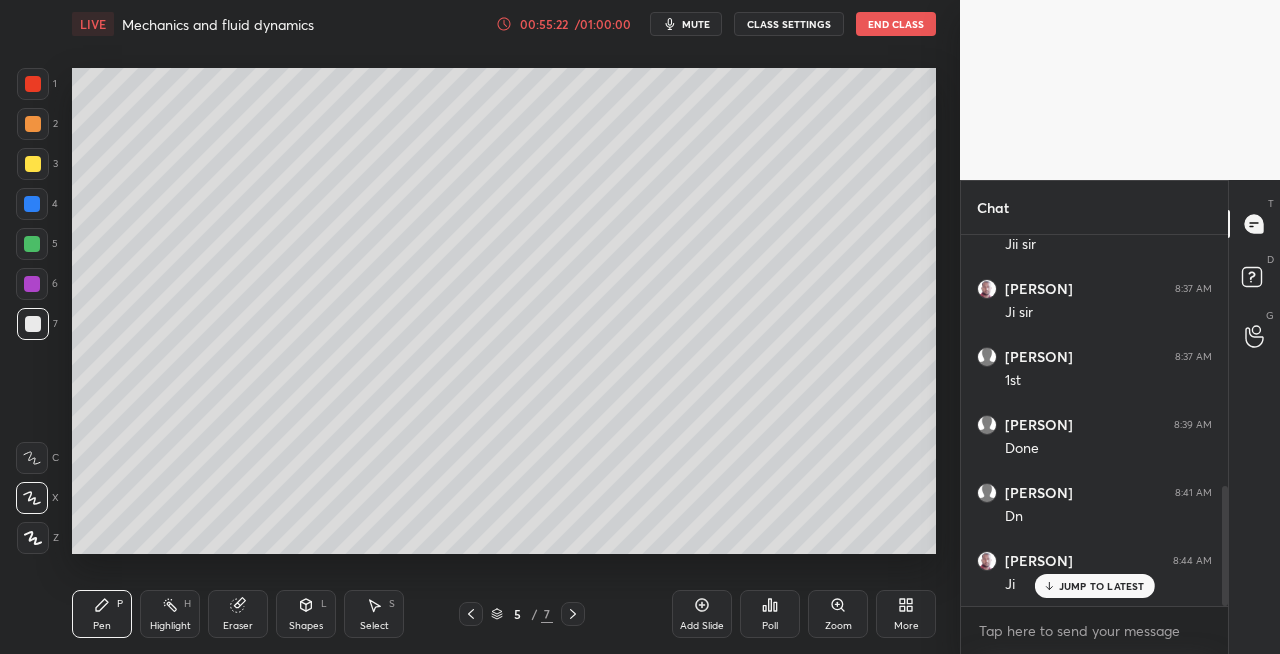 click at bounding box center (471, 614) 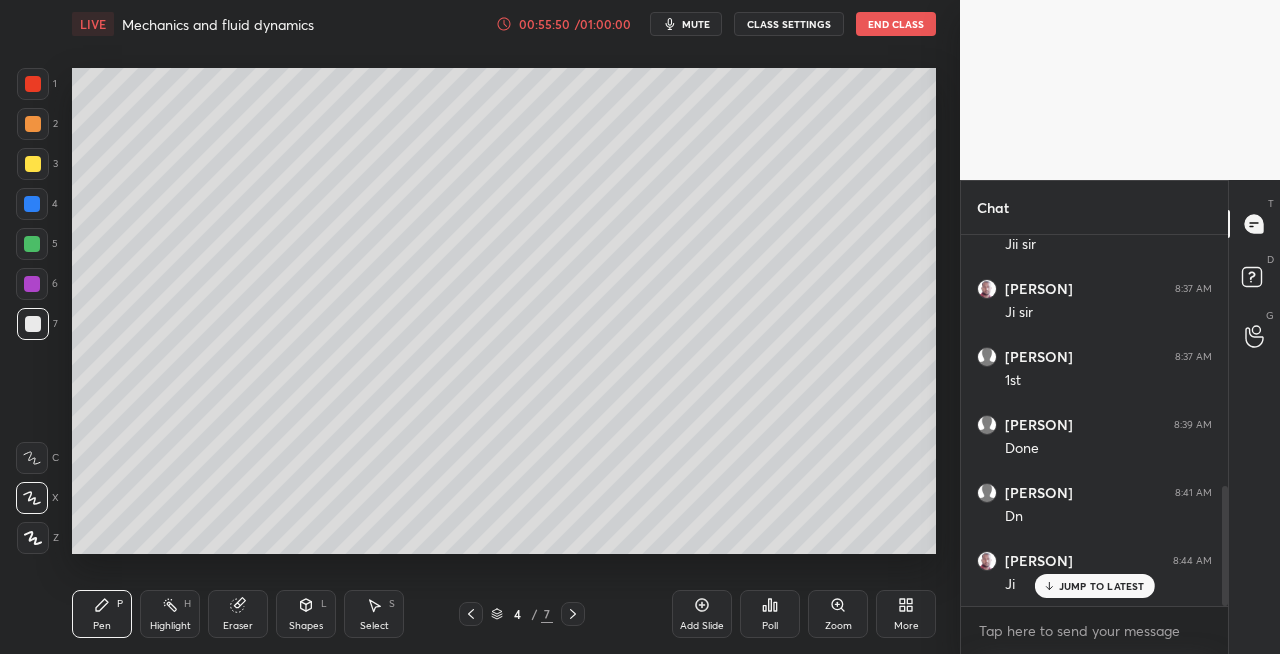 click 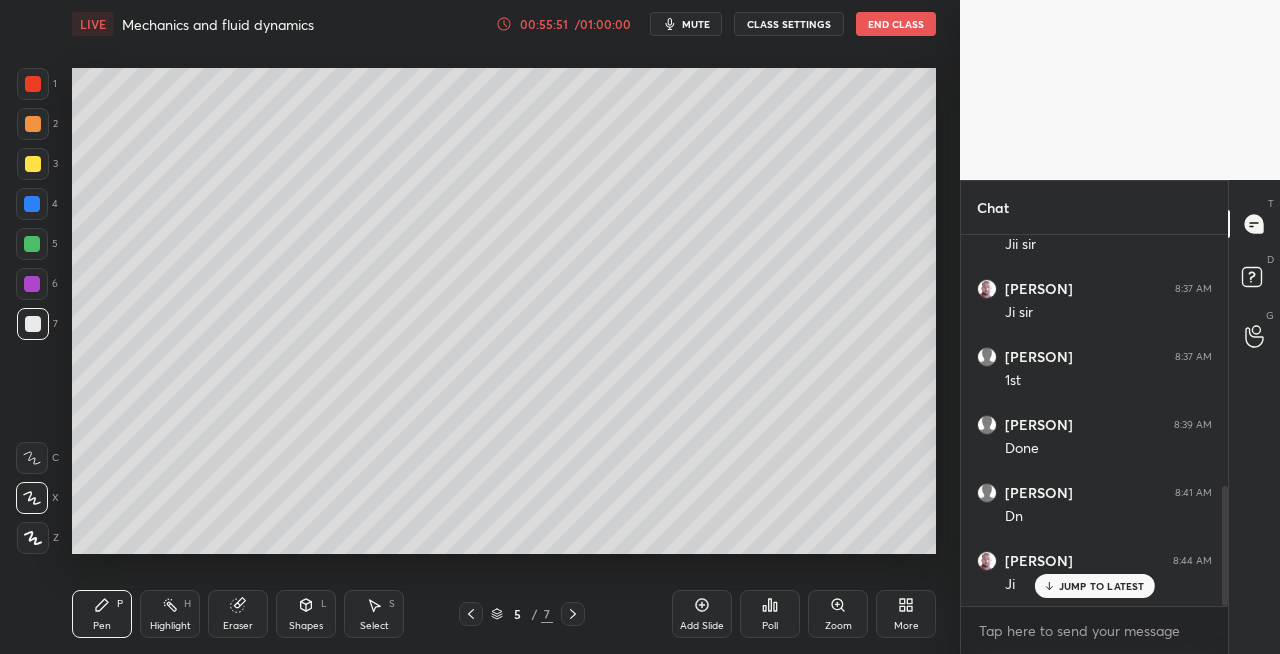 click at bounding box center (573, 614) 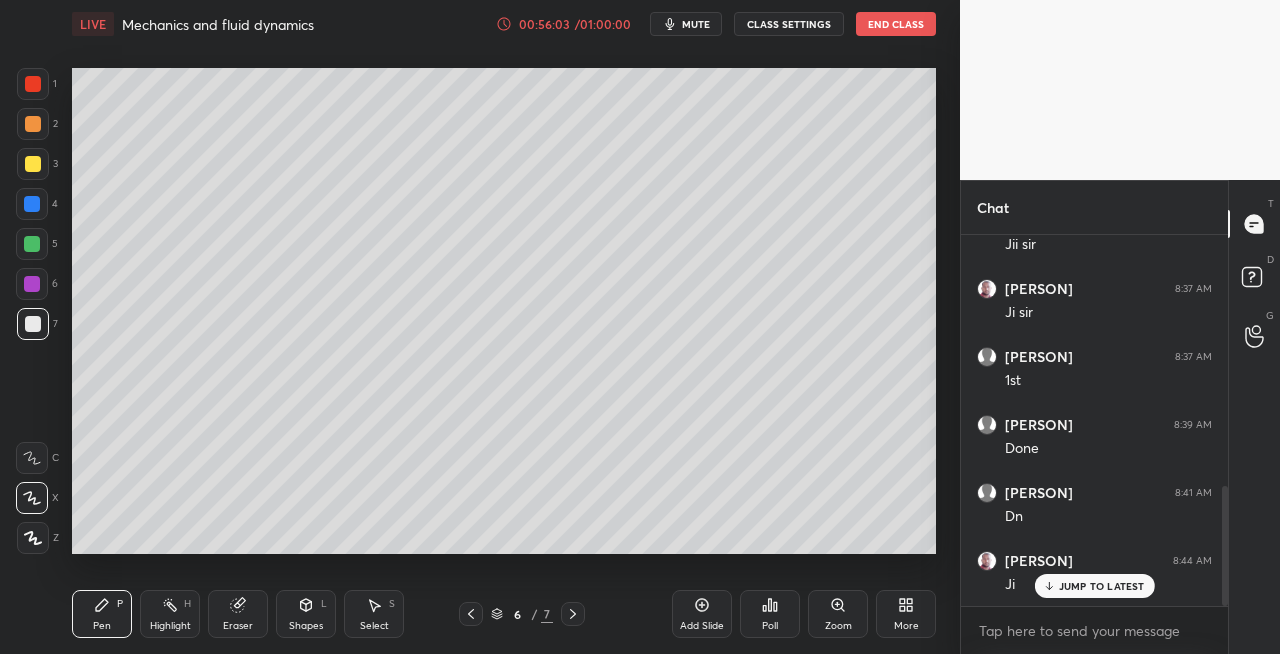 click 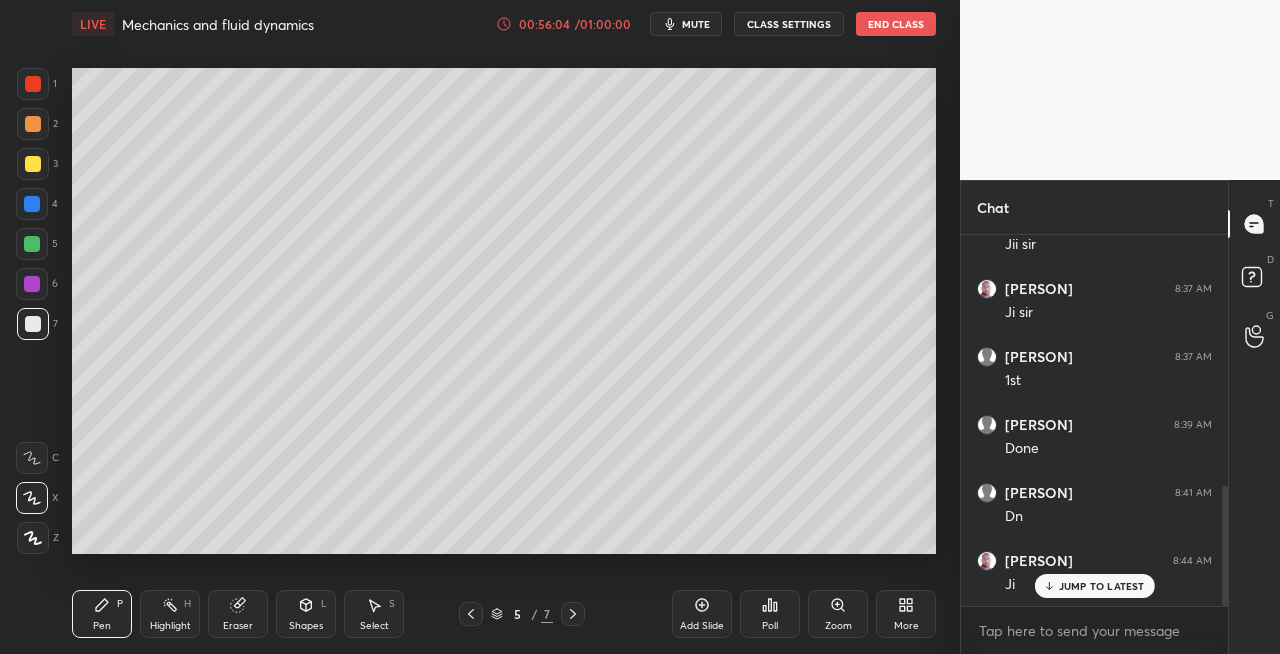 click 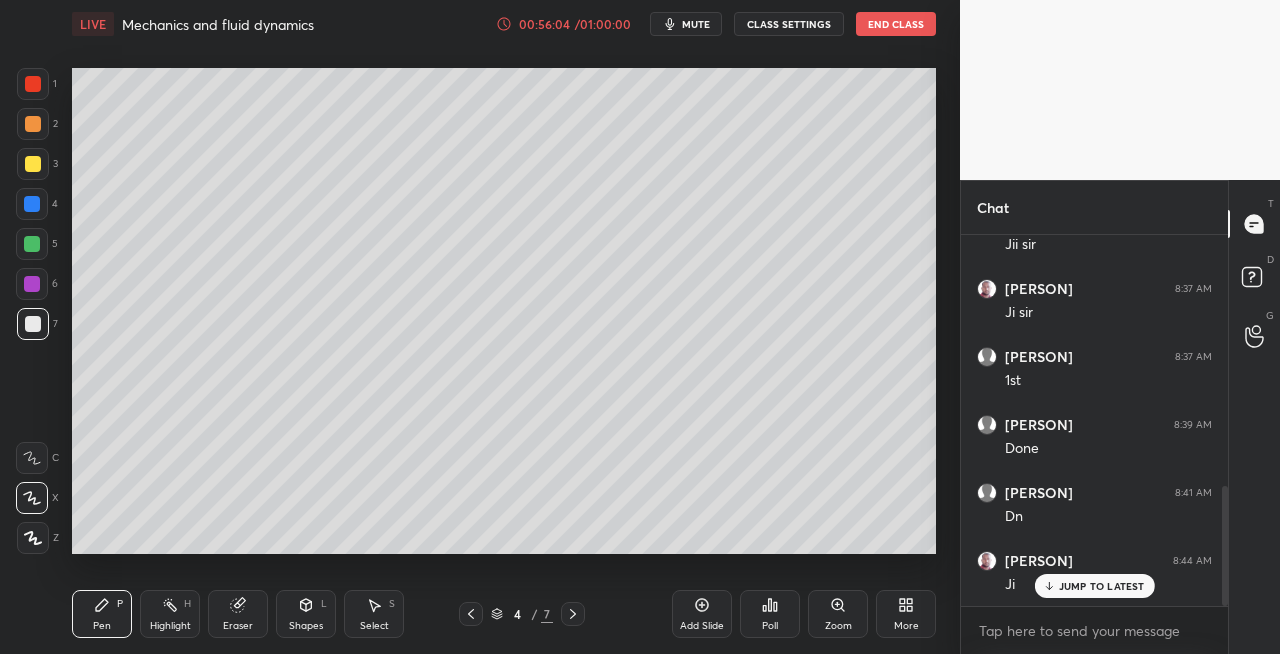 click 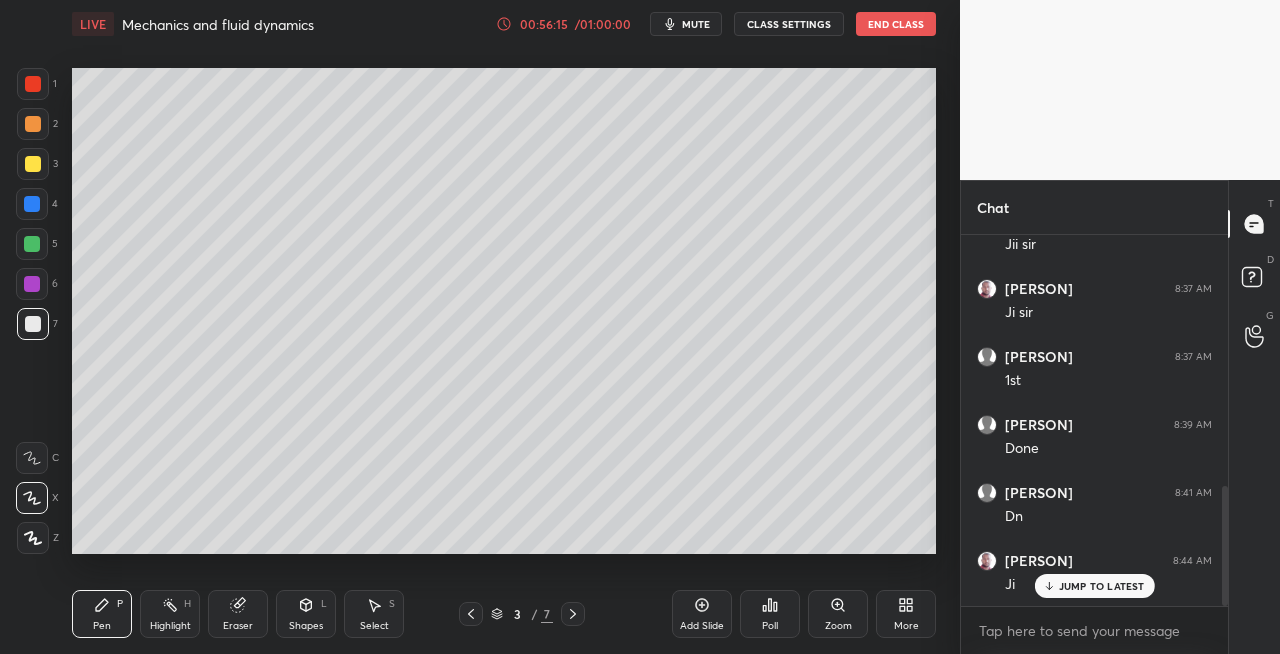 click 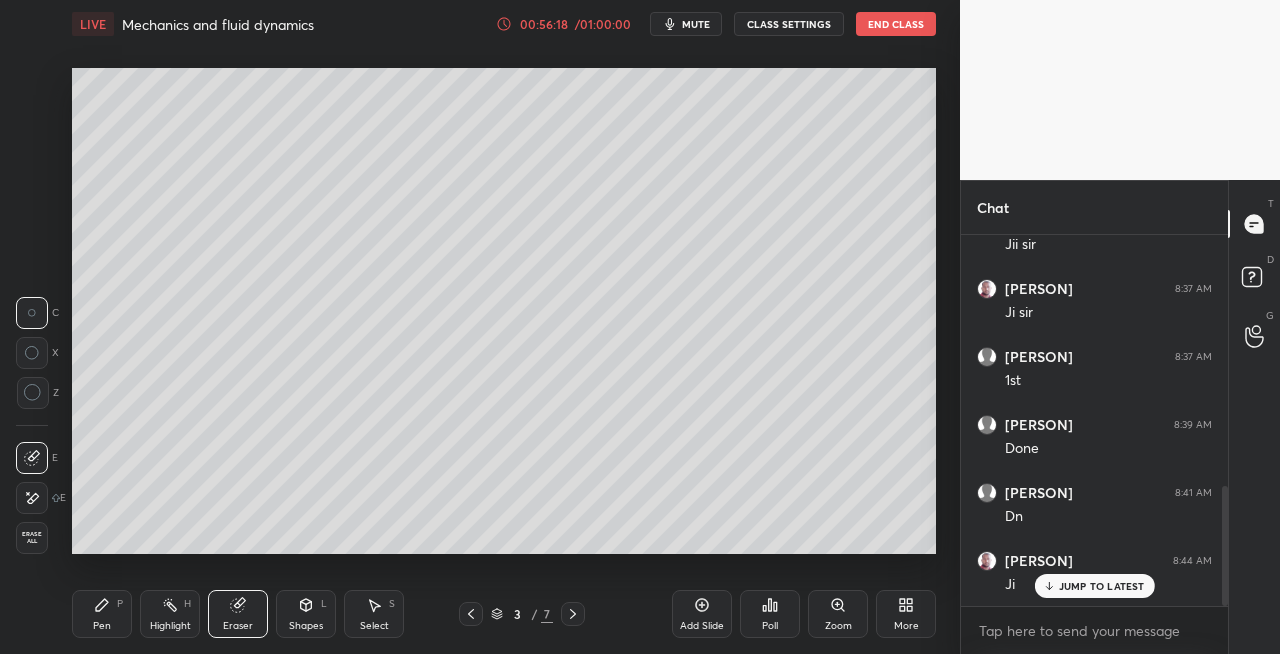 click 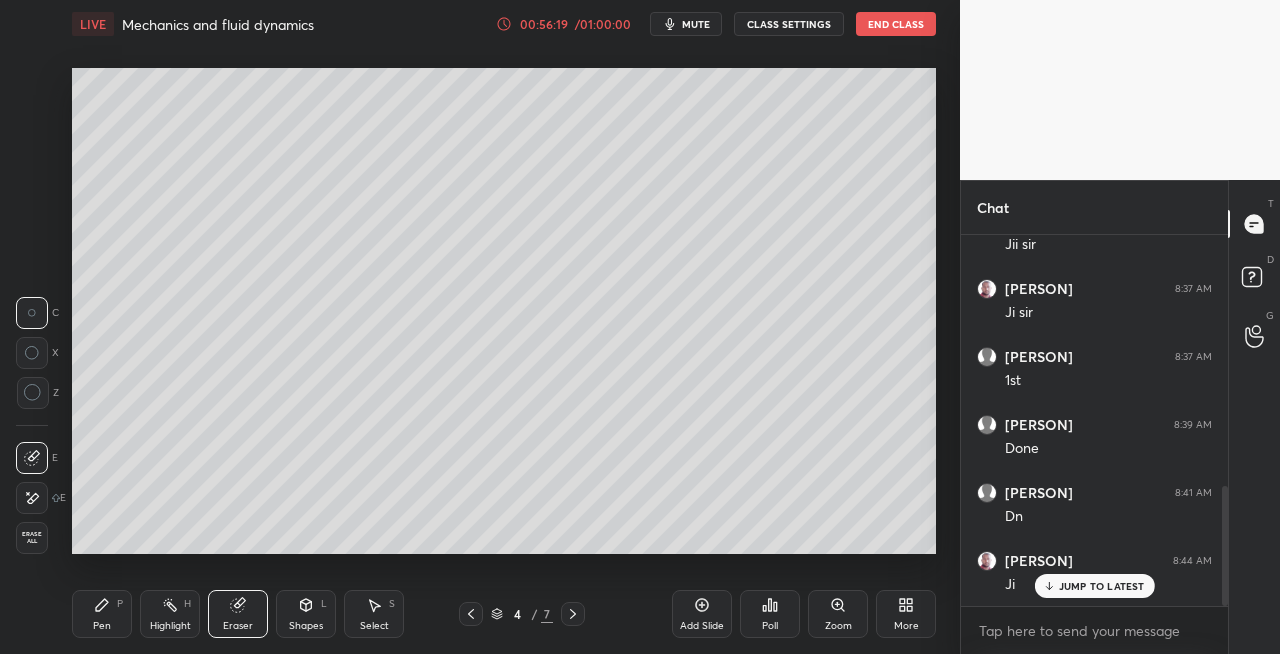 click at bounding box center (573, 614) 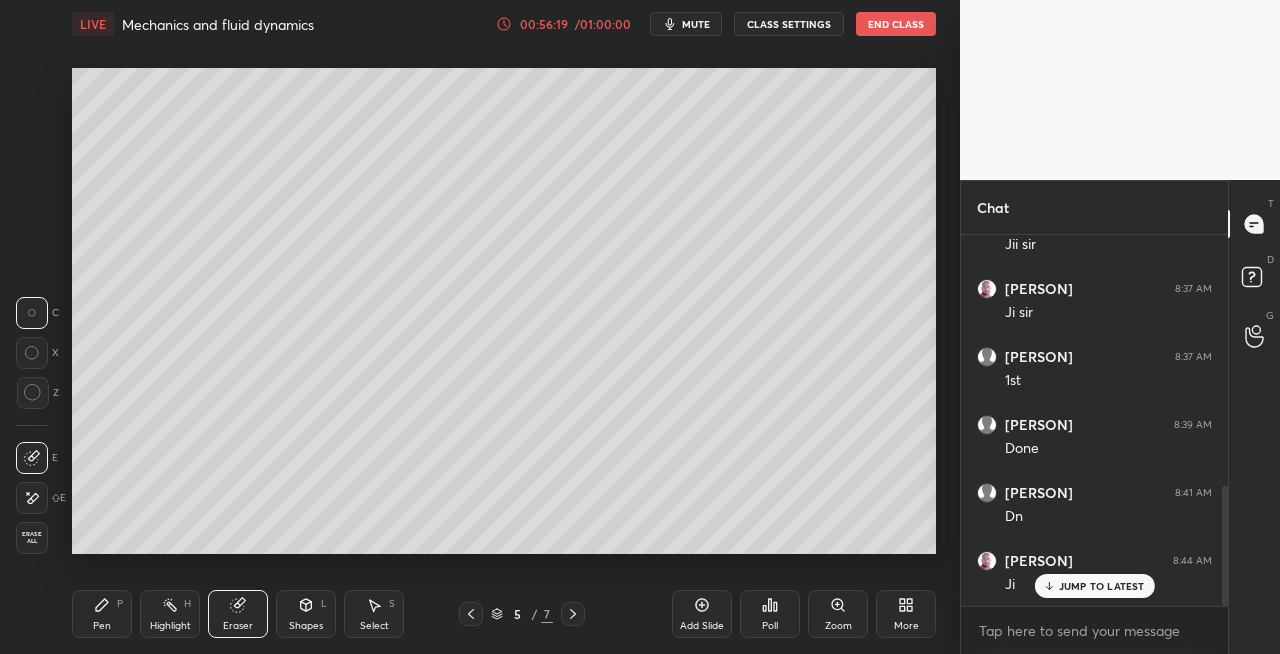 click 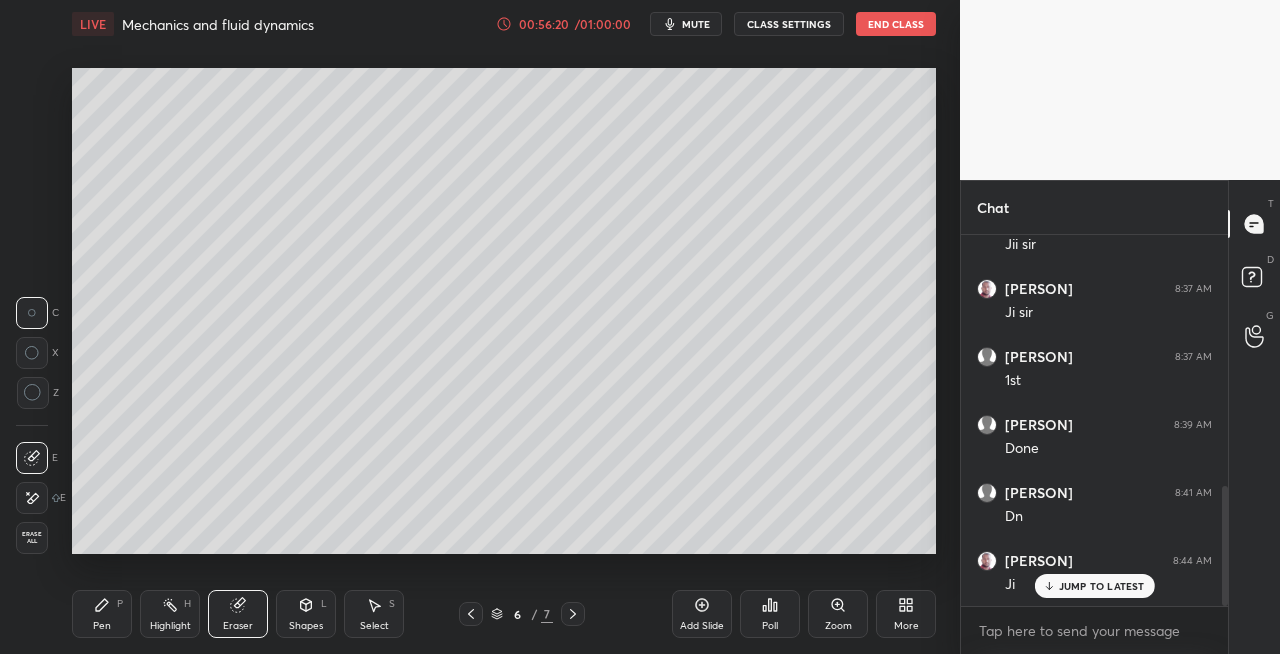 click at bounding box center (573, 614) 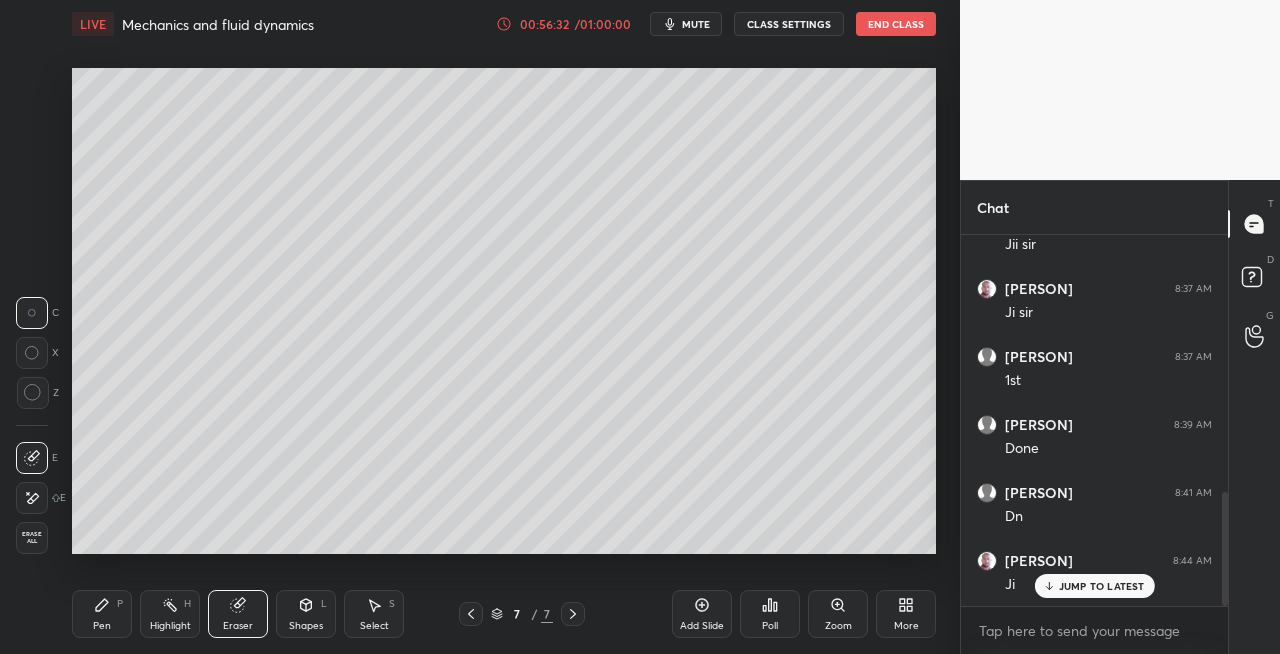 scroll, scrollTop: 840, scrollLeft: 0, axis: vertical 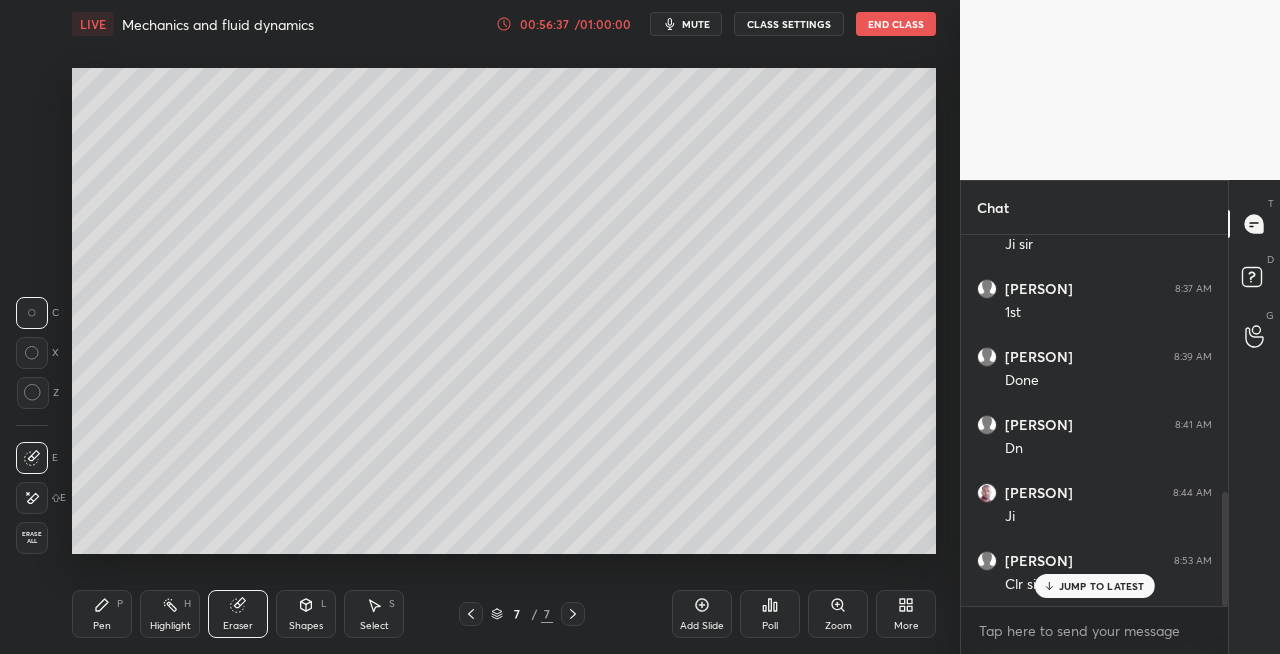 click 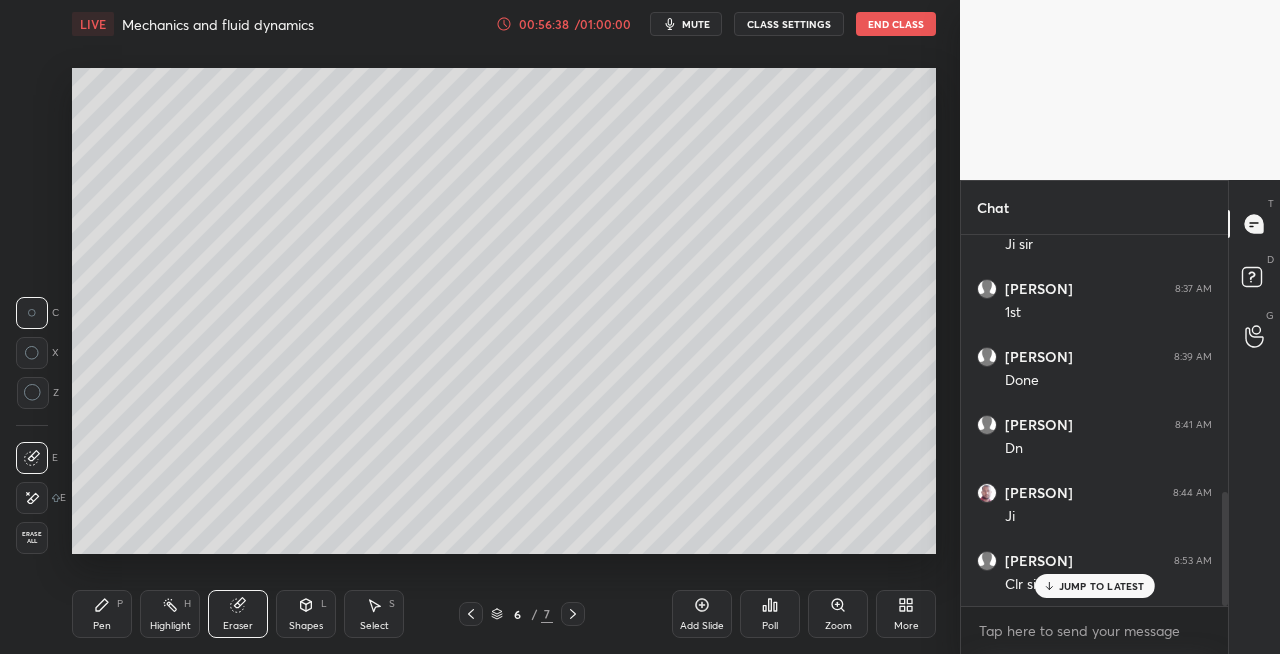 click 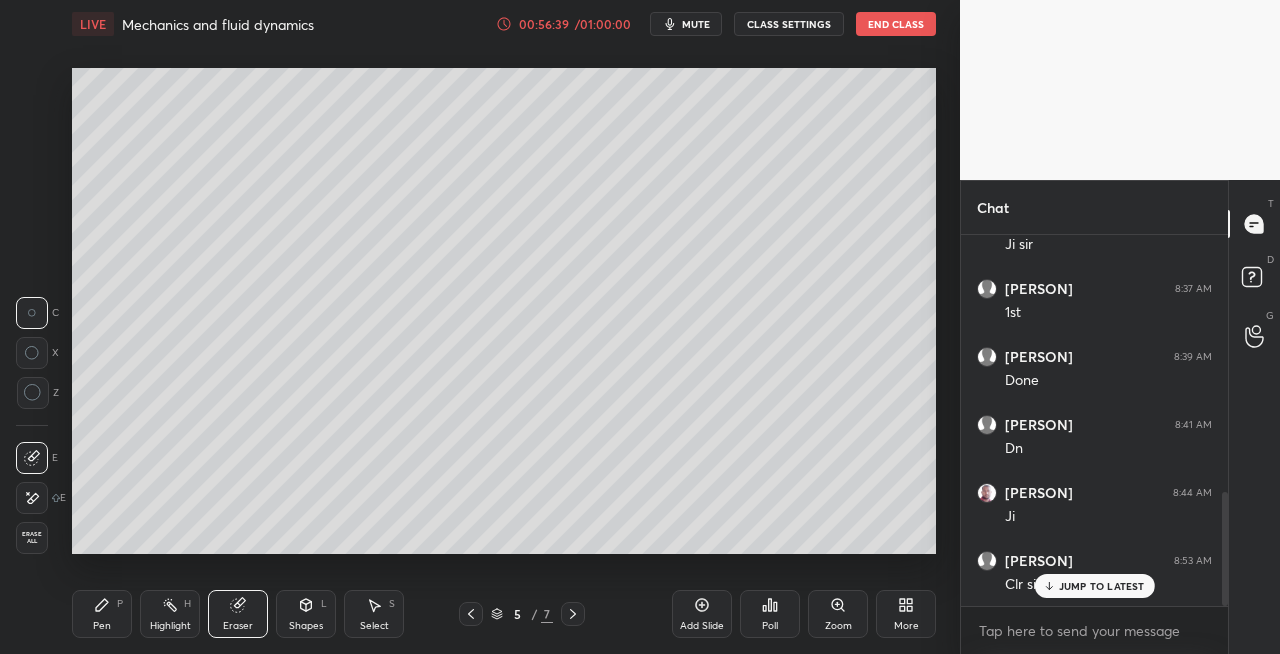 click 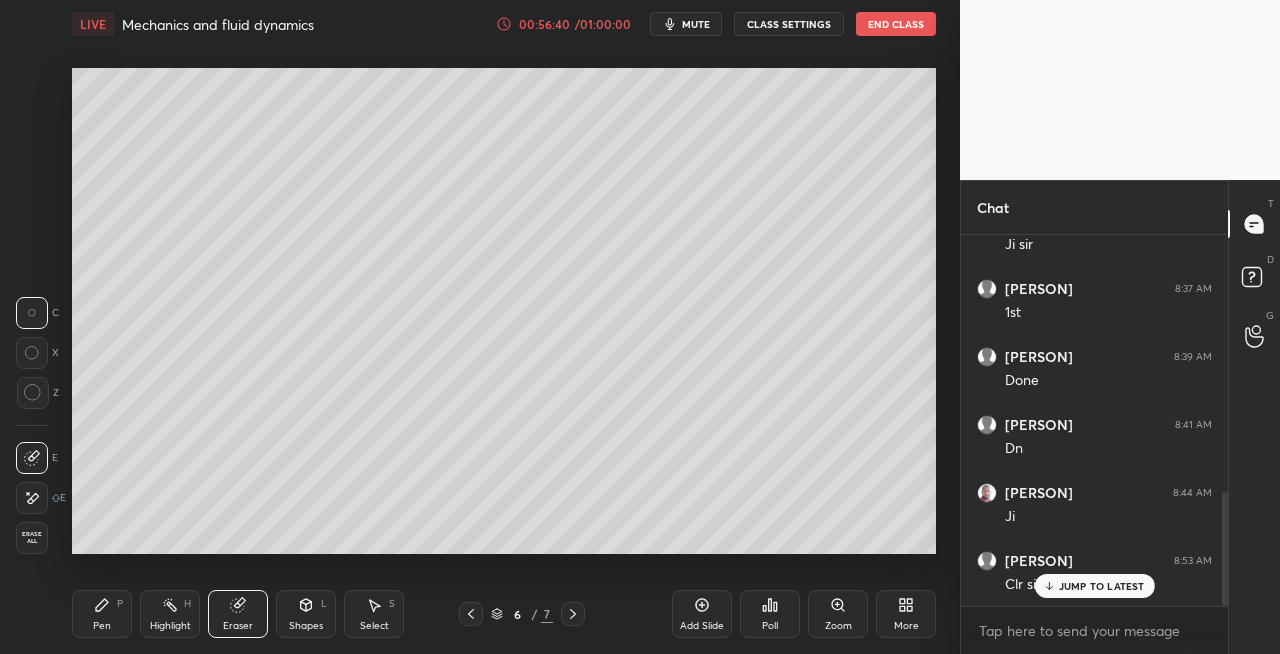 click 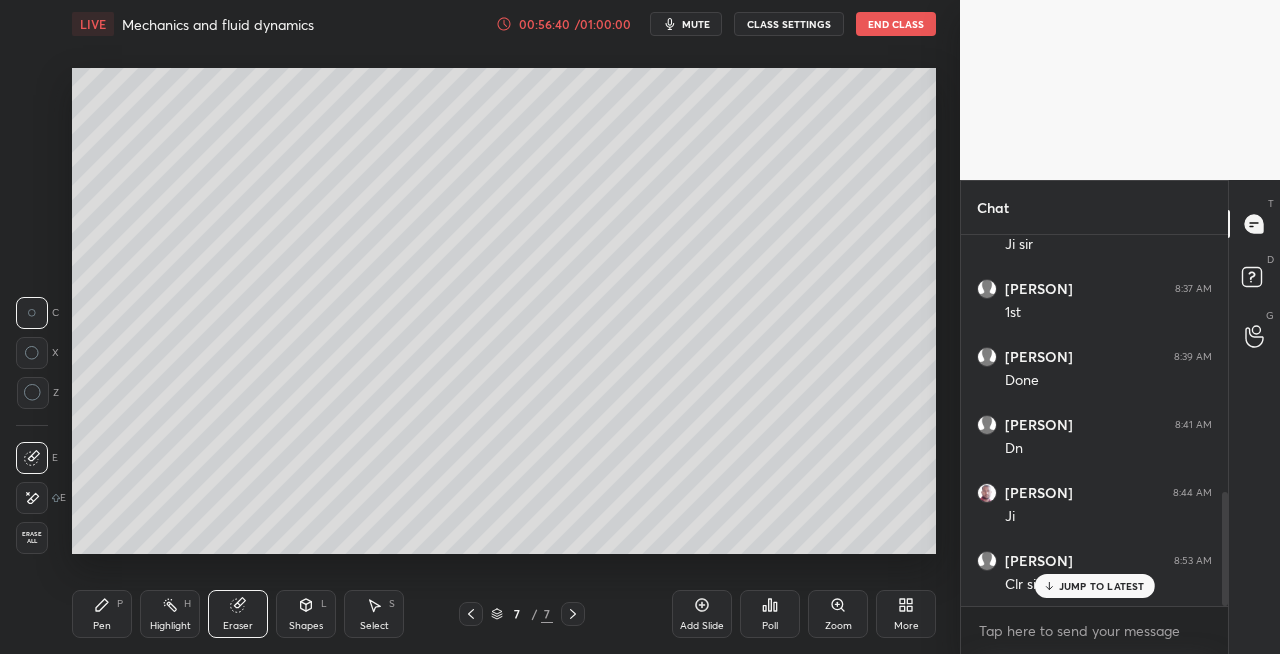 click 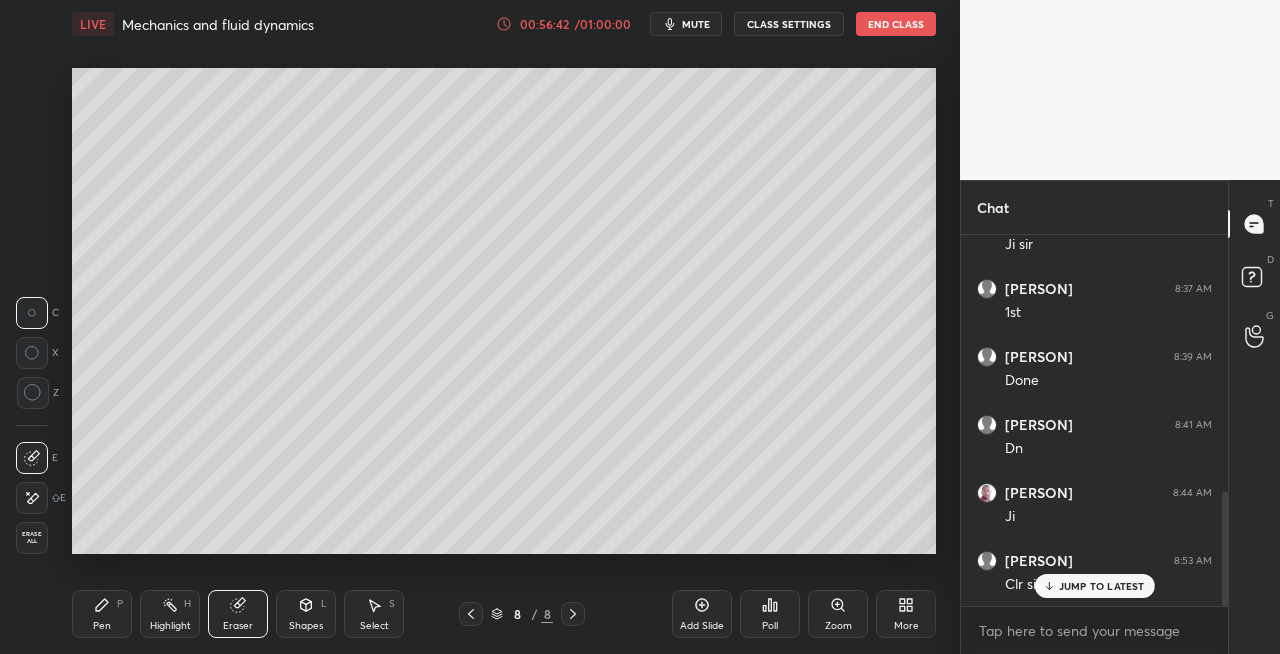 click on "Pen" at bounding box center (102, 626) 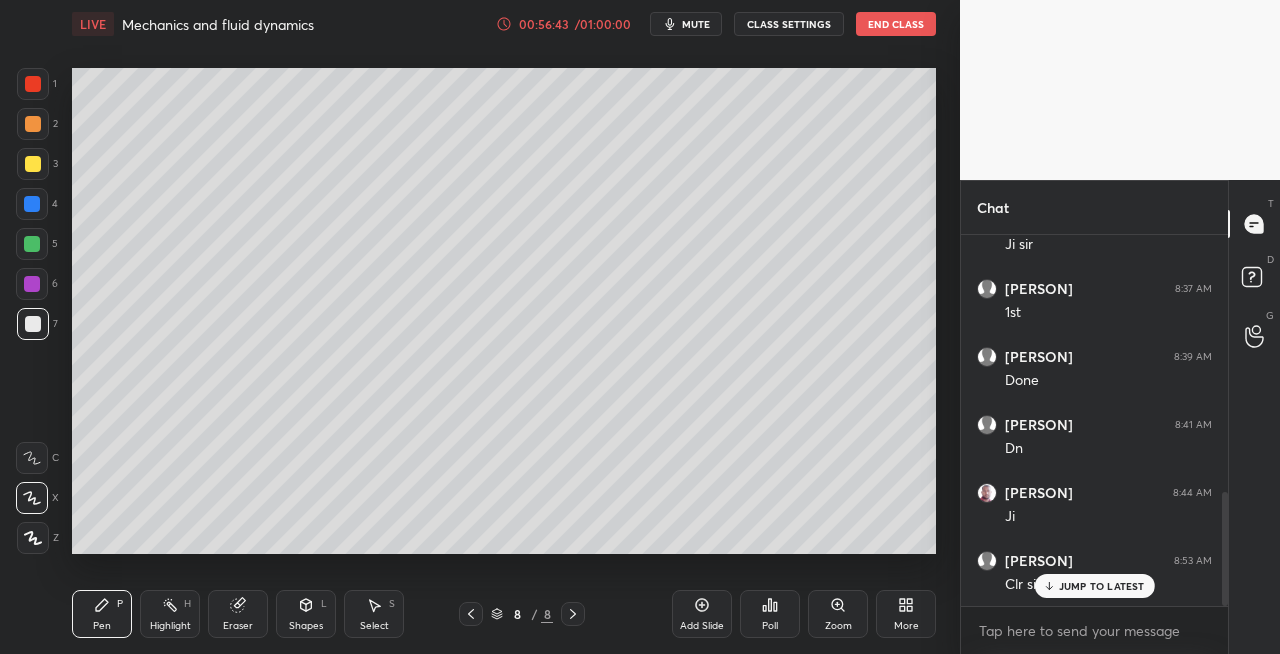 click at bounding box center [33, 164] 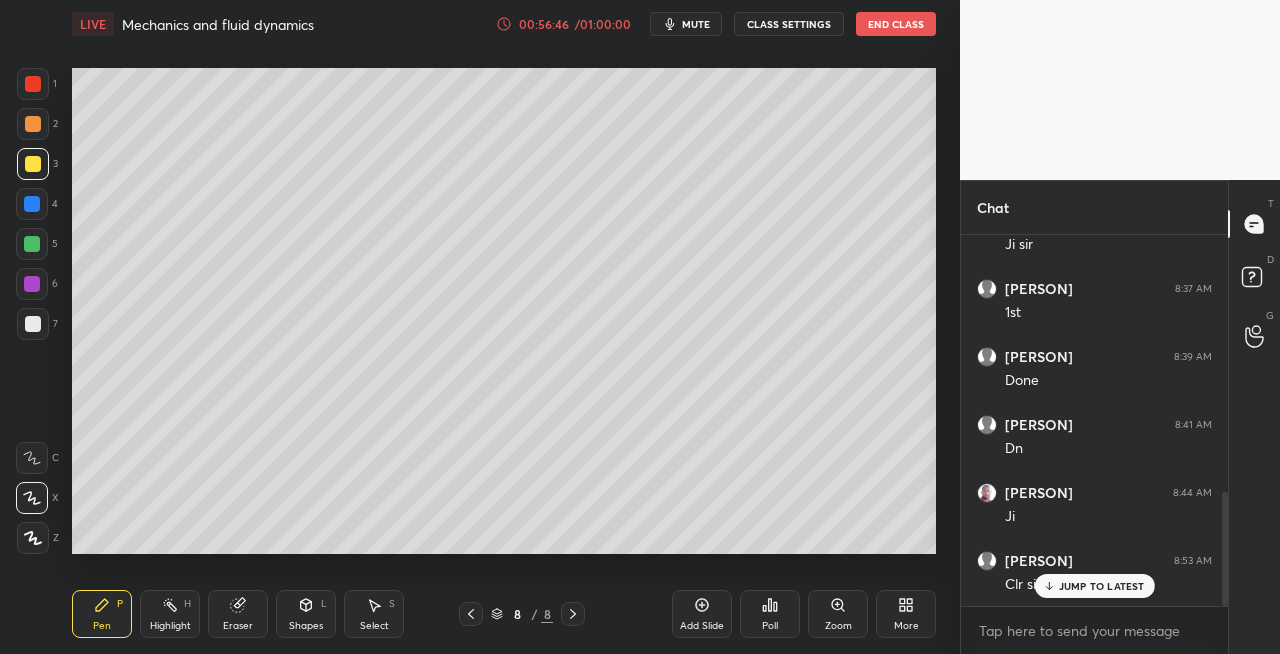 click 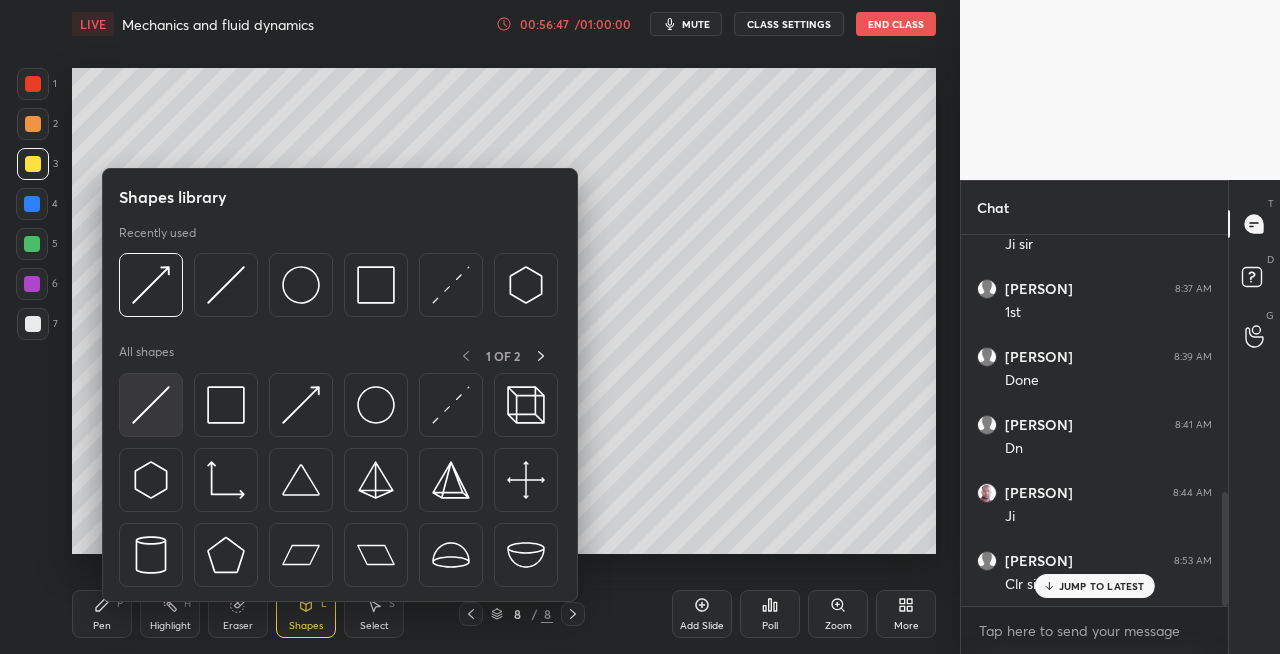 click at bounding box center [151, 405] 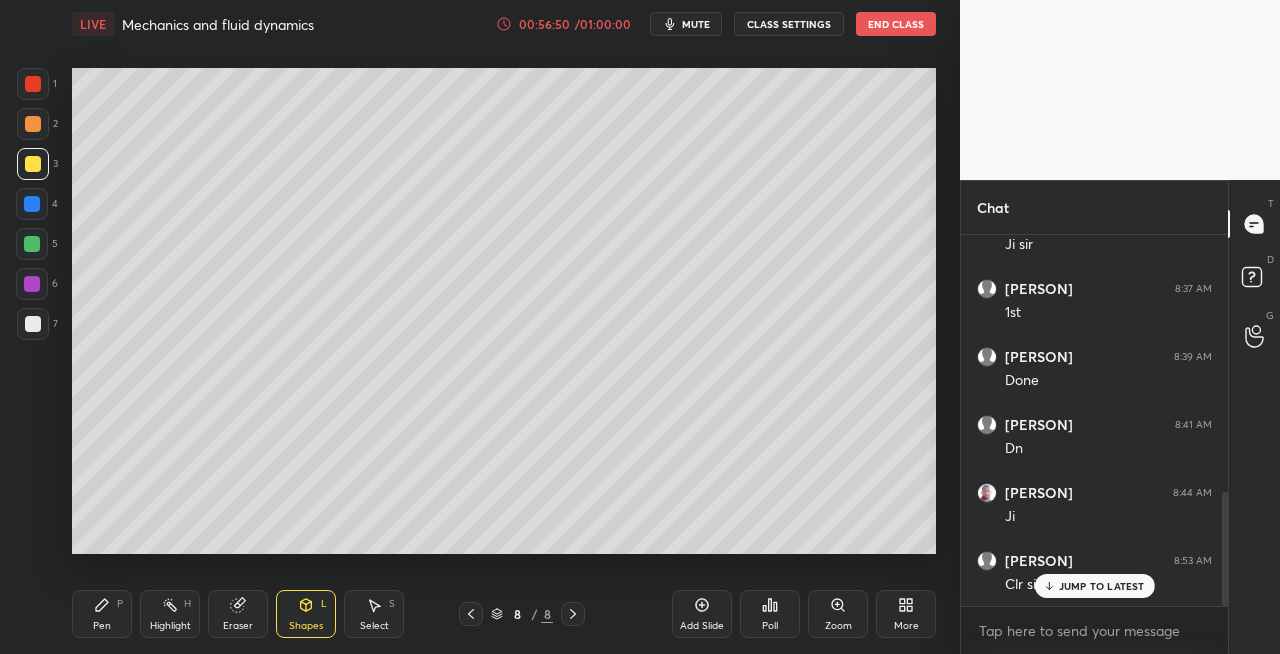 click on "Pen P" at bounding box center [102, 614] 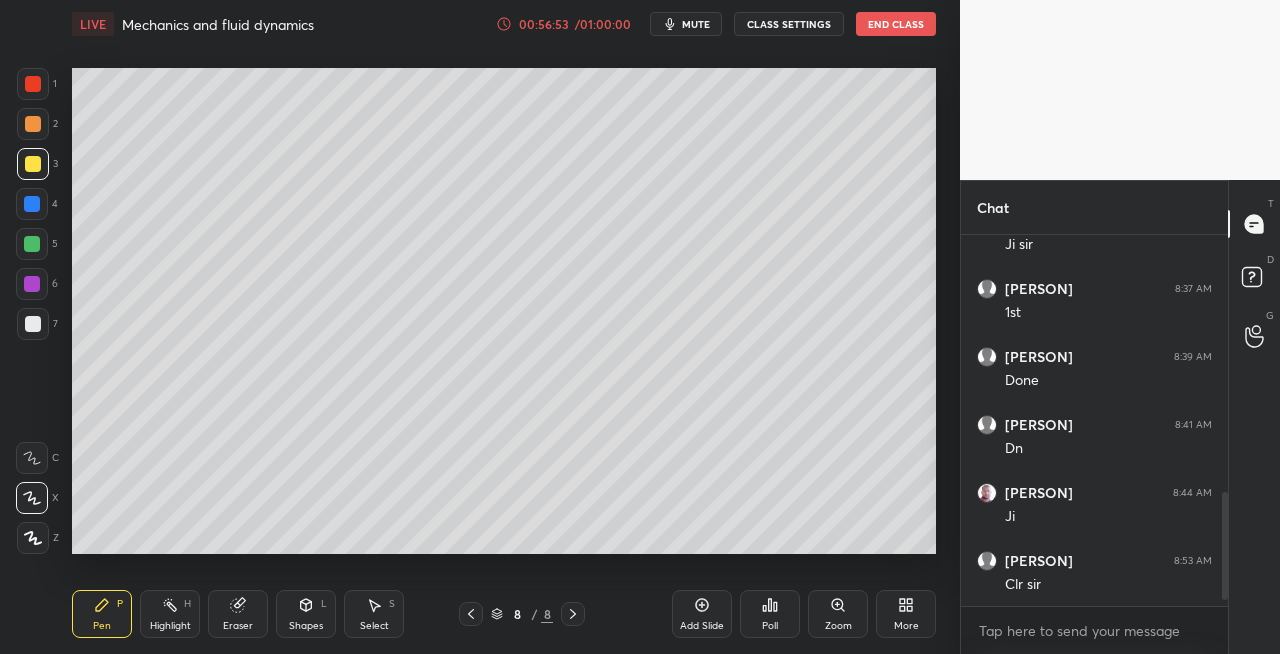 scroll, scrollTop: 908, scrollLeft: 0, axis: vertical 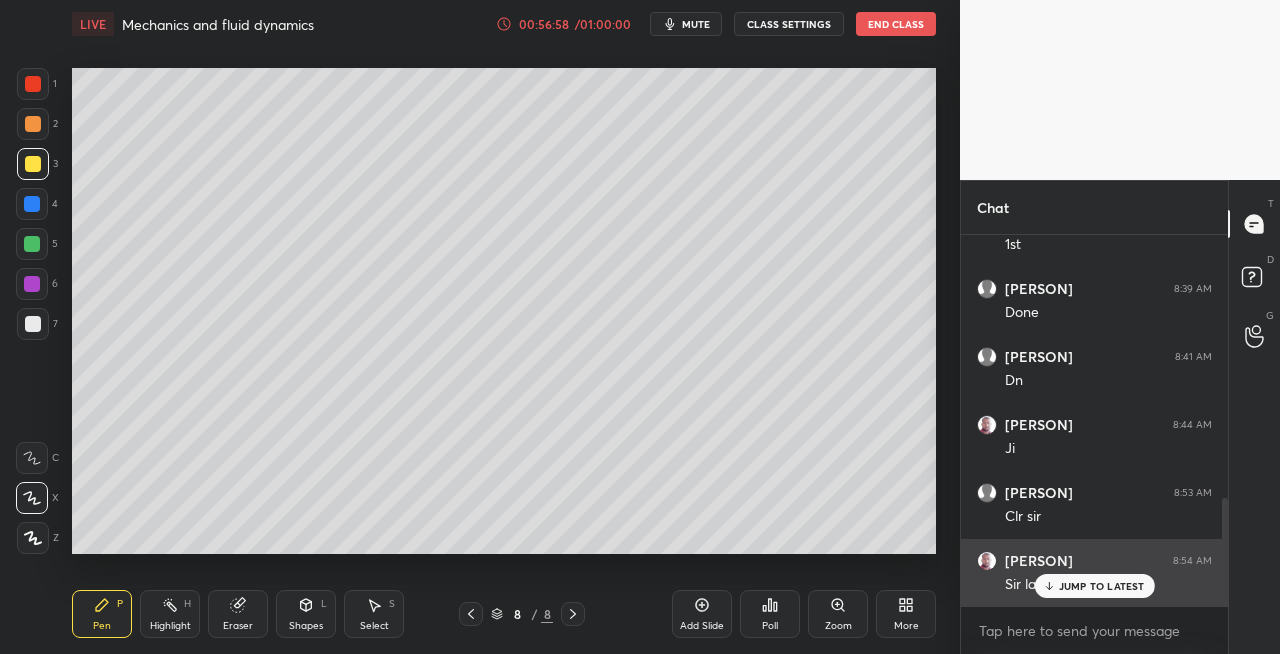 click on "JUMP TO LATEST" at bounding box center [1094, 586] 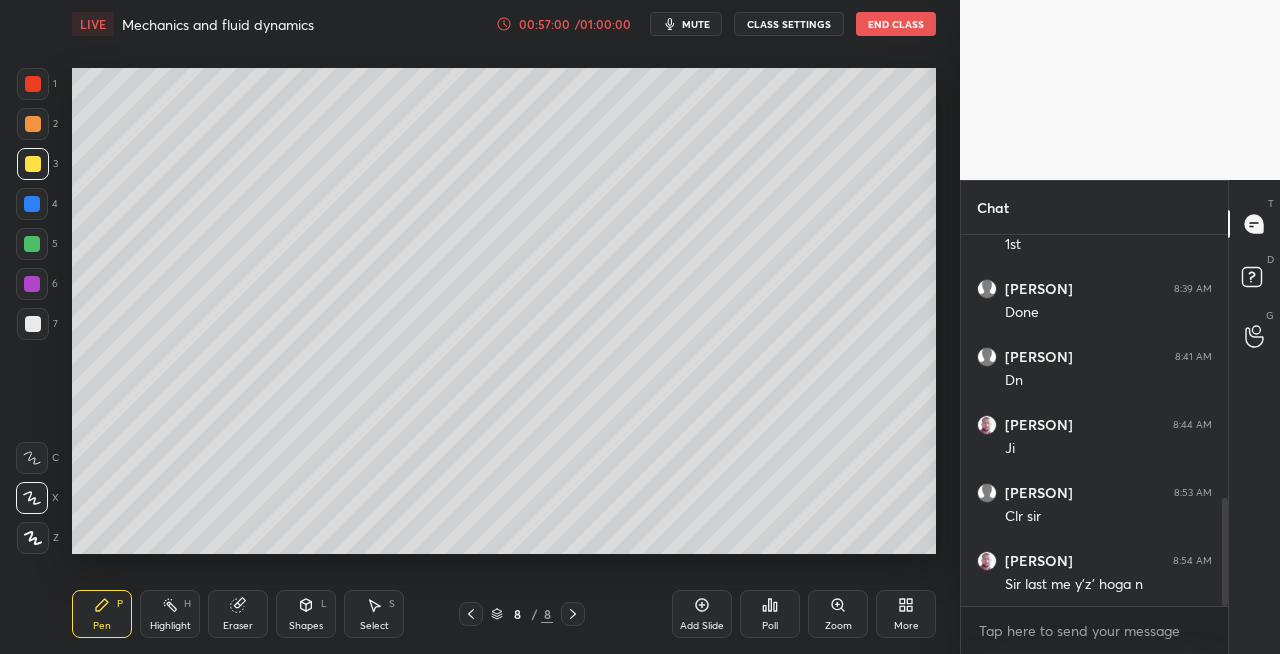 click 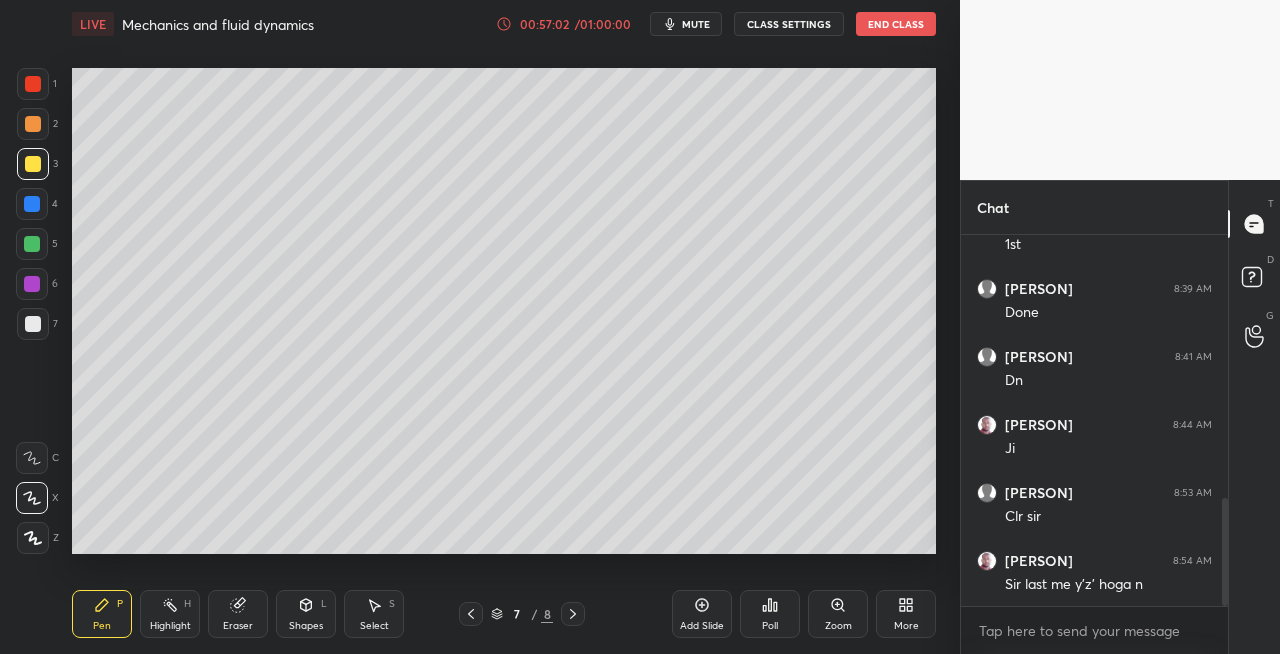 click on "Eraser" at bounding box center (238, 626) 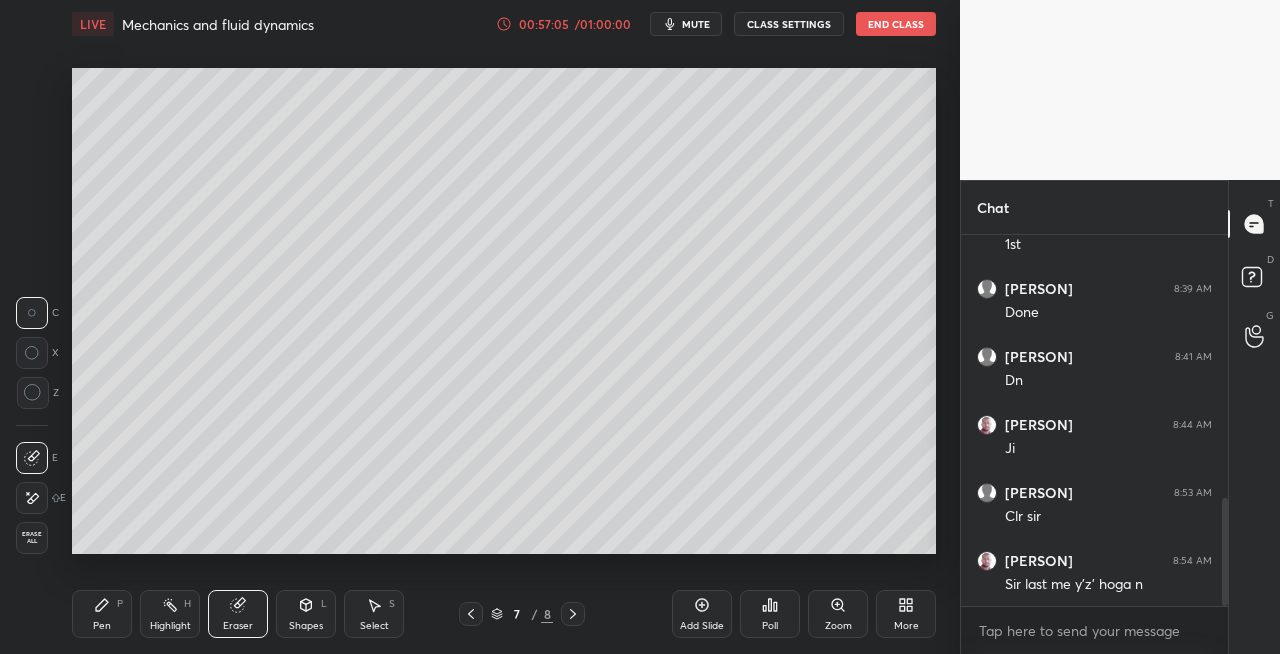 click on "Pen P" at bounding box center (102, 614) 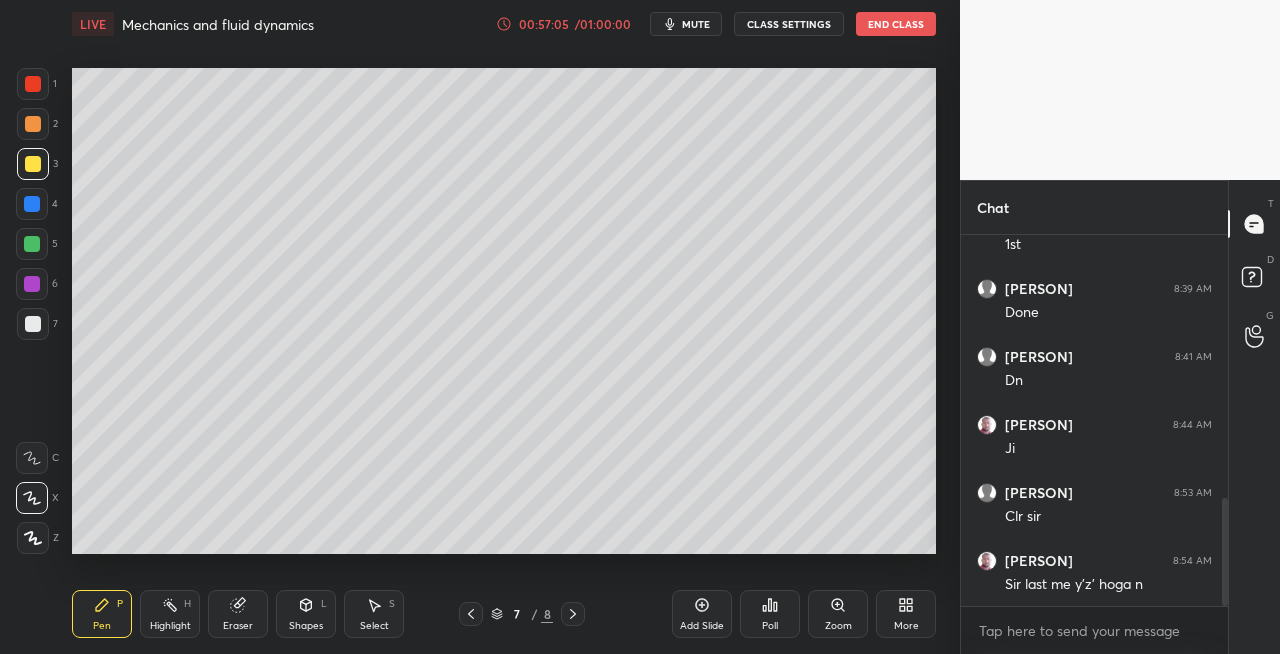 click at bounding box center [33, 324] 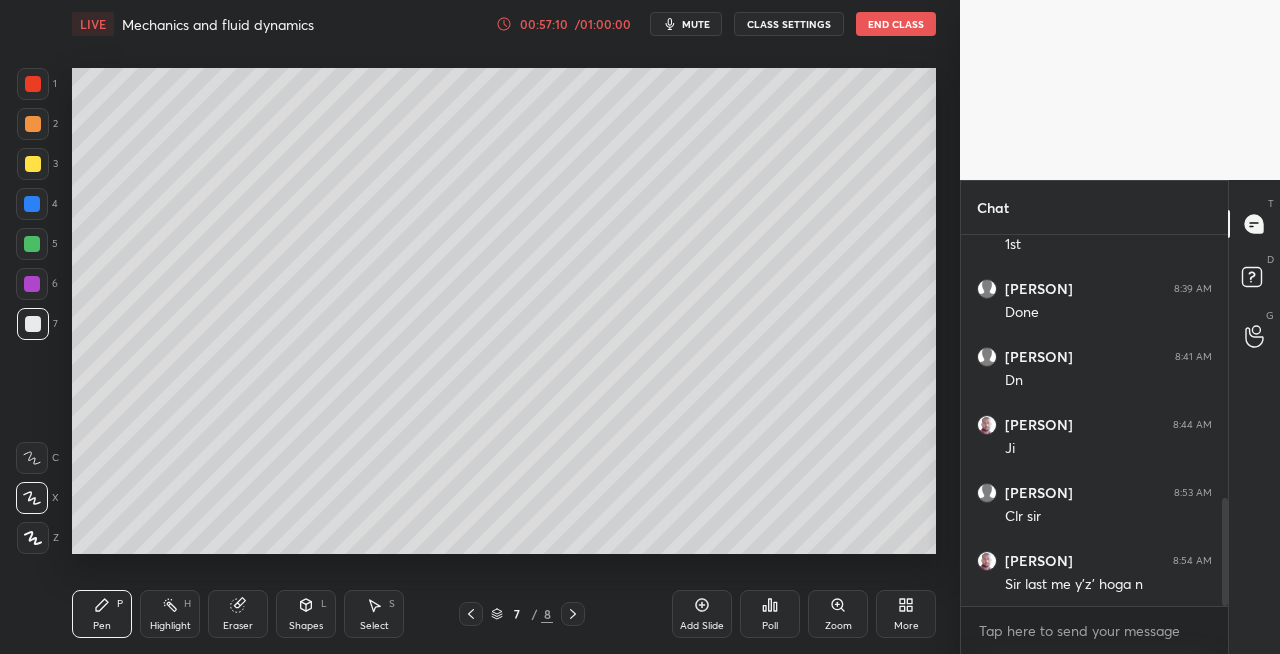 click 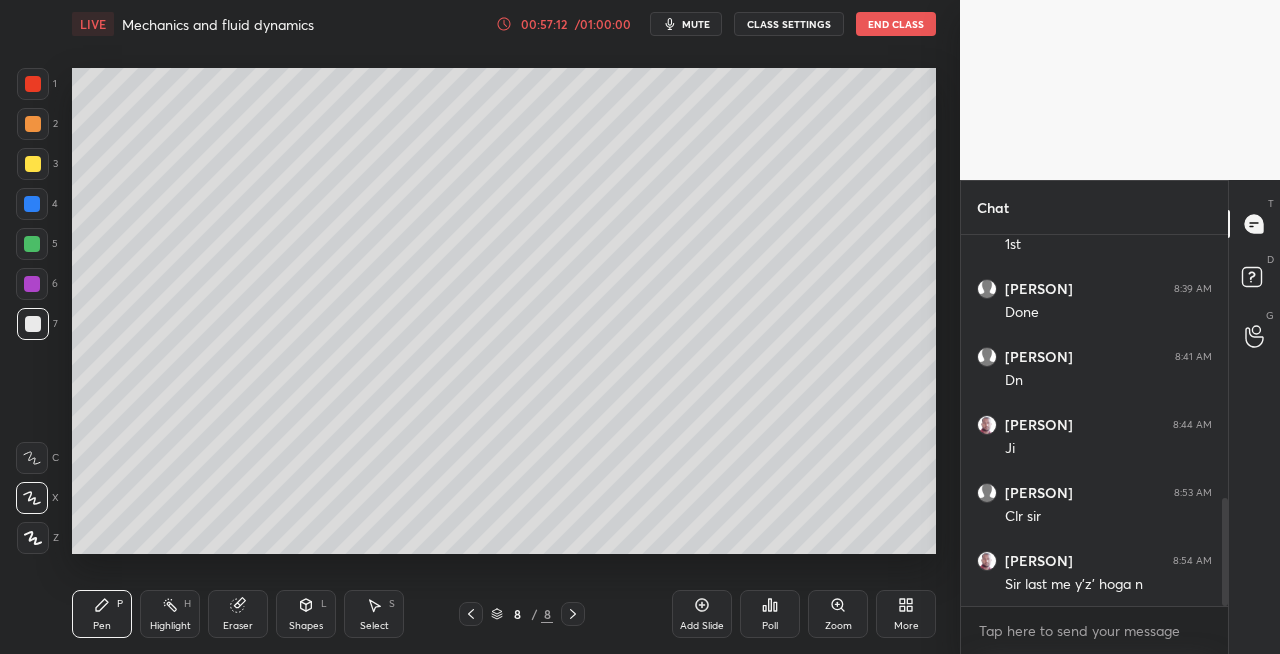 click at bounding box center (33, 164) 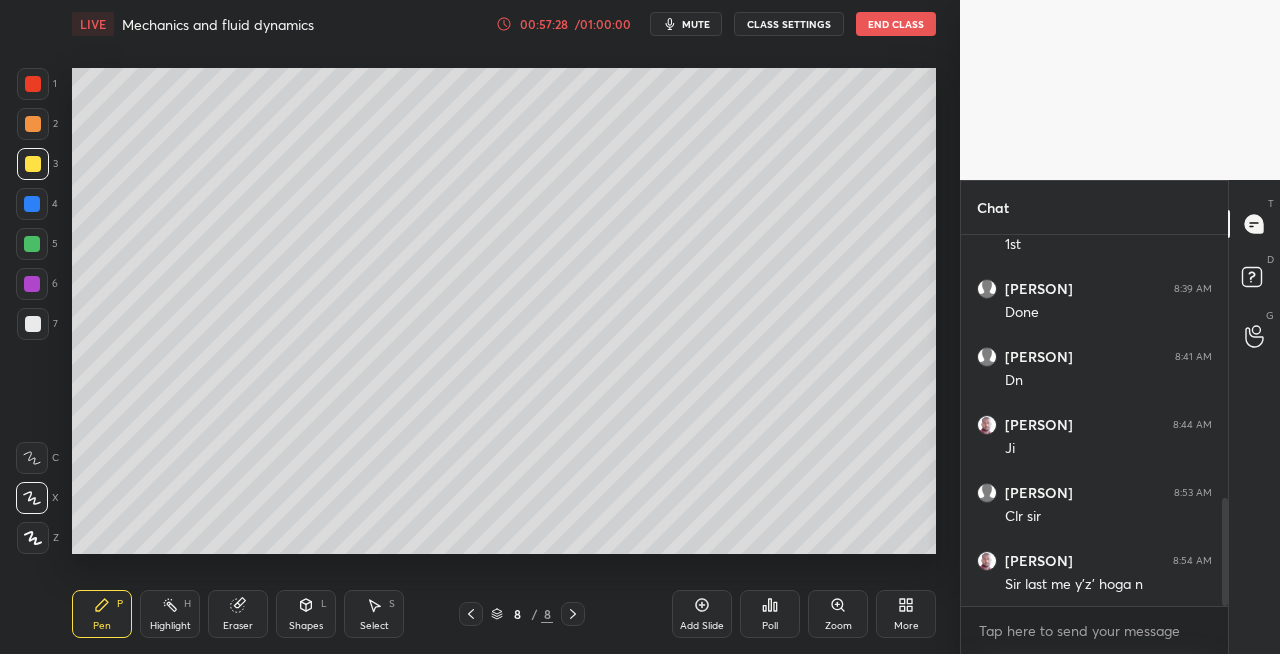 click at bounding box center (33, 324) 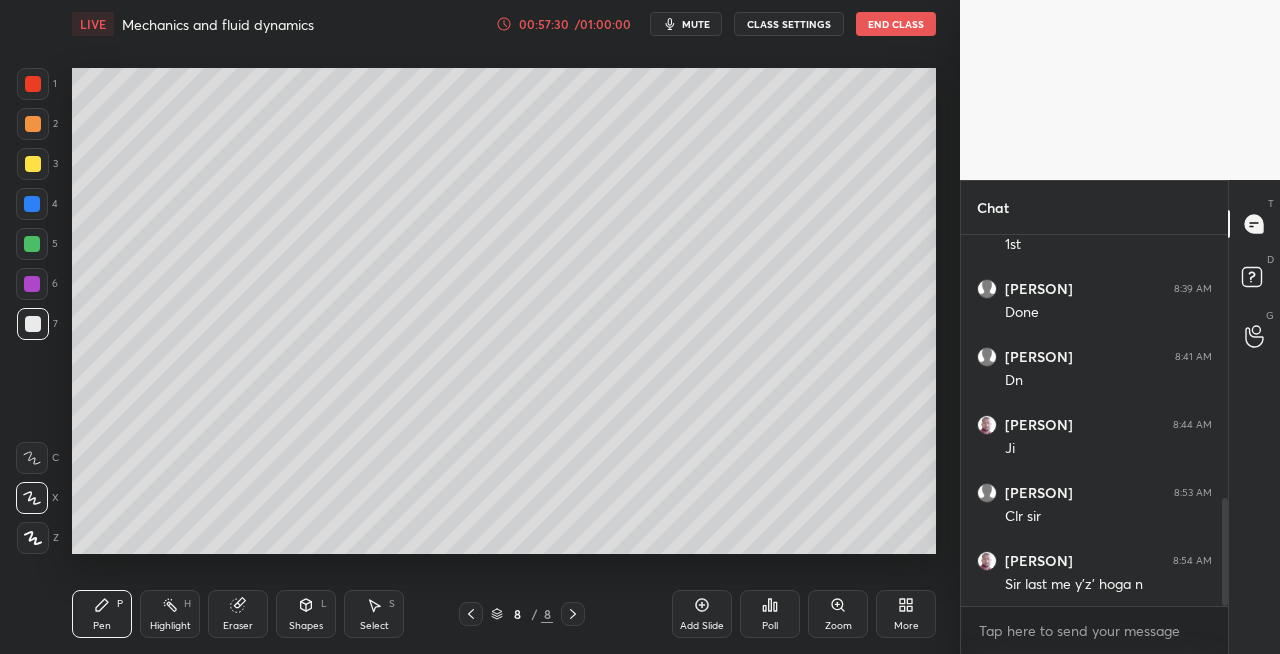 click on "Eraser" at bounding box center (238, 614) 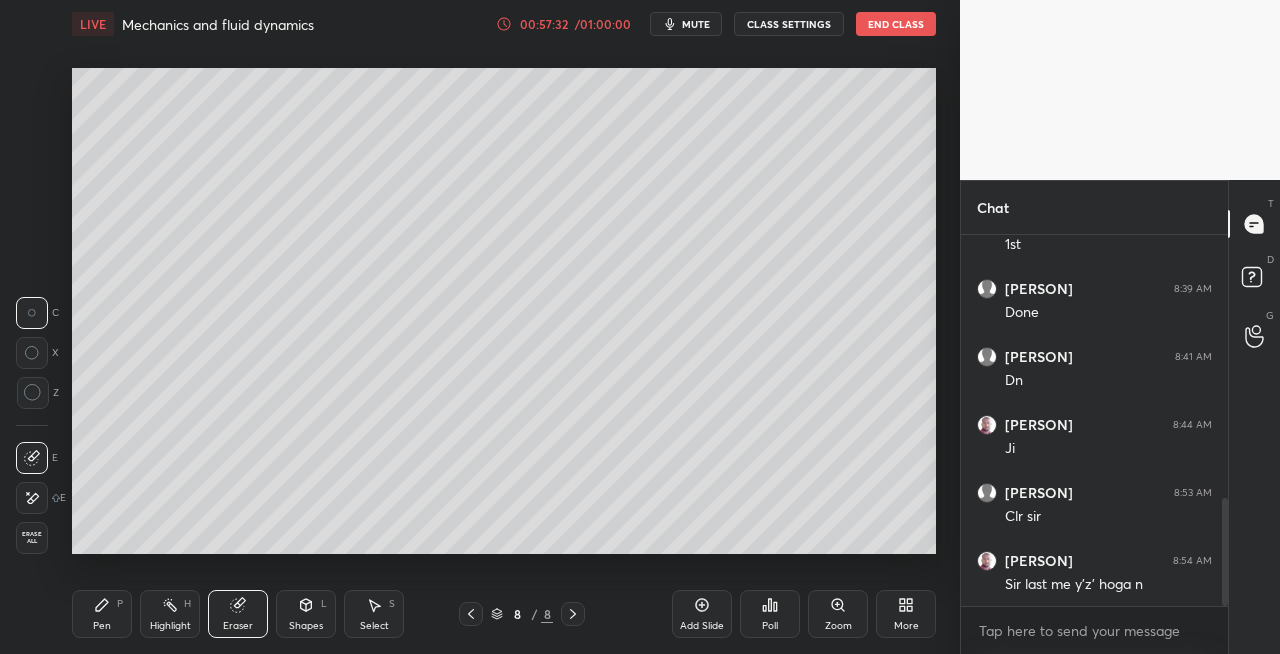 click on "P" at bounding box center (120, 604) 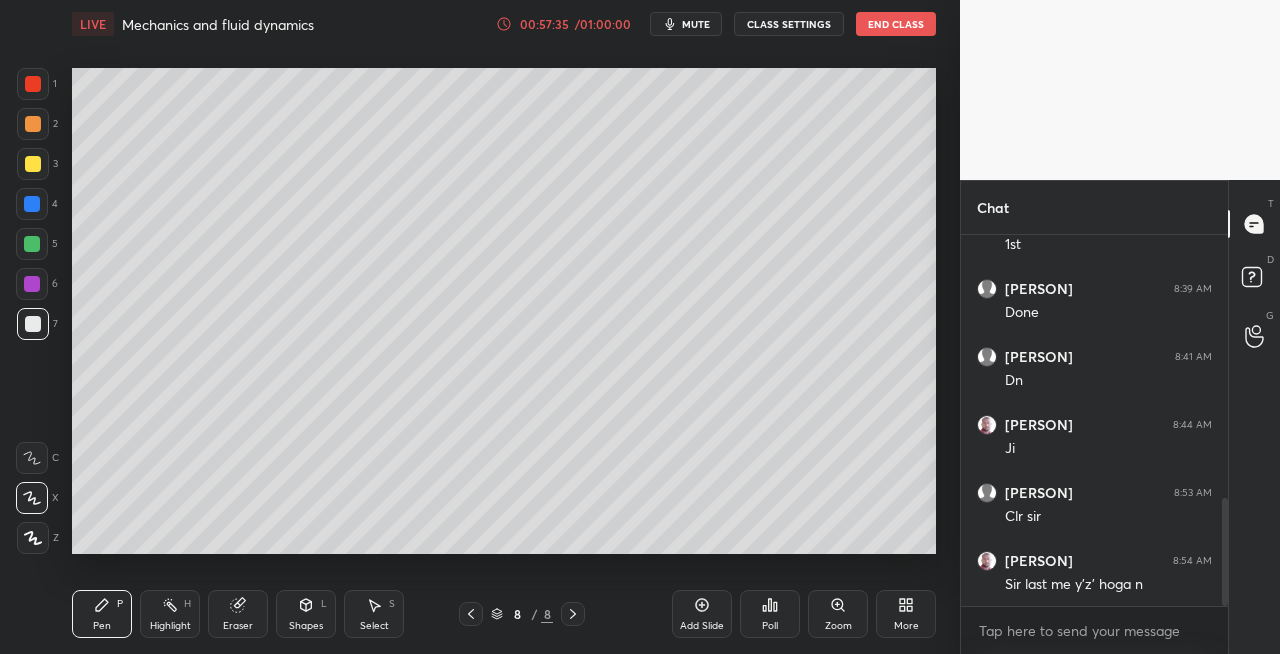click 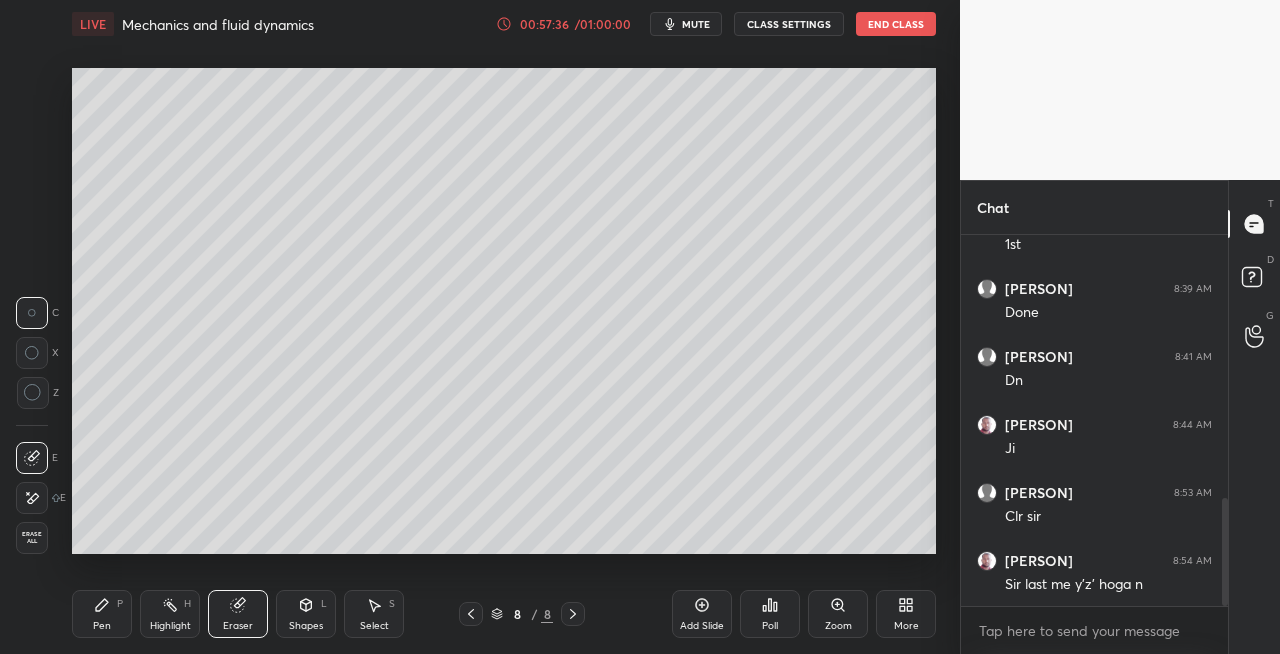 click on "Pen P" at bounding box center (102, 614) 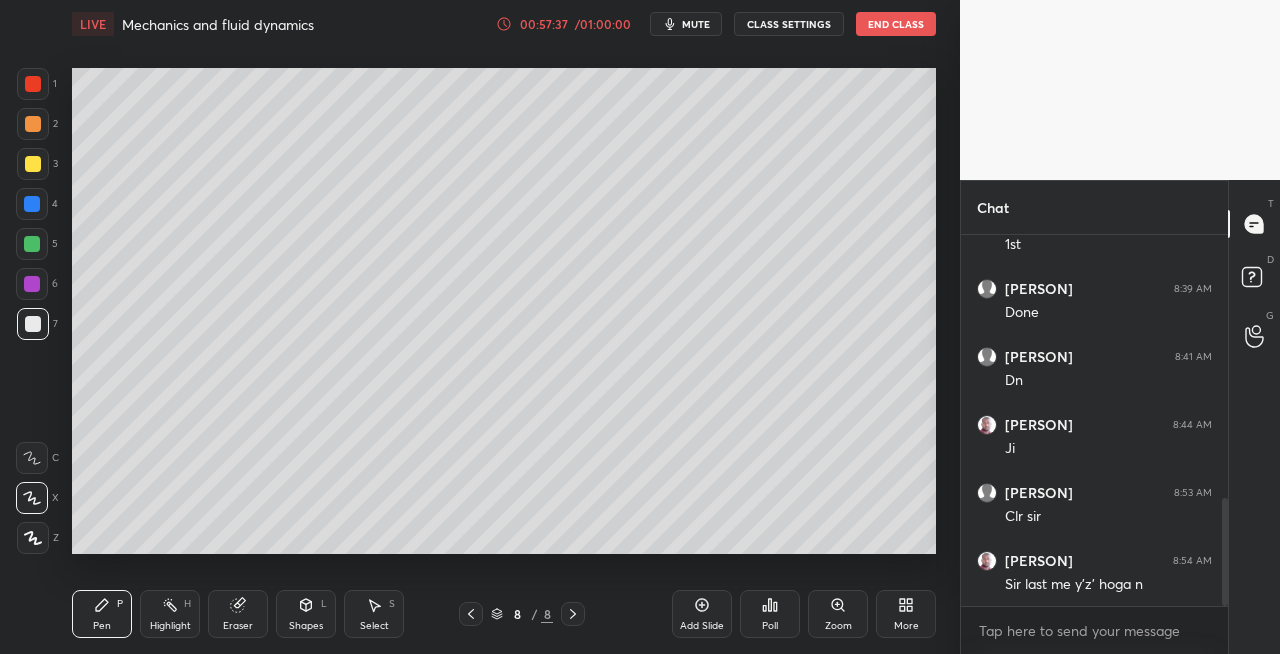 click at bounding box center [33, 164] 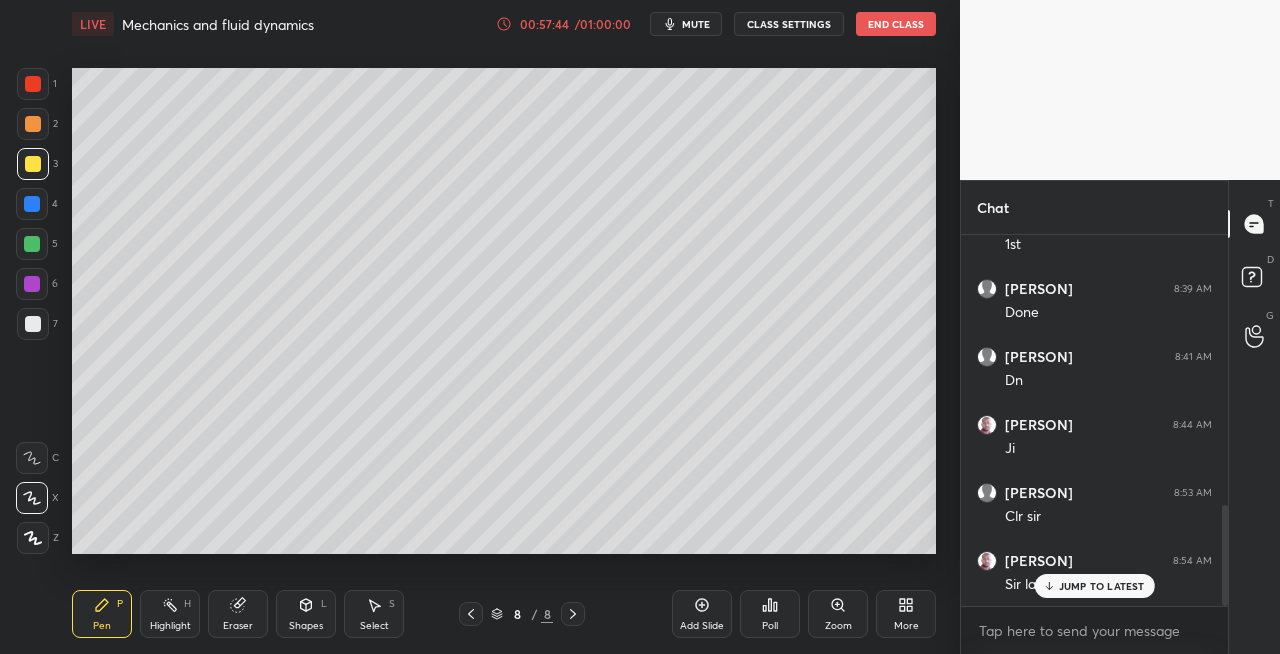 scroll, scrollTop: 994, scrollLeft: 0, axis: vertical 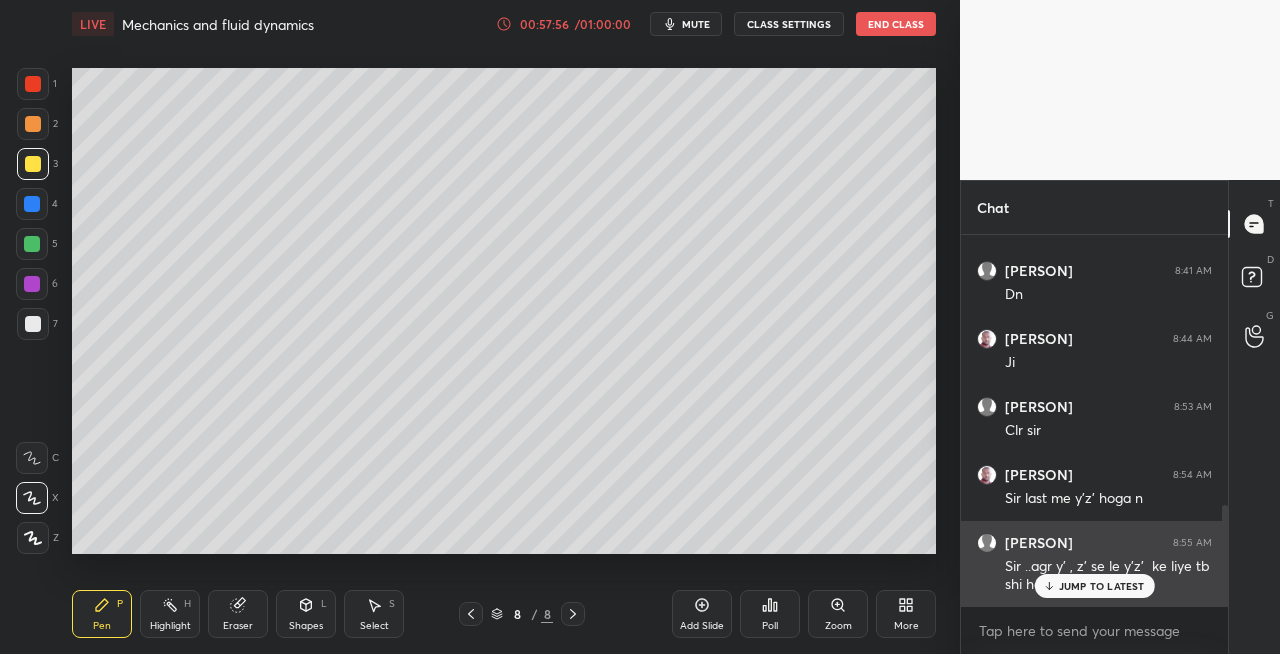 click on "JUMP TO LATEST" at bounding box center [1102, 586] 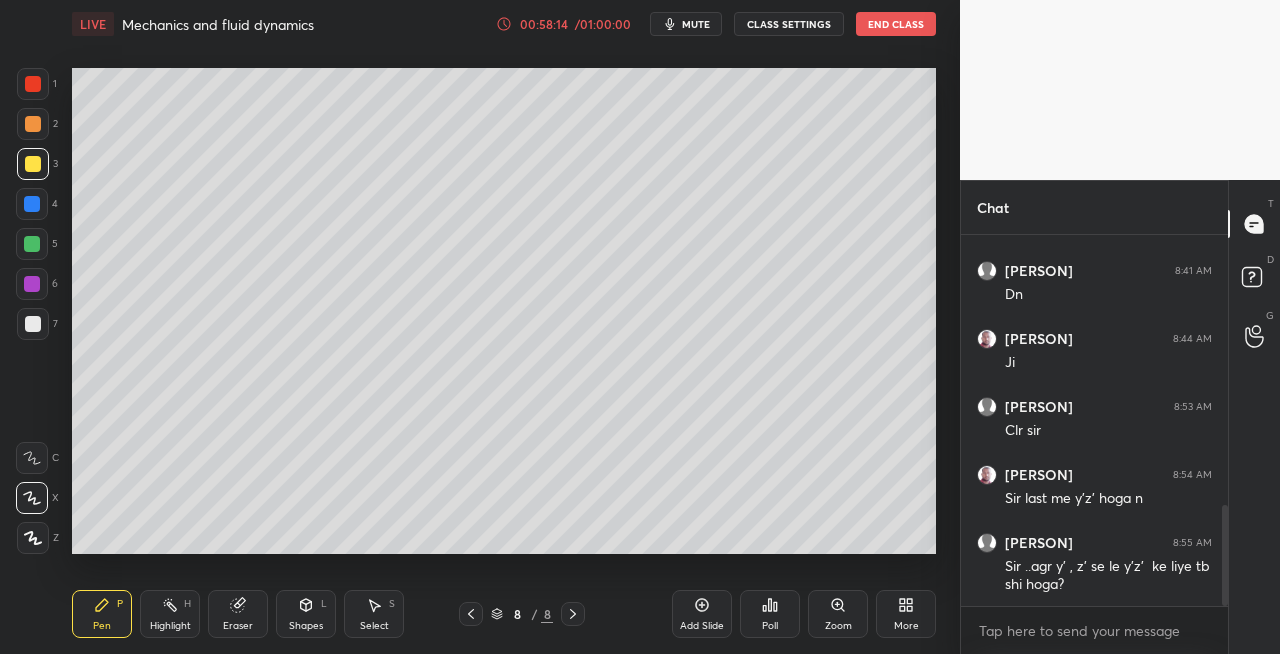 click 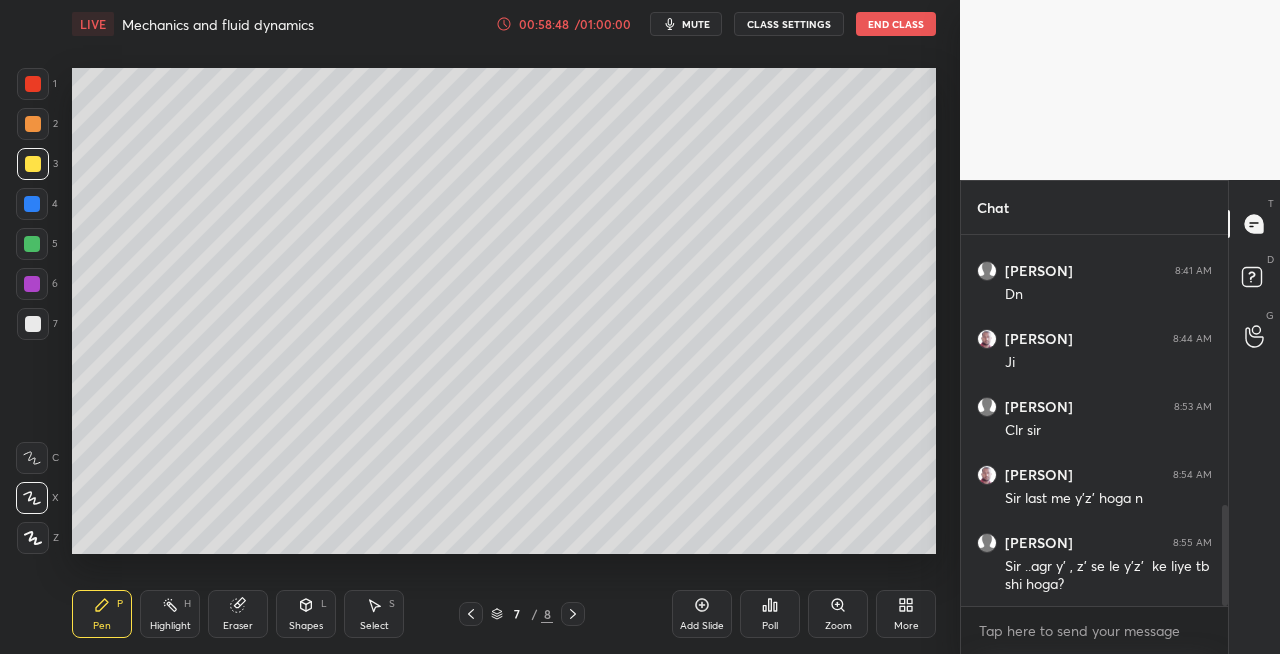 scroll, scrollTop: 1062, scrollLeft: 0, axis: vertical 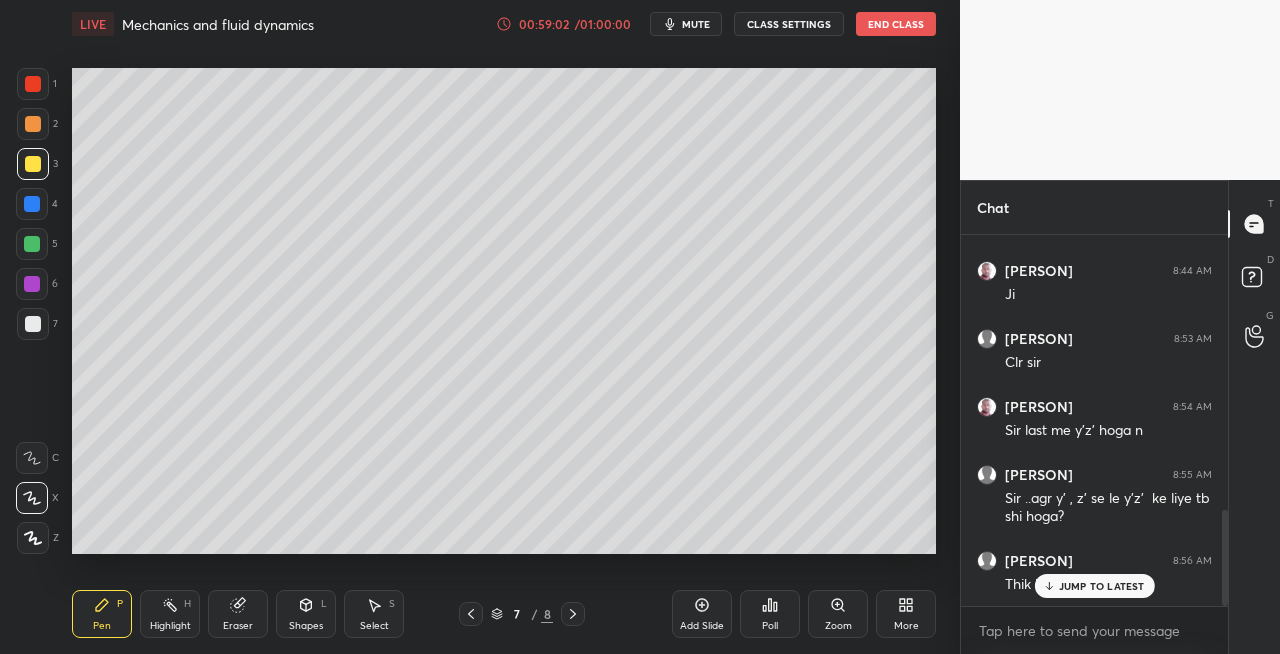 click 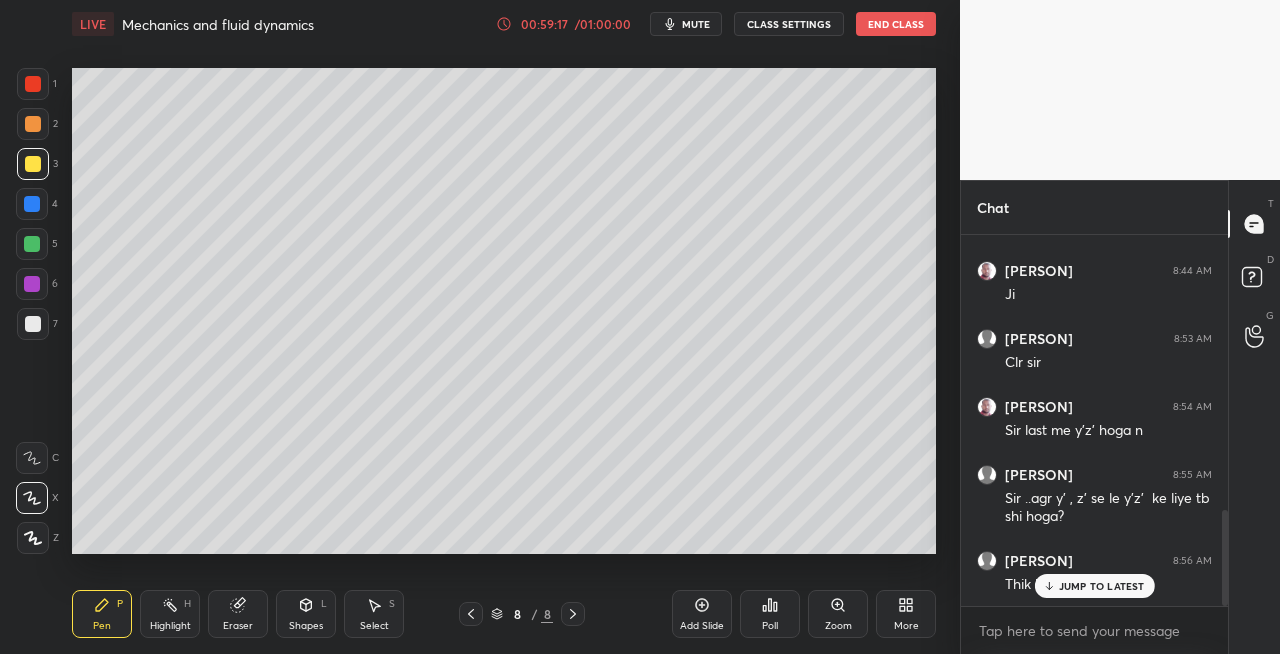 click at bounding box center (33, 324) 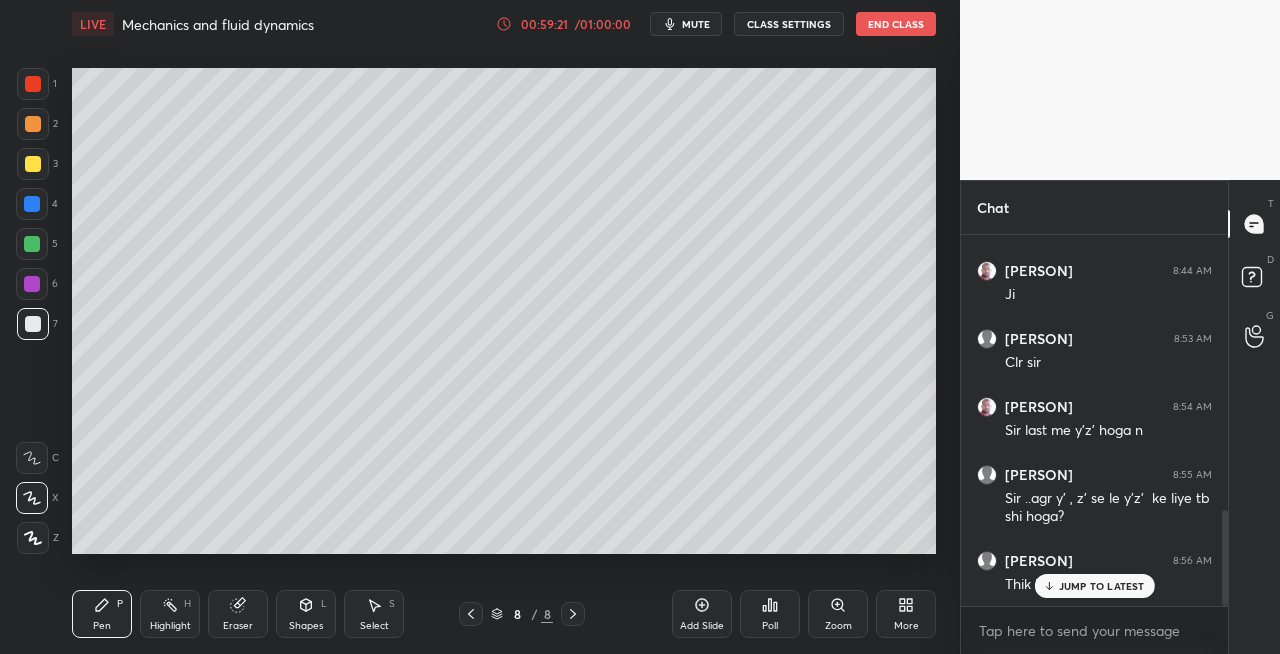 click on "Shapes L" at bounding box center [306, 614] 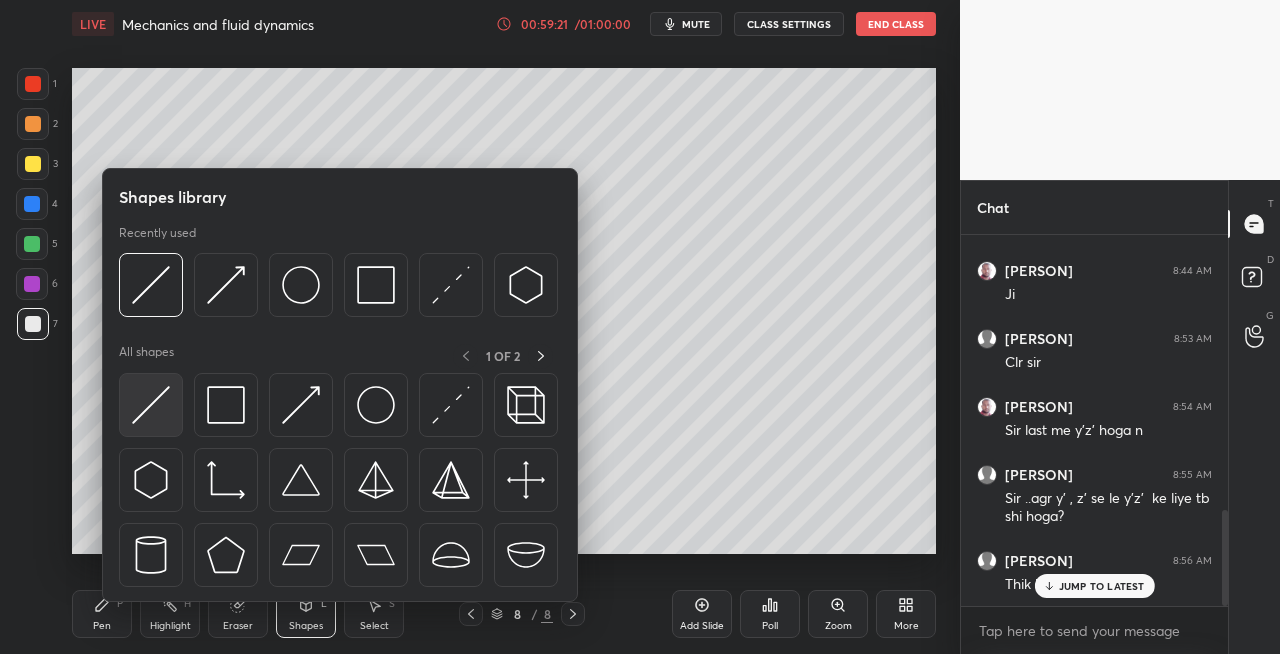 click at bounding box center (151, 405) 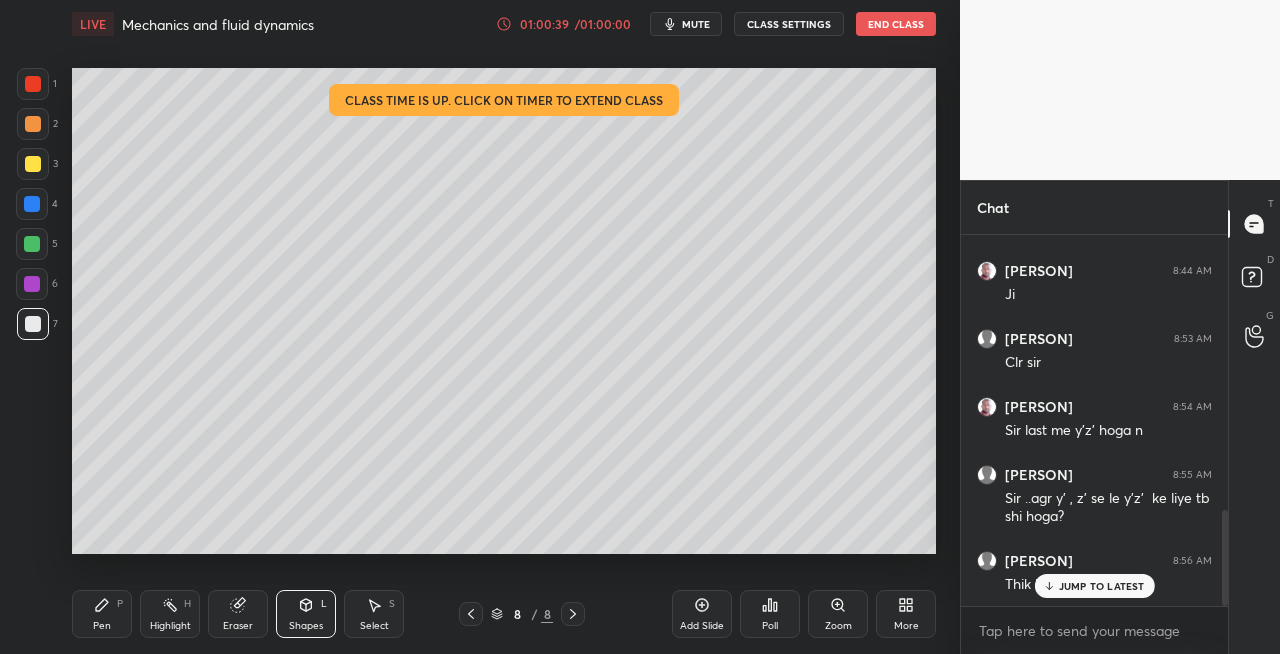 click on "Shapes L" at bounding box center (306, 614) 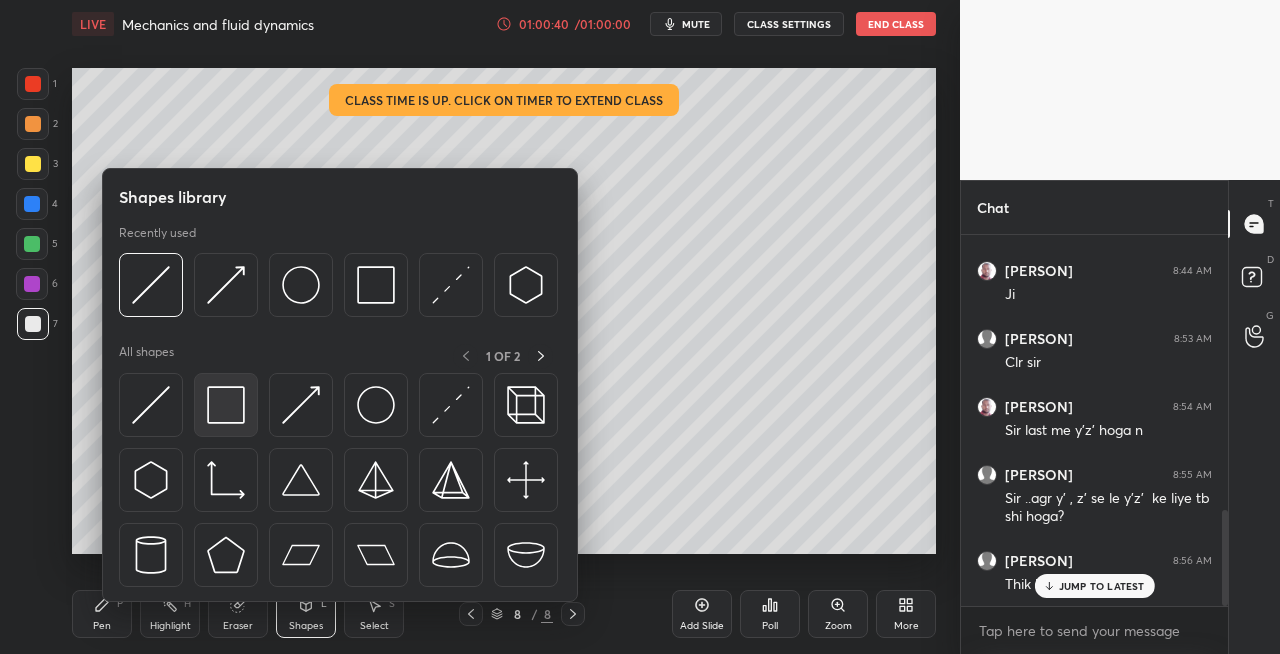 click at bounding box center [226, 405] 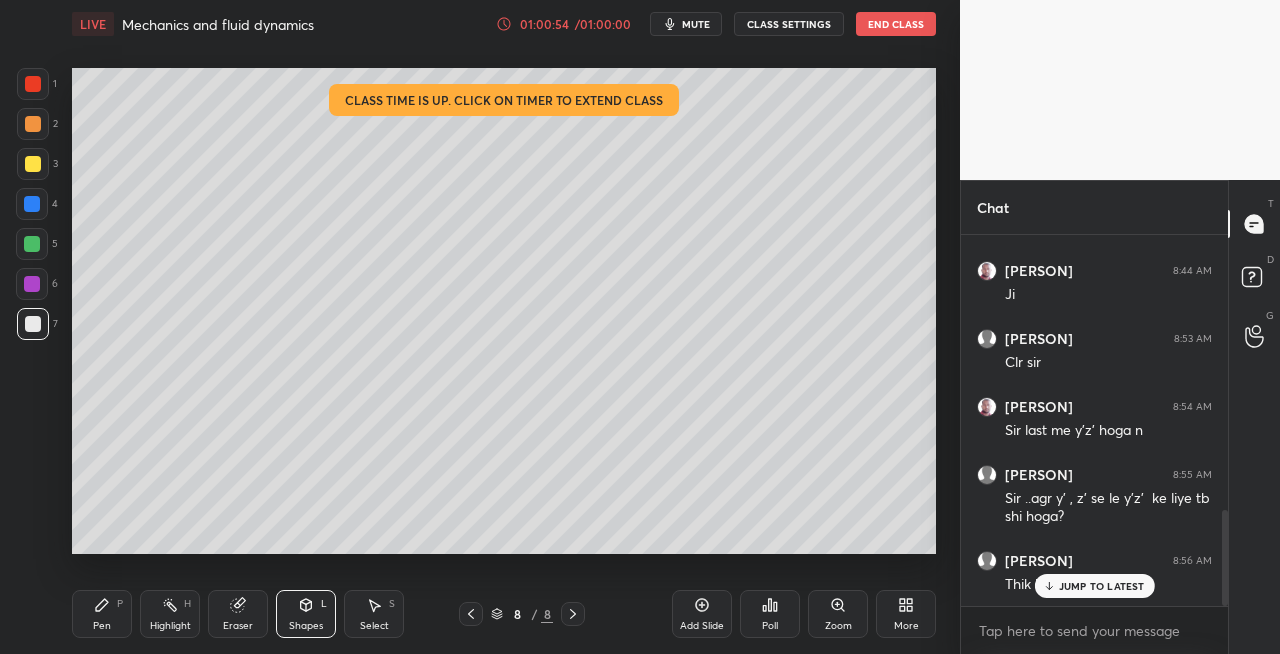 click on "Pen P" at bounding box center (102, 614) 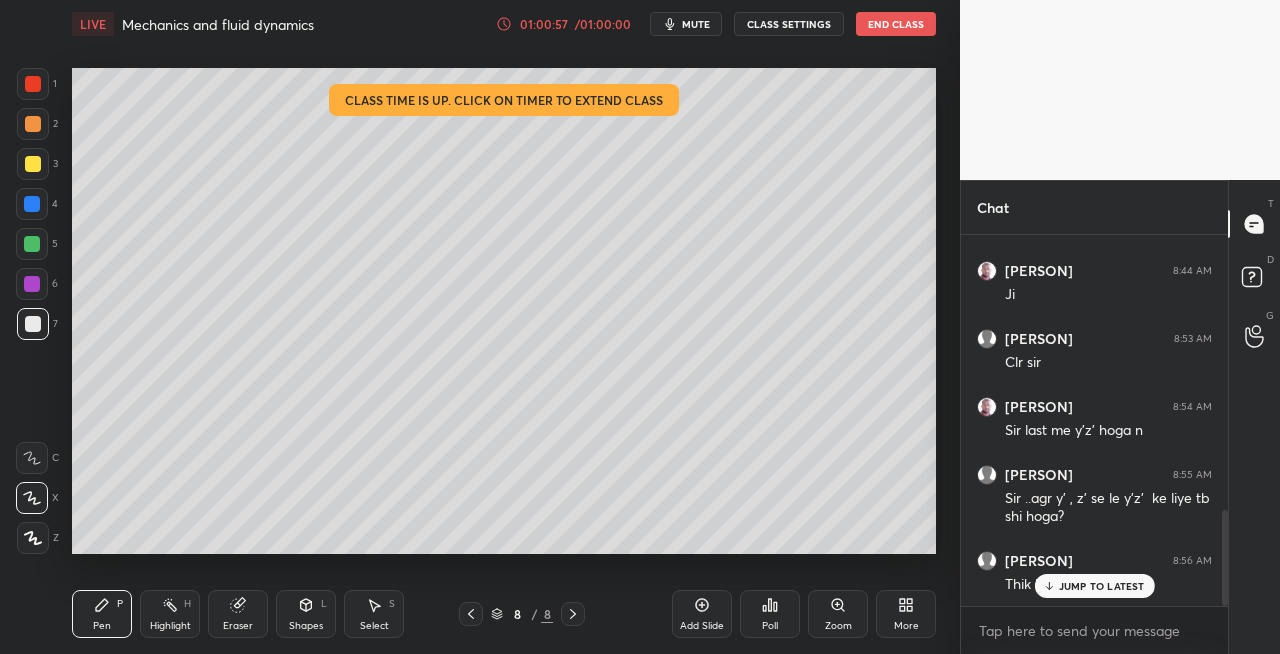 click on "Shapes" at bounding box center (306, 626) 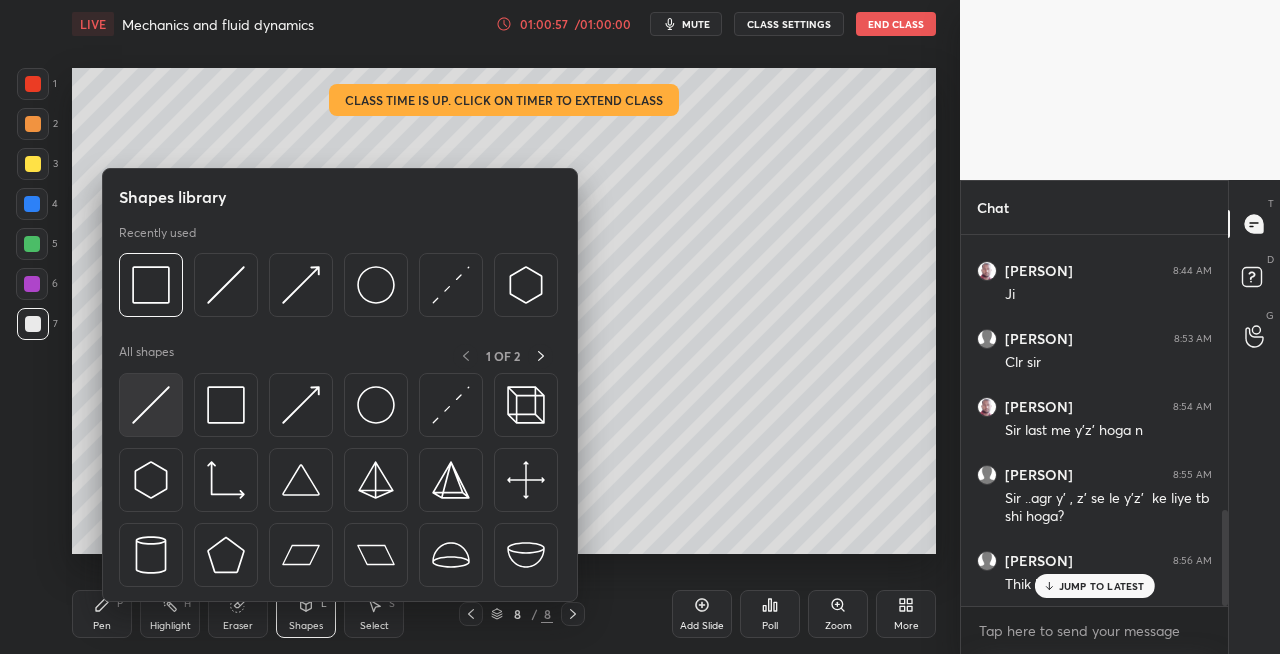 click at bounding box center (151, 405) 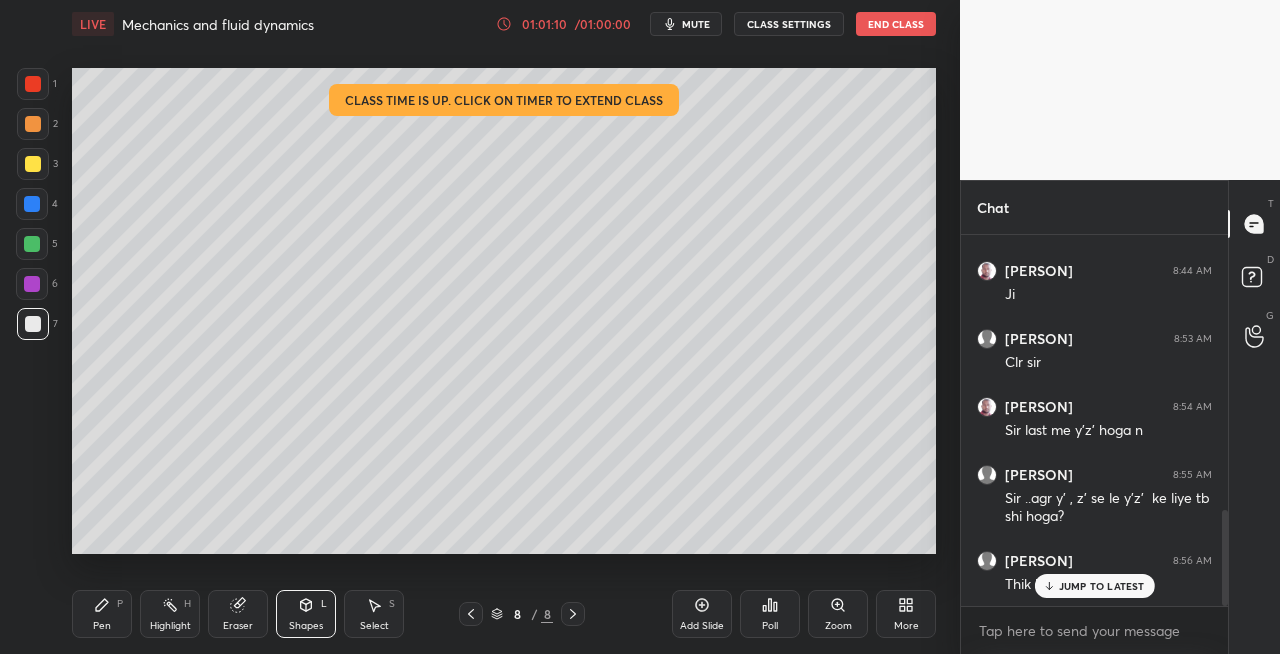 click on "Pen P" at bounding box center (102, 614) 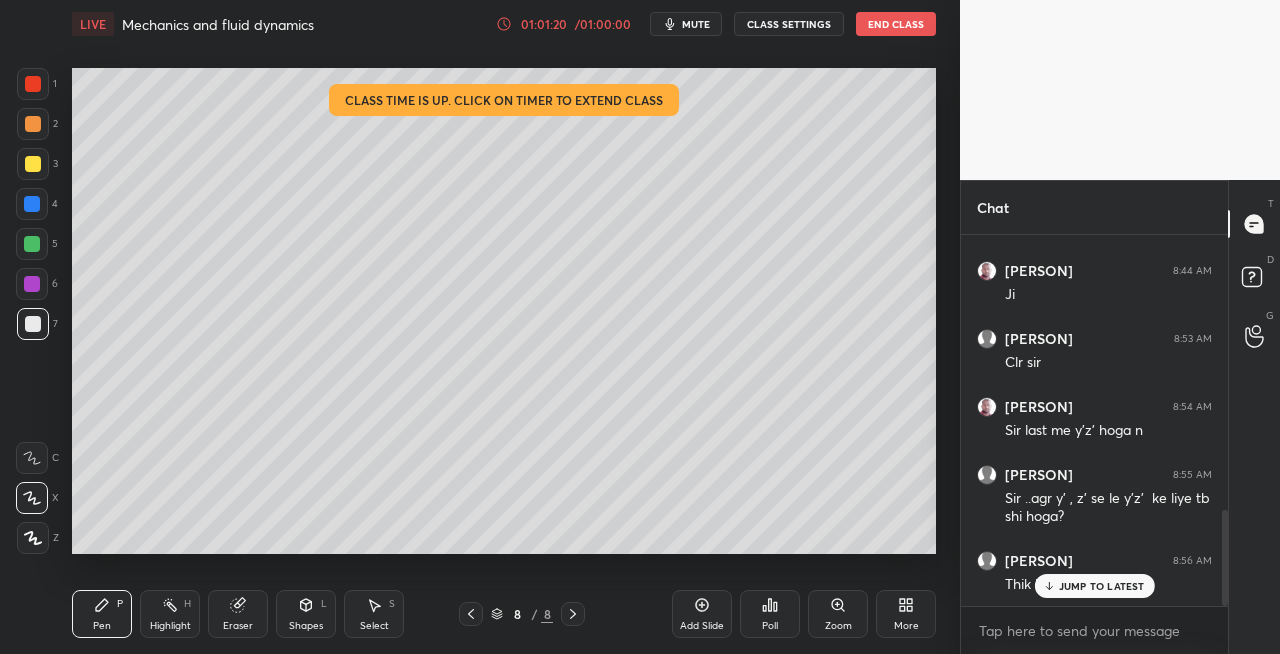 click on "Eraser" at bounding box center (238, 614) 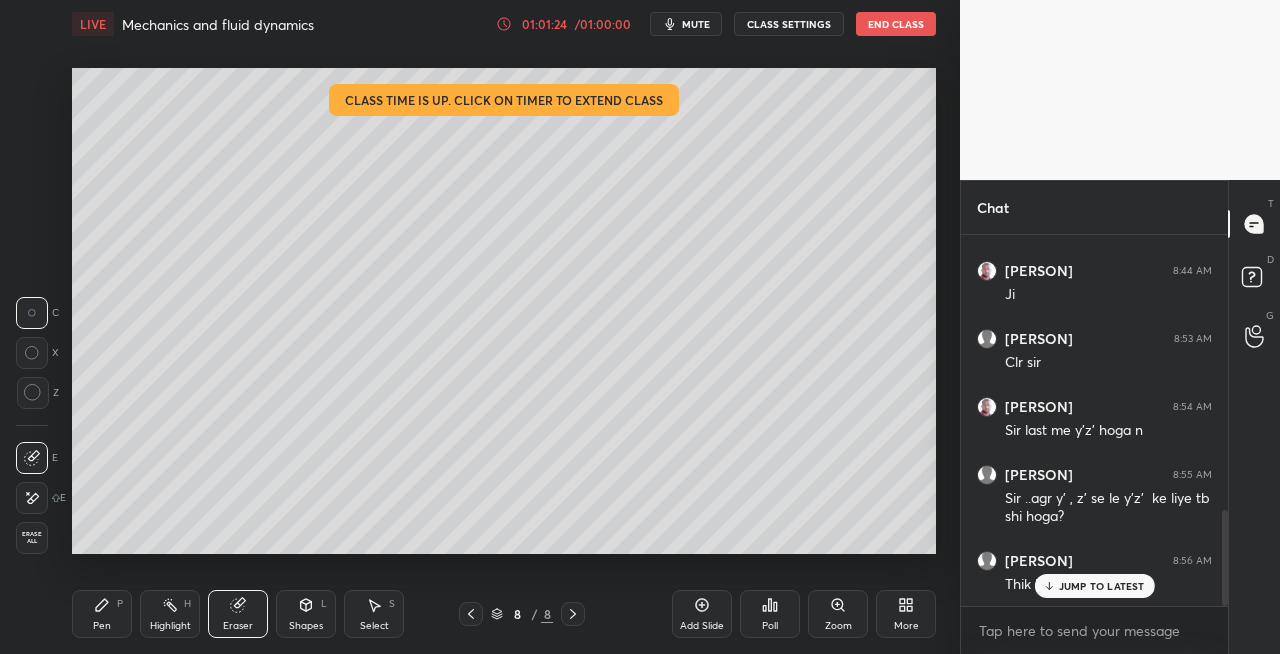click on "Eraser" at bounding box center (238, 614) 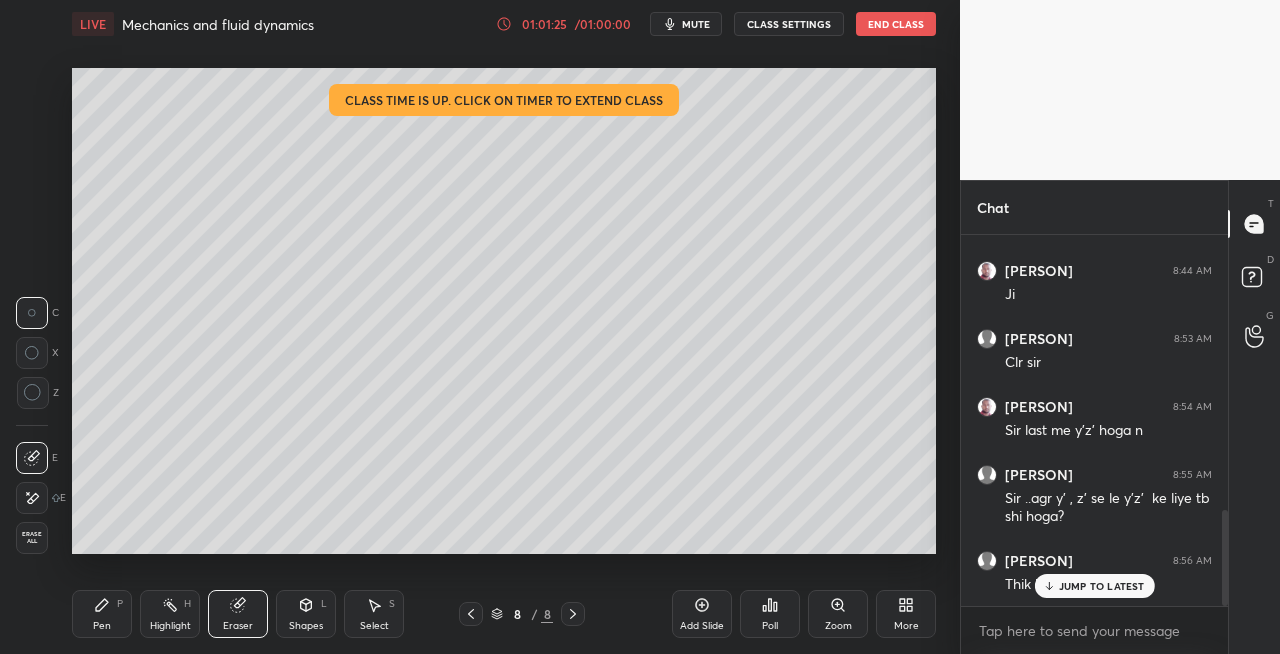 click 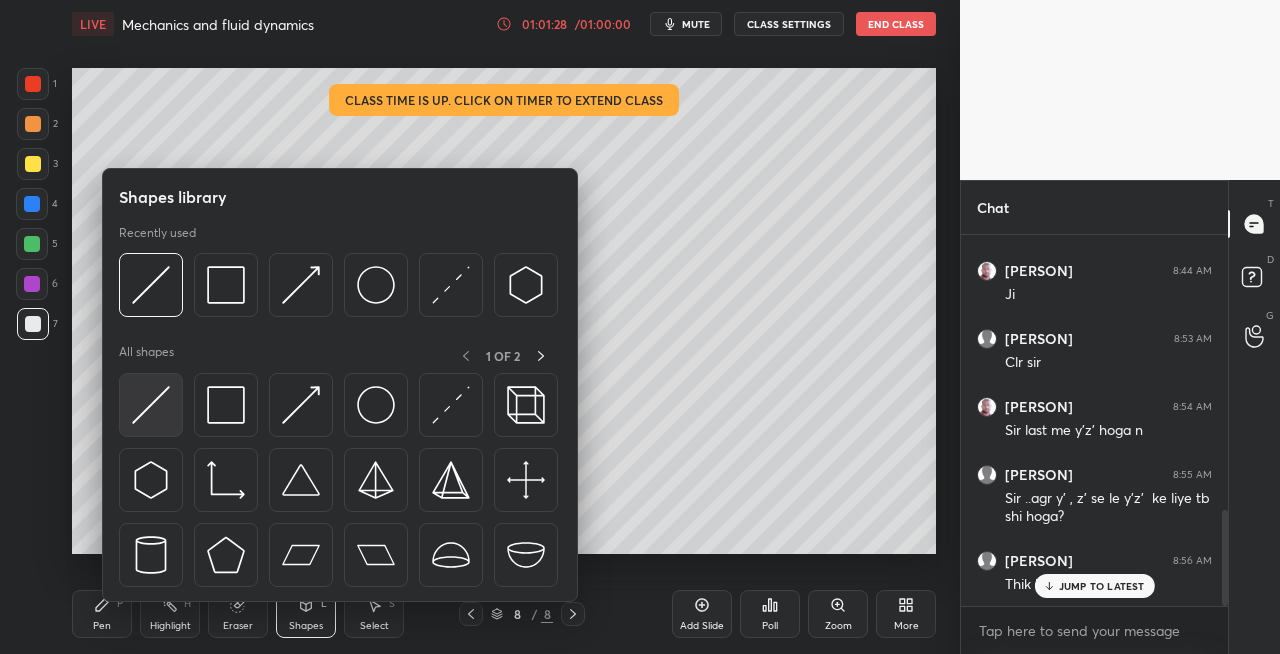 click at bounding box center (151, 405) 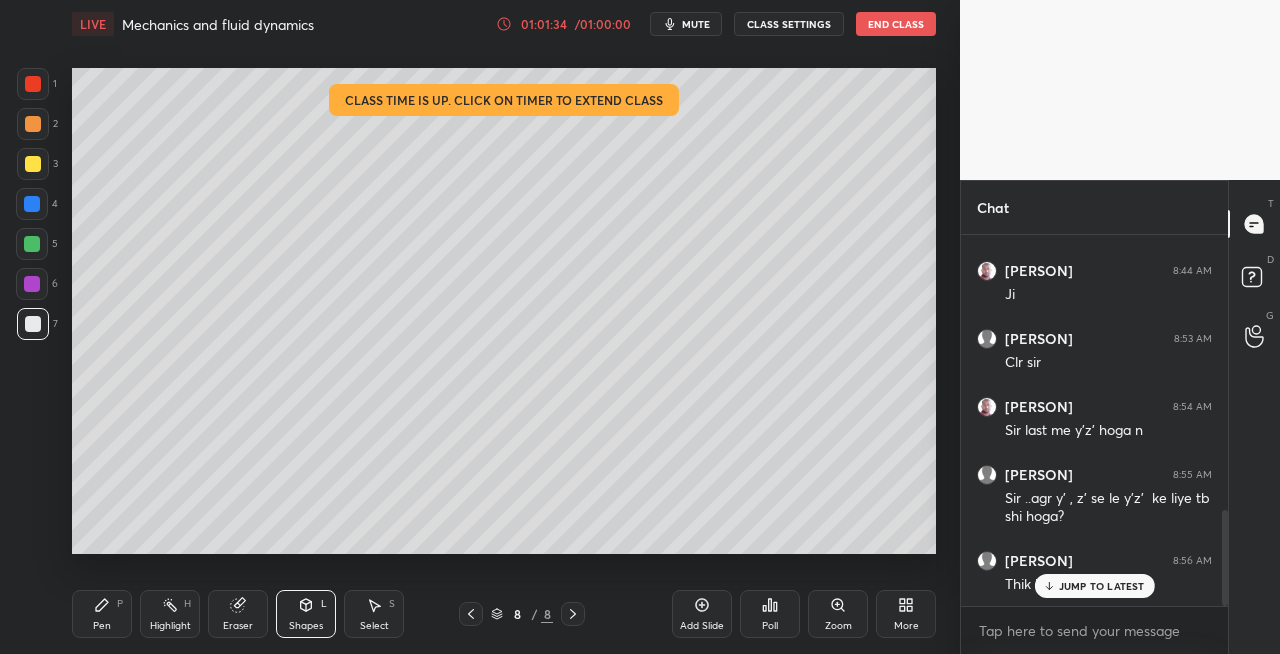 click on "Shapes L" at bounding box center (306, 614) 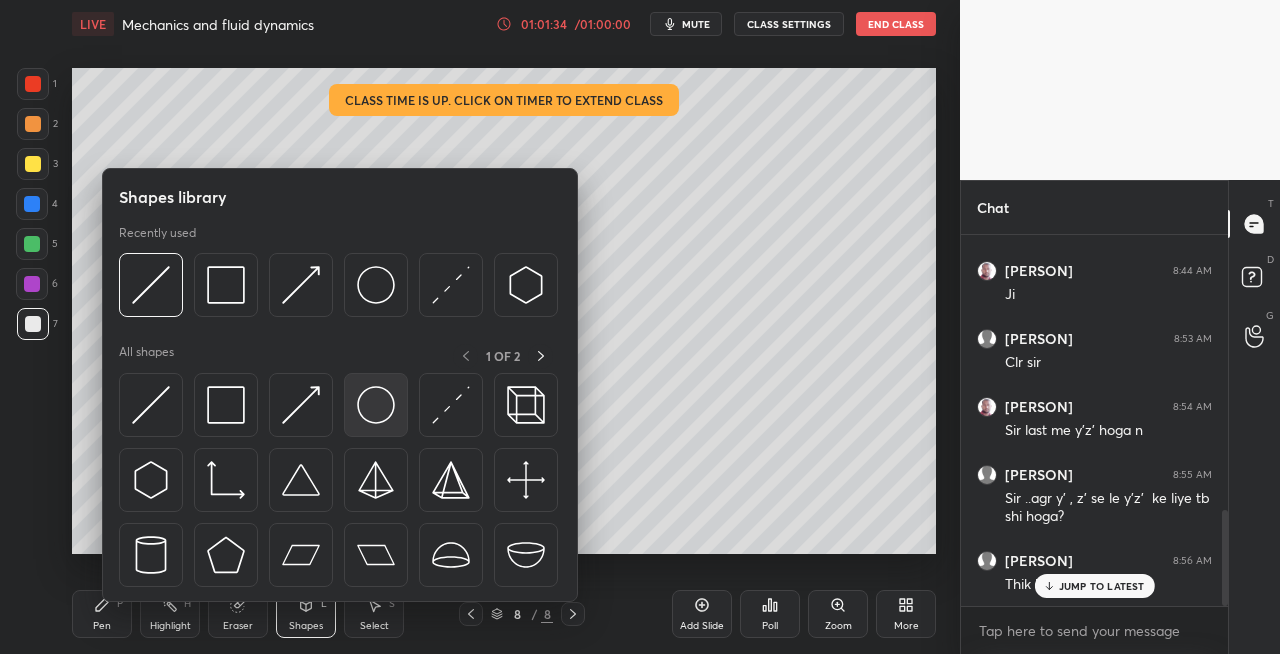 click at bounding box center [376, 405] 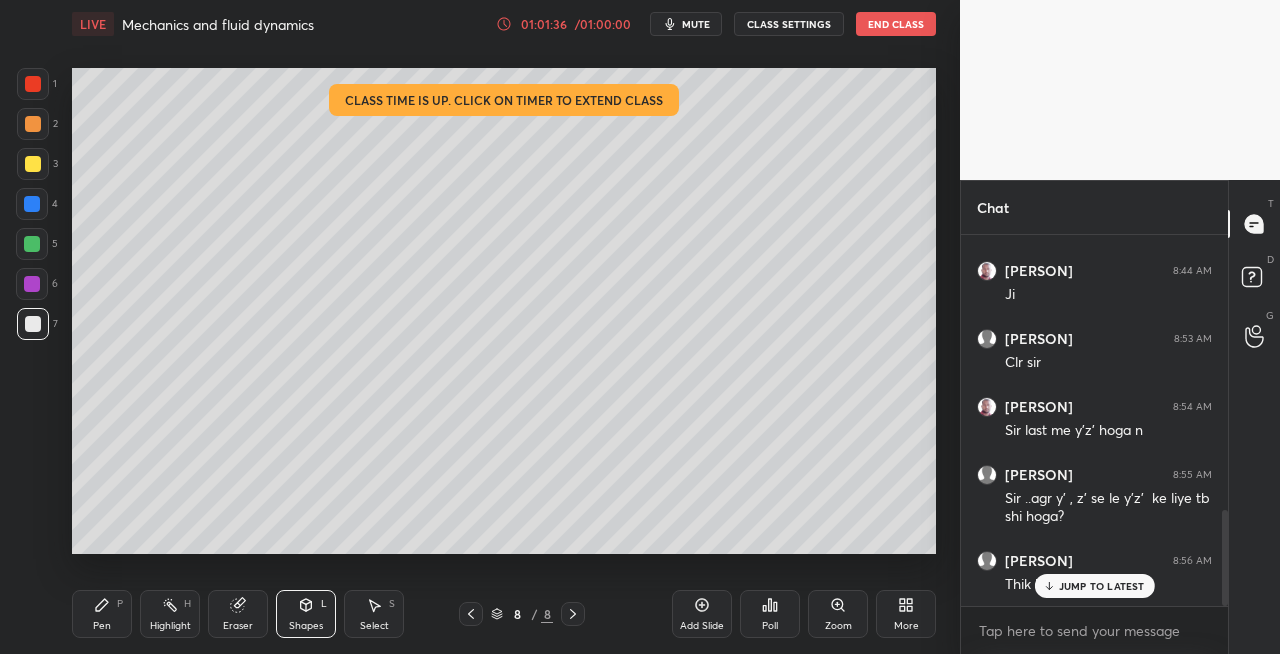 click 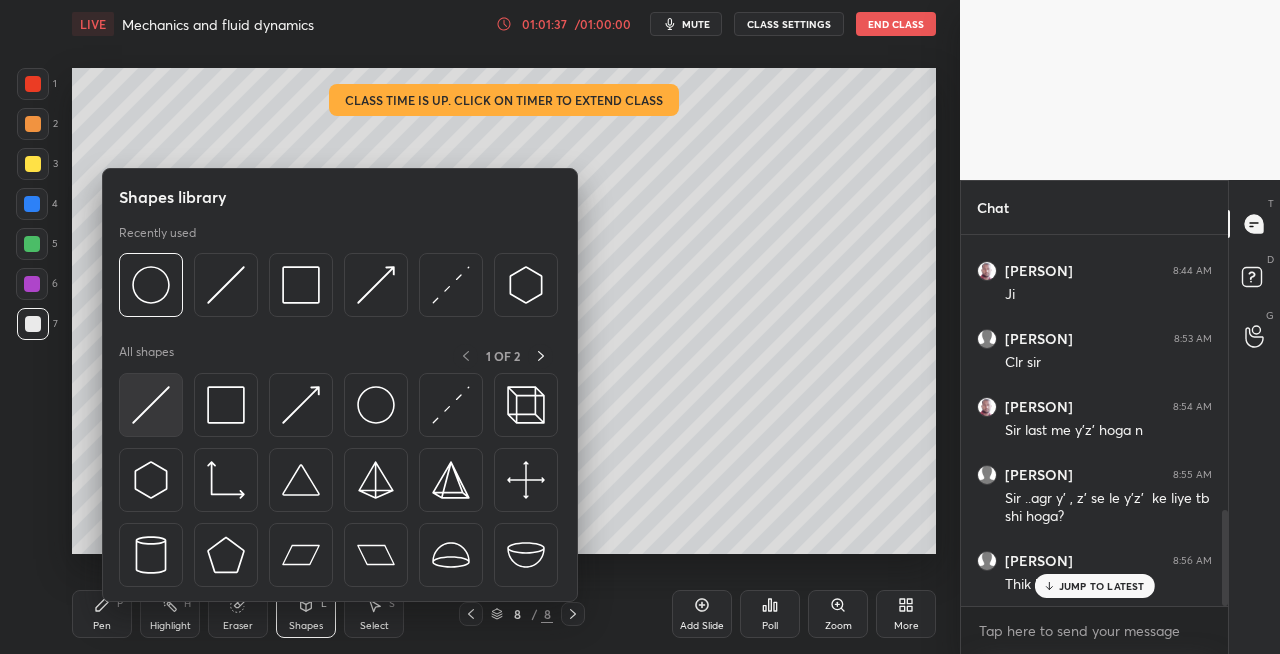 click at bounding box center [151, 405] 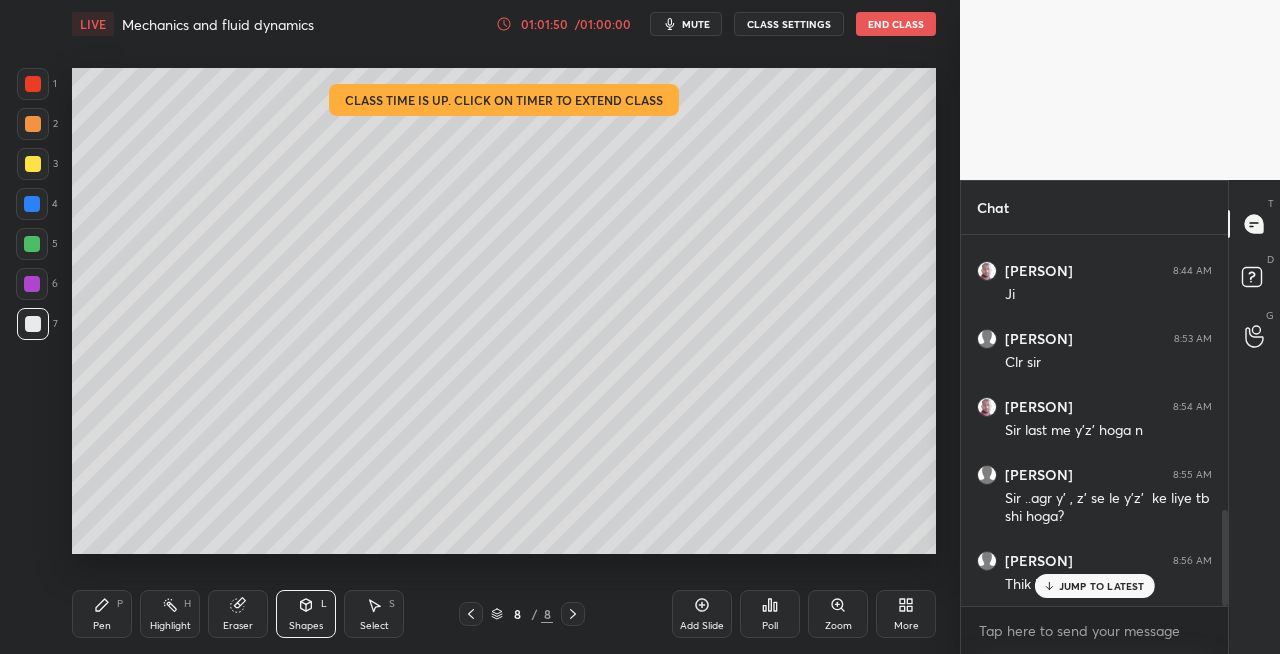 click on "Pen P" at bounding box center [102, 614] 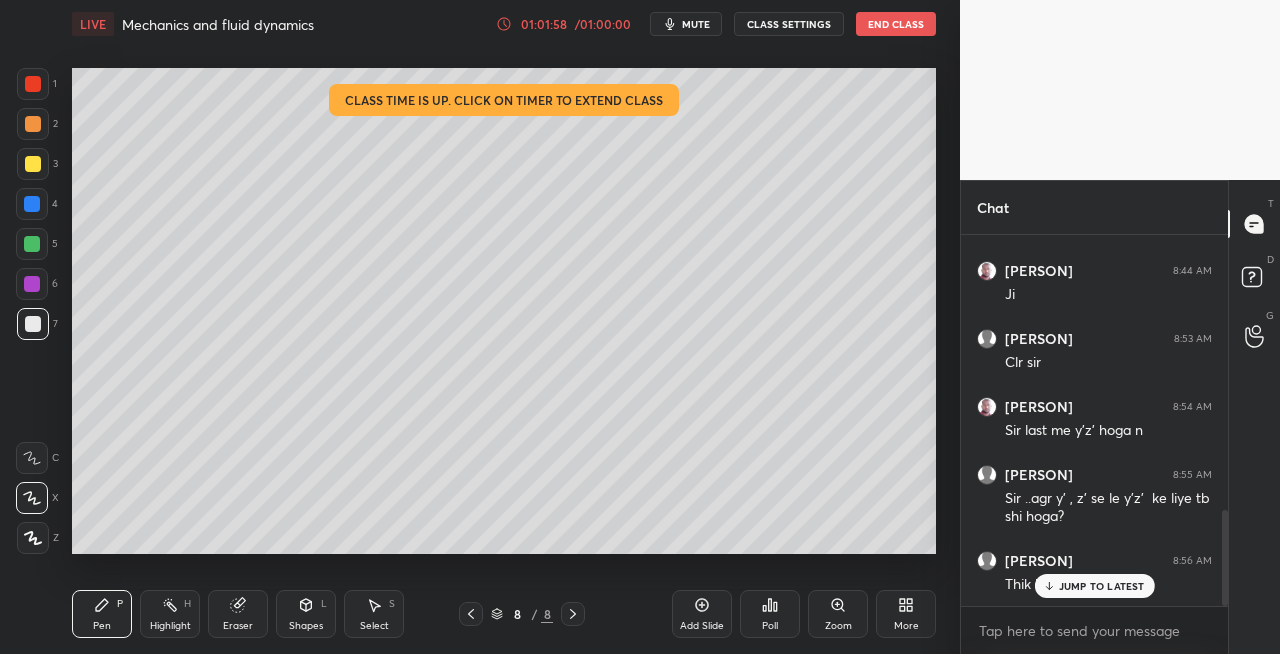 click on "Shapes L" at bounding box center (306, 614) 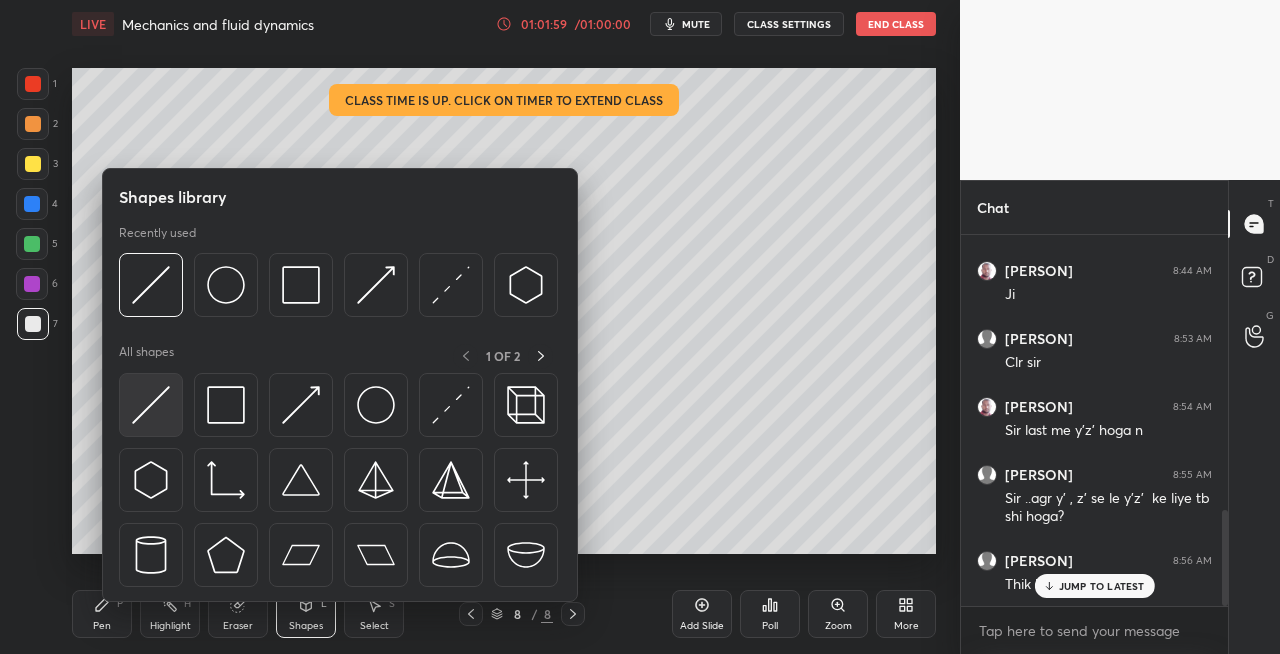 click at bounding box center [151, 405] 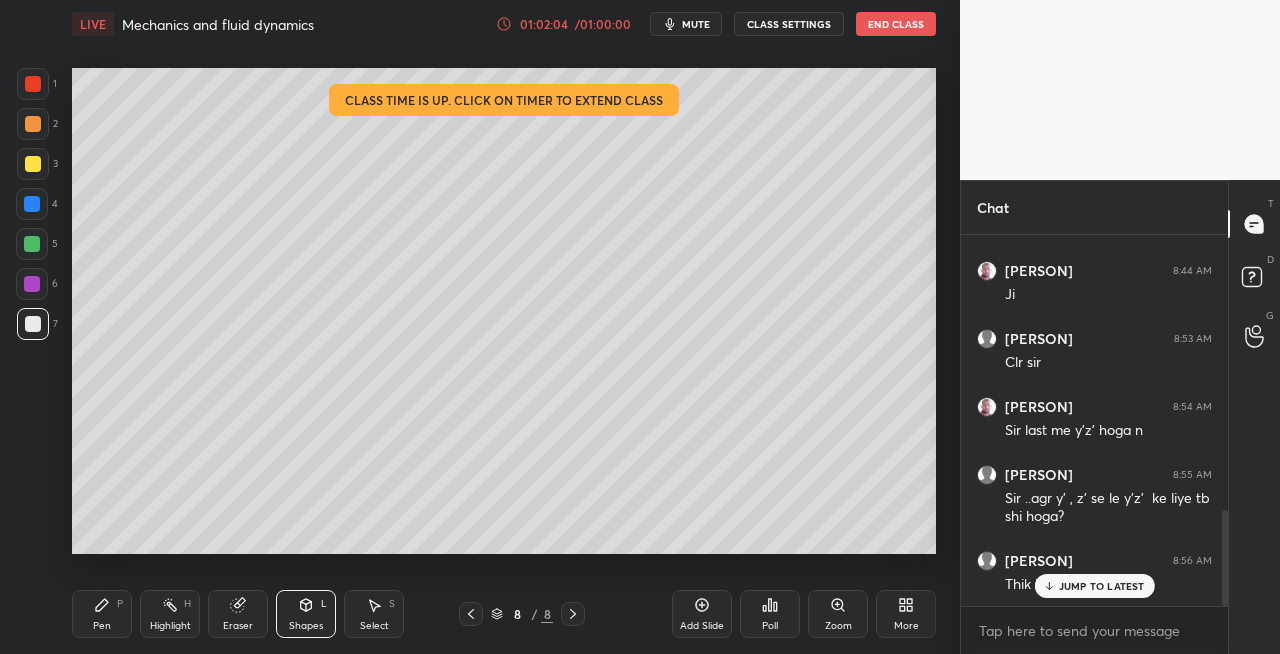 click on "Pen P" at bounding box center [102, 614] 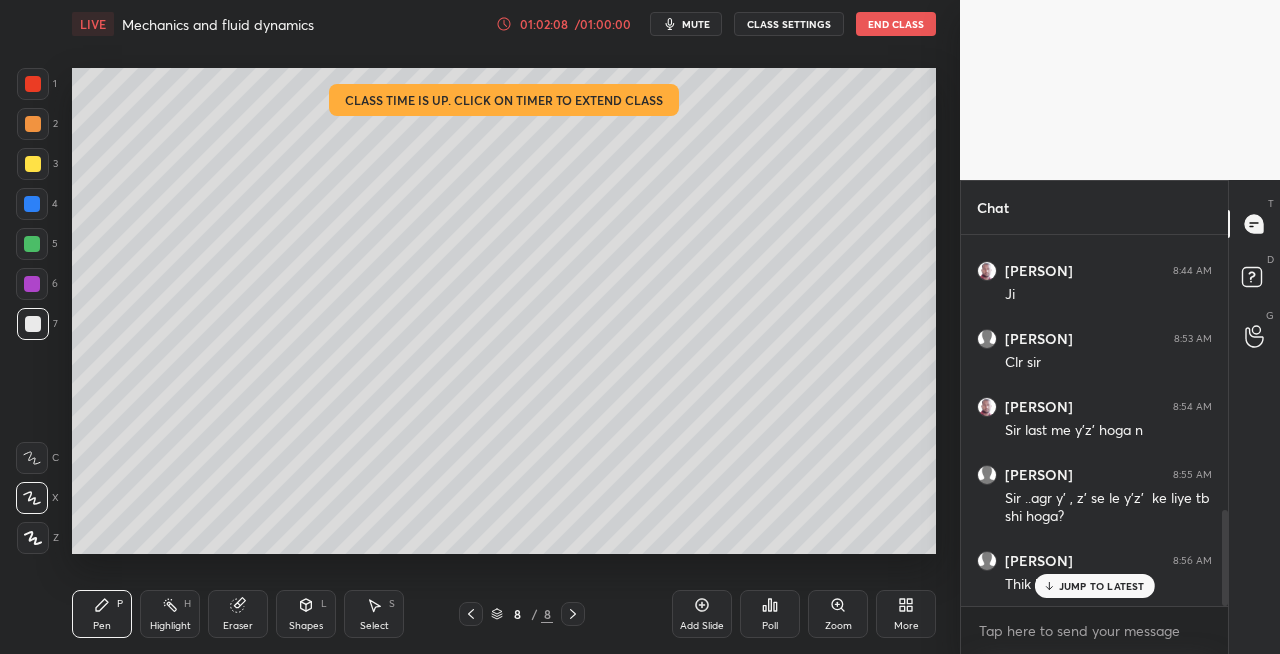 click on "Shapes L" at bounding box center [306, 614] 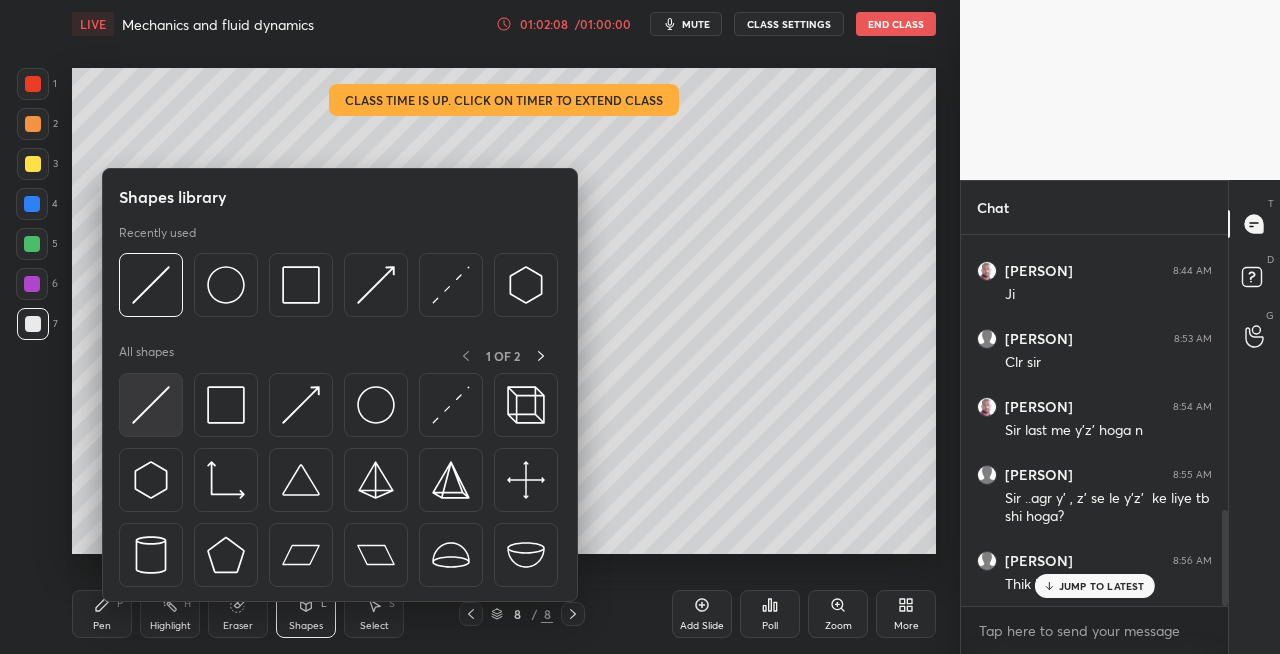 click at bounding box center [151, 405] 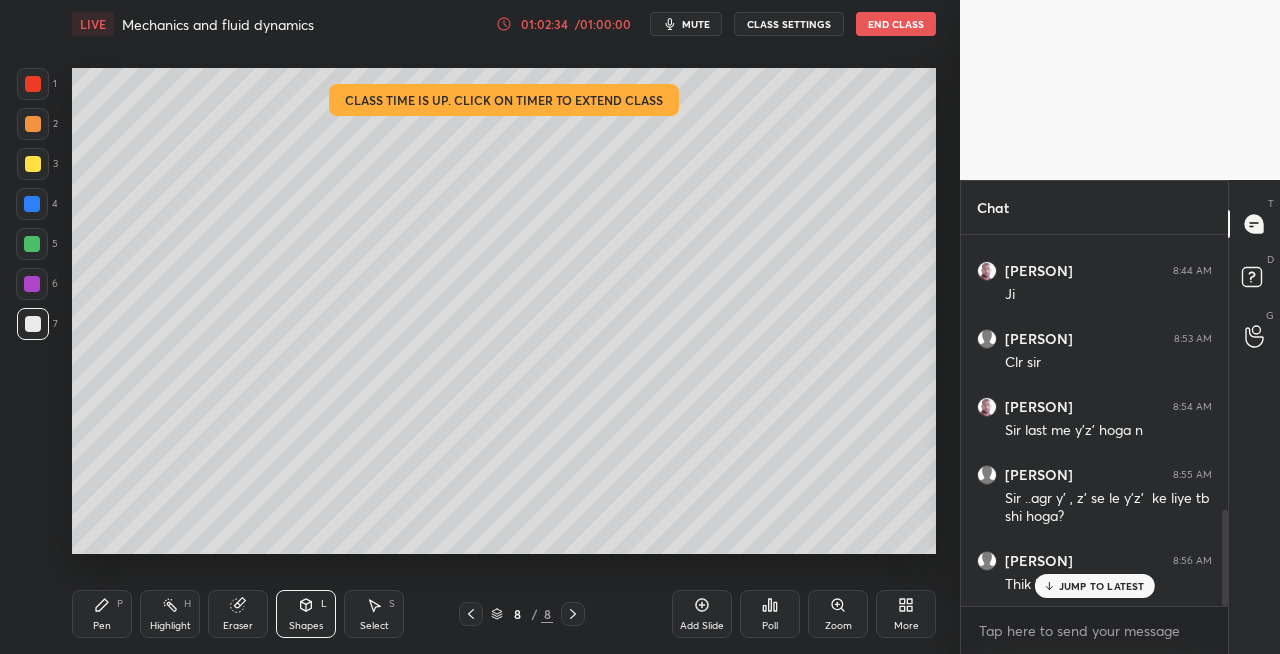click on "Eraser" at bounding box center (238, 614) 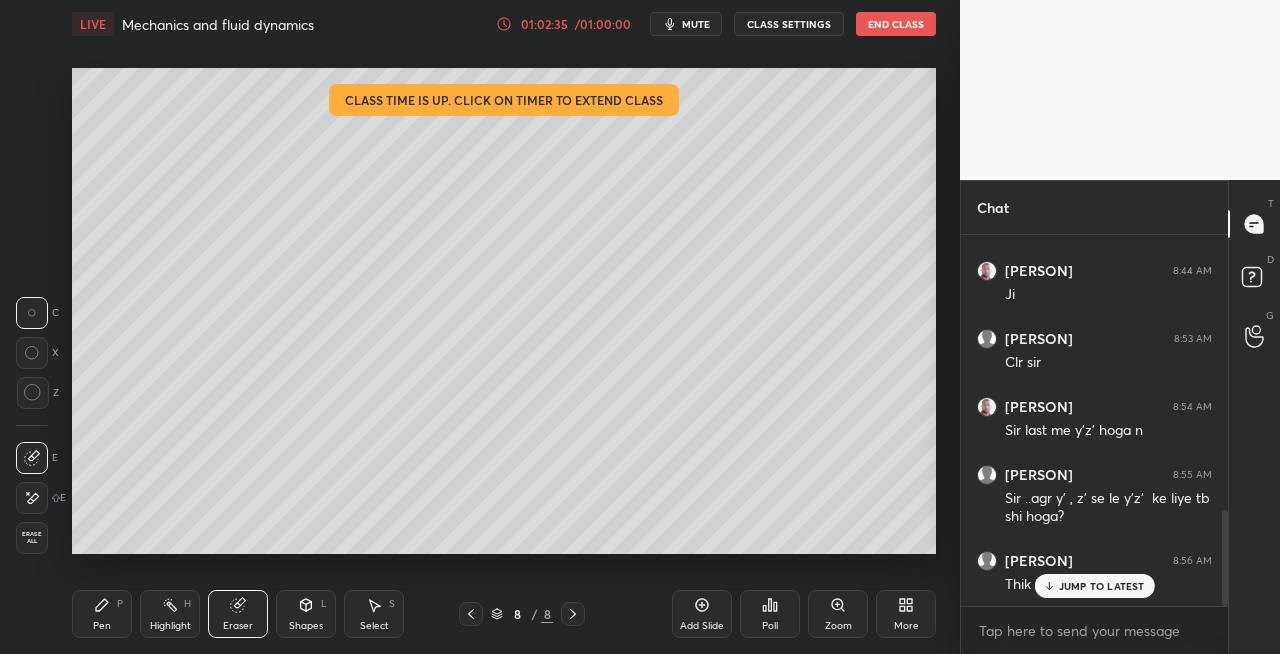 click on "Pen P" at bounding box center (102, 614) 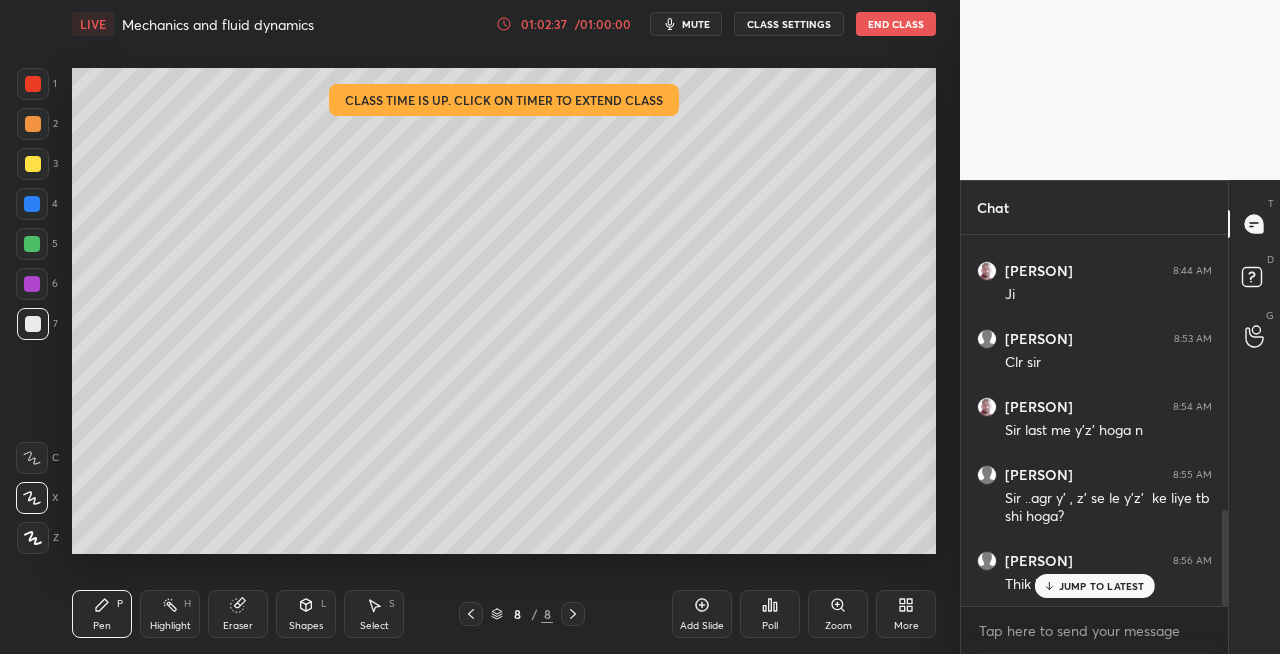 click on "Shapes L" at bounding box center [306, 614] 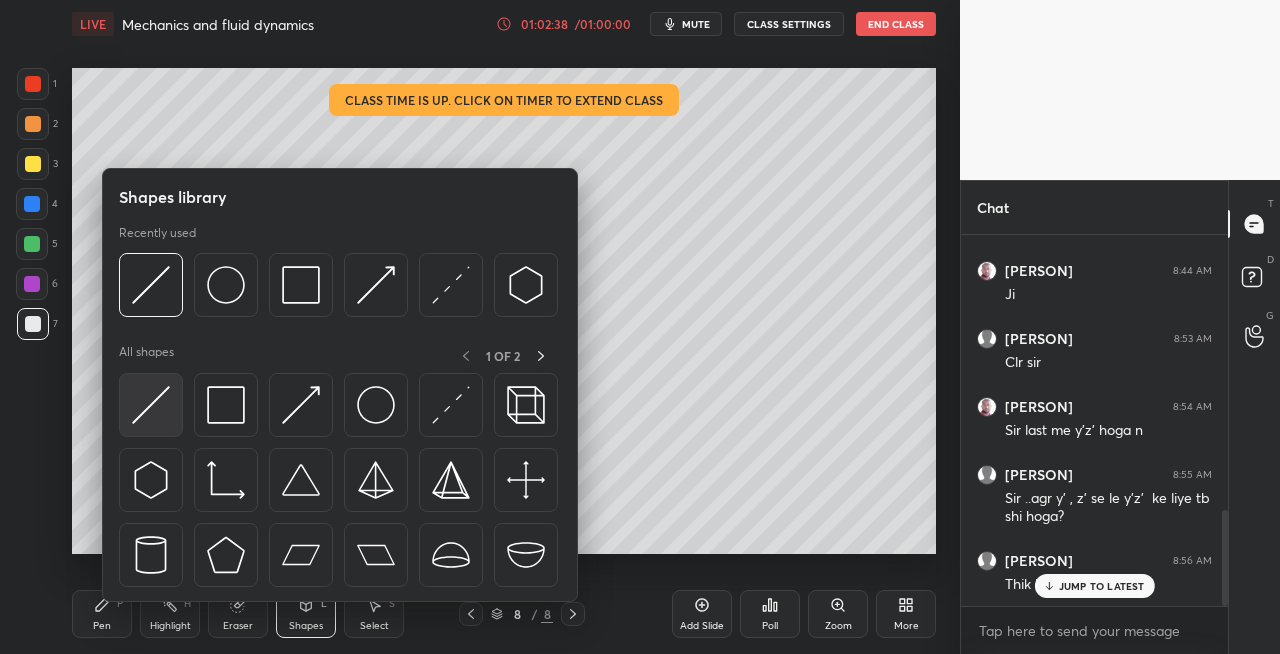 click at bounding box center (151, 405) 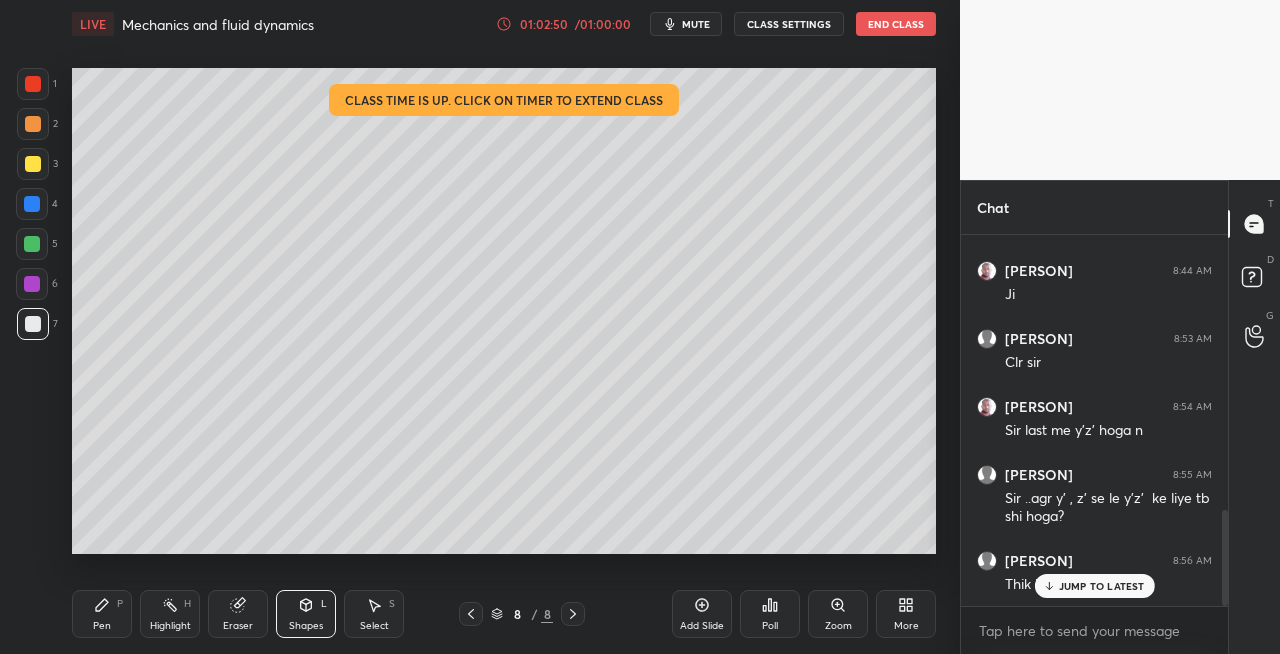 click on "Shapes L" at bounding box center [306, 614] 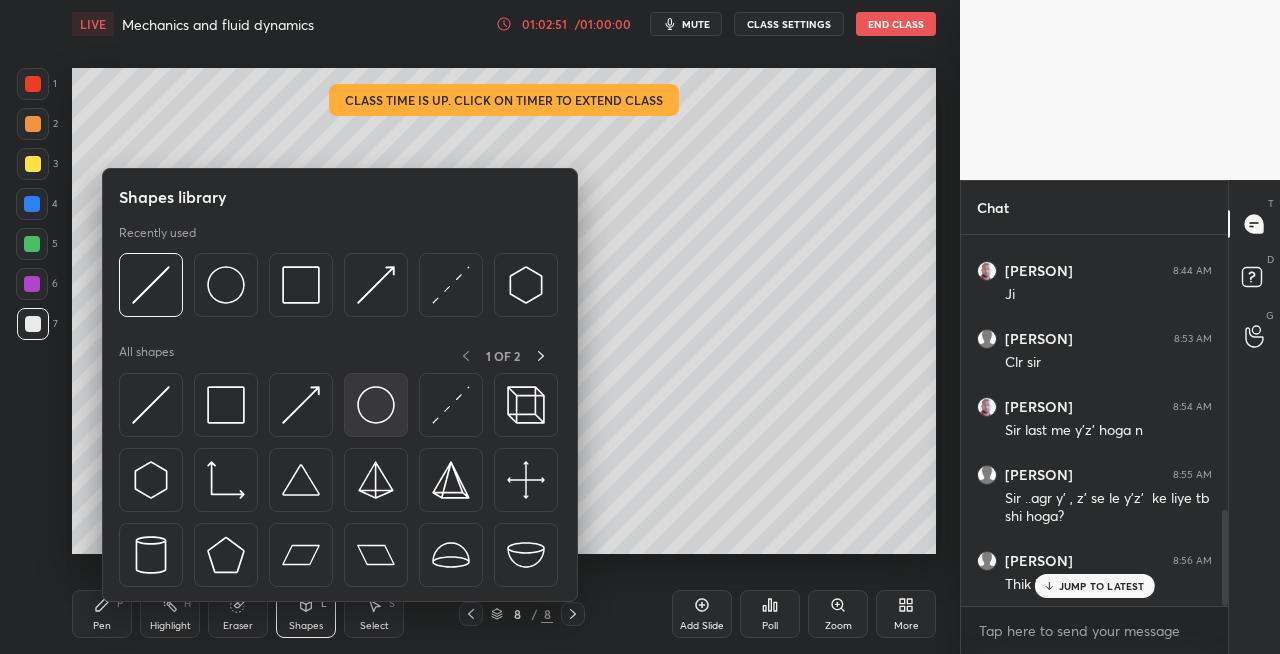 click at bounding box center (376, 405) 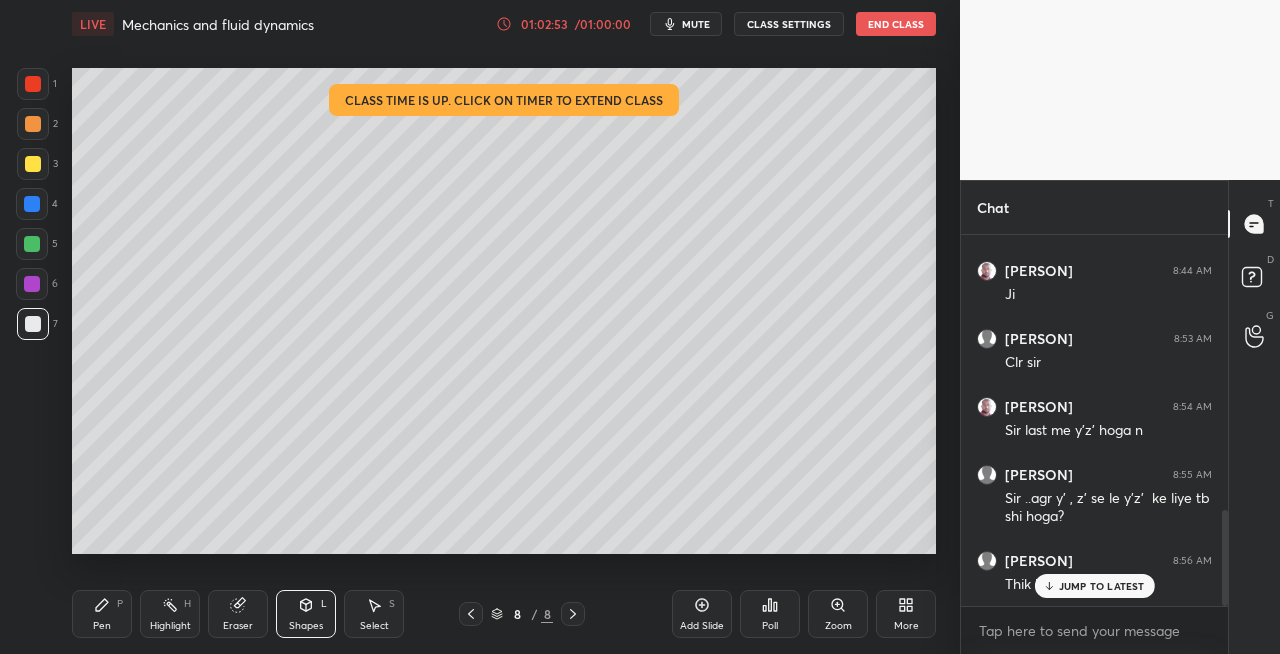click 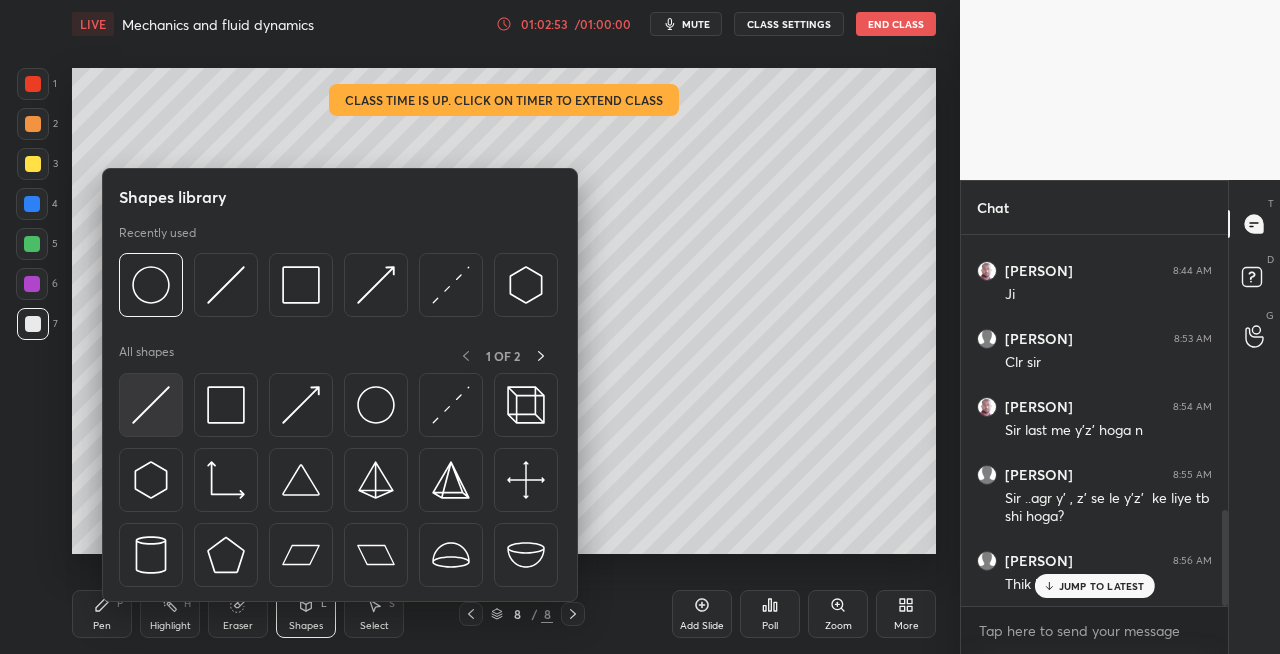 click at bounding box center (151, 405) 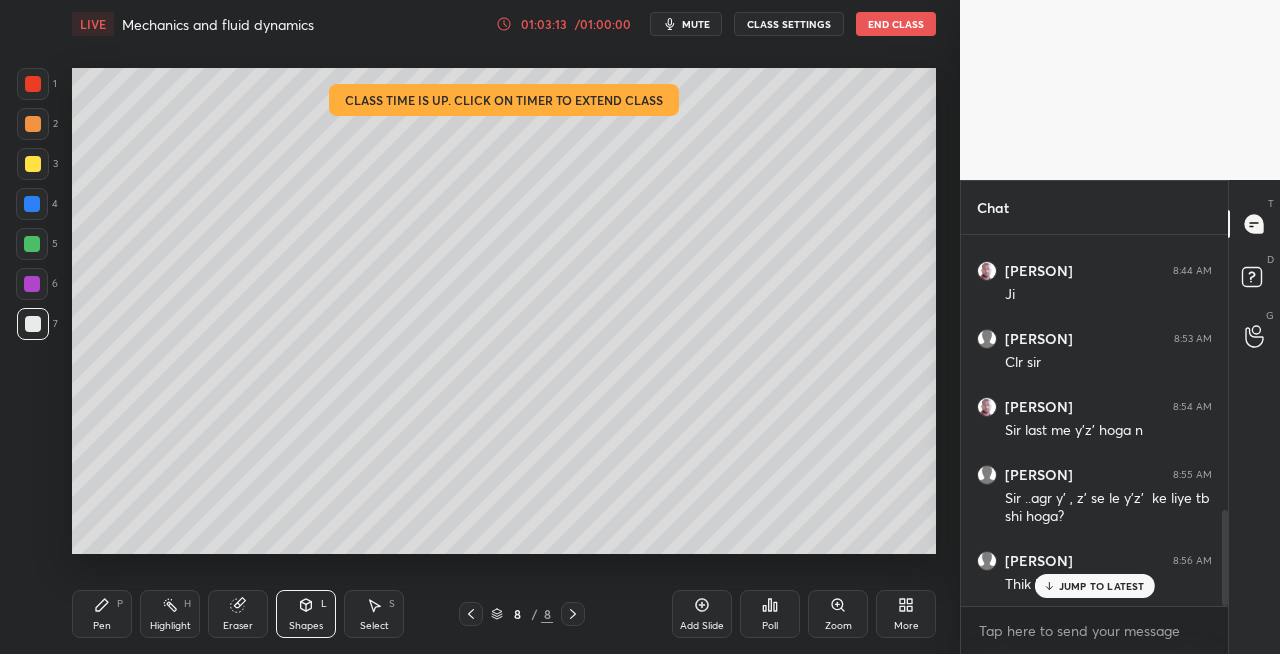 click on "Pen" at bounding box center [102, 626] 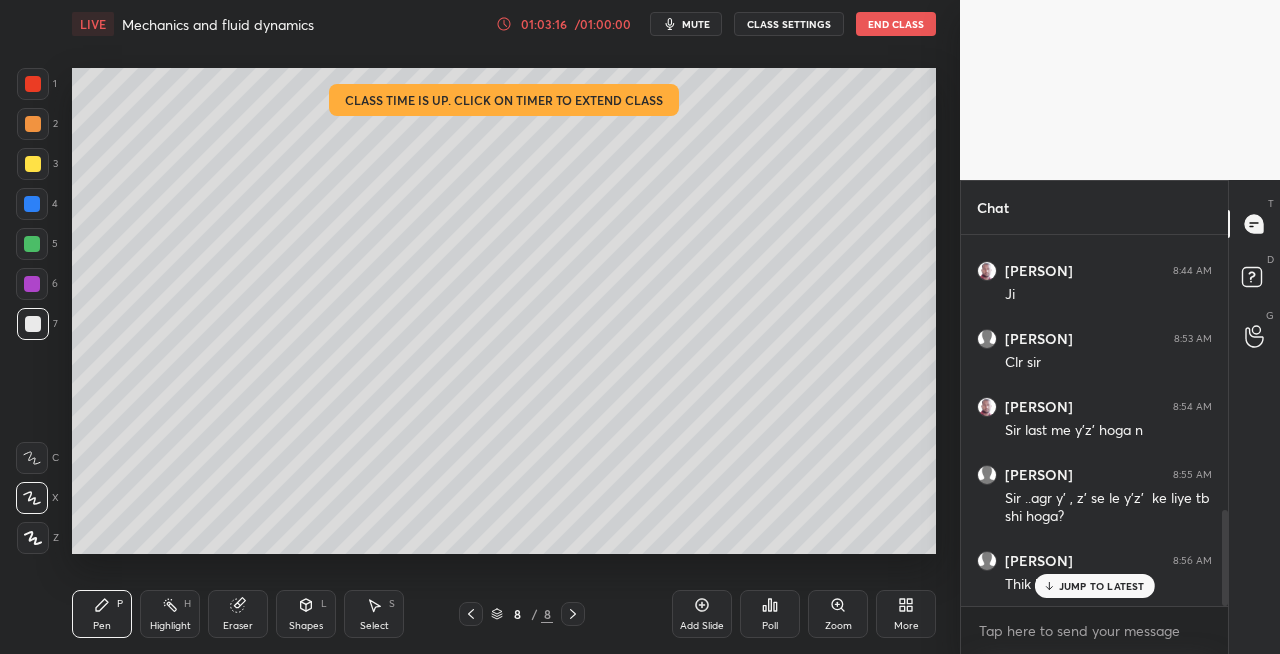 click on "Shapes" at bounding box center (306, 626) 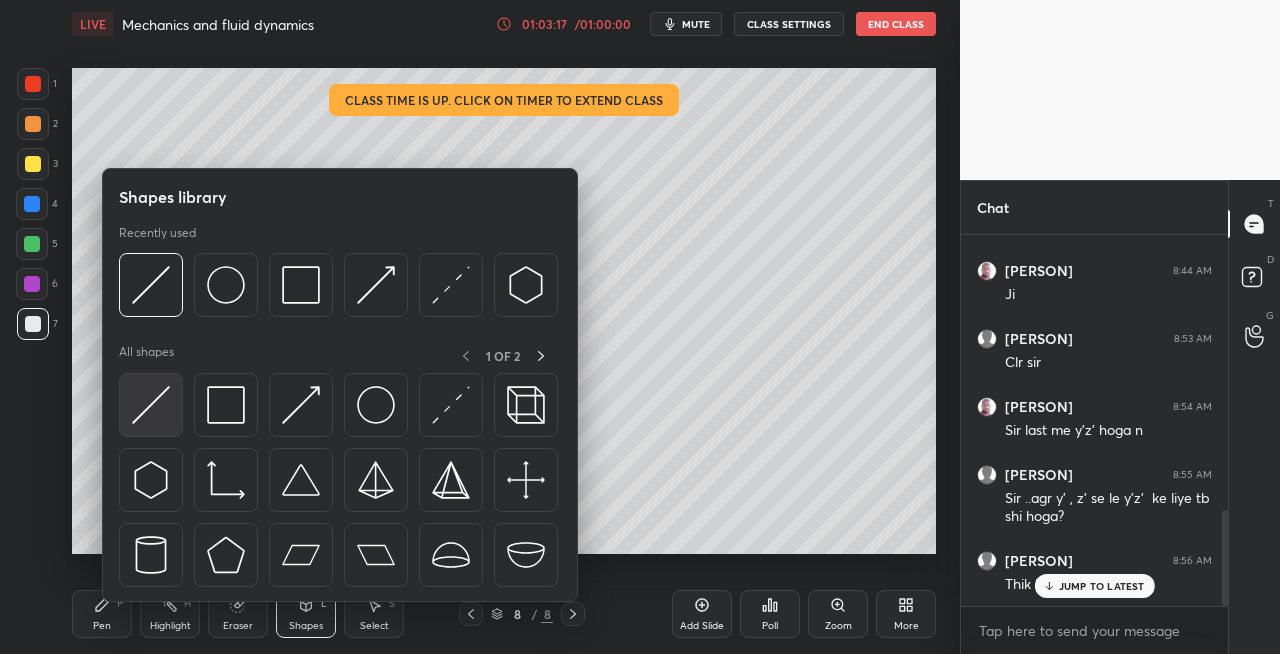 click at bounding box center (151, 405) 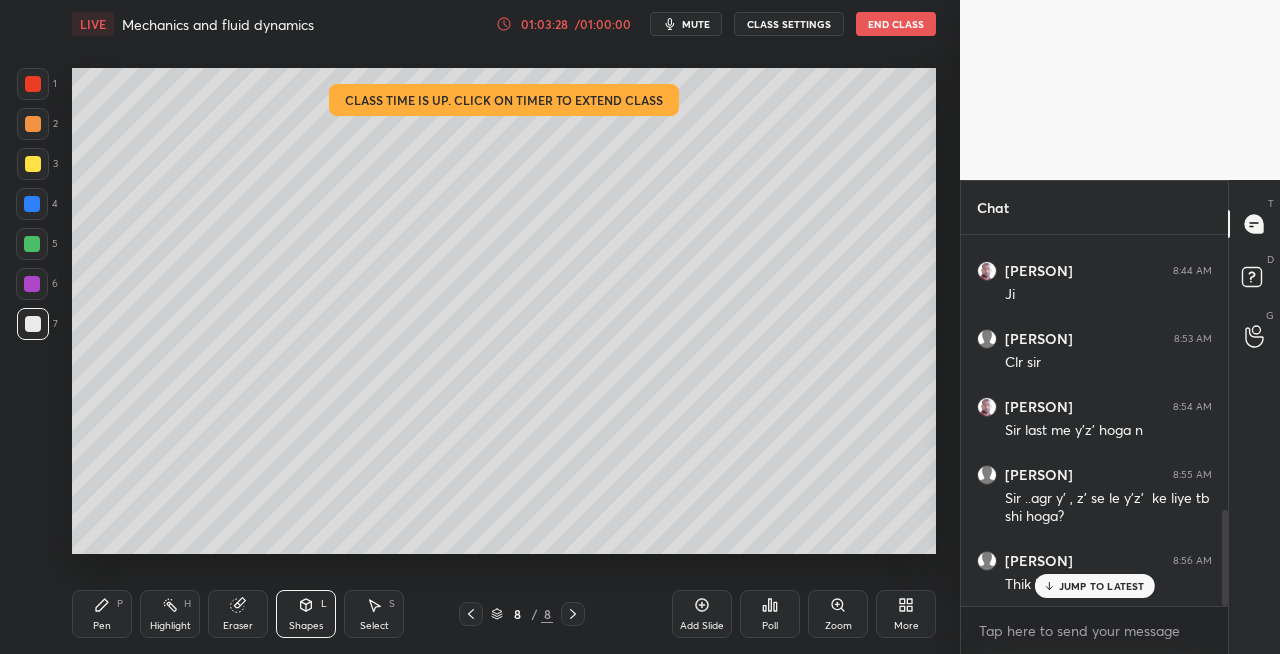 click 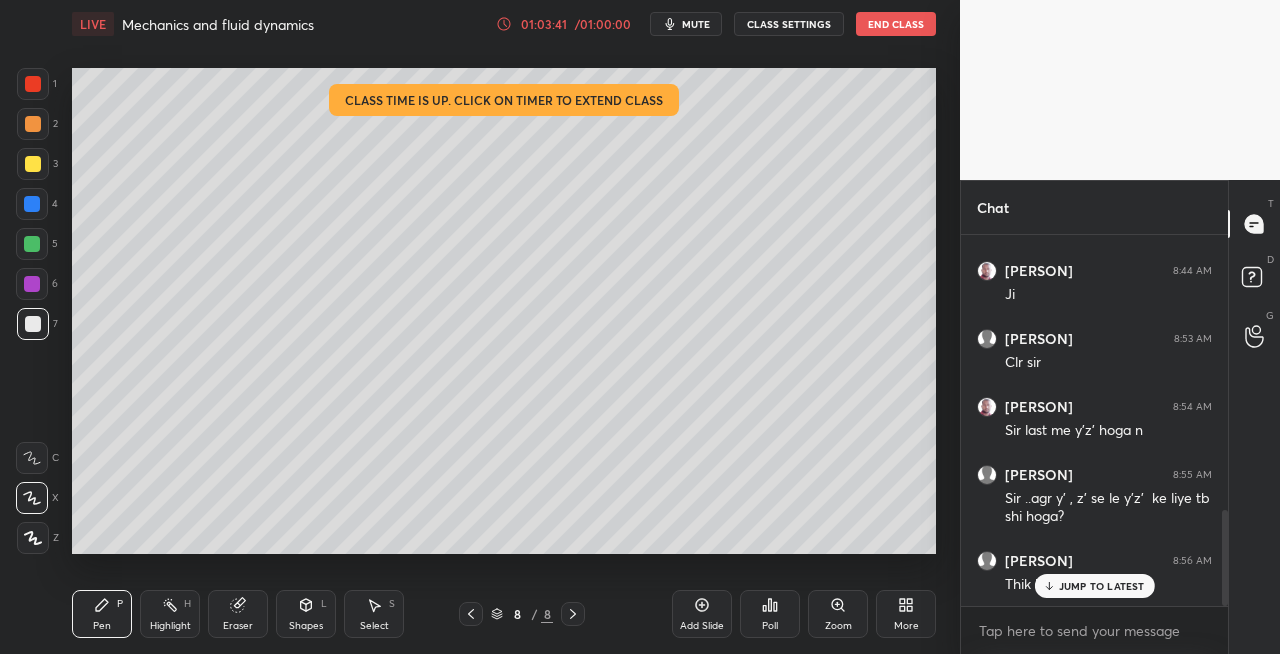 click 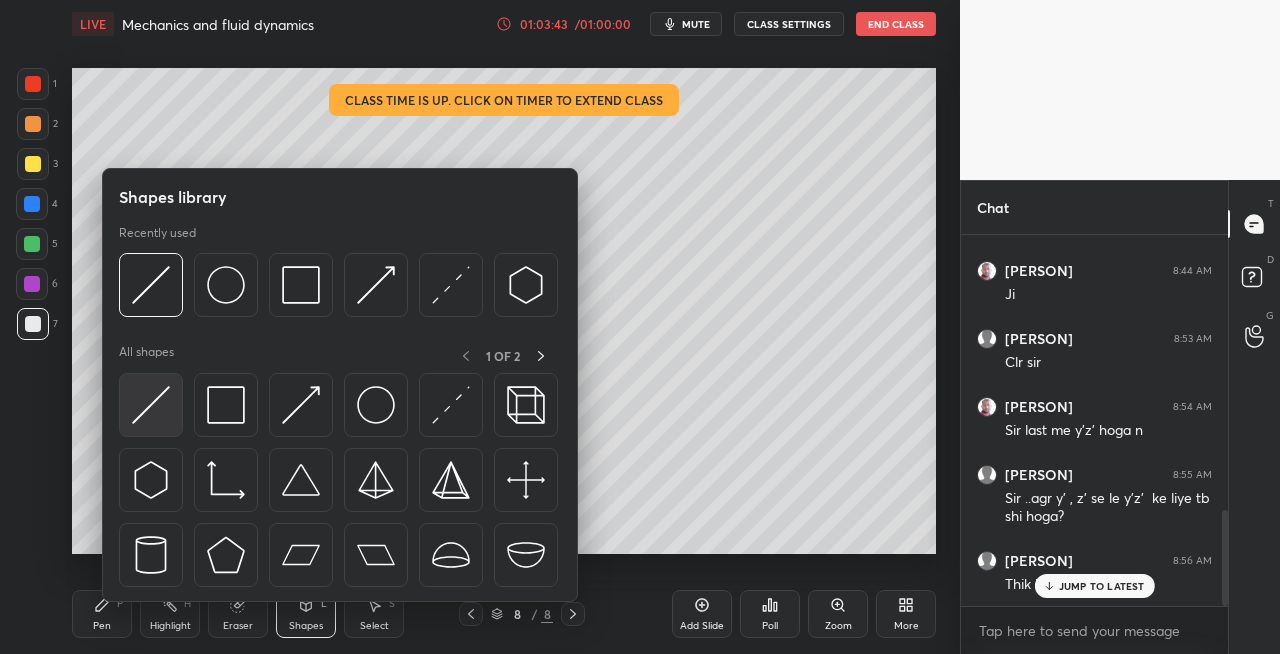 click at bounding box center (151, 405) 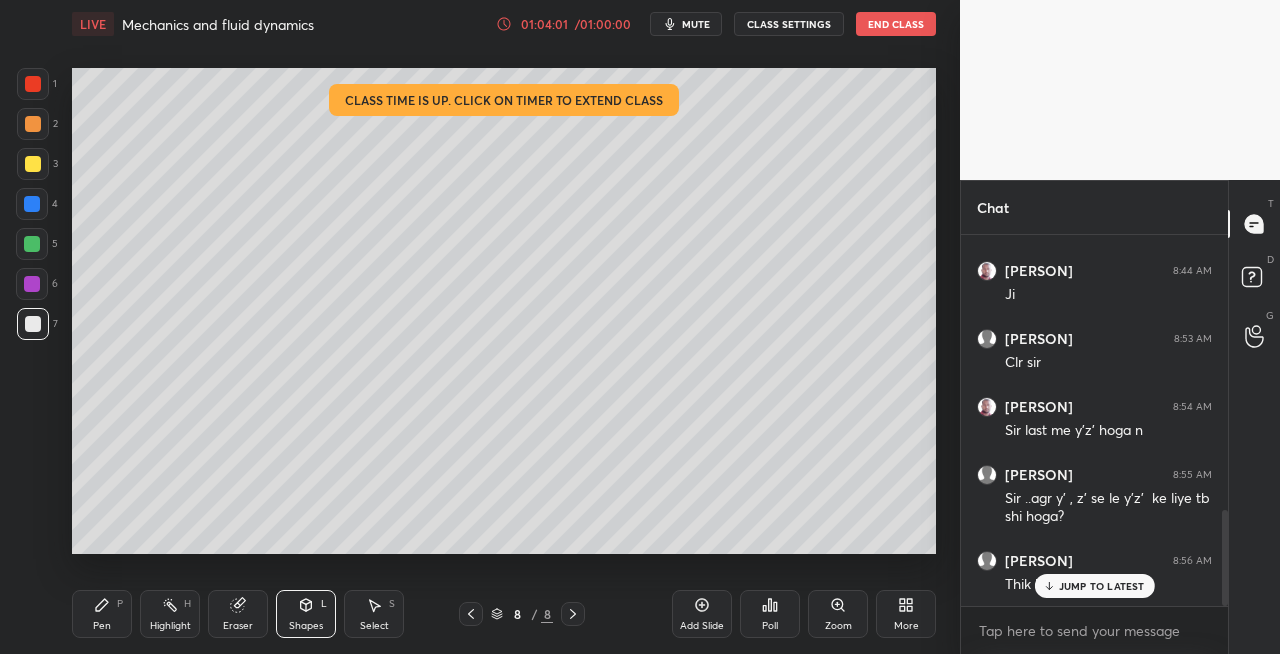 click on "Pen P" at bounding box center (102, 614) 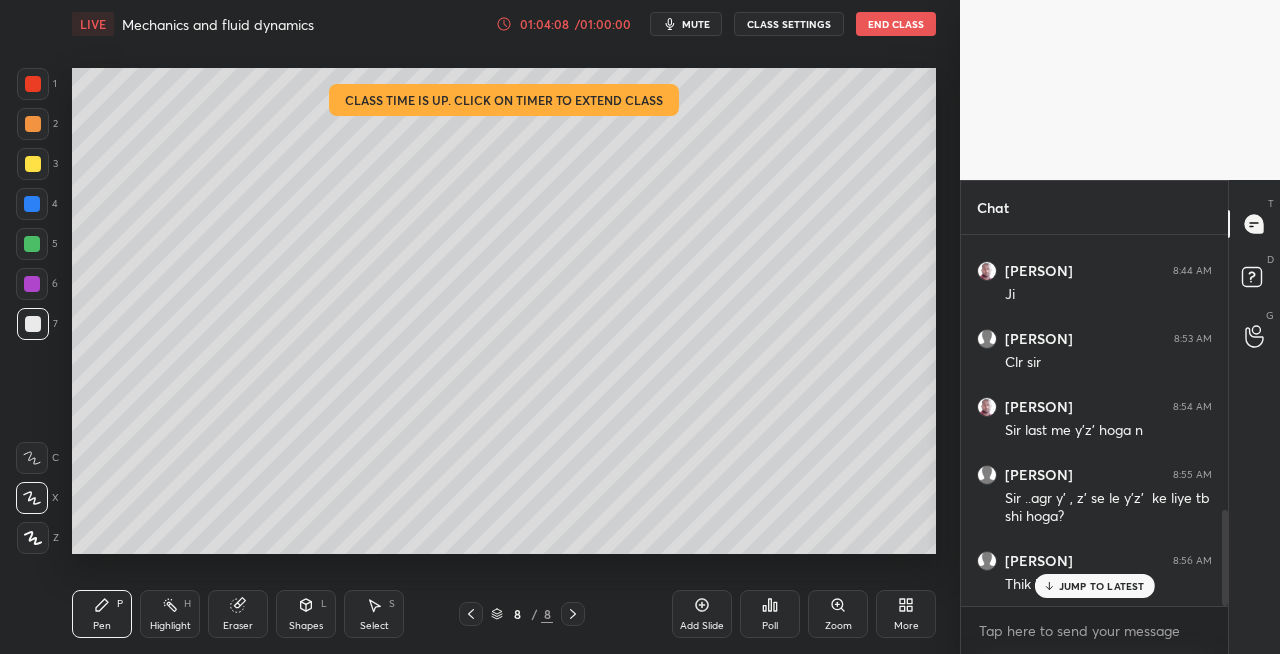 click 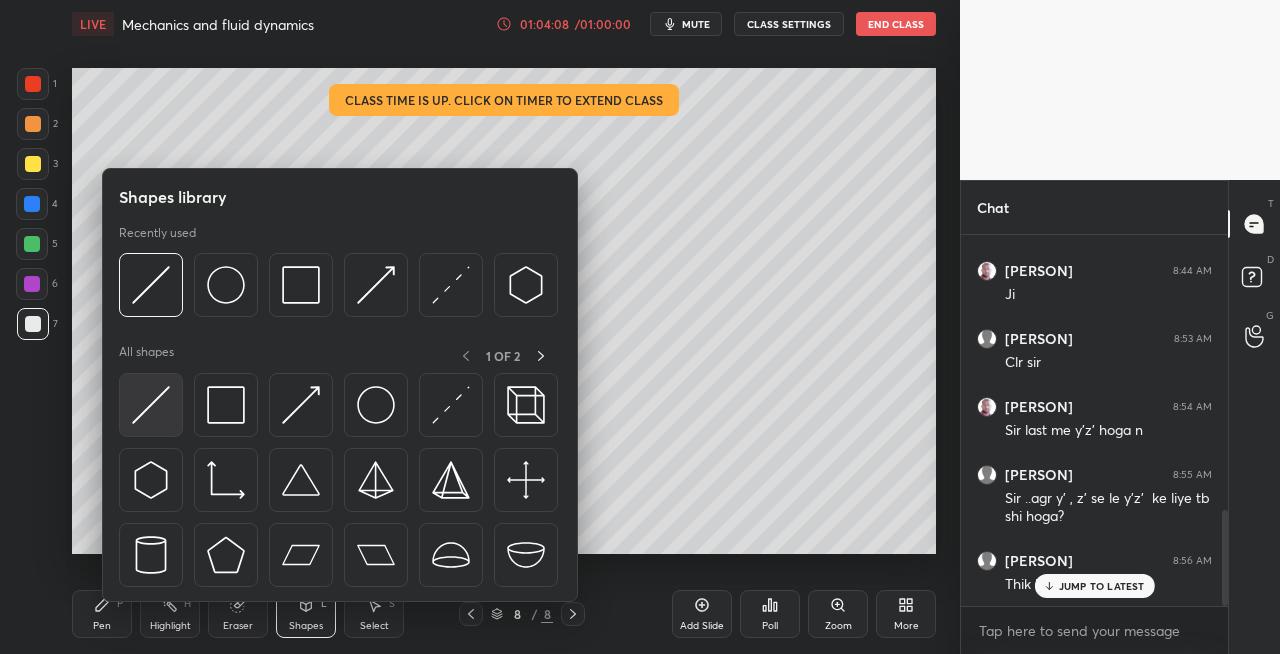 click at bounding box center (151, 405) 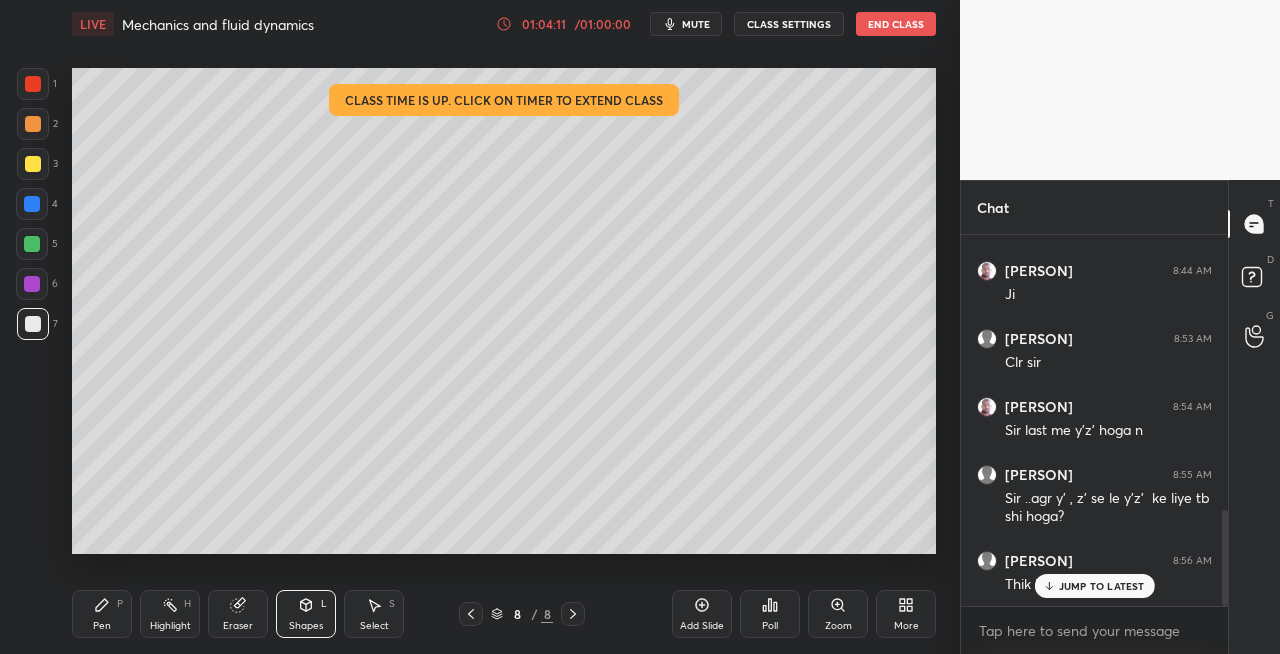 click on "Shapes L" at bounding box center (306, 614) 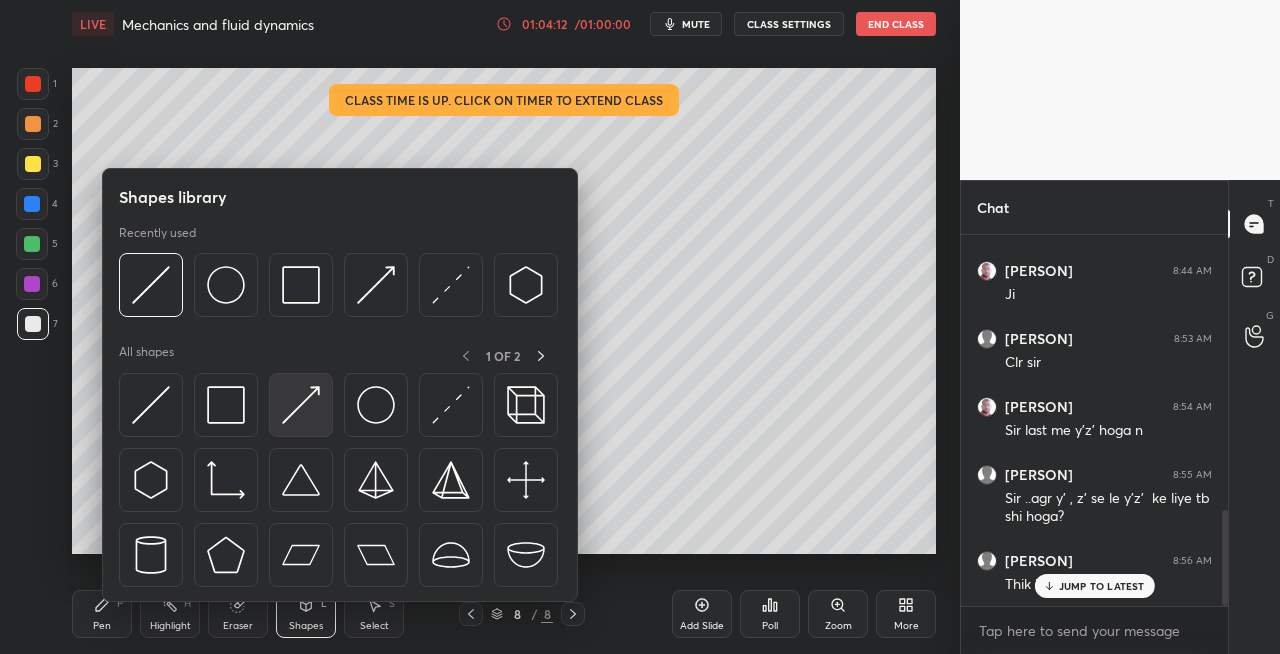 click at bounding box center (301, 405) 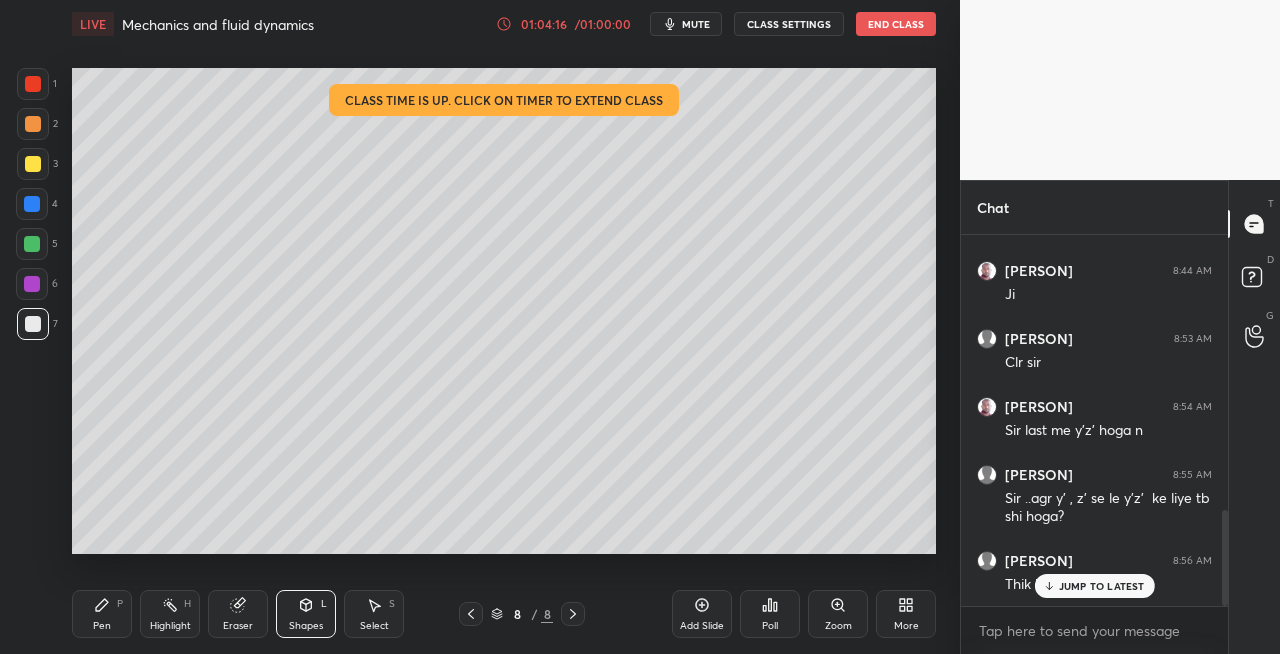 click on "Pen P" at bounding box center [102, 614] 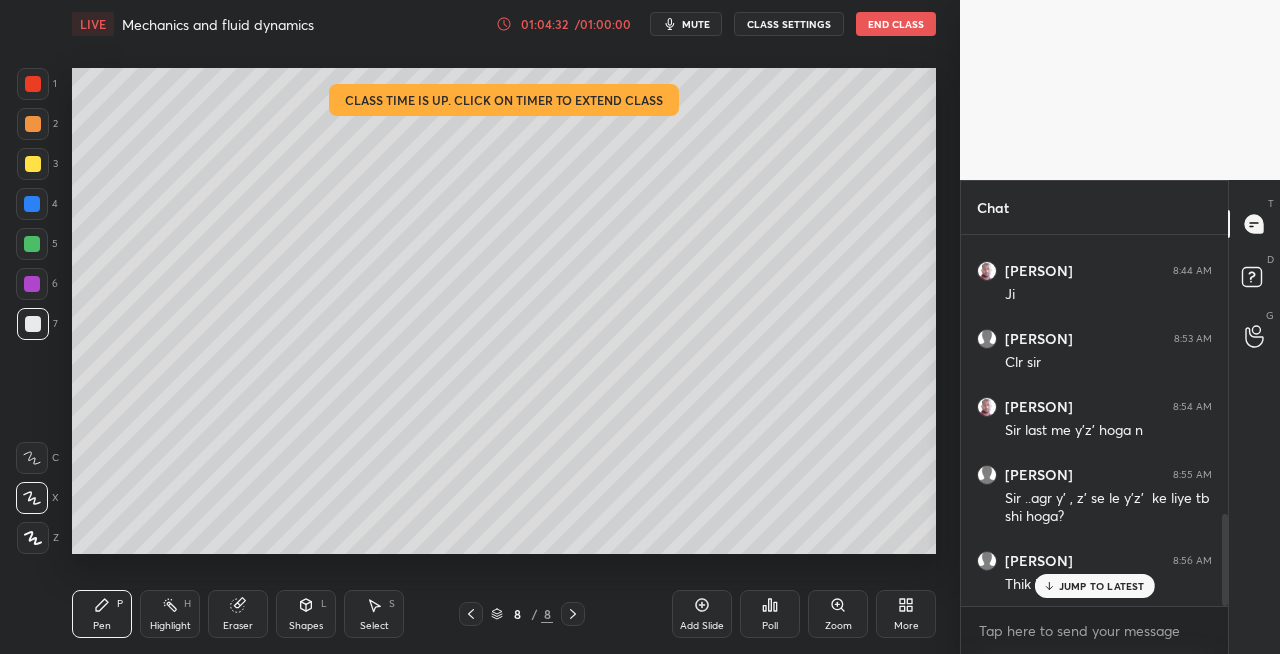 scroll, scrollTop: 1130, scrollLeft: 0, axis: vertical 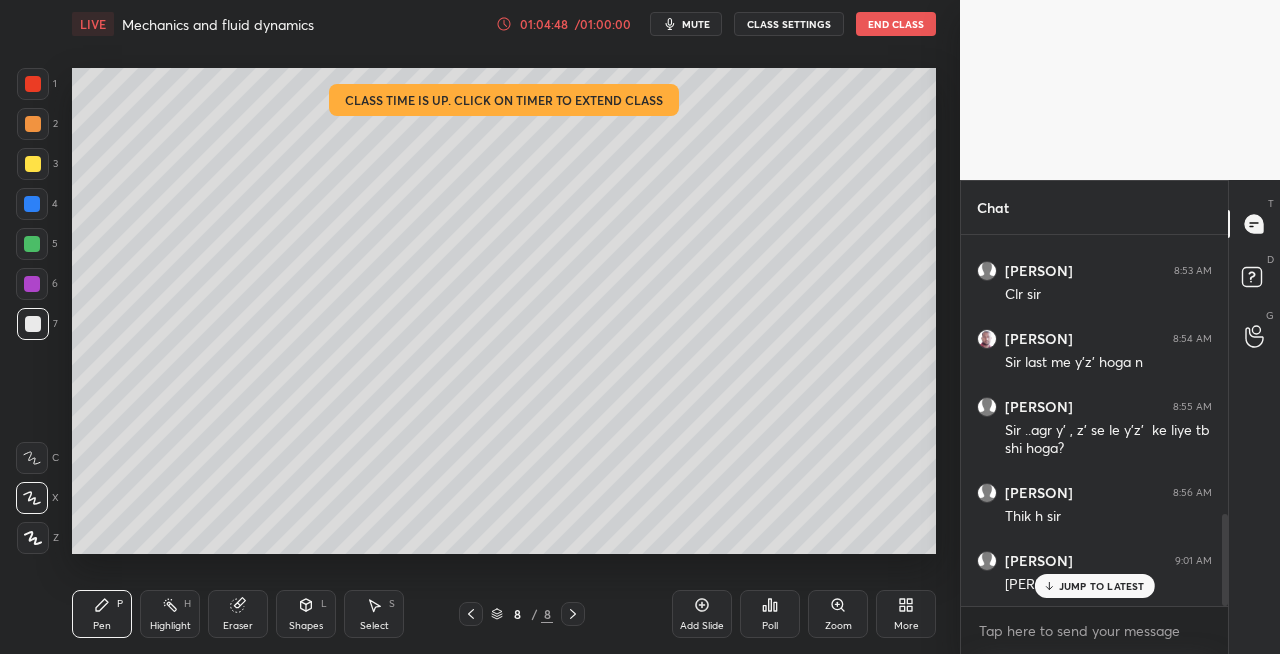 click on "End Class" at bounding box center (896, 24) 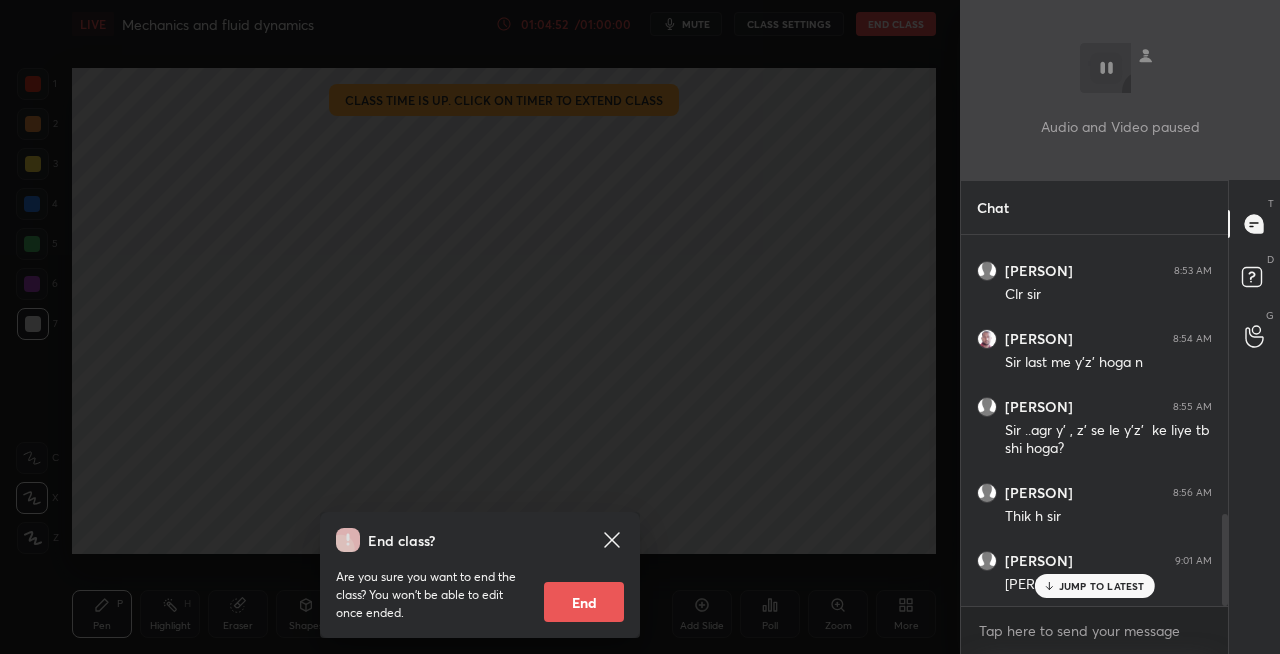 click on "End" at bounding box center [584, 602] 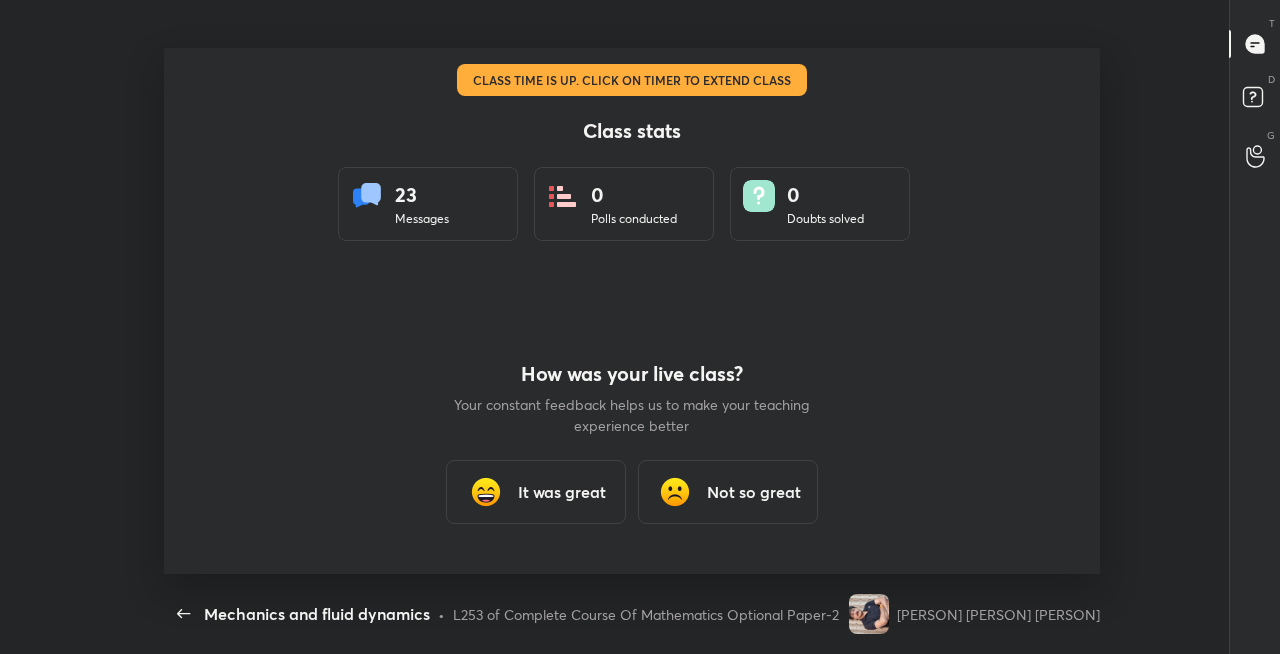scroll, scrollTop: 0, scrollLeft: 0, axis: both 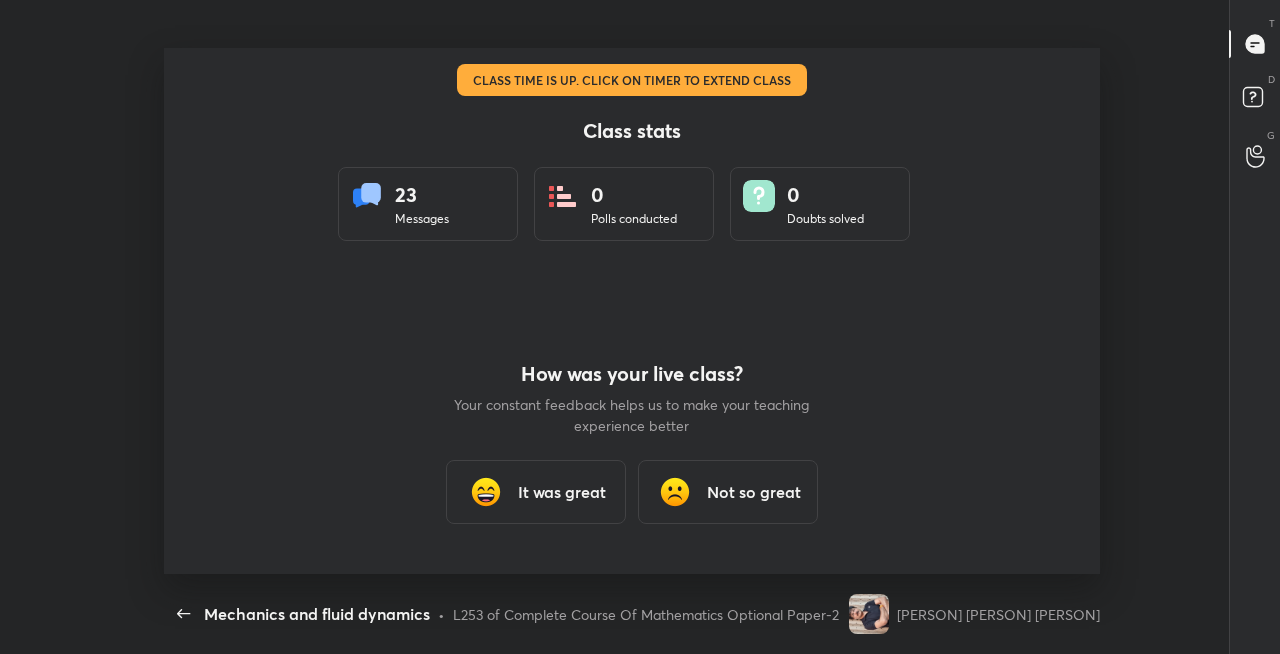 click on "It was great" at bounding box center (562, 492) 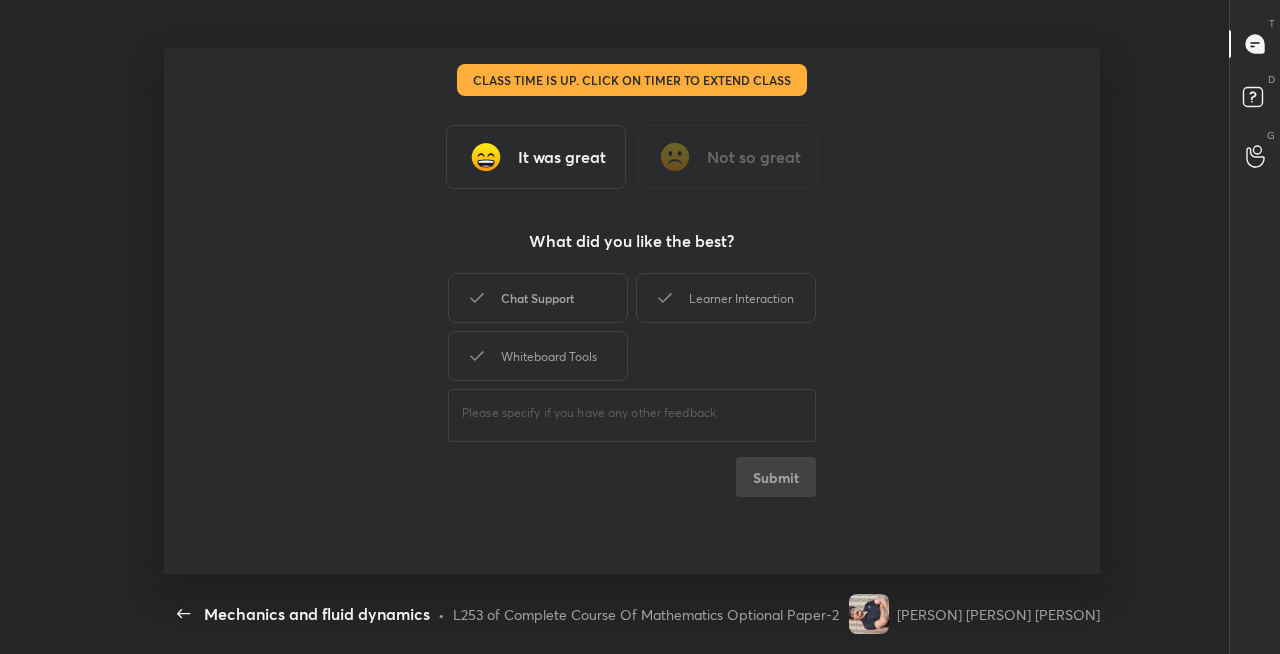 click on "Chat Support" at bounding box center (538, 298) 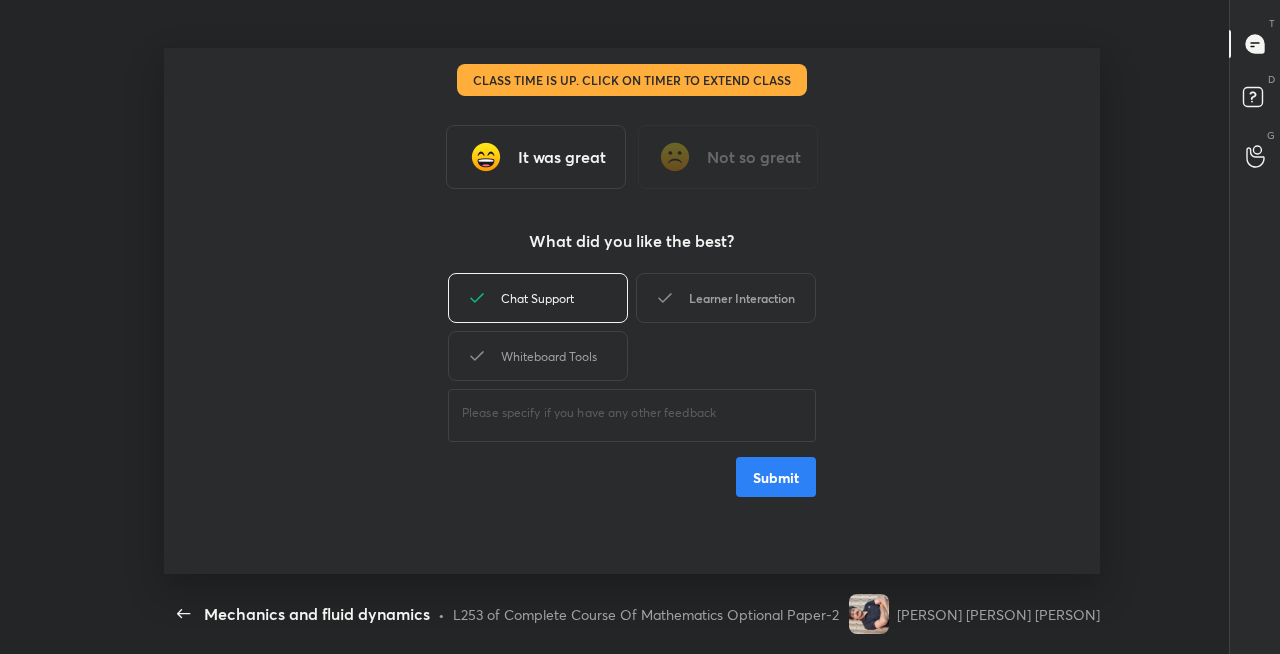 click on "Learner Interaction" at bounding box center (726, 298) 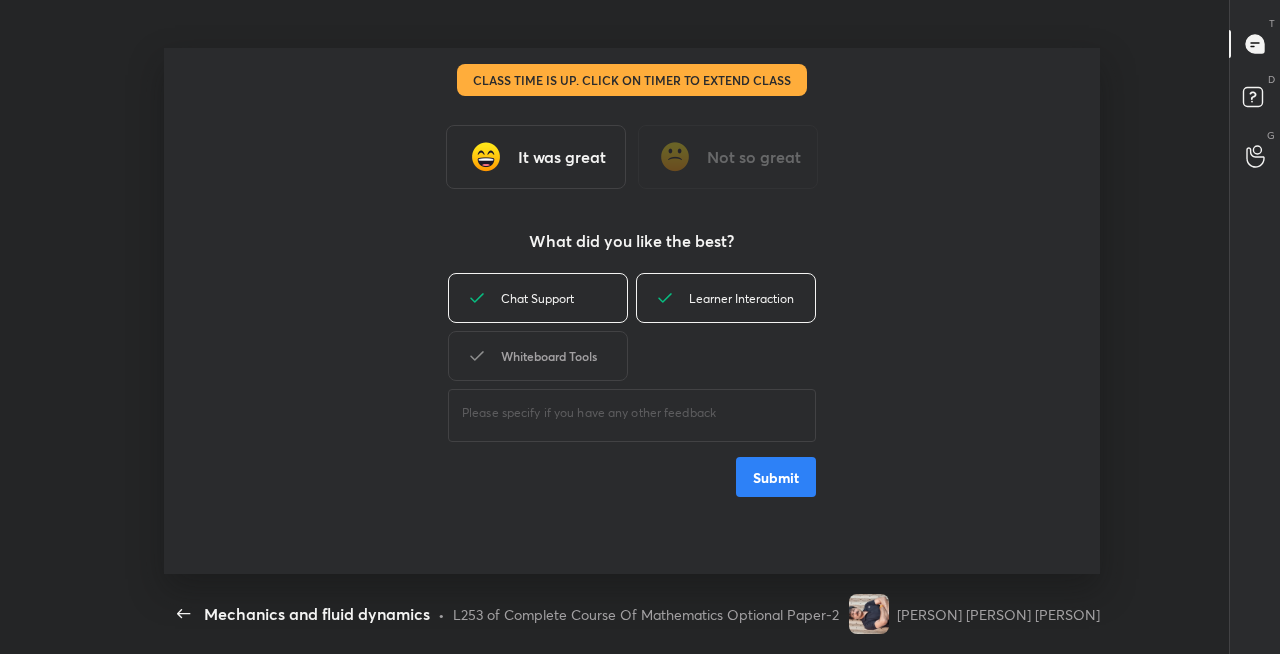 click on "Whiteboard Tools" at bounding box center (538, 356) 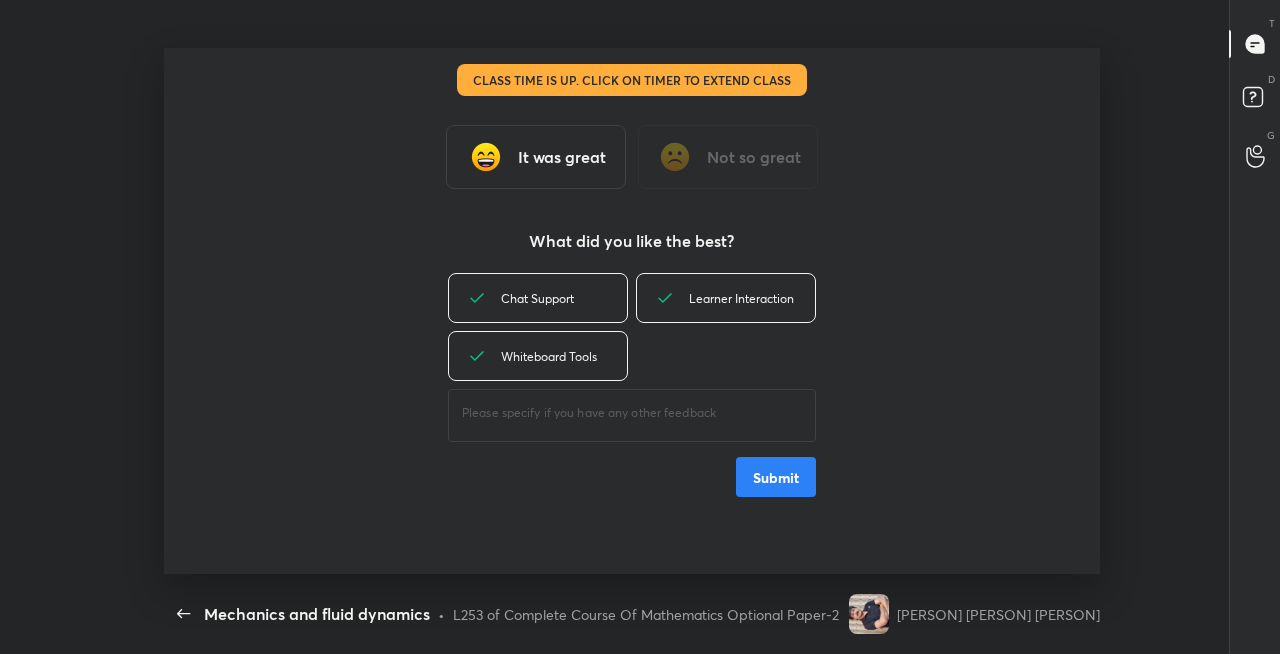 click on "Submit" at bounding box center [776, 477] 